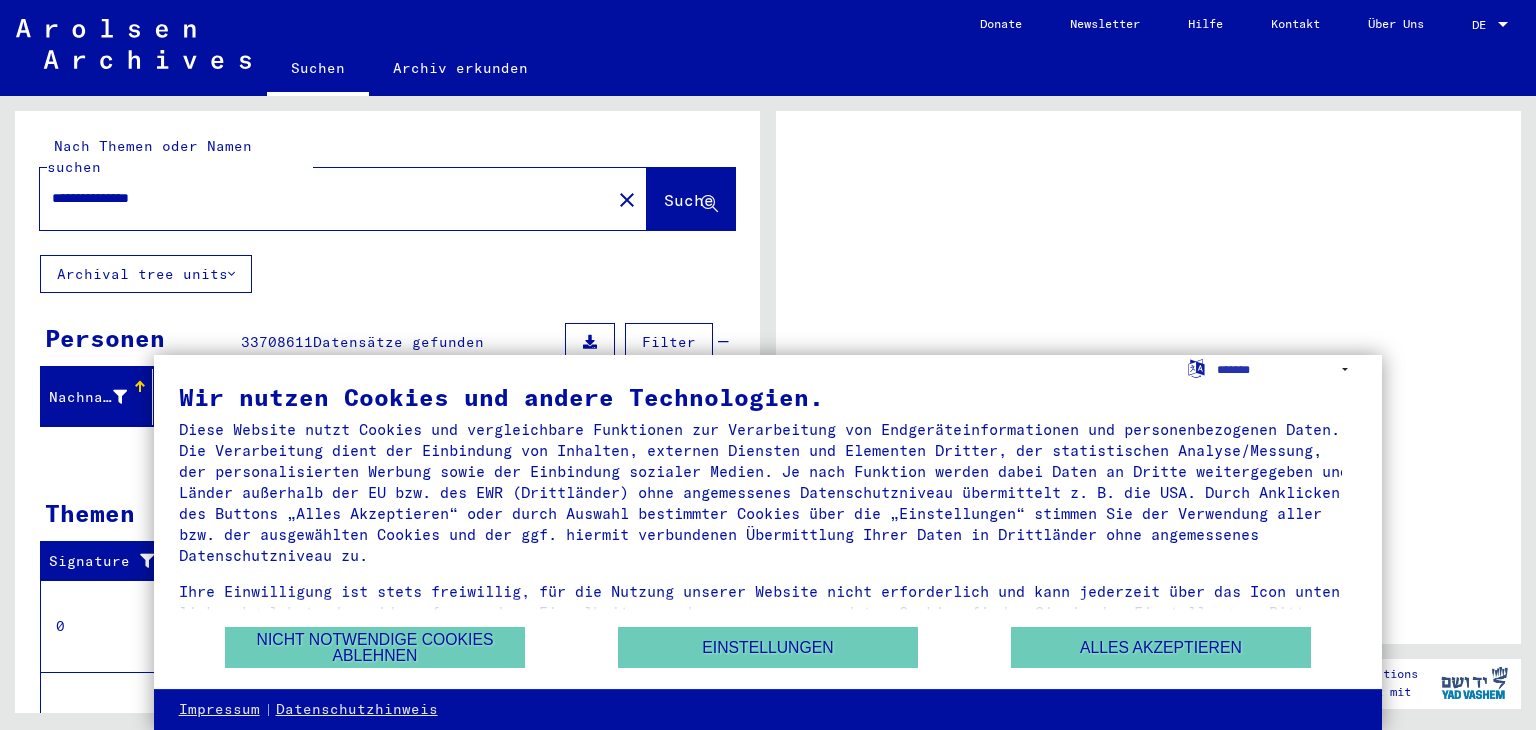 scroll, scrollTop: 0, scrollLeft: 0, axis: both 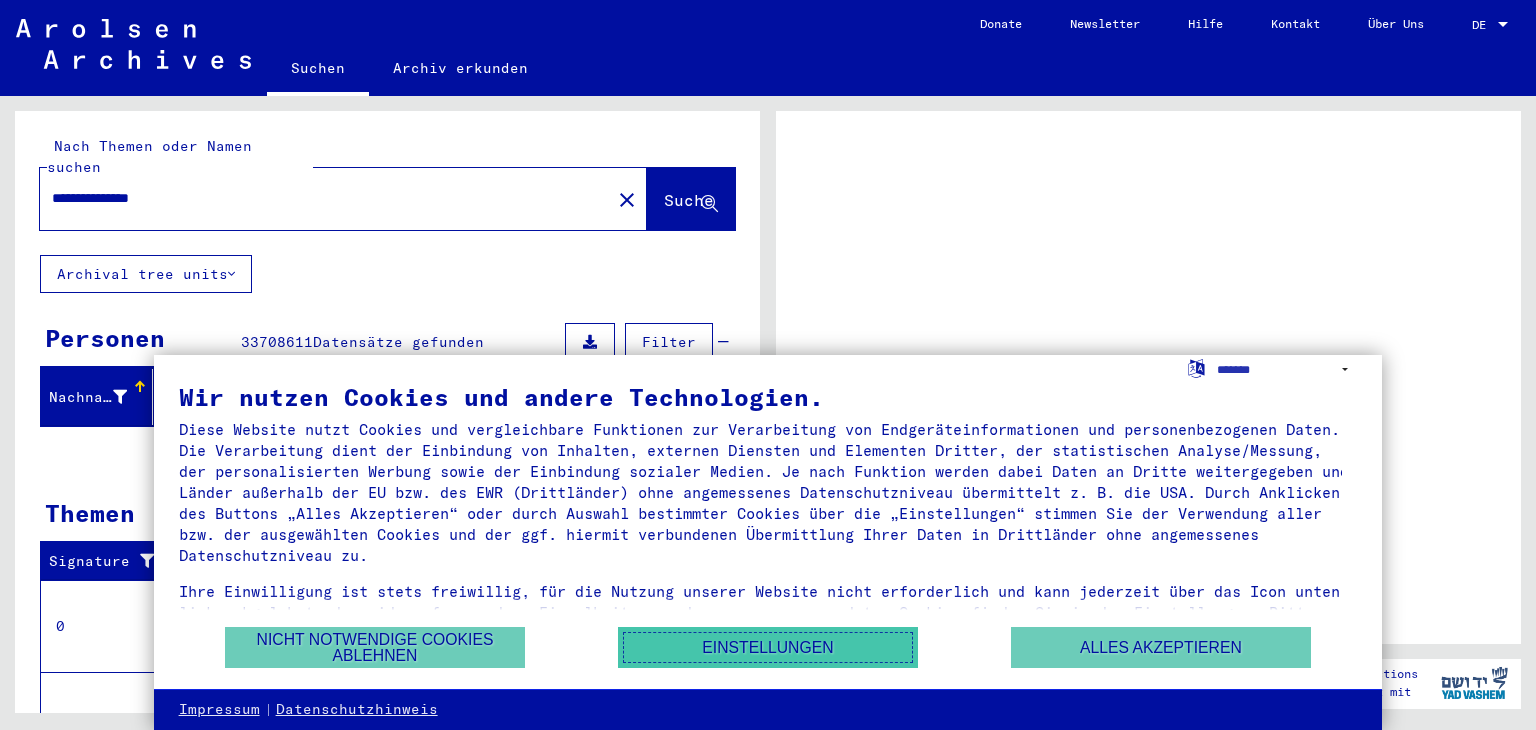 click on "Einstellungen" at bounding box center [768, 647] 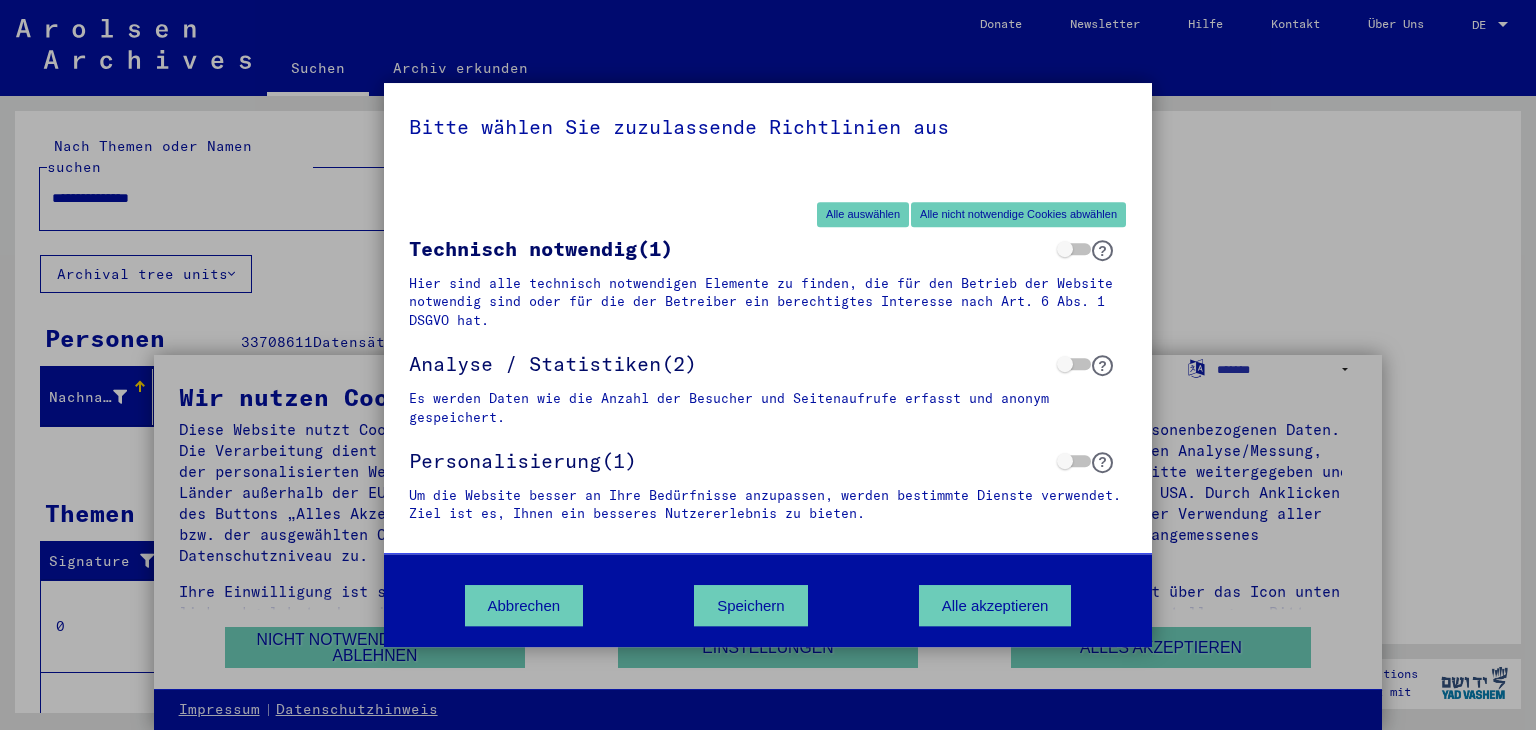 click on "Bitte wählen Sie zuzulassende Richtlinien aus
Alle auswählen
Alle nicht notwendige Cookies abwählen
Technisch notwendig
(1)
?
Hier sind alle technisch notwendigen Elemente zu finden, die für den Betrieb der Website notwendig sind oder für die der Betreiber ein berechtigtes Interesse nach Art. 6 Abs. 1 DSGVO hat.
Analyse / Statistiken
(2)
?
Es werden Daten wie die Anzahl der Besucher und Seitenaufrufe erfasst und anonym gespeichert.
Personalisierung
(1)
?
Abbrechen" at bounding box center [768, 365] 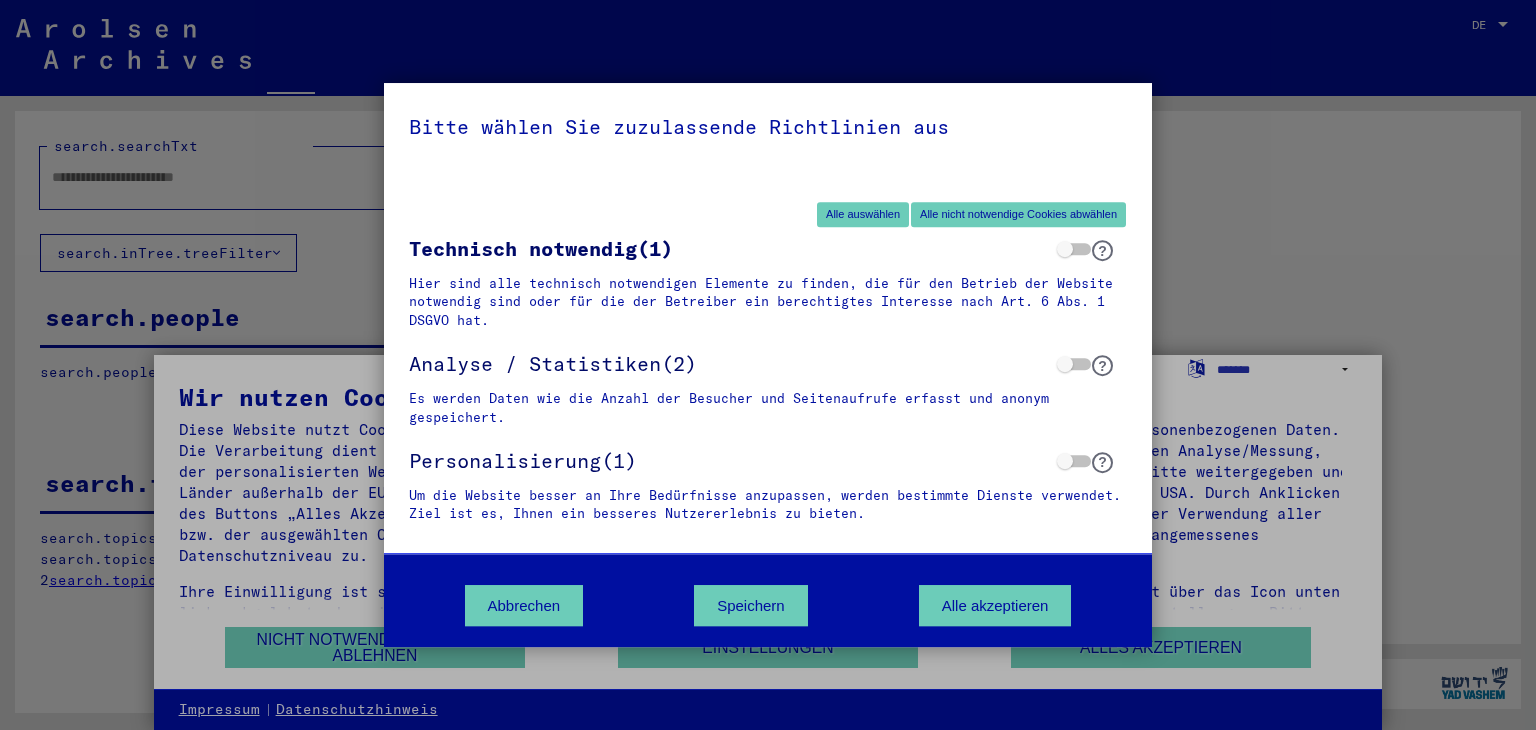type on "**********" 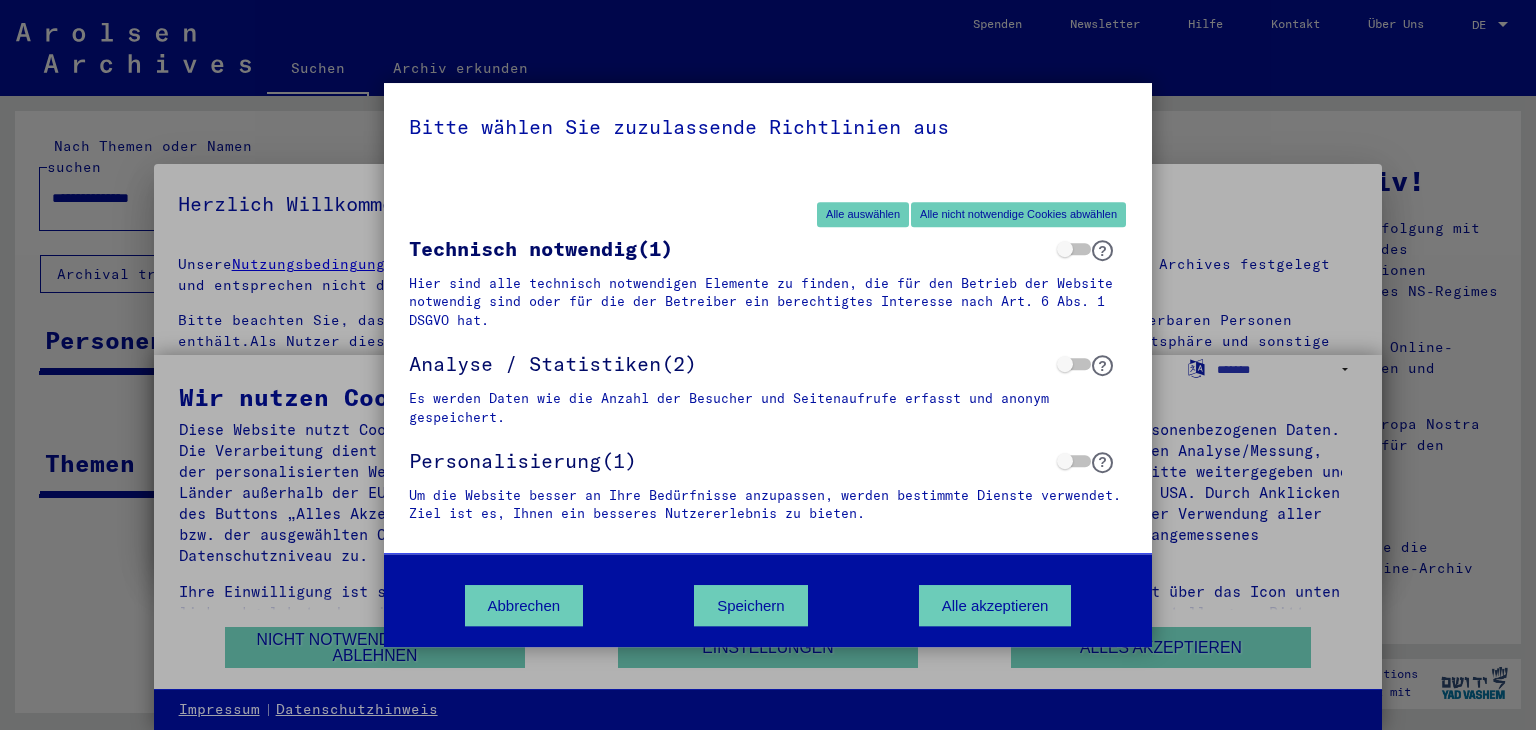 click on "Bitte wählen Sie zuzulassende Richtlinien aus
Alle auswählen
Alle nicht notwendige Cookies abwählen
Technisch notwendig
(1)
?
Hier sind alle technisch notwendigen Elemente zu finden, die für den Betrieb der Website notwendig sind oder für die der Betreiber ein berechtigtes Interesse nach Art. 6 Abs. 1 DSGVO hat.
Analyse / Statistiken
(2)
?
Es werden Daten wie die Anzahl der Besucher und Seitenaufrufe erfasst und anonym gespeichert.
Personalisierung
(1)
?
Abbrechen" at bounding box center (768, 365) 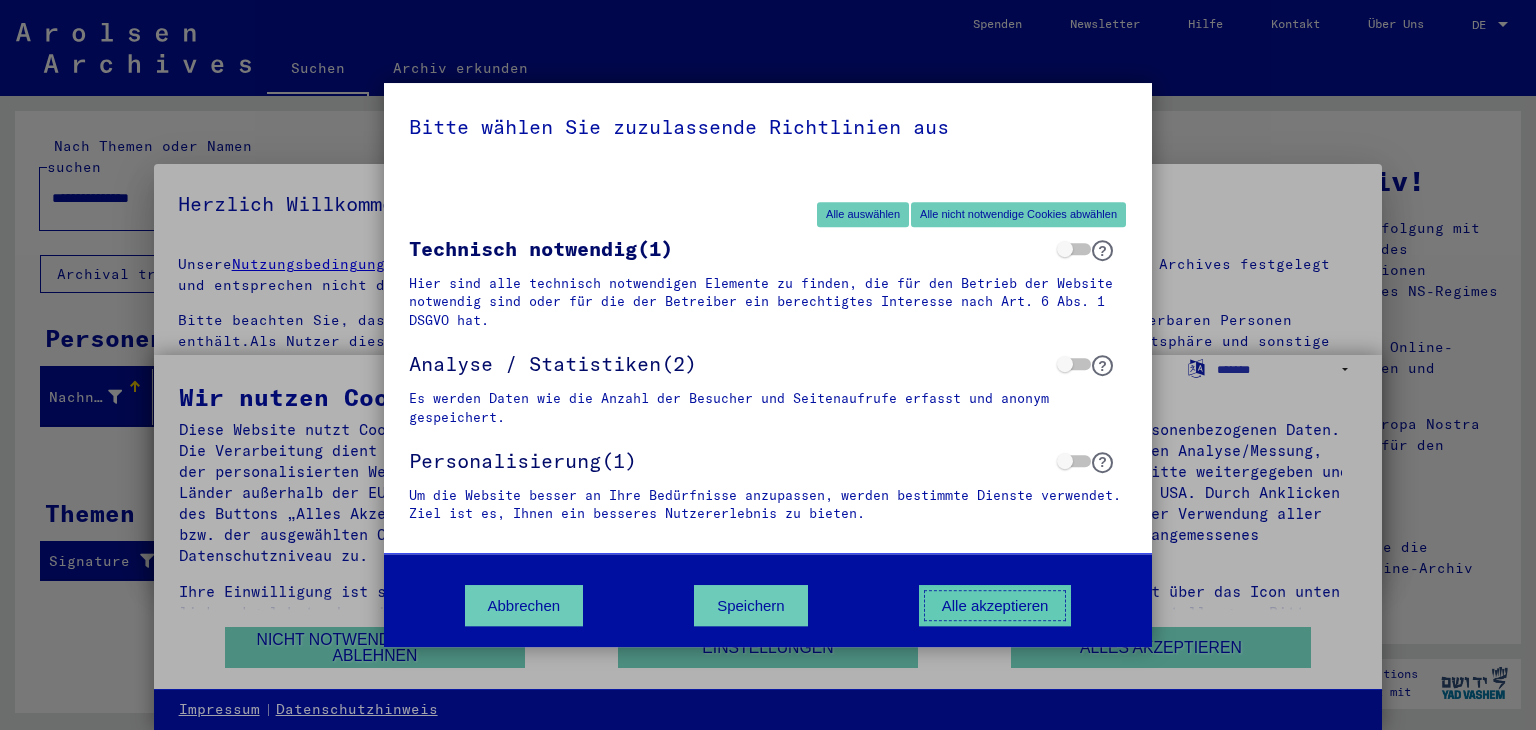 click on "Alle akzeptieren" at bounding box center [995, 605] 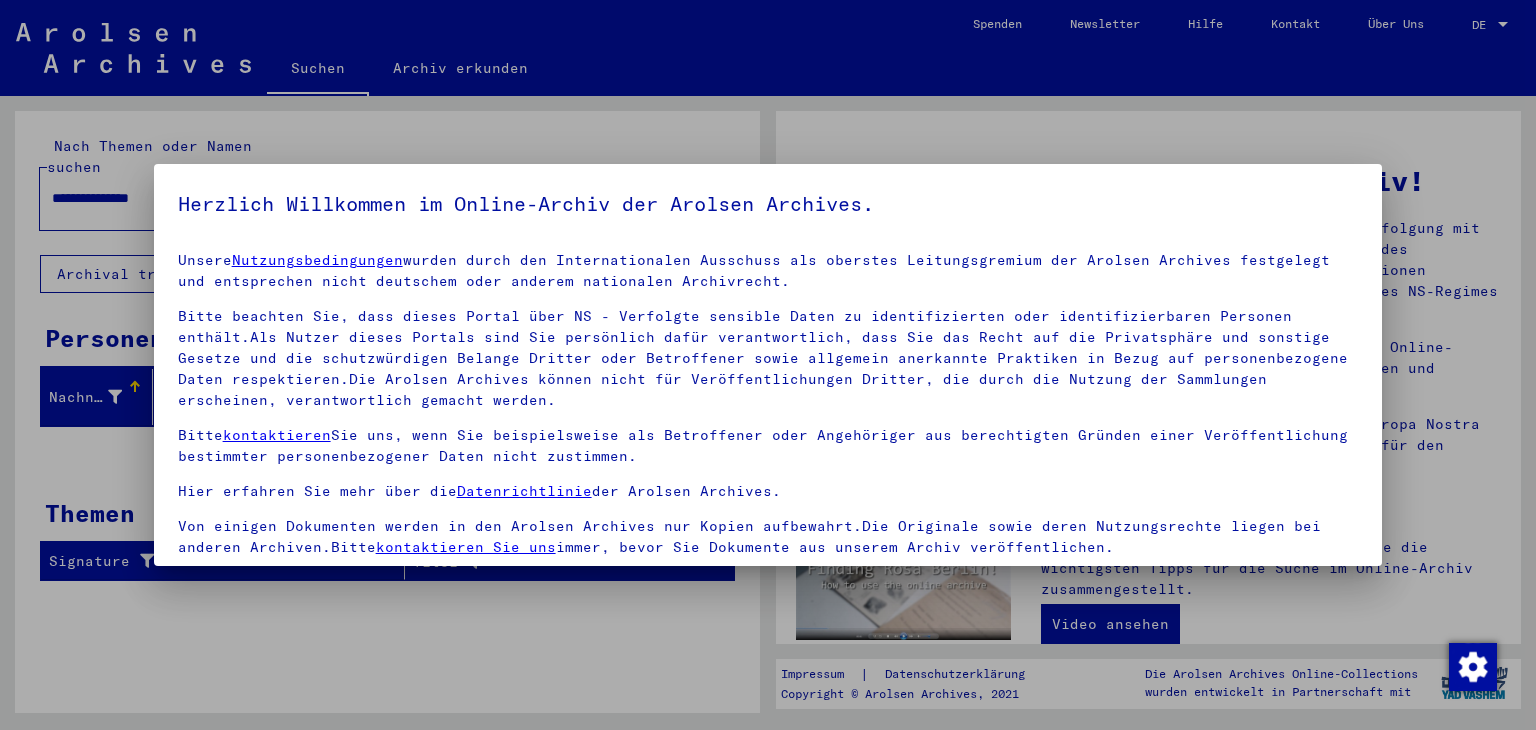 scroll, scrollTop: 5, scrollLeft: 0, axis: vertical 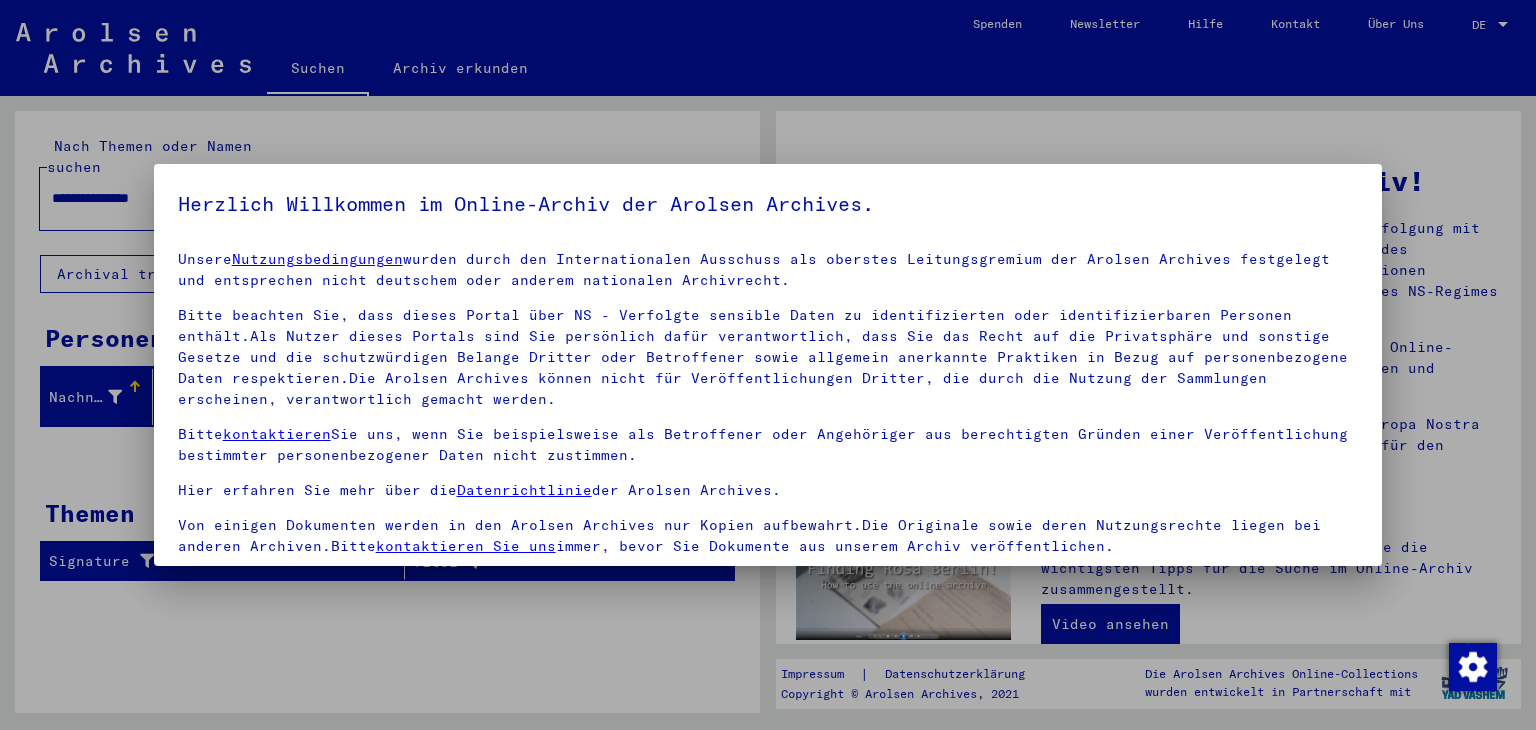 click on "Herzlich Willkommen im Online-Archiv der Arolsen Archives.  Unsere  Nutzungsbedingungen  wurden durch den Internationalen Ausschuss als oberstes Leitungsgremium der Arolsen Archives festgelegt und entsprechen nicht deutschem oder anderem nationalen Archivrecht. Bitte beachten Sie, dass dieses Portal über NS - Verfolgte sensible Daten zu identifizierten oder identifizierbaren Personen enthält.Als Nutzer dieses Portals sind Sie persönlich dafür verantwortlich, dass Sie das Recht auf die Privatsphäre und sonstige Gesetze und die schutzwürdigen Belange Dritter oder Betroffener sowie allgemein anerkannte Praktiken in Bezug auf personenbezogene Daten respektieren.Die Arolsen Archives können nicht für Veröffentlichungen Dritter, die durch die Nutzung der Sammlungen erscheinen, verantwortlich gemacht werden. Bitte  kontaktieren  Sie uns, wenn Sie beispielsweise als Betroffener oder Angehöriger aus berechtigten Gründen einer Veröffentlichung bestimmter personenbezogener Daten nicht zustimmen." at bounding box center (768, 365) 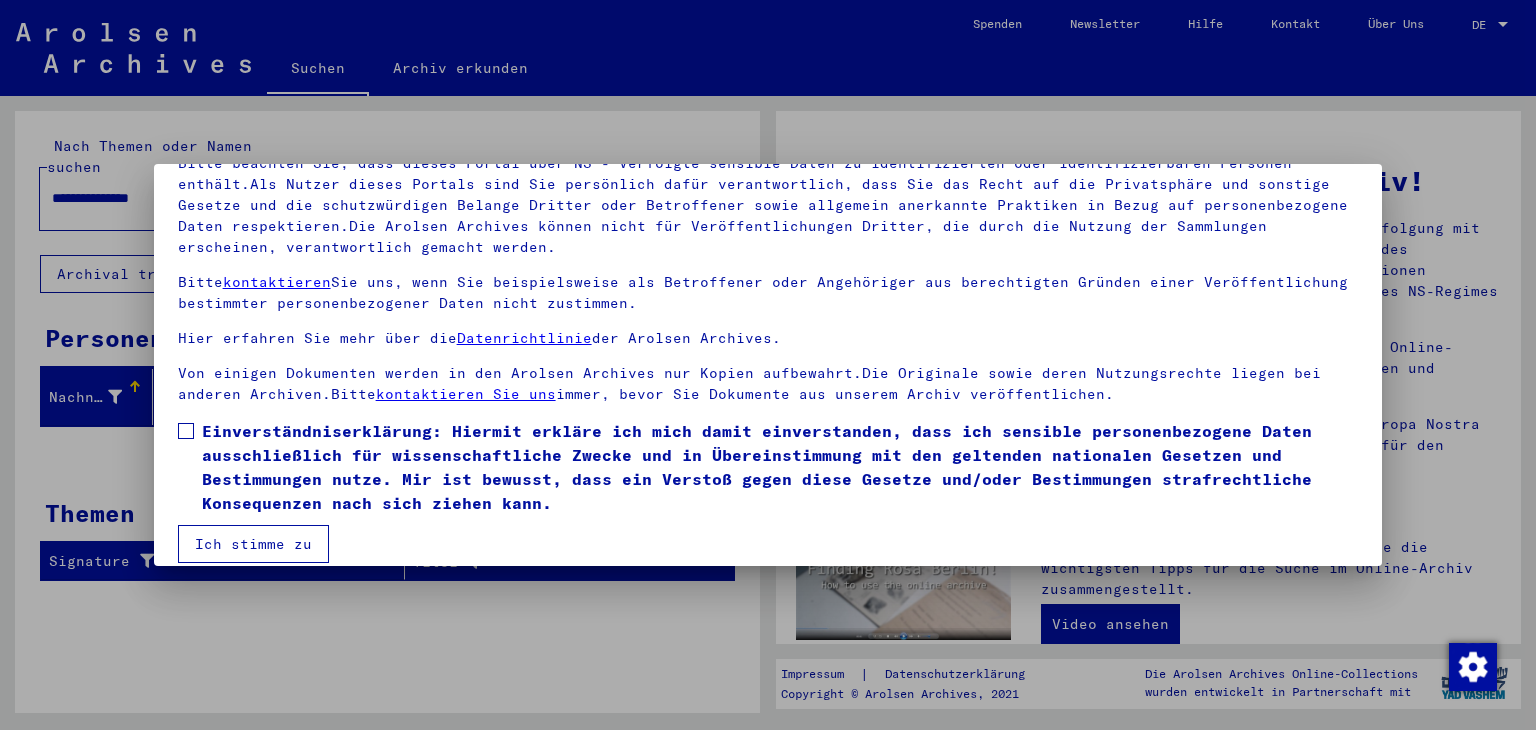 scroll, scrollTop: 172, scrollLeft: 0, axis: vertical 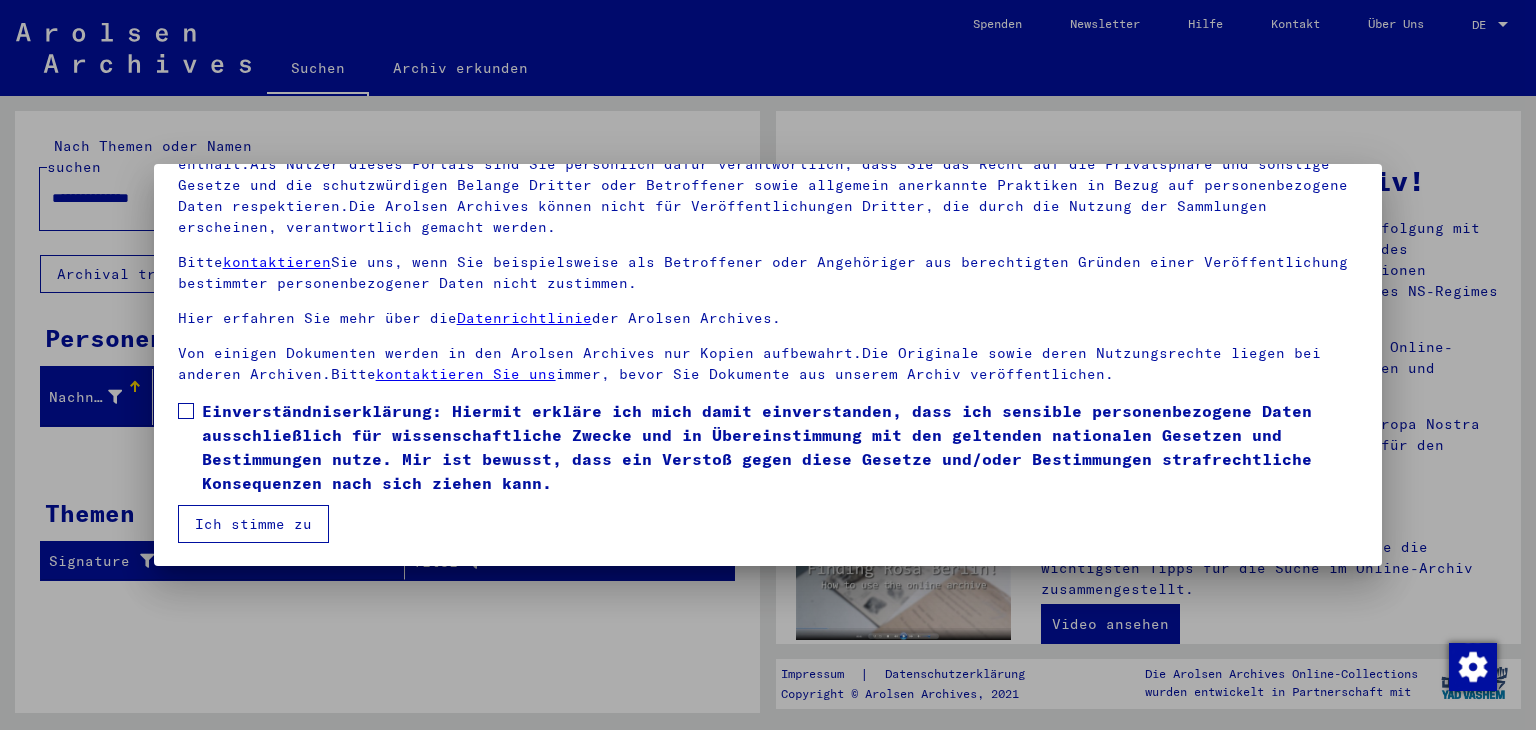 click on "Einverständniserklärung: Hiermit erkläre ich mich damit einverstanden, dass ich sensible personenbezogene Daten ausschließlich für wissenschaftliche Zwecke und in Übereinstimmung mit den geltenden nationalen Gesetzen und Bestimmungen nutze. Mir ist bewusst, dass ein Verstoß gegen diese Gesetze und/oder Bestimmungen strafrechtliche Konsequenzen nach sich ziehen kann." at bounding box center [780, 447] 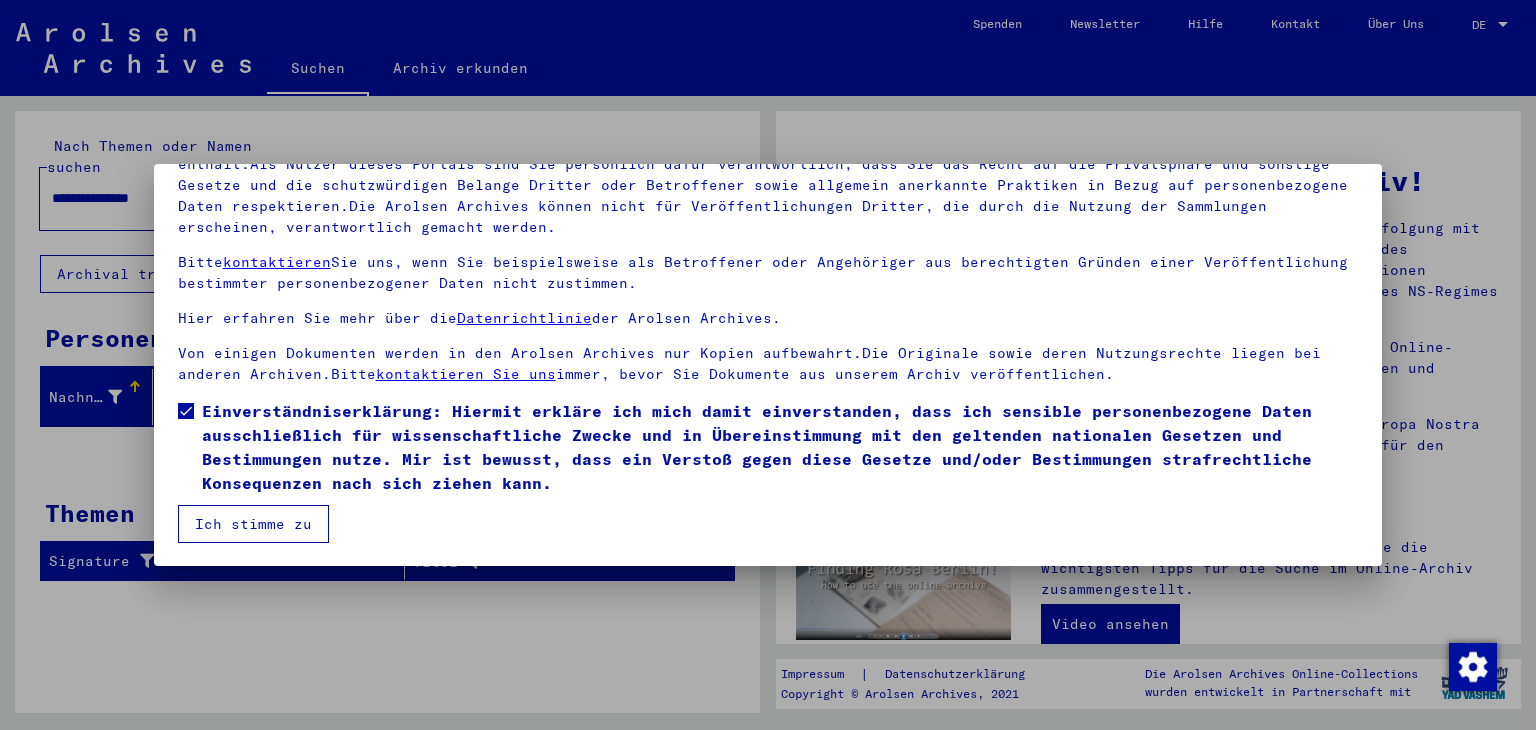 click on "Ich stimme zu" at bounding box center (253, 524) 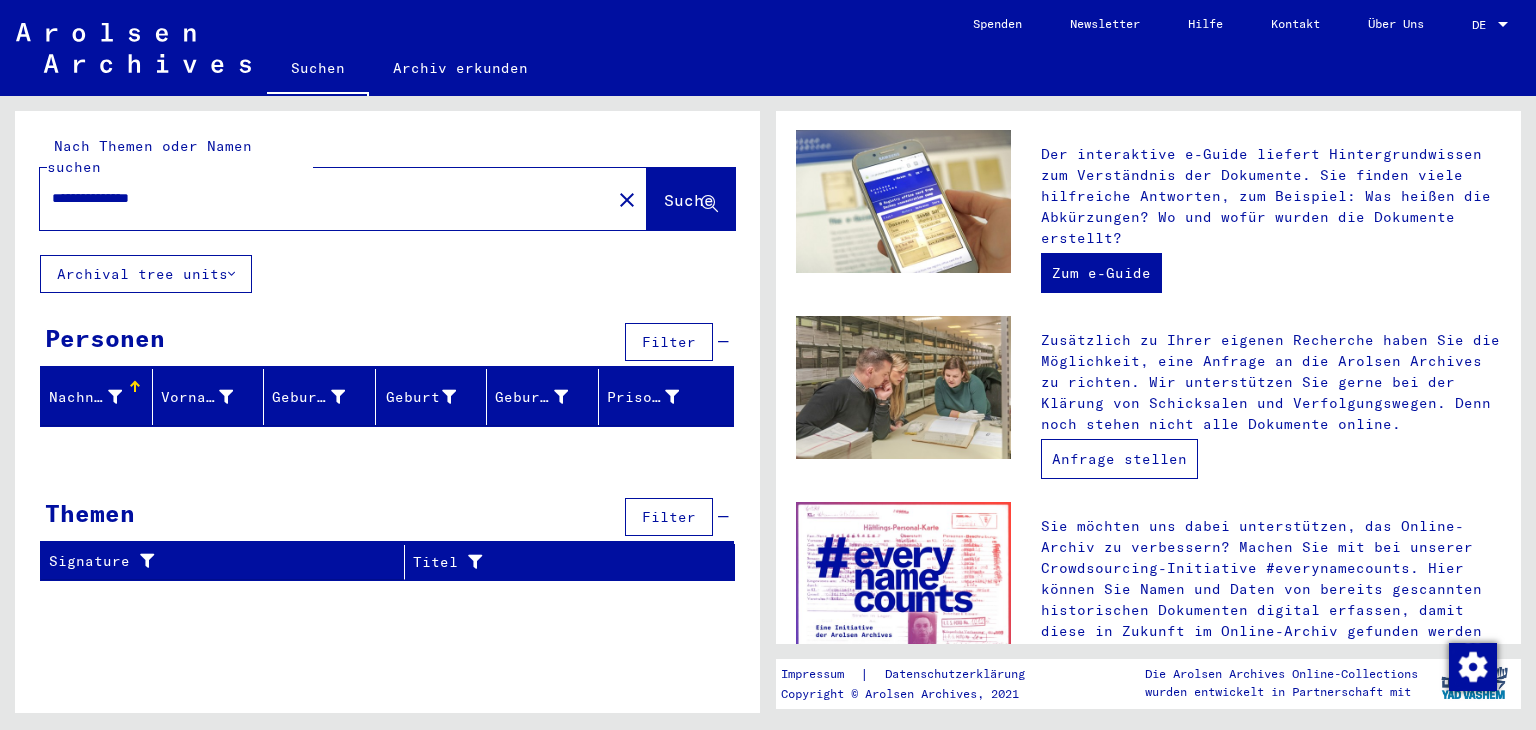 scroll, scrollTop: 600, scrollLeft: 0, axis: vertical 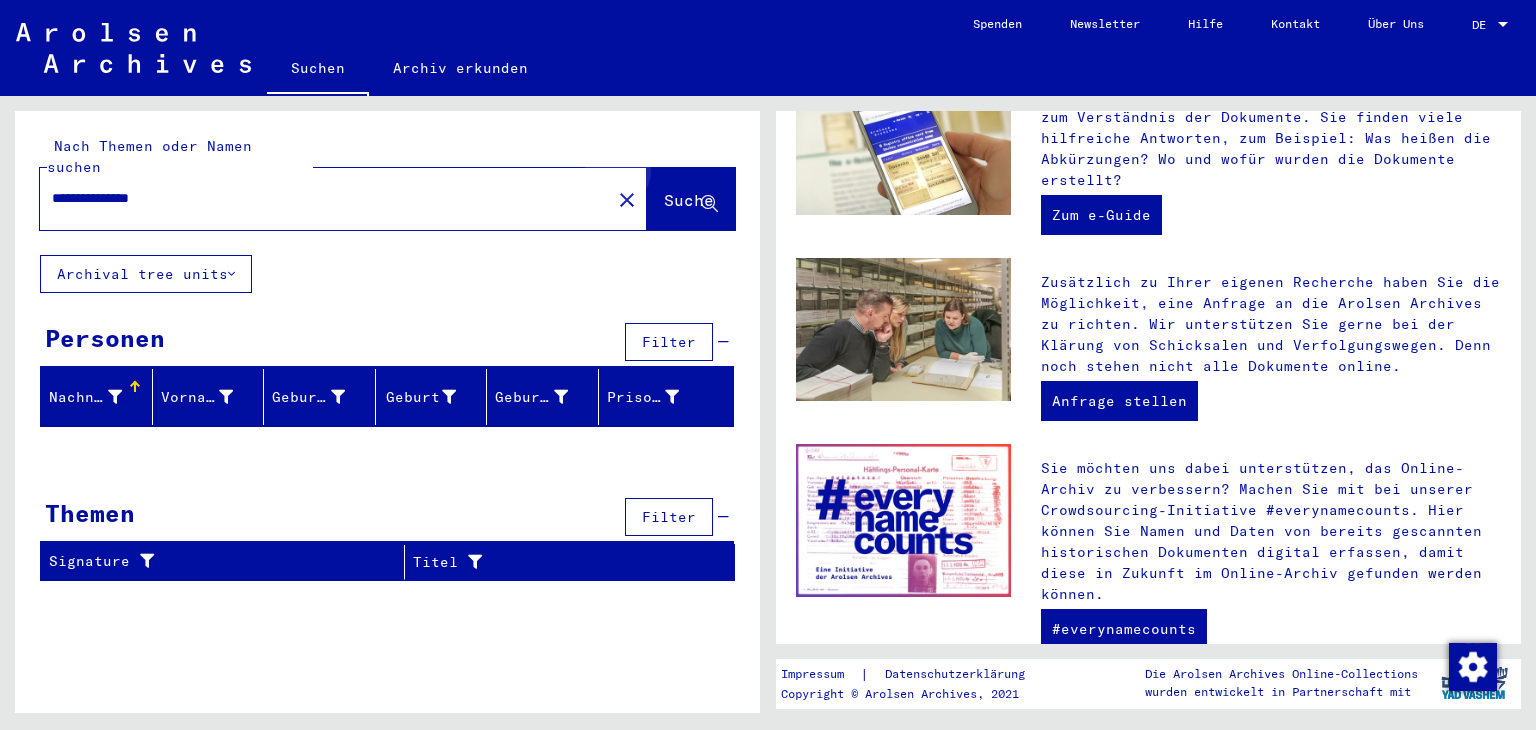 click on "Suche" 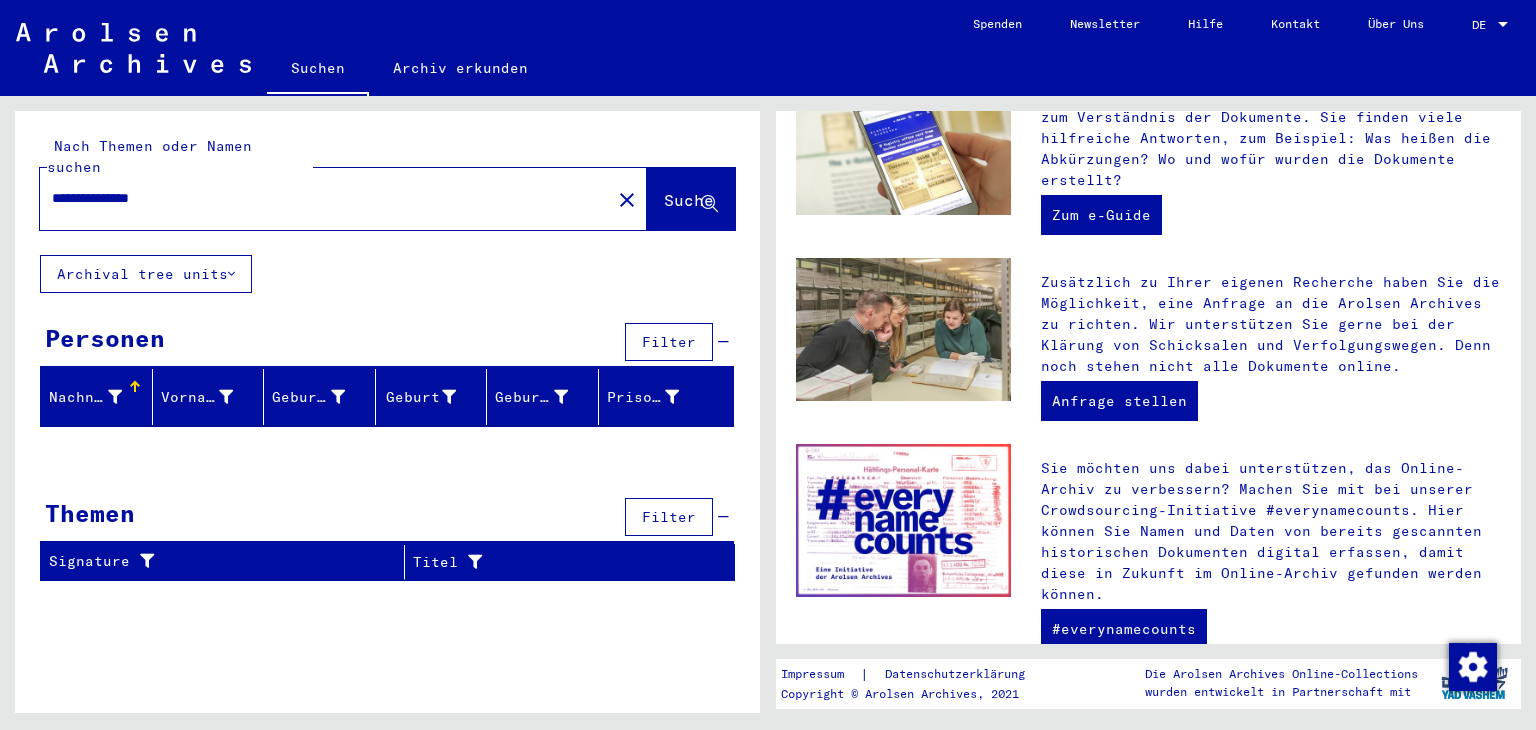 click on "**********" at bounding box center [319, 198] 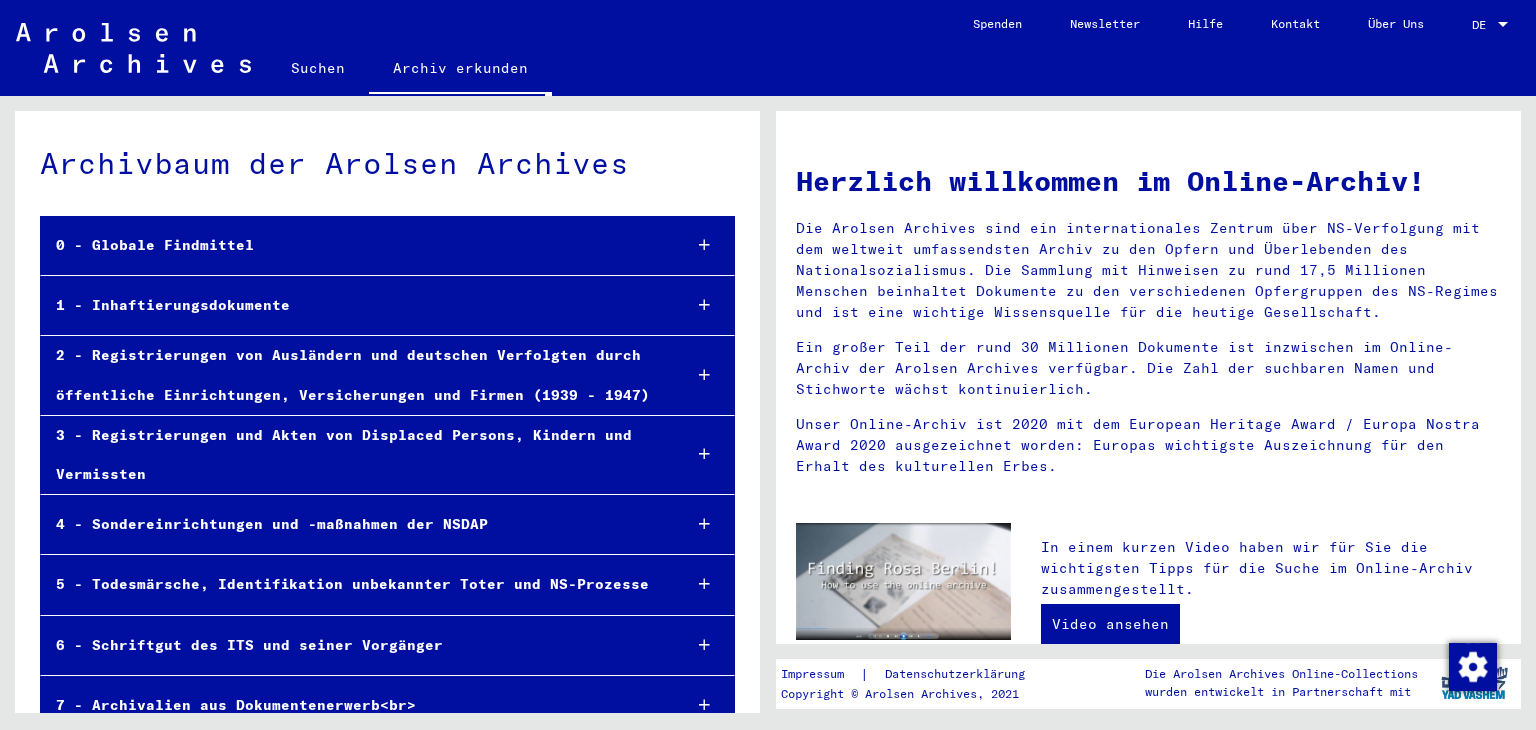 click on "DE" at bounding box center (1483, 25) 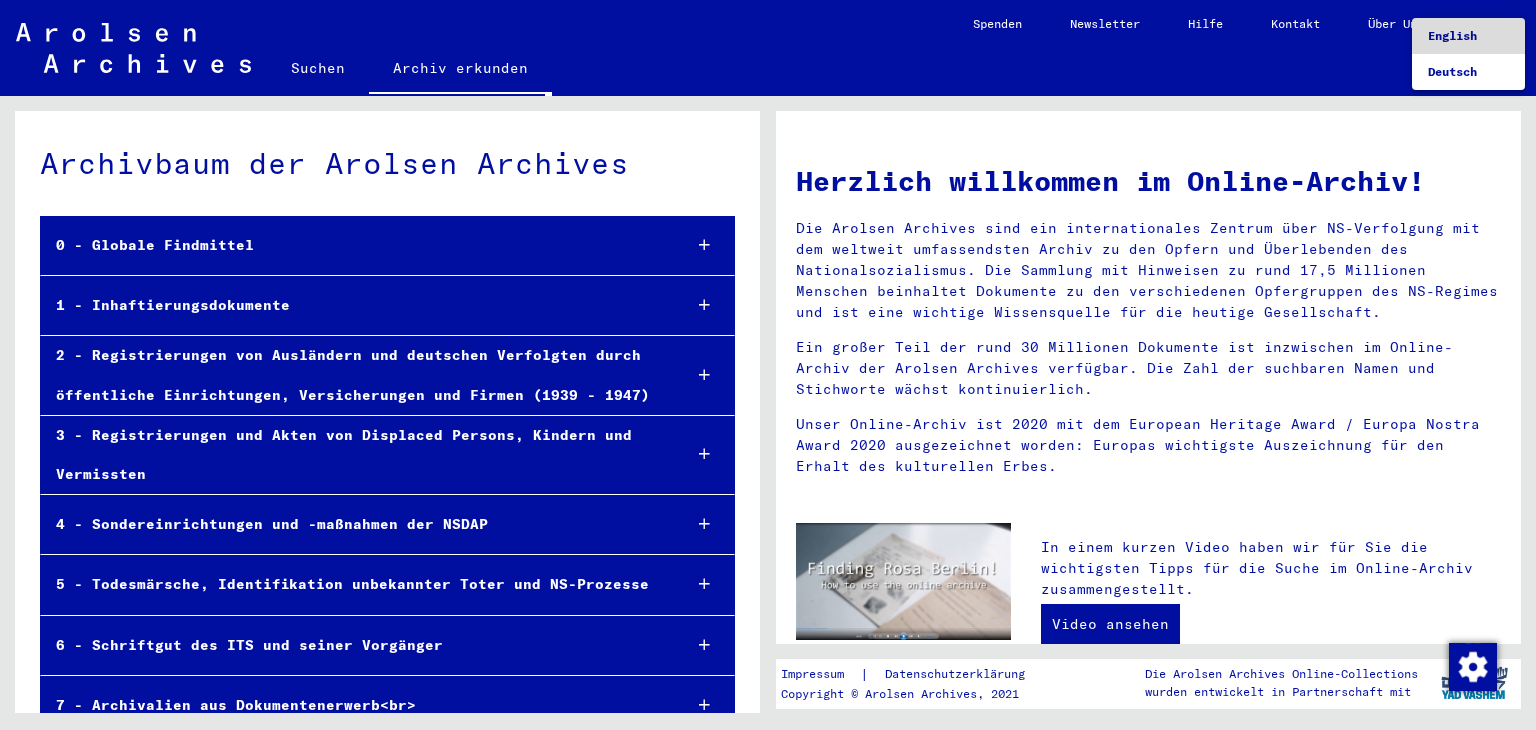 click on "English" at bounding box center (1452, 35) 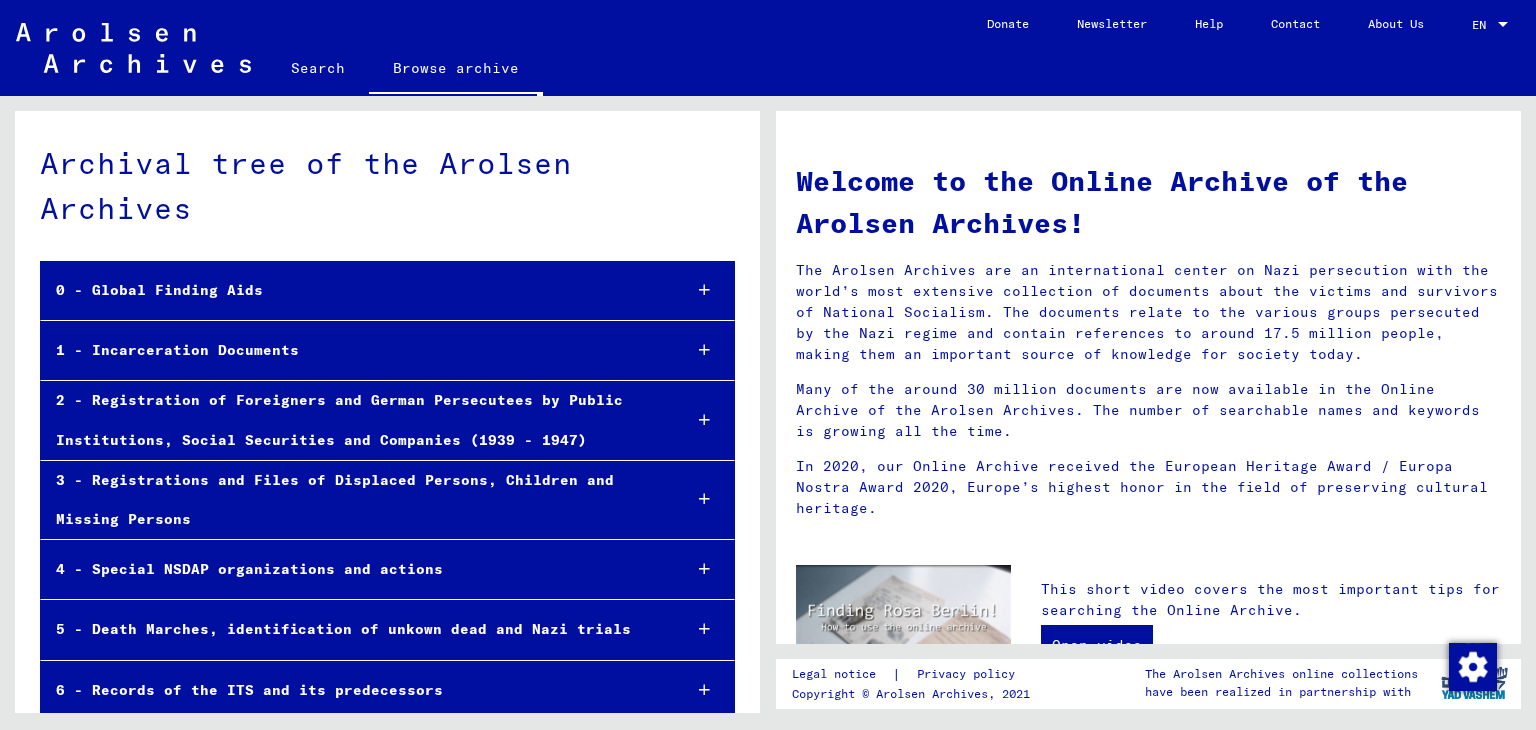 click on "Search" 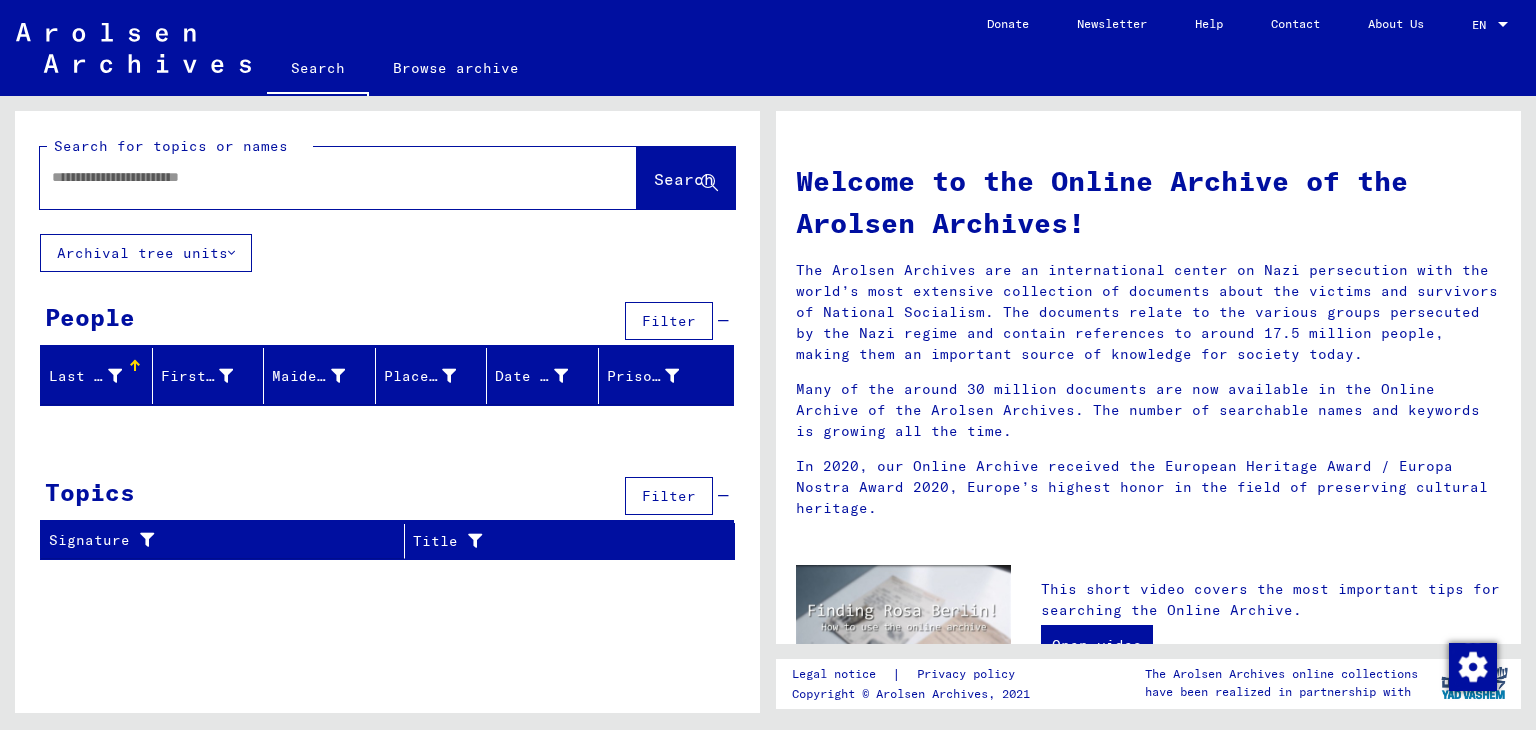 click at bounding box center [314, 177] 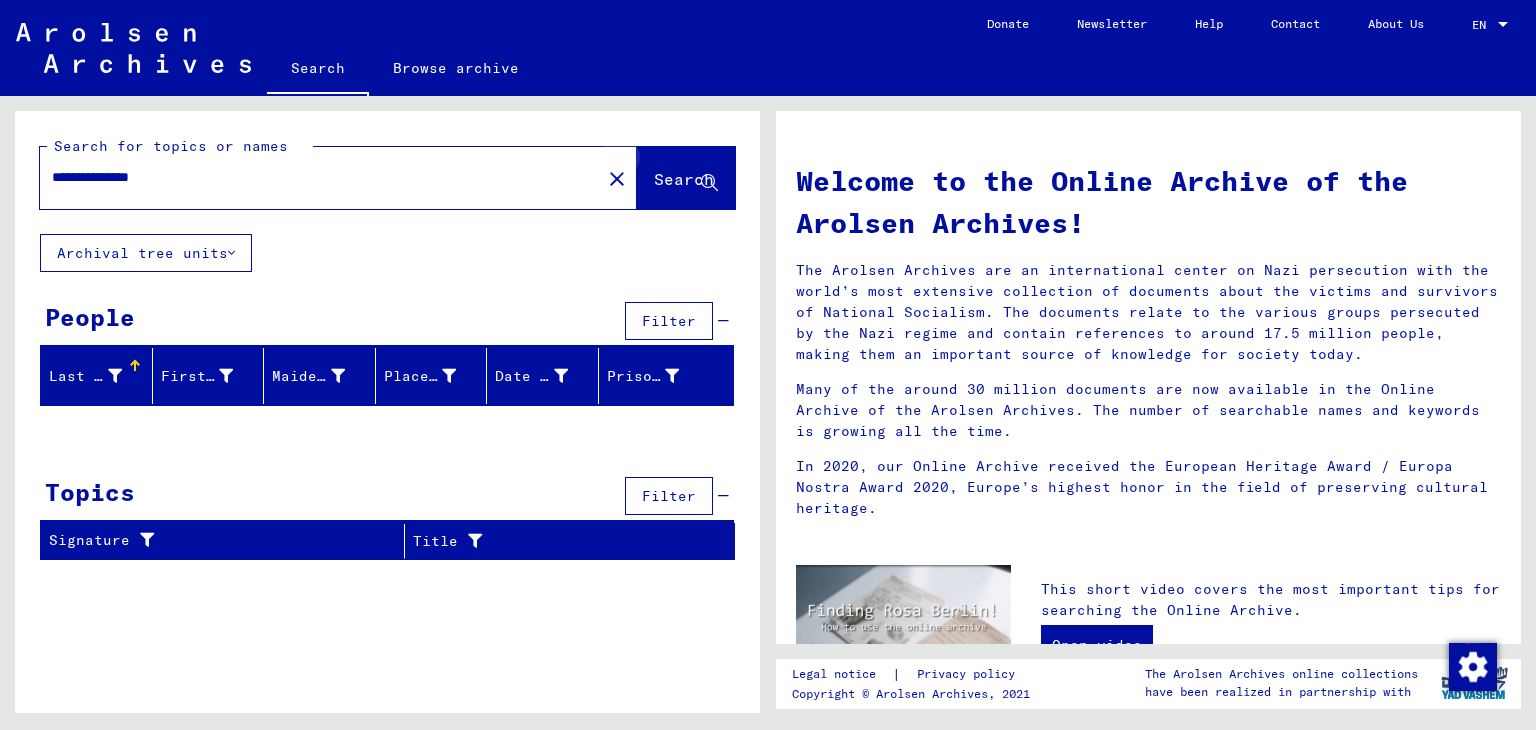click 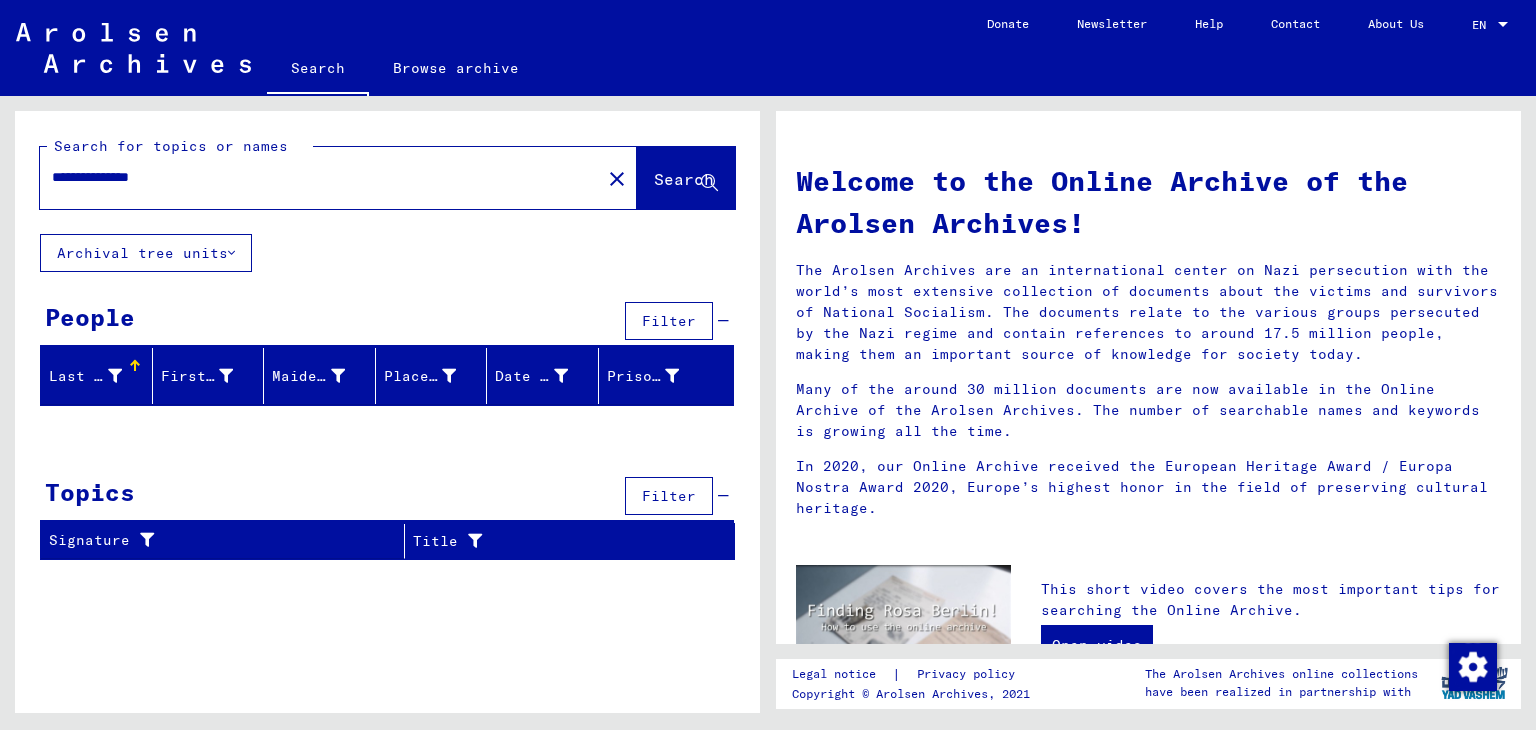 drag, startPoint x: 225, startPoint y: 183, endPoint x: 0, endPoint y: 173, distance: 225.2221 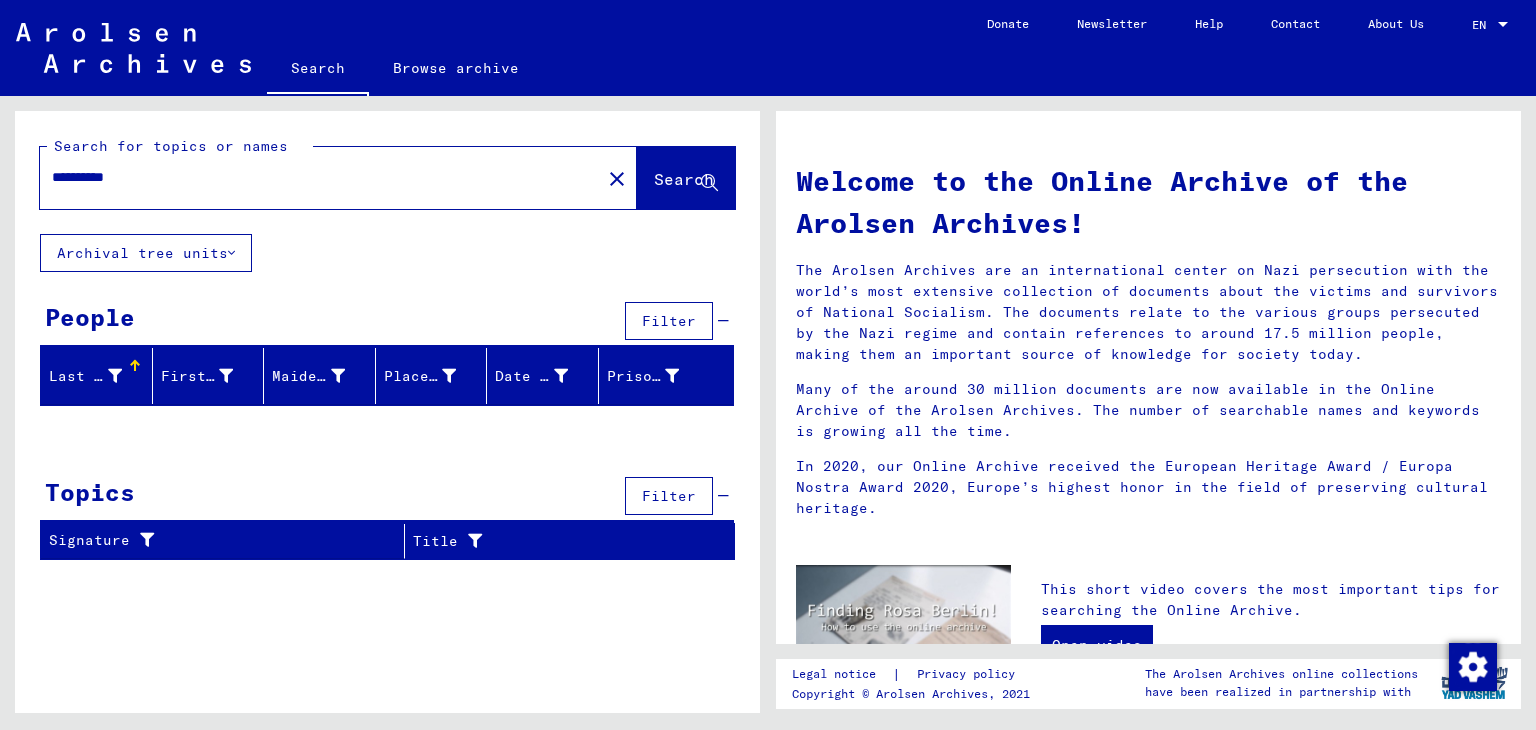 type on "**********" 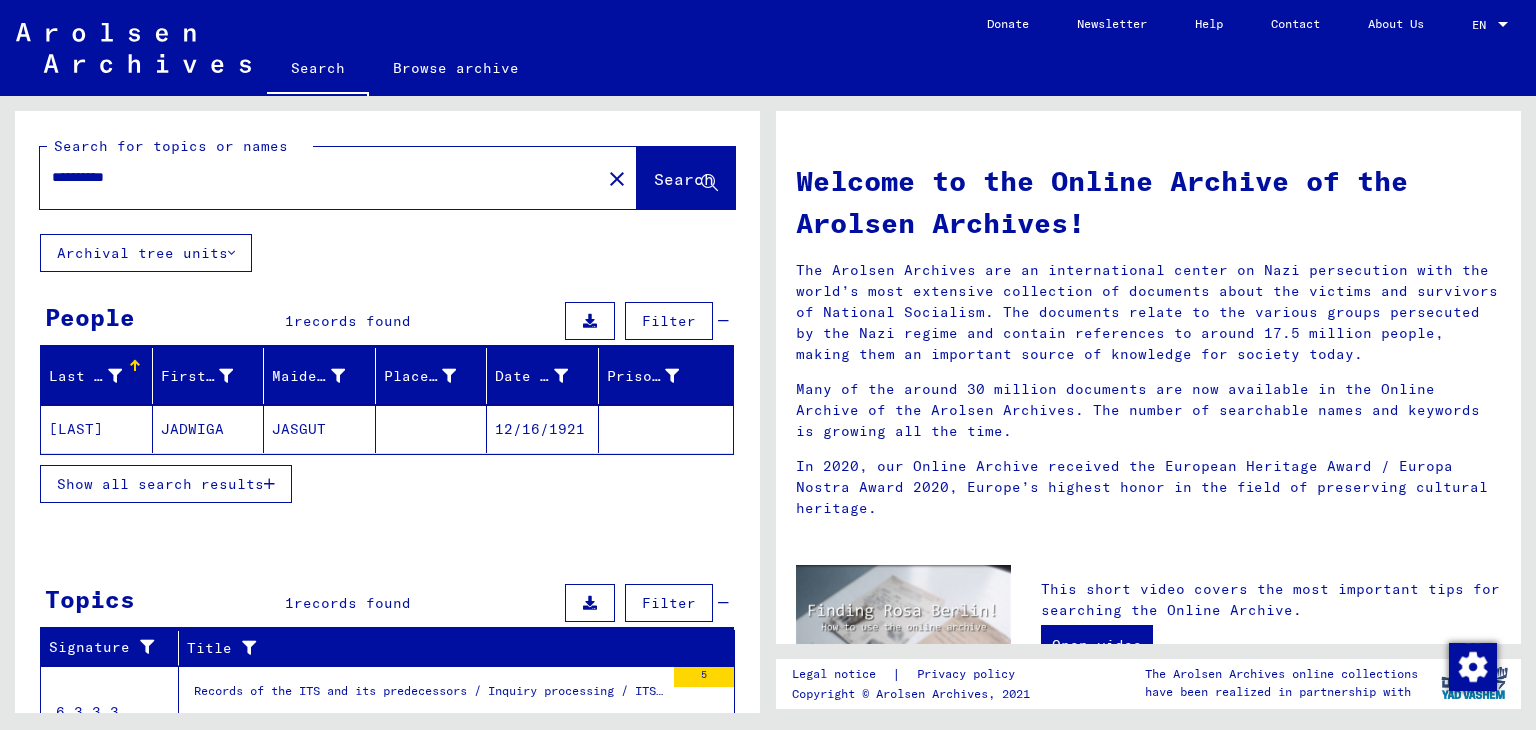 scroll, scrollTop: 100, scrollLeft: 0, axis: vertical 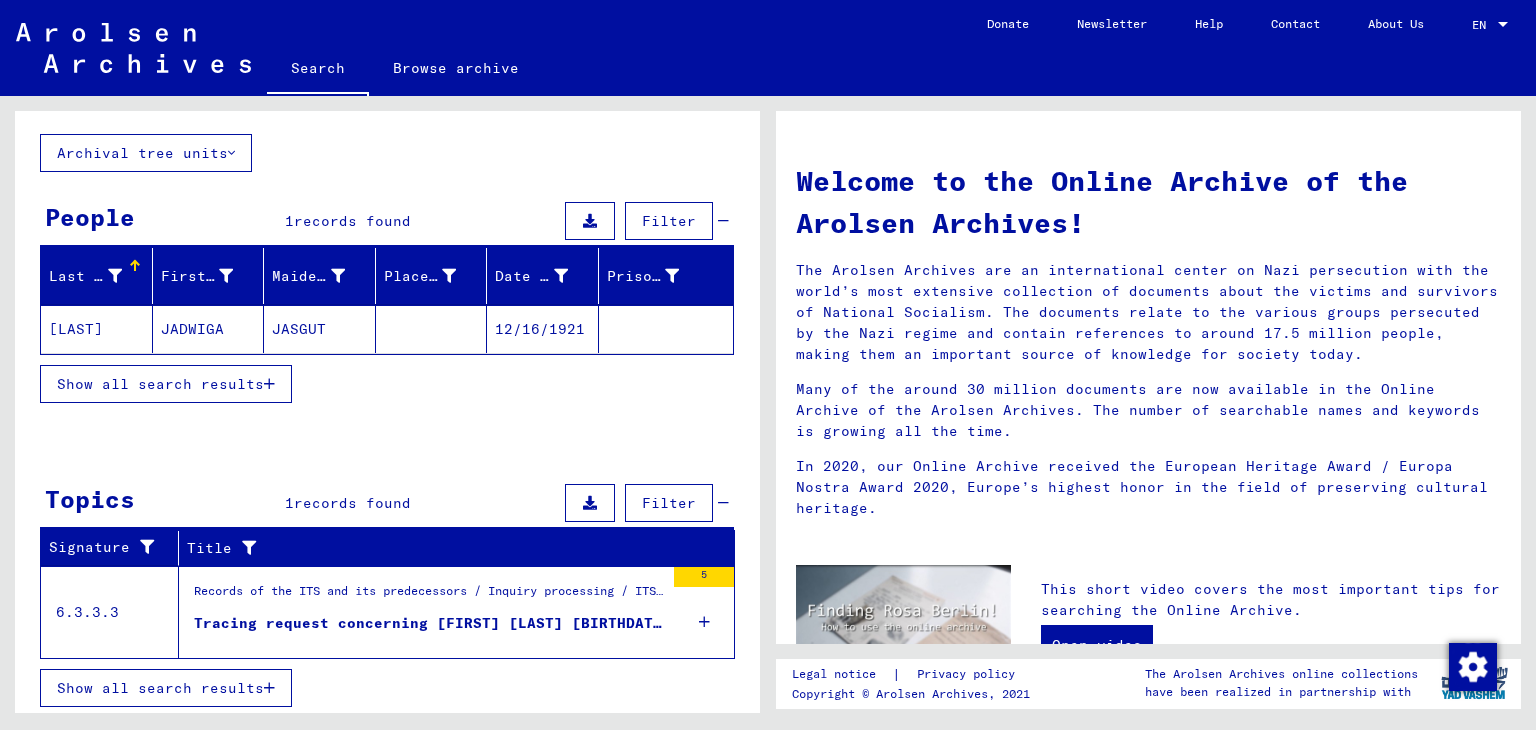click on "Tracing request concerning [FIRST] [LAST] [BIRTHDATE]" at bounding box center (429, 623) 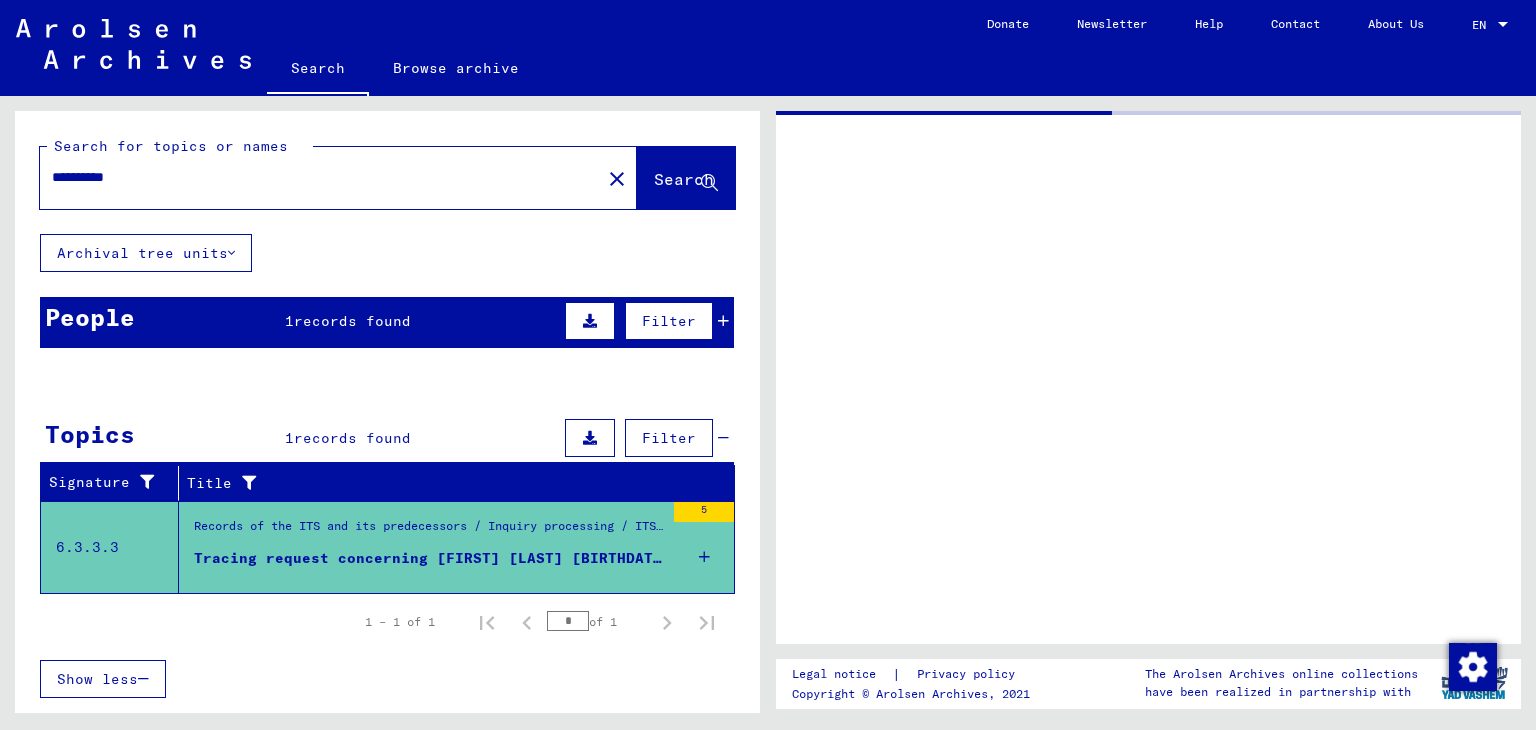 scroll, scrollTop: 0, scrollLeft: 0, axis: both 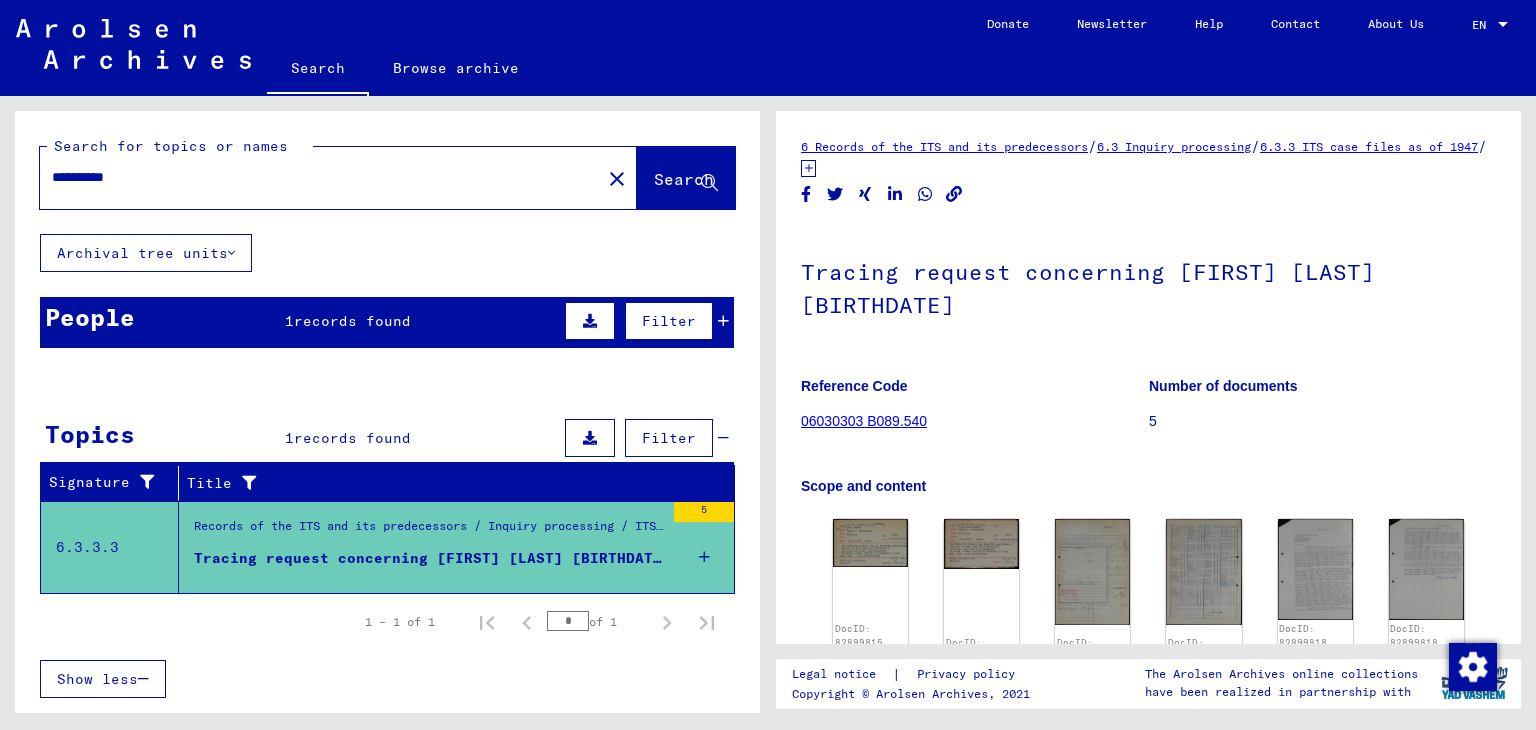 click on "06030303 B089.540" 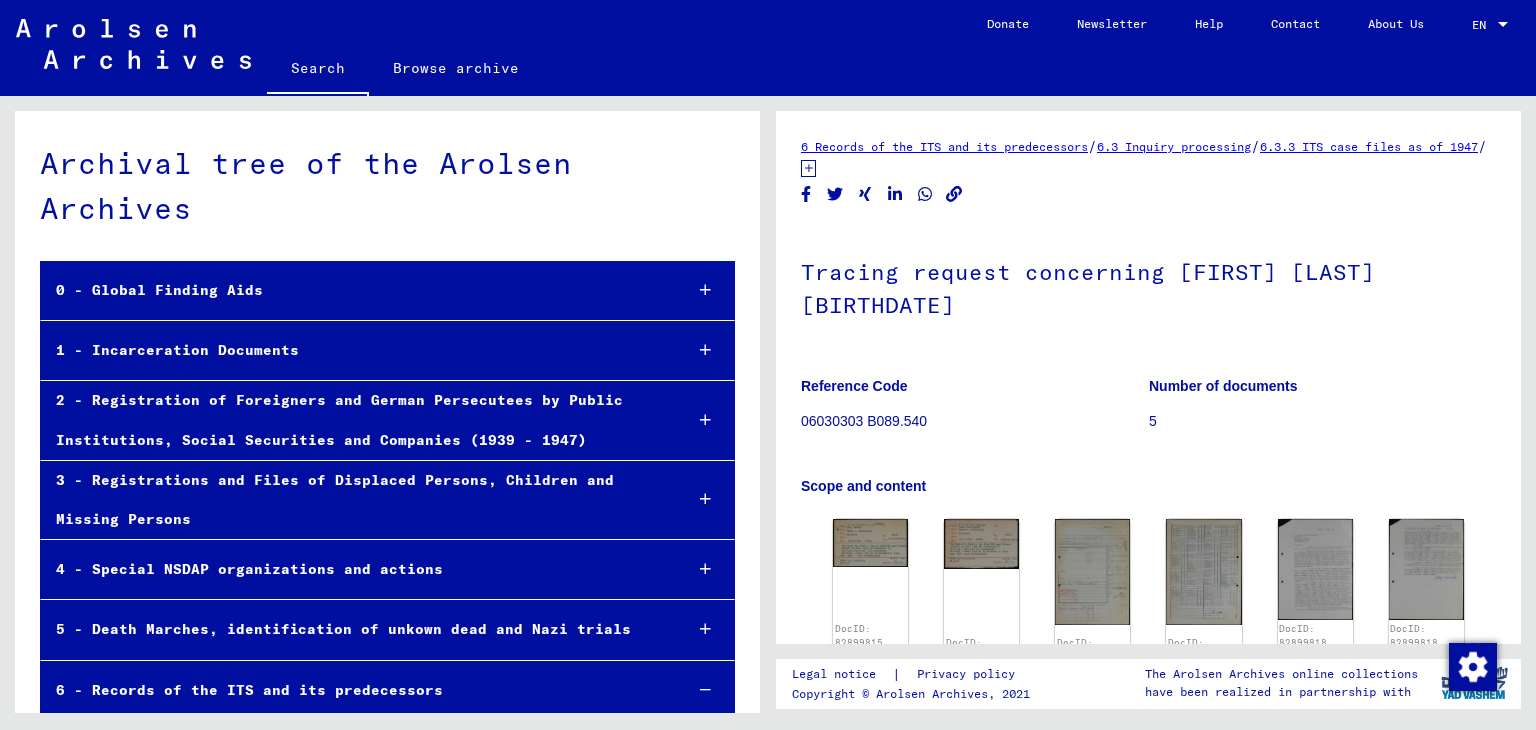scroll, scrollTop: 18108, scrollLeft: 0, axis: vertical 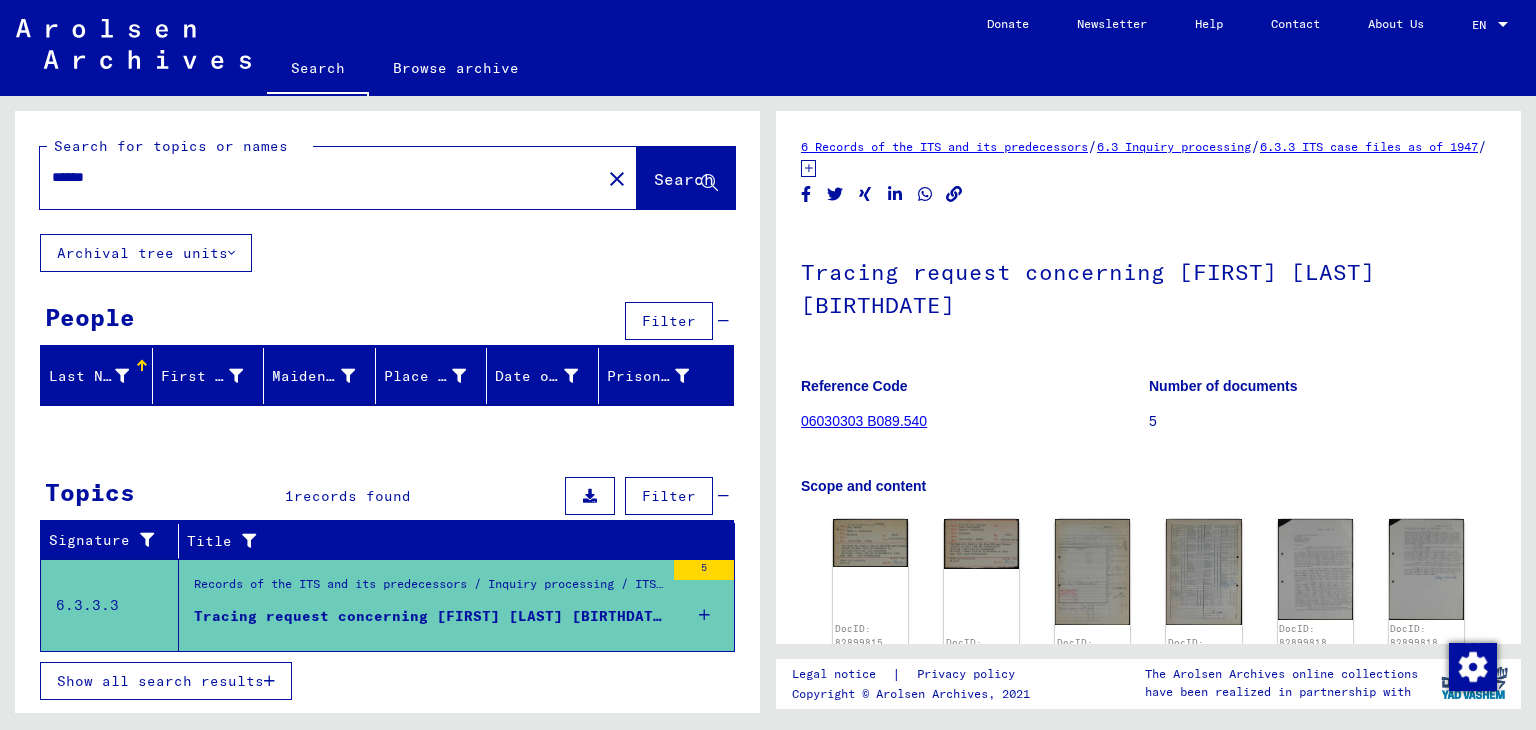 click on "Show all search results" at bounding box center [160, 681] 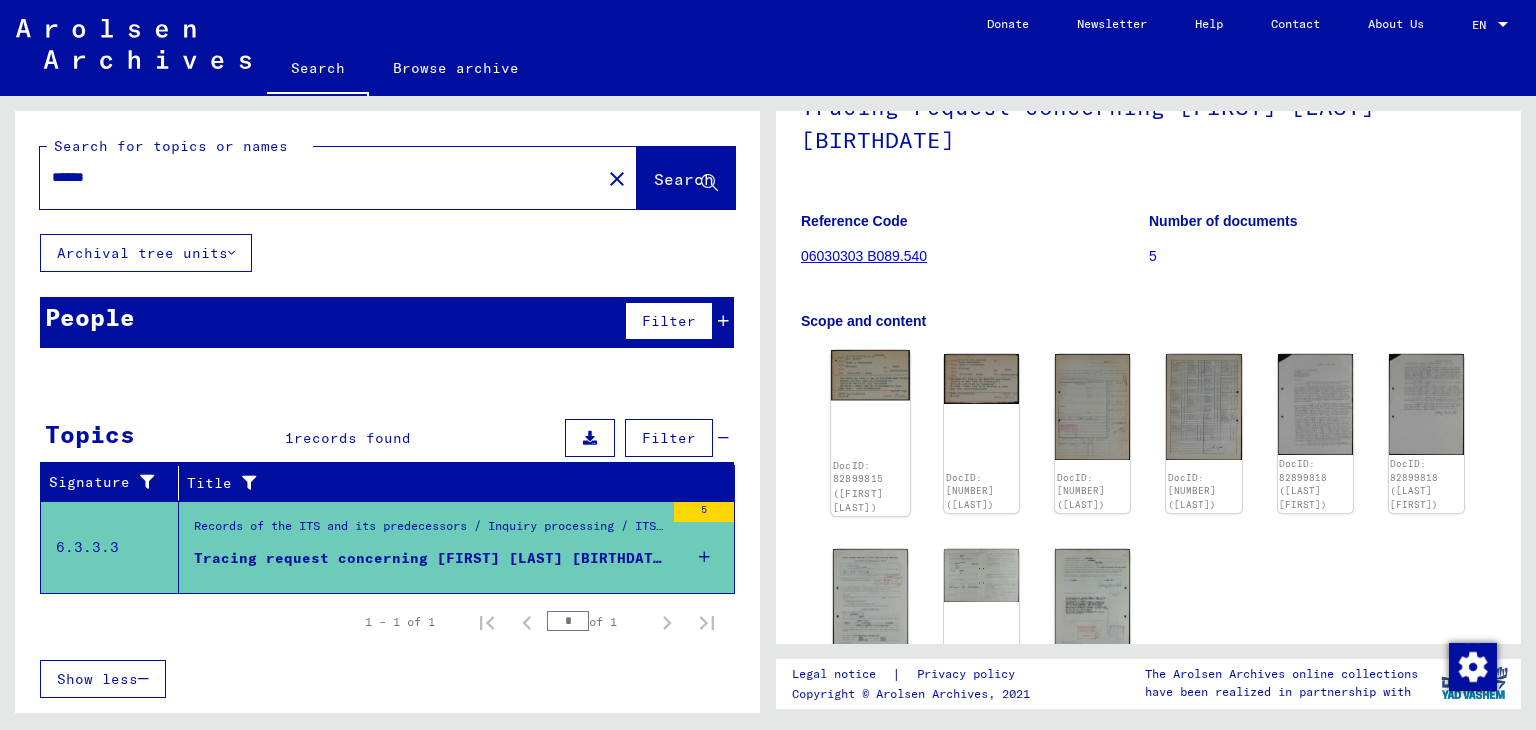 scroll, scrollTop: 0, scrollLeft: 0, axis: both 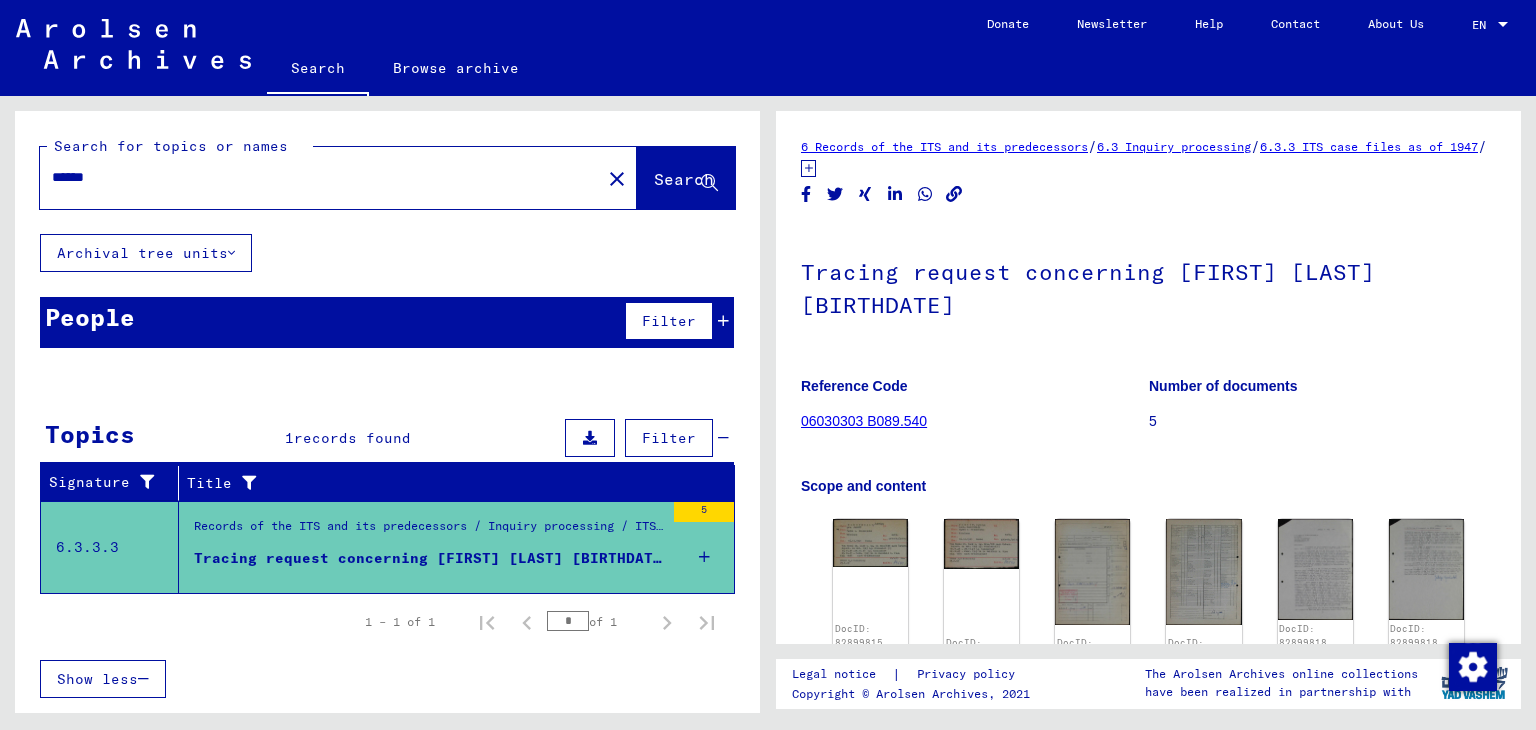 drag, startPoint x: 0, startPoint y: 175, endPoint x: 0, endPoint y: 163, distance: 12 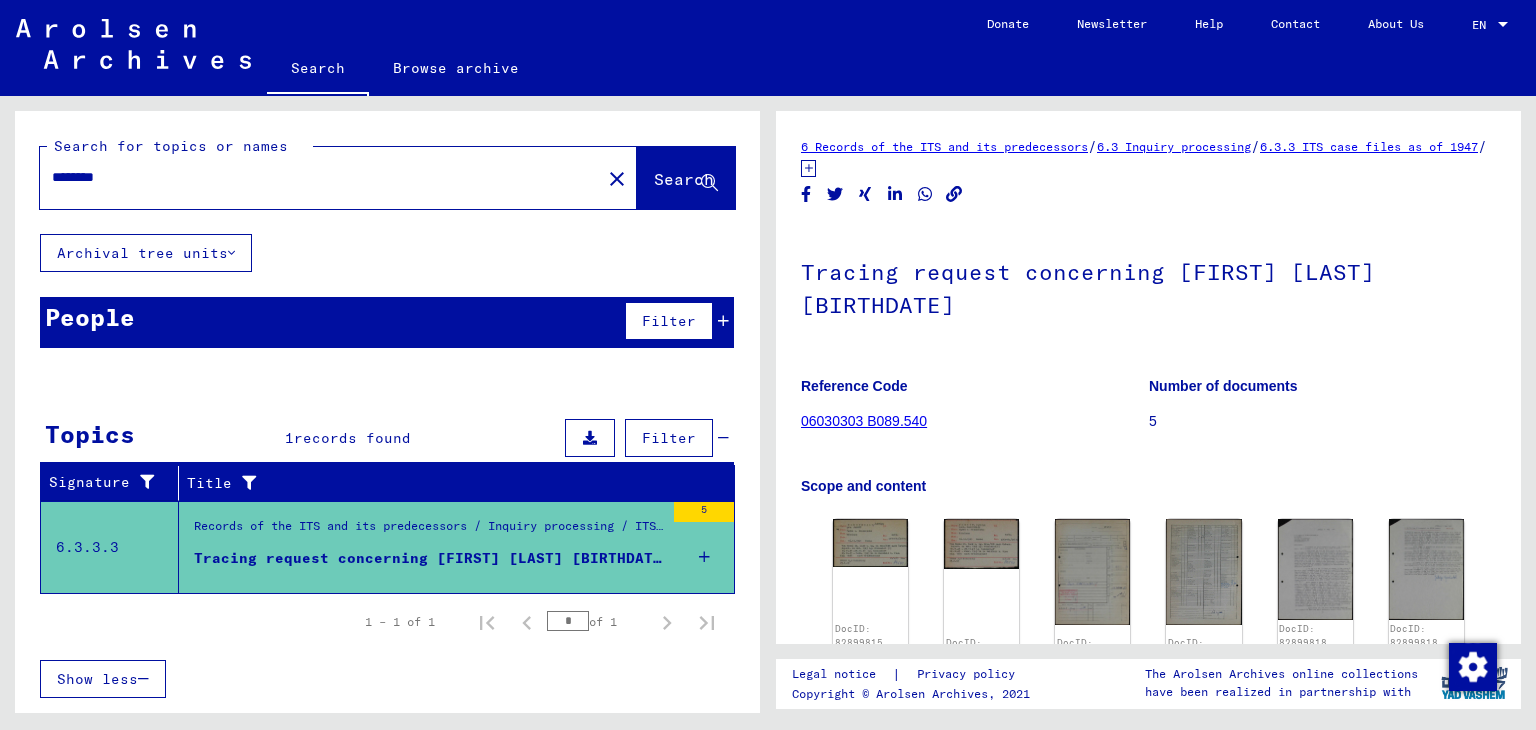 type on "********" 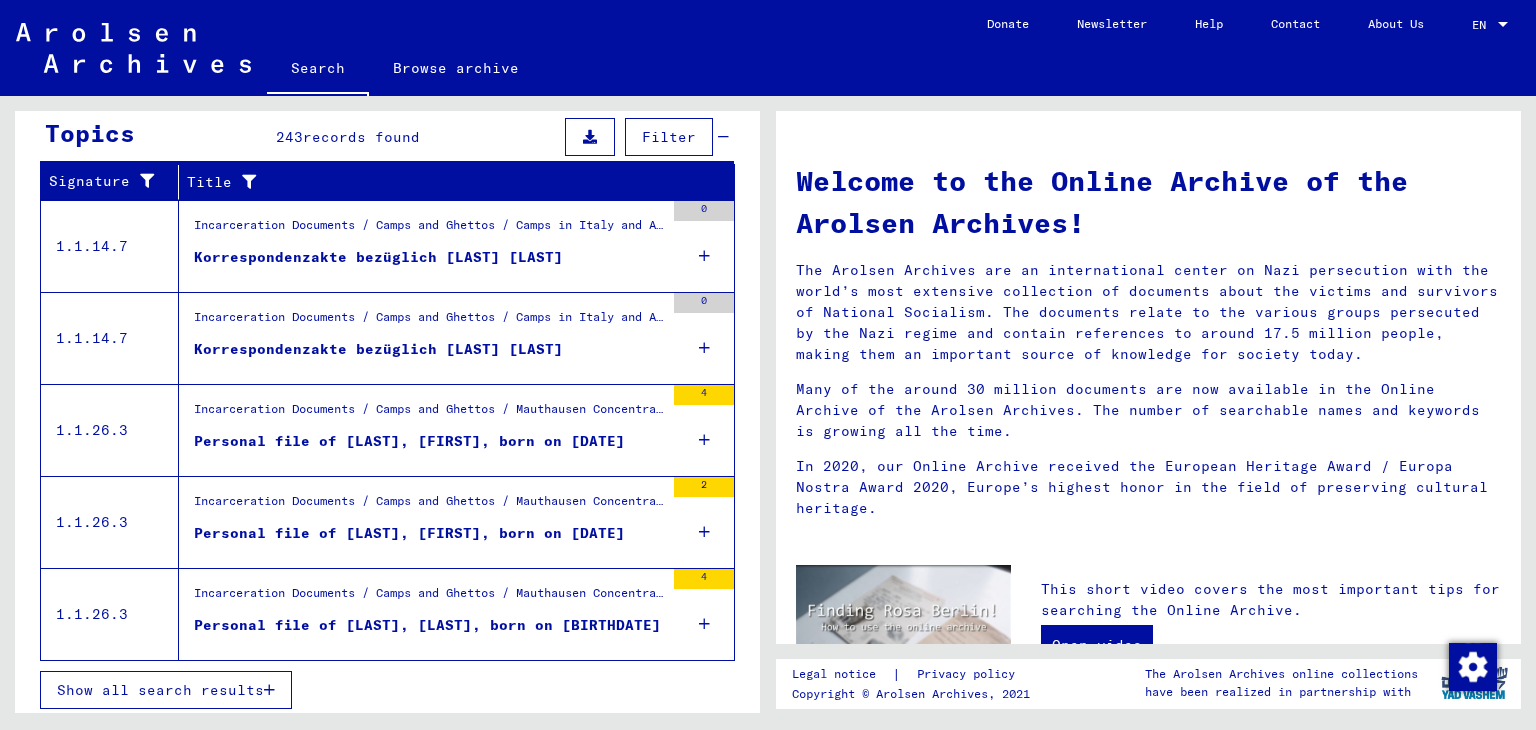 scroll, scrollTop: 303, scrollLeft: 0, axis: vertical 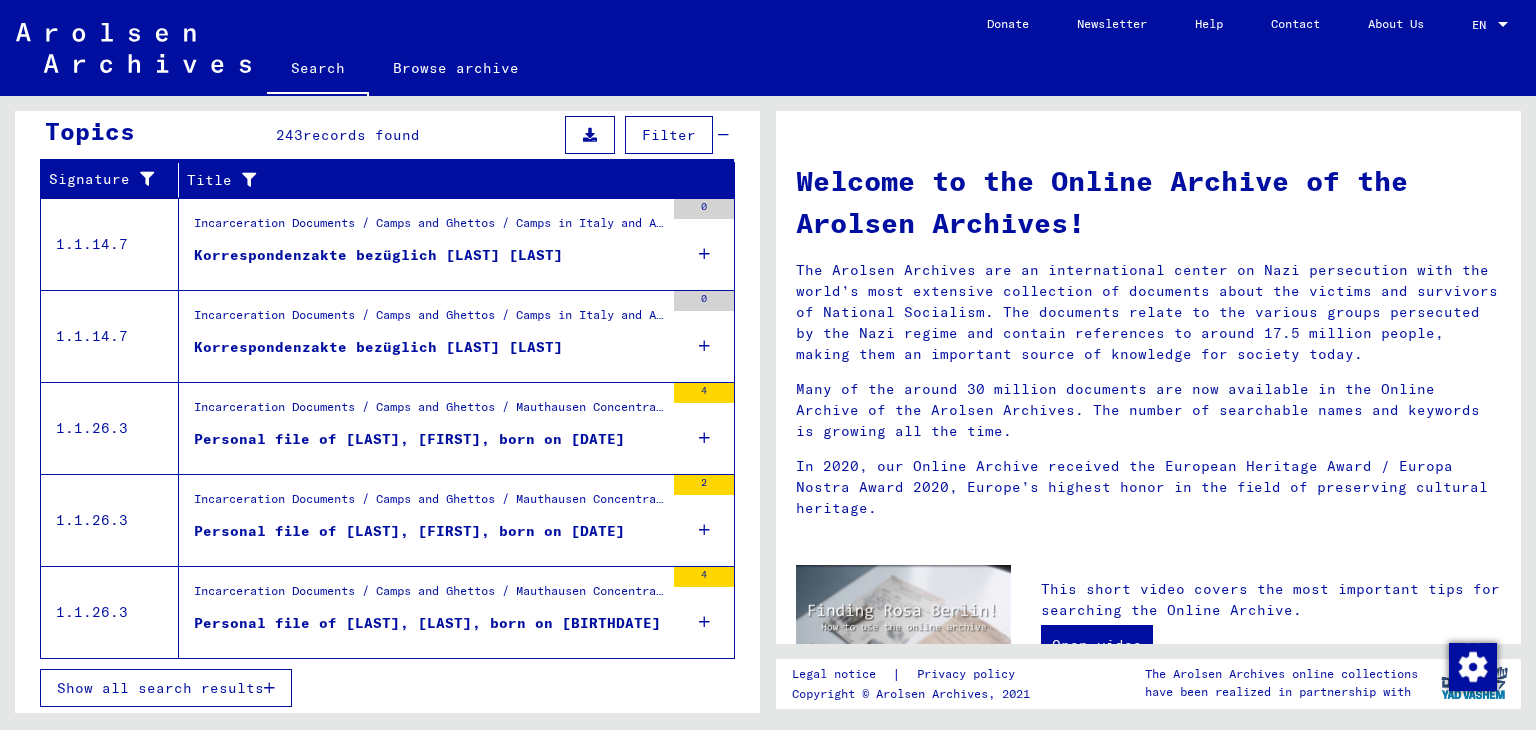click on "Show all search results" at bounding box center [160, 688] 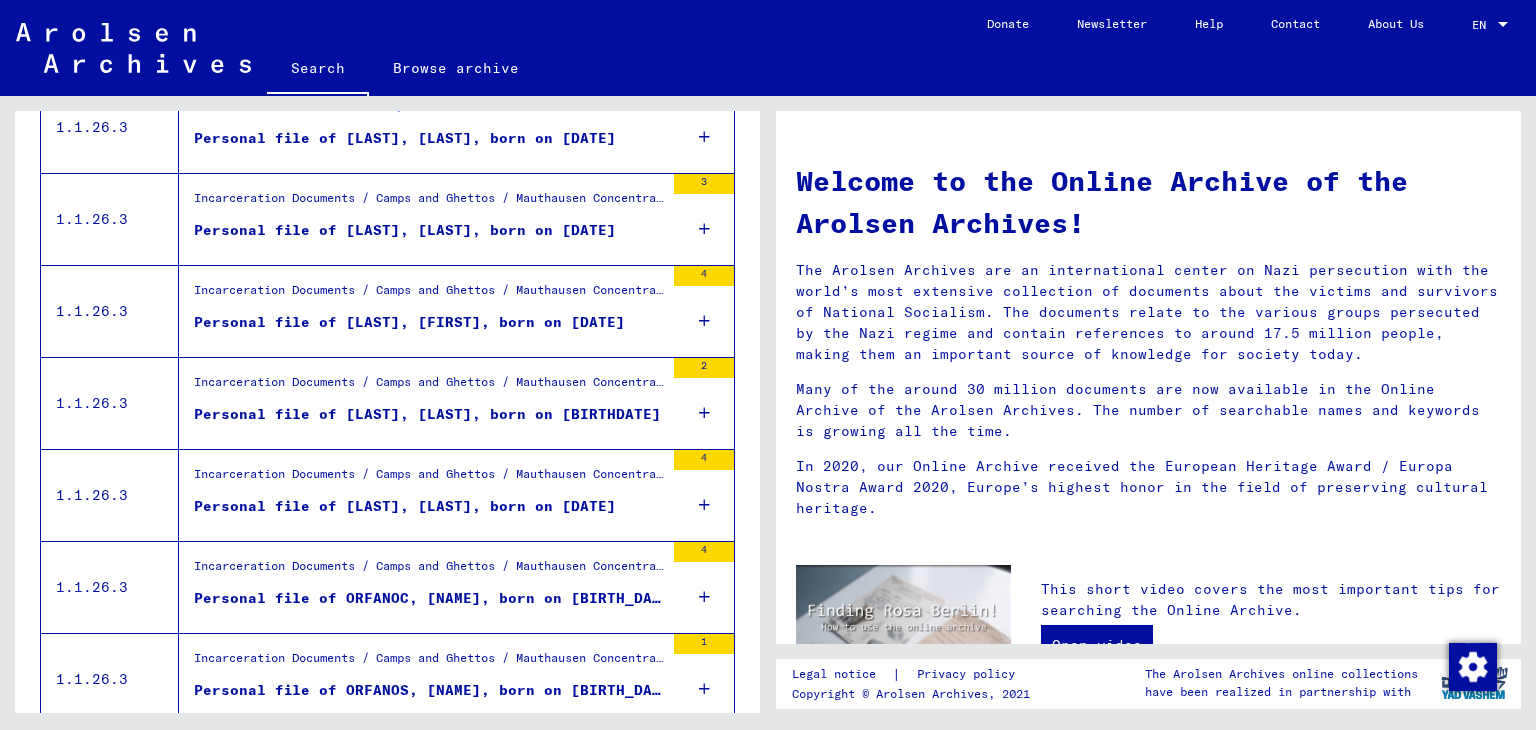 scroll, scrollTop: 2195, scrollLeft: 0, axis: vertical 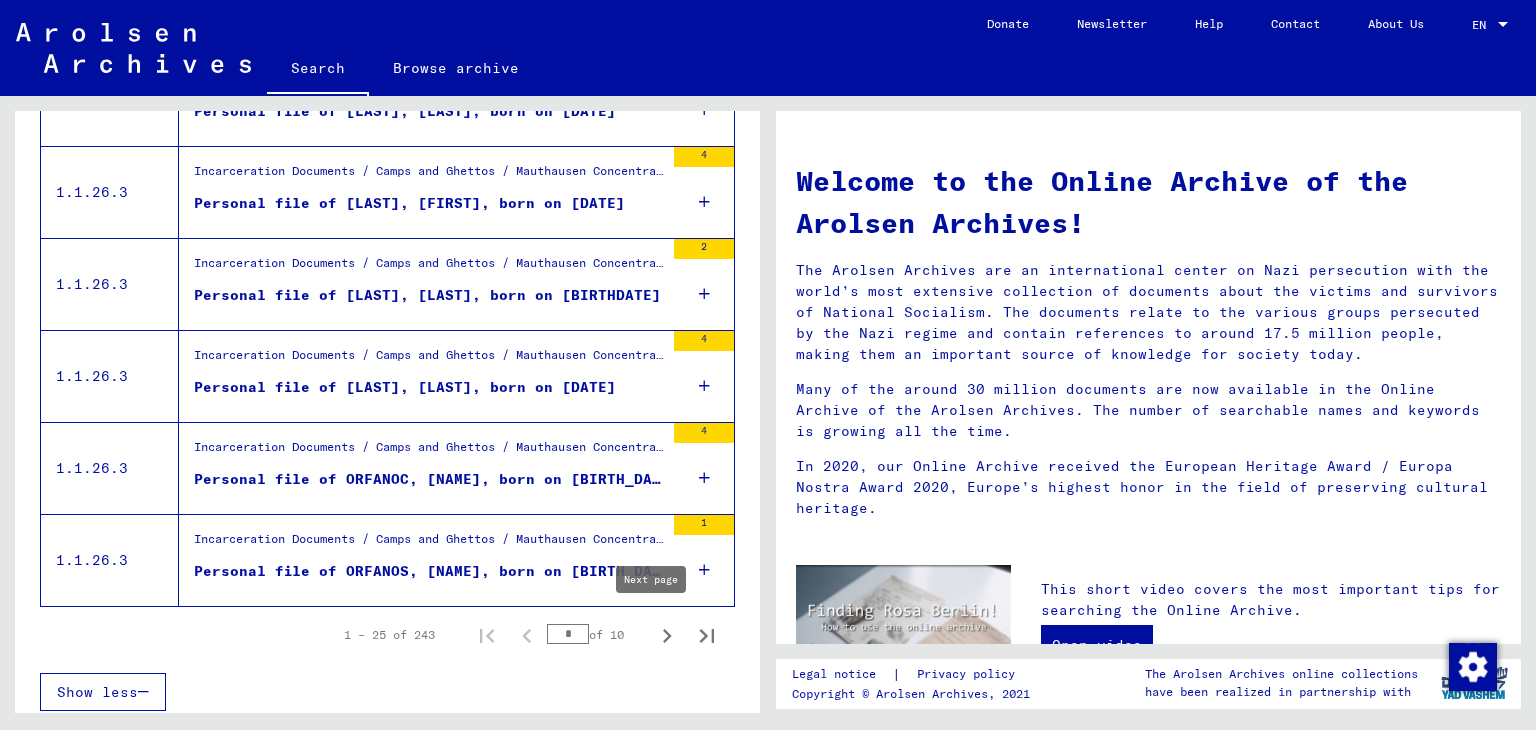 click 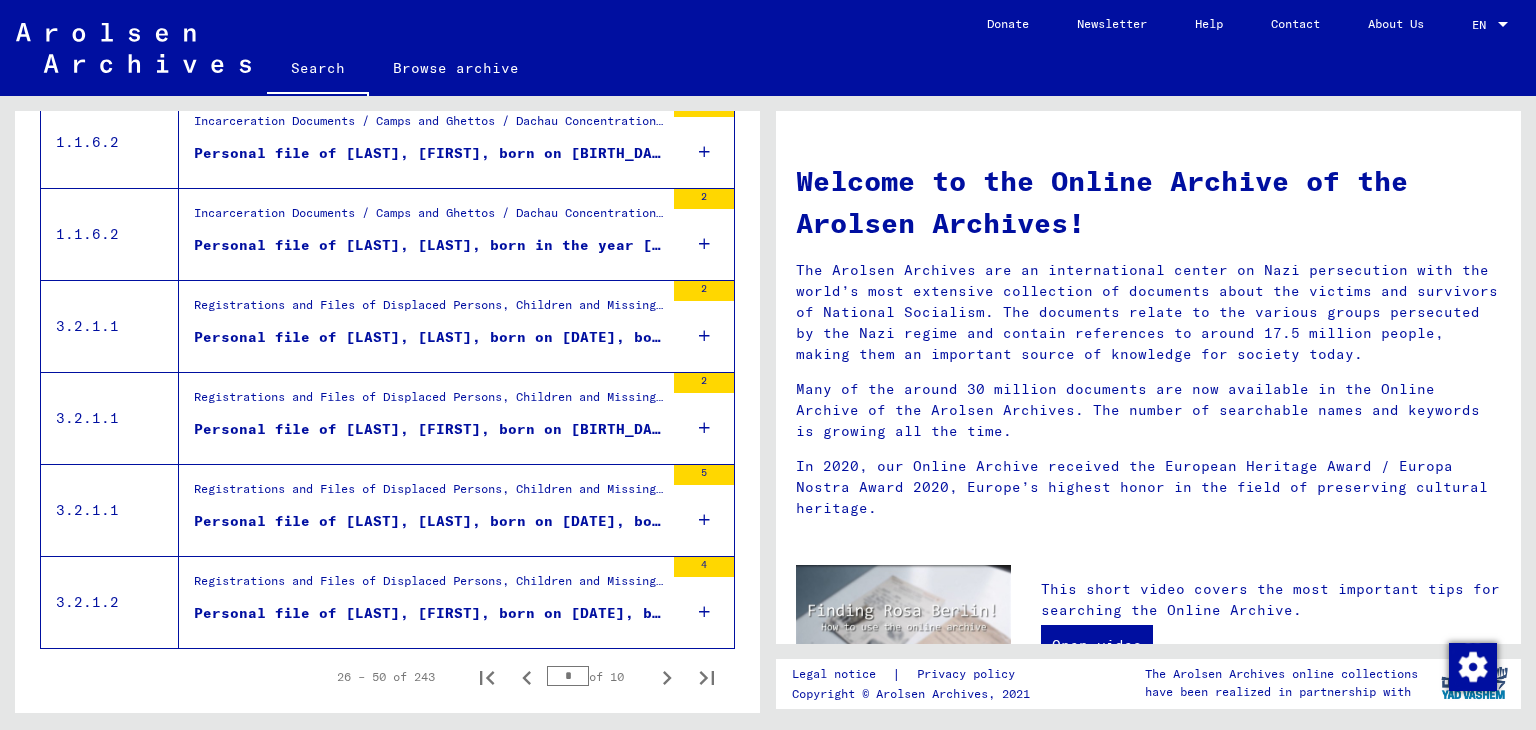 scroll, scrollTop: 2195, scrollLeft: 0, axis: vertical 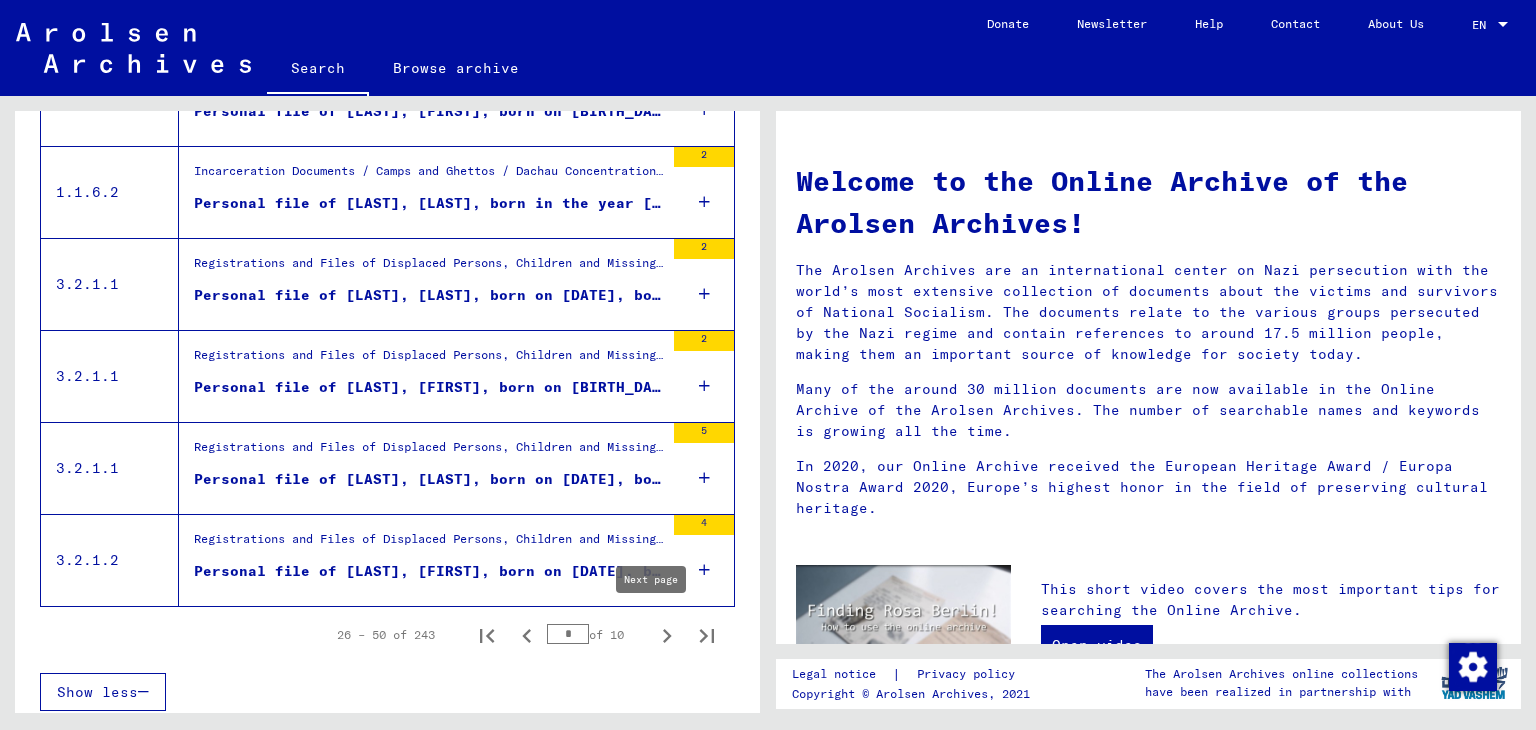 click 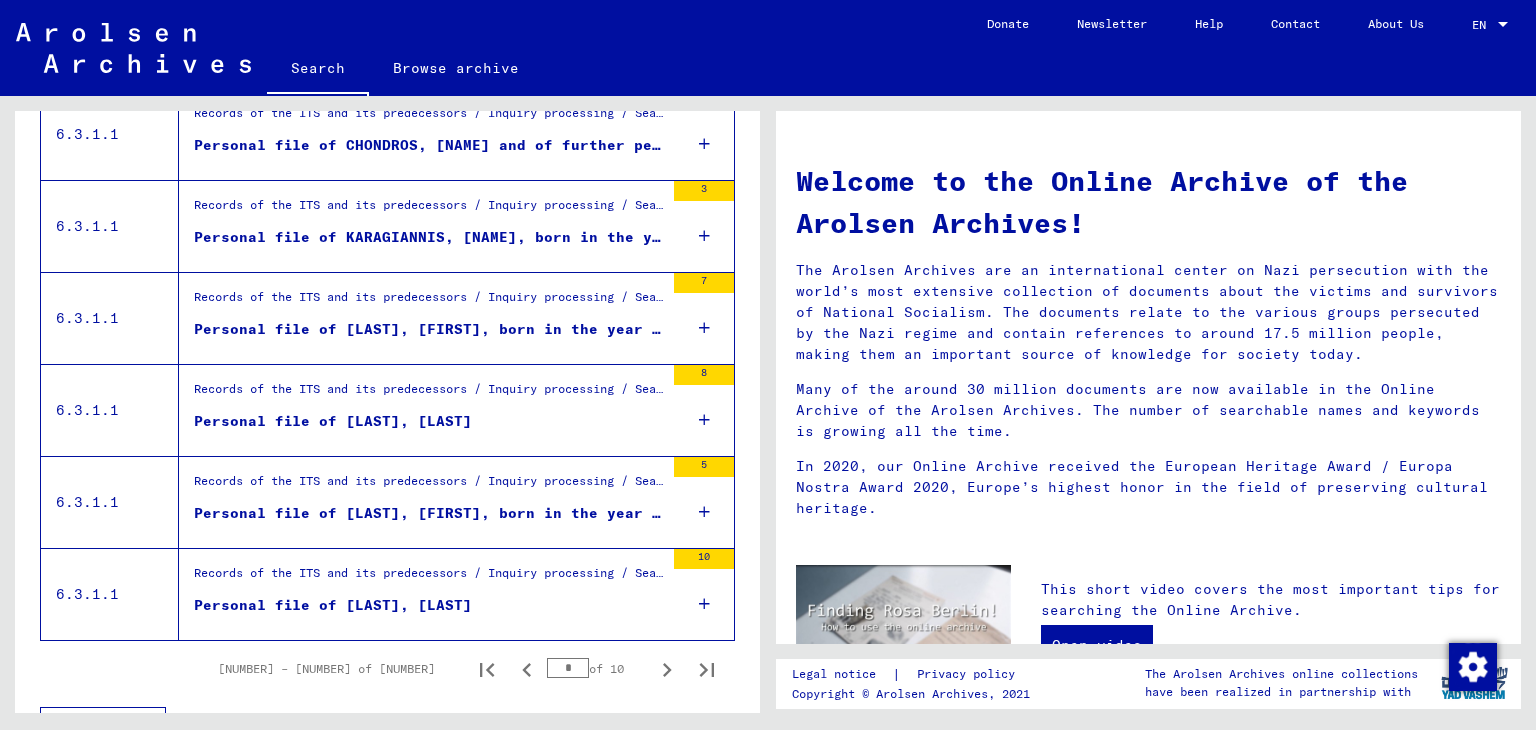 scroll, scrollTop: 2195, scrollLeft: 0, axis: vertical 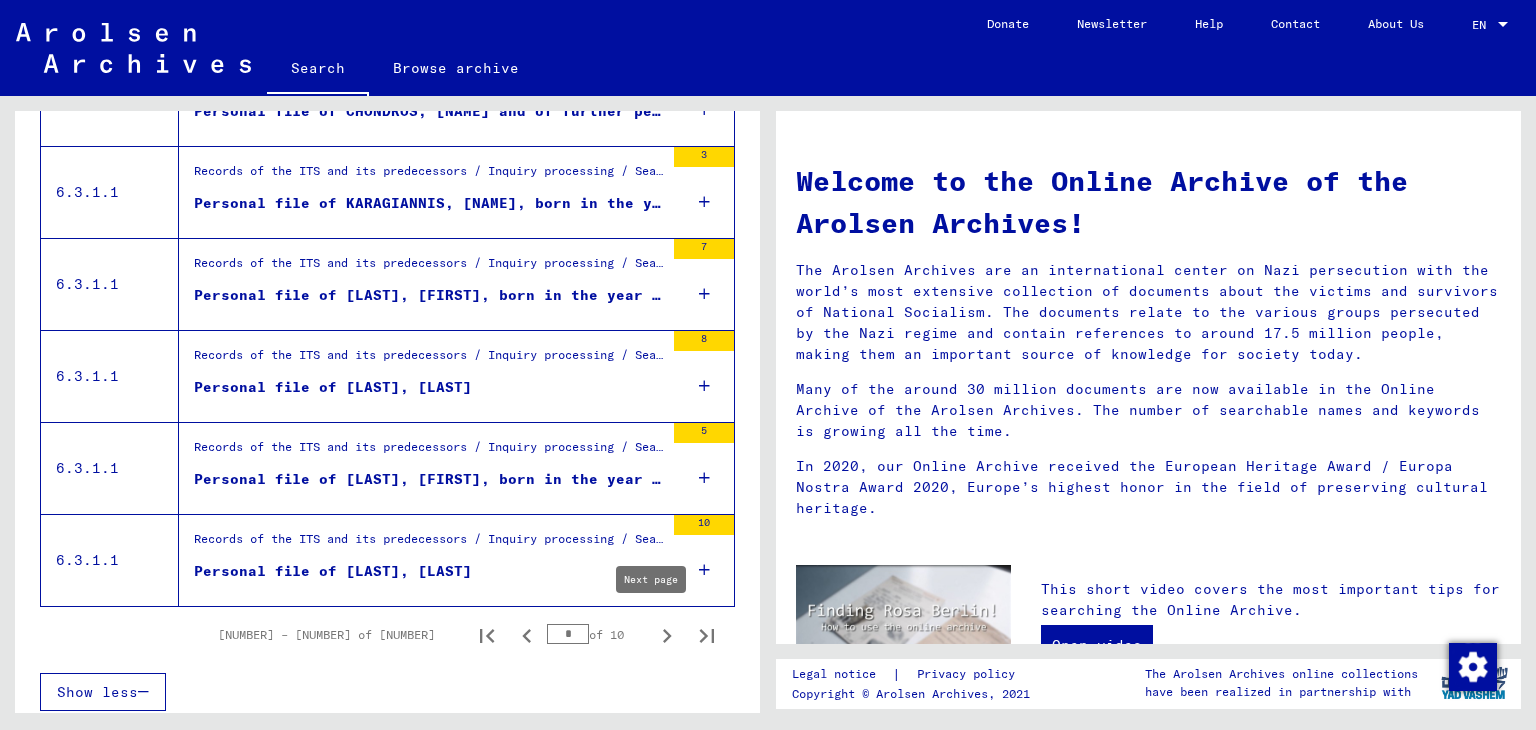 click 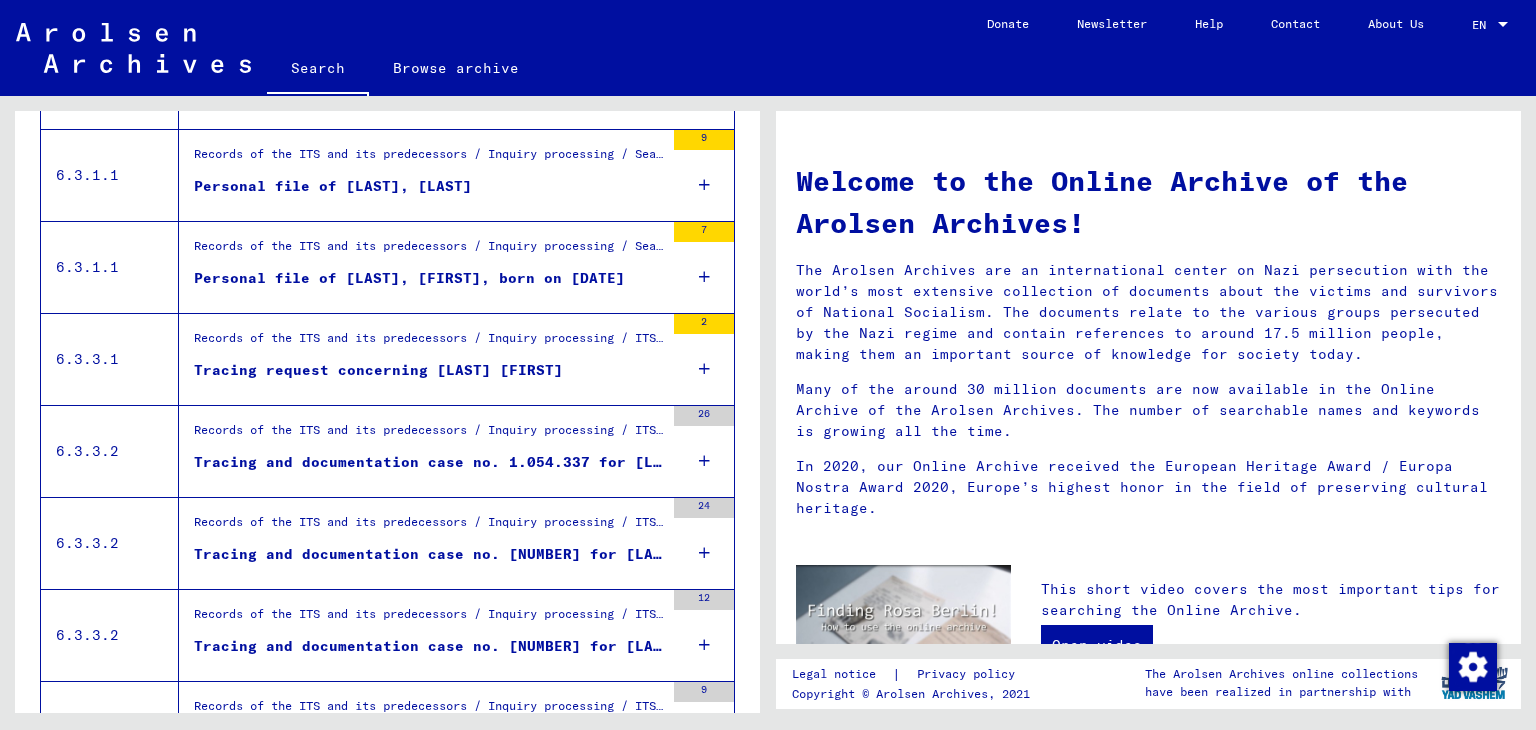 scroll, scrollTop: 800, scrollLeft: 0, axis: vertical 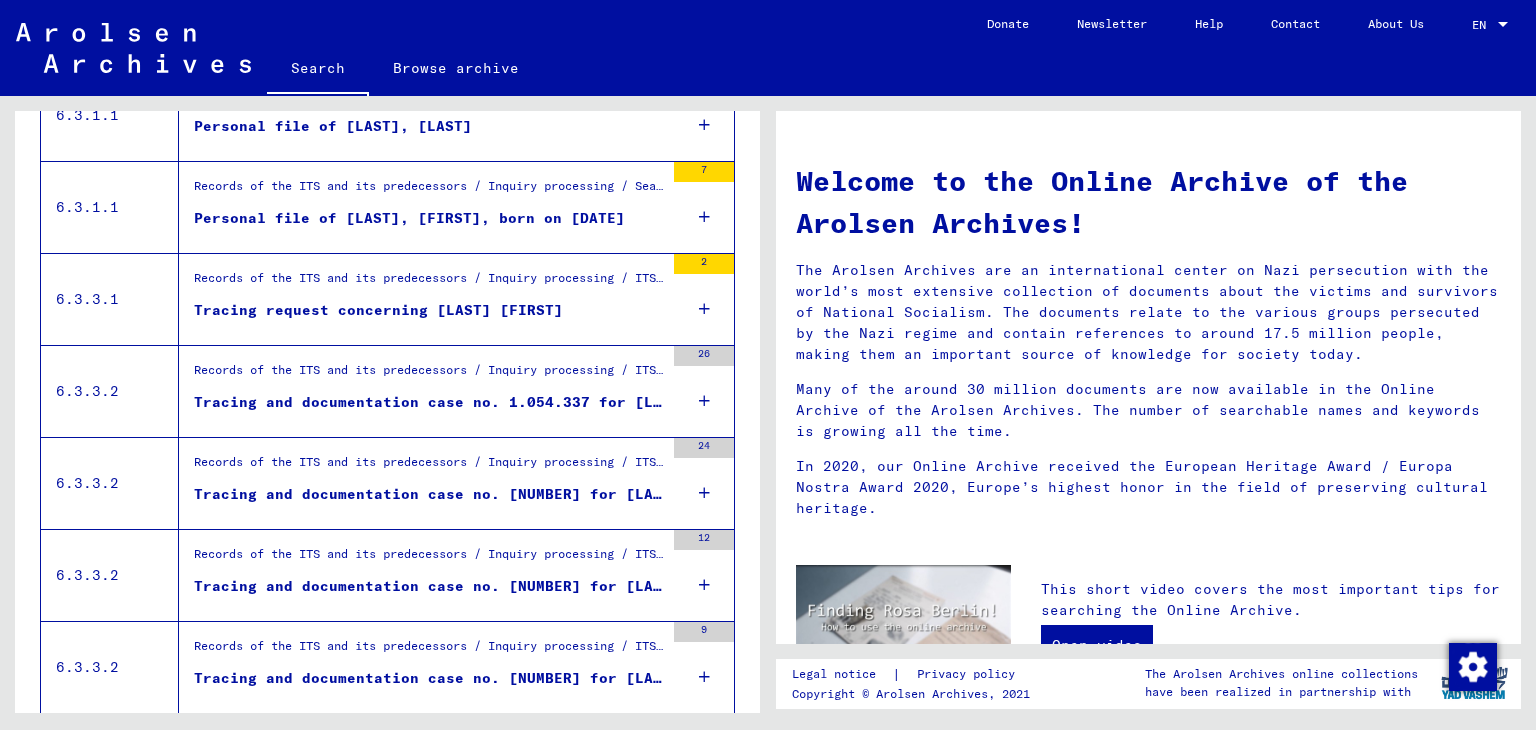 click on "Tracing and documentation case no. 1.054.337 for [LAST], [FIRST] born [BIRTH_DATE]" at bounding box center (429, 402) 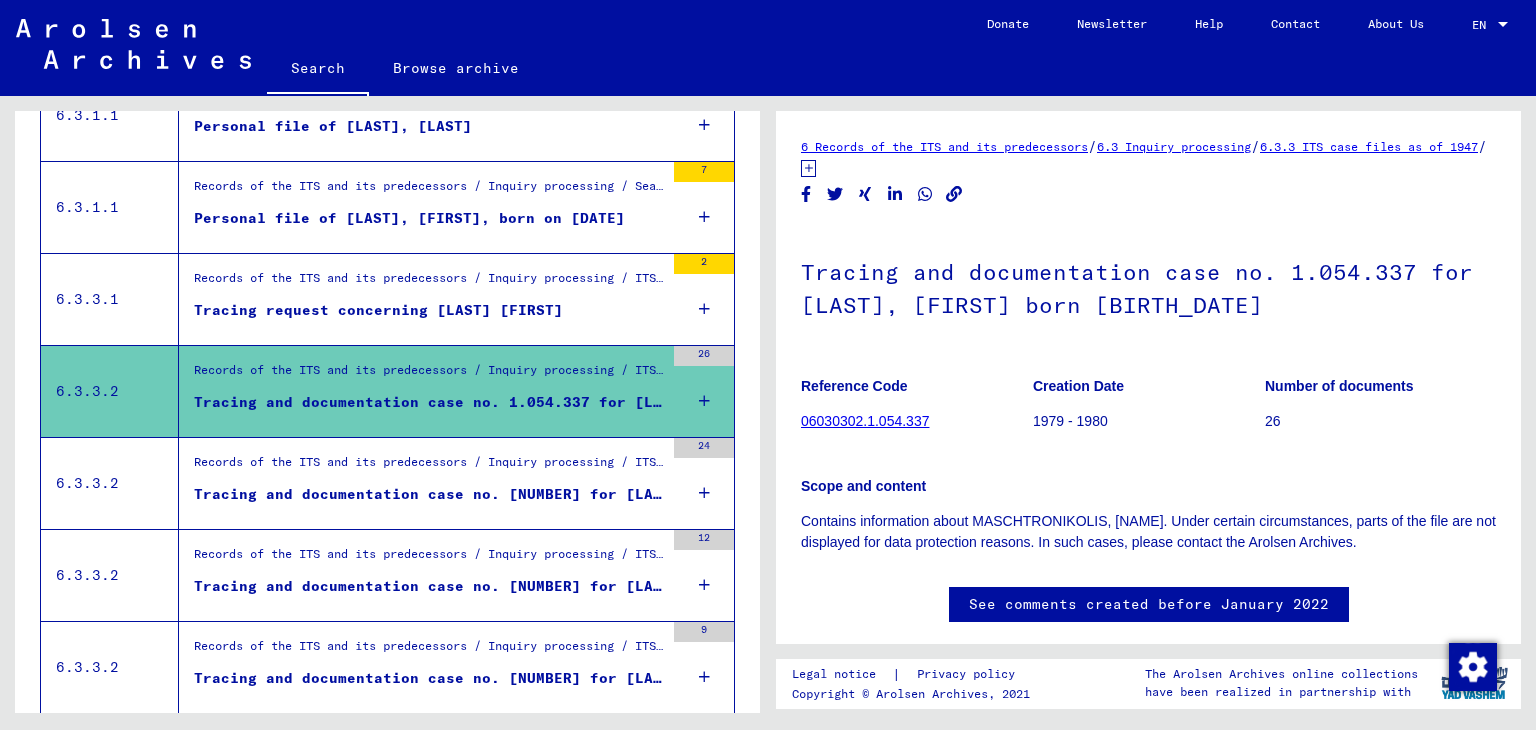 scroll, scrollTop: 0, scrollLeft: 0, axis: both 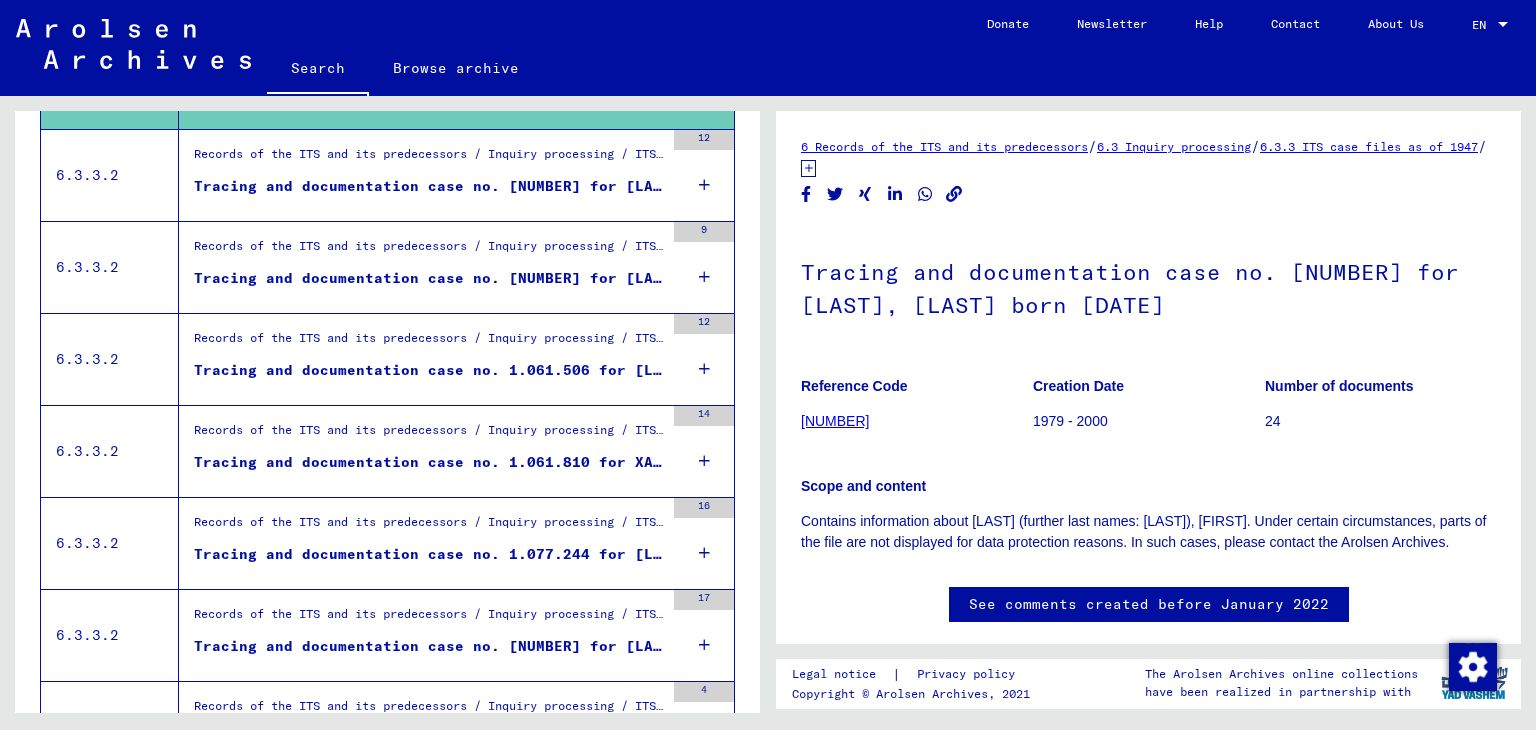 click on "Tracing and documentation case no. [NUMBER] for [LAST], [LAST] born [DATE]" at bounding box center [429, 186] 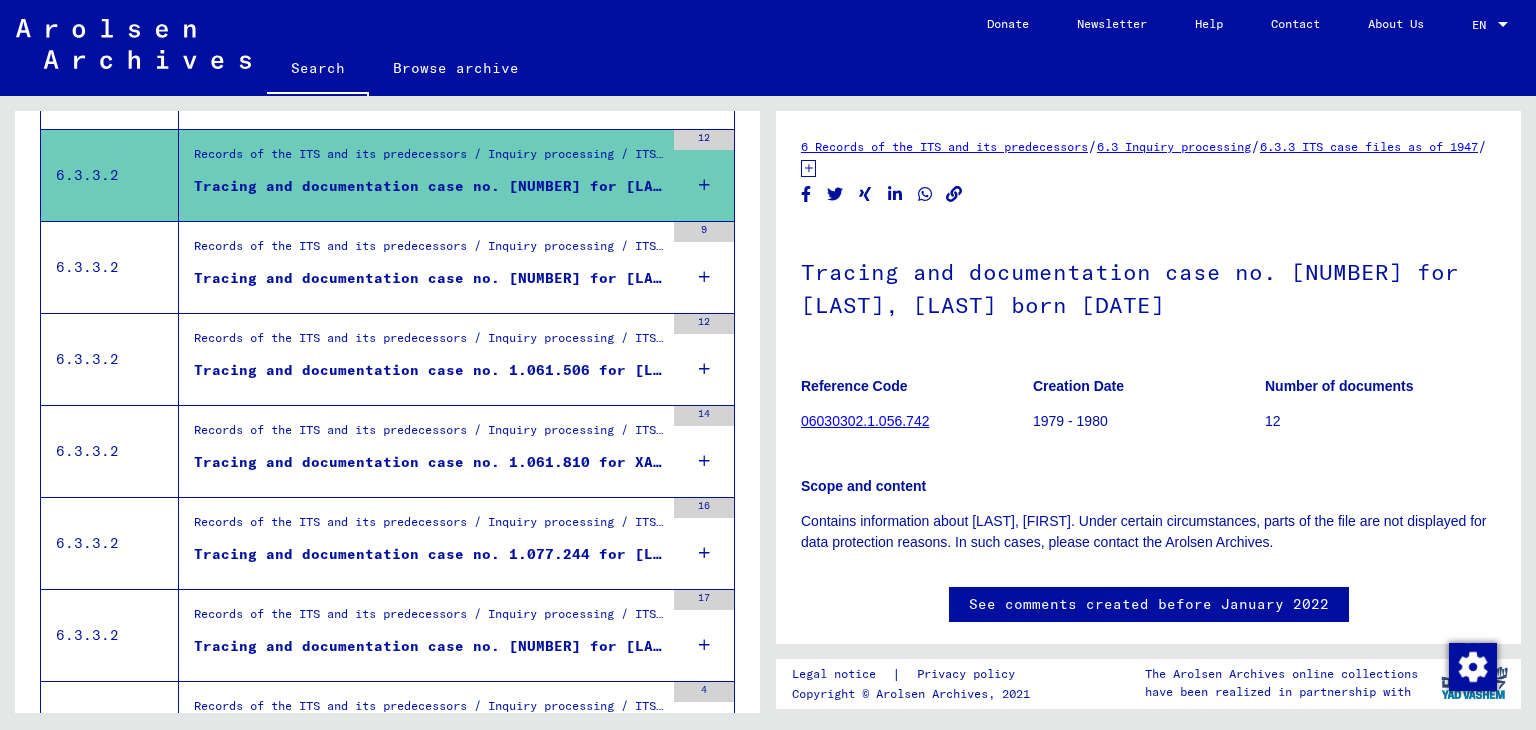 scroll, scrollTop: 0, scrollLeft: 0, axis: both 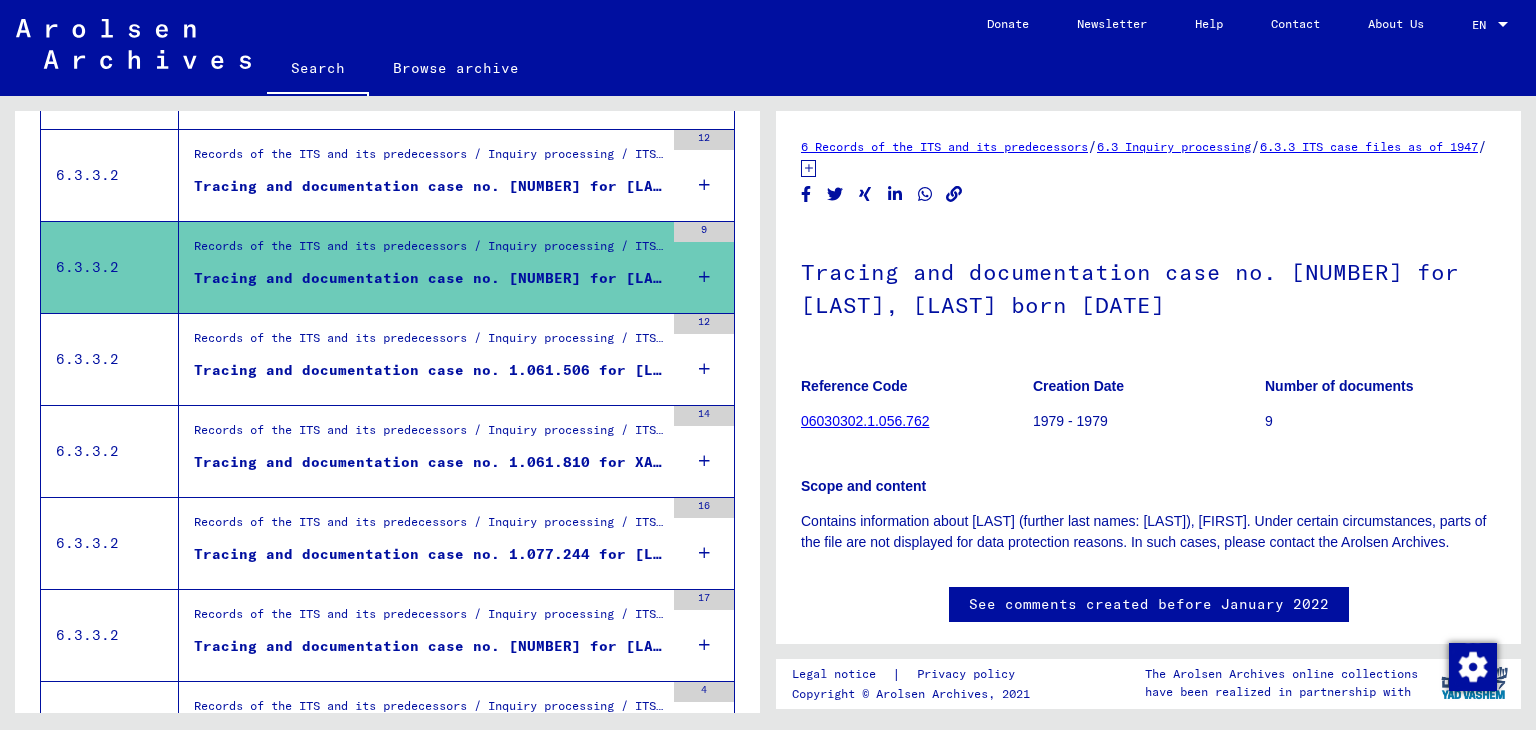 click on "Tracing and documentation case no. 1.061.506 for [LAST], [FIRST] born [BIRTHDATE]" at bounding box center [429, 370] 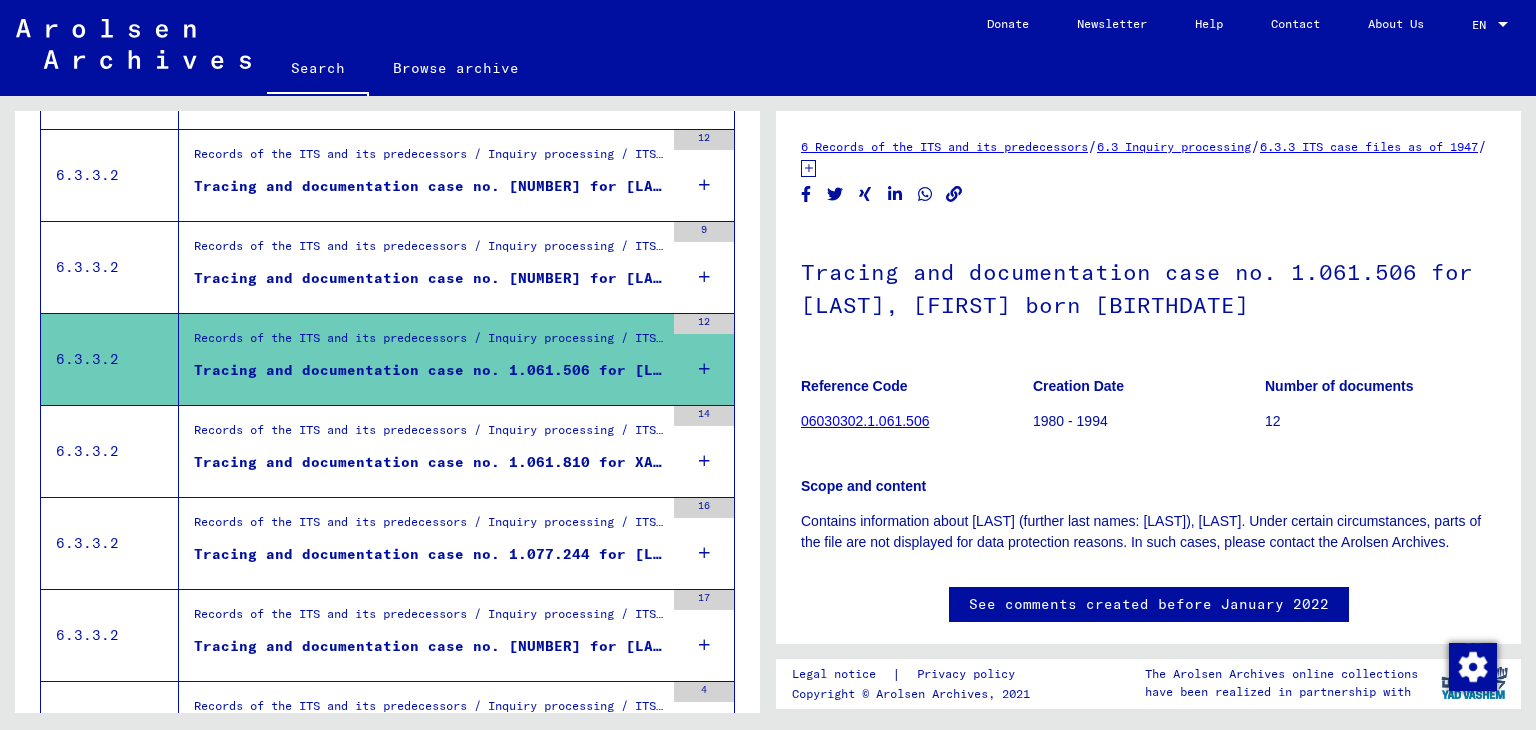 click on "Tracing and documentation case no. 1.061.810 for XANTHOS, [NAME] born [BIRTH_DATE]" at bounding box center (429, 462) 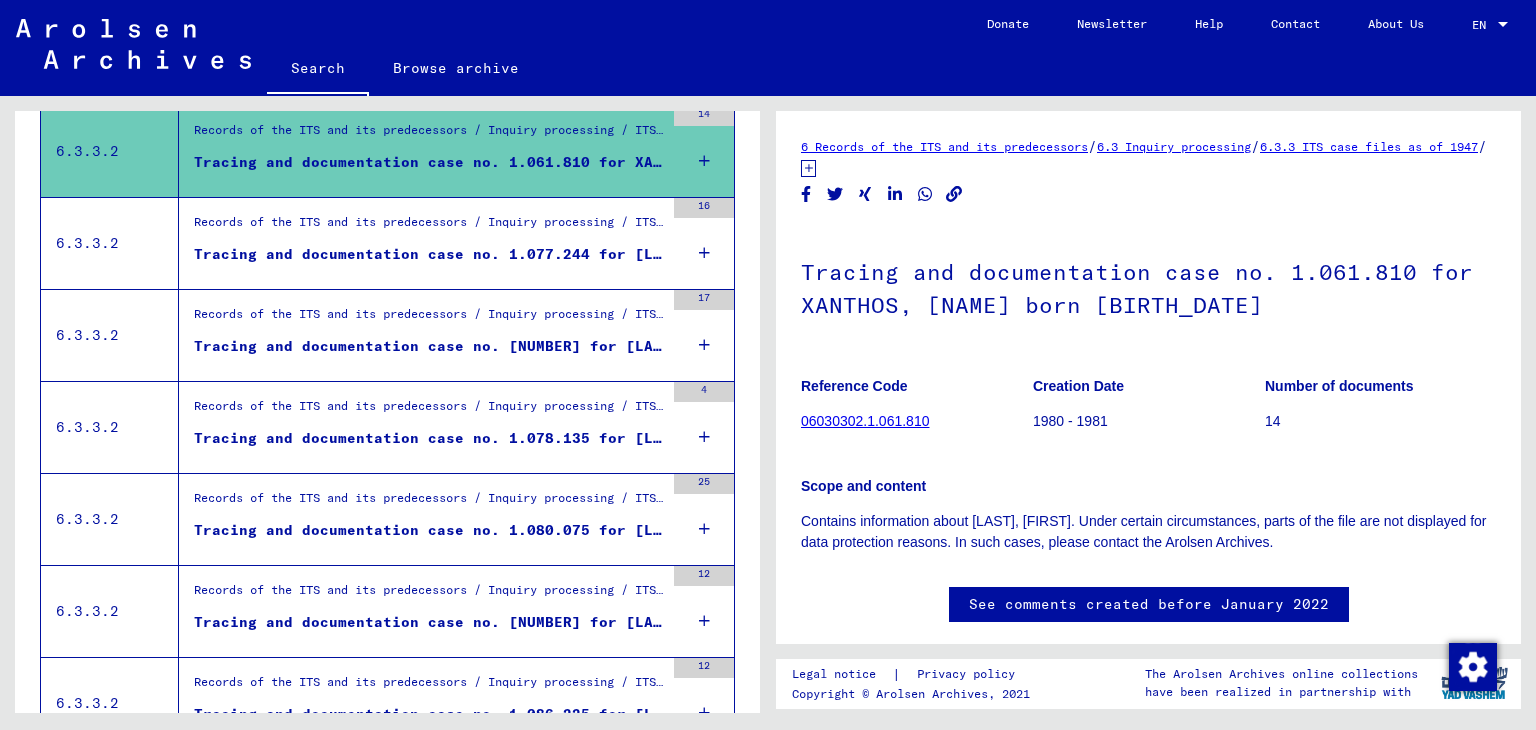 click on "Tracing and documentation case no. 1.077.244 for [LAST], [FIRST] born [BIRTH_DATE]" at bounding box center [429, 254] 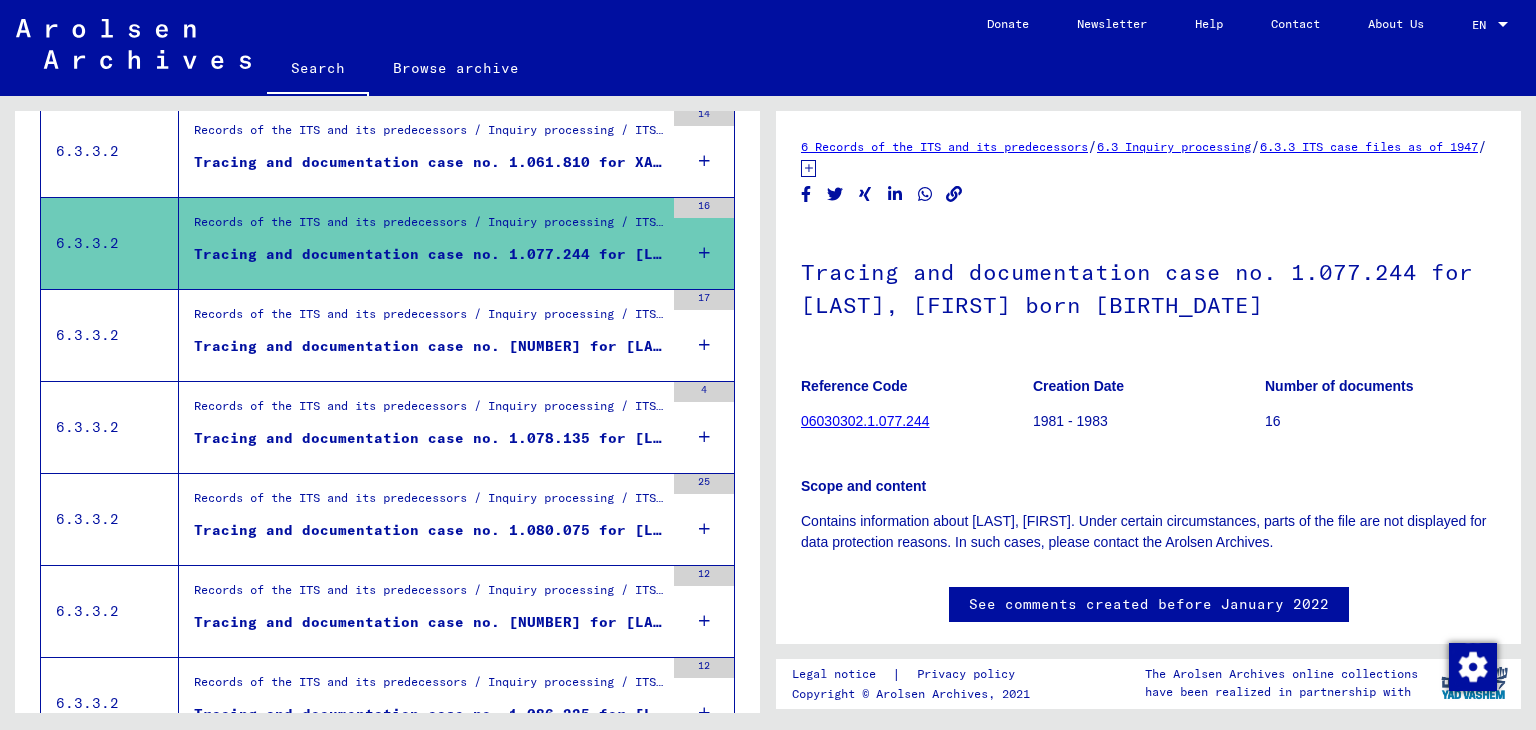 click on "Tracing and documentation case no. [NUMBER] for [LAST], [FIRST] born [DATE] or[DATE]" at bounding box center (429, 346) 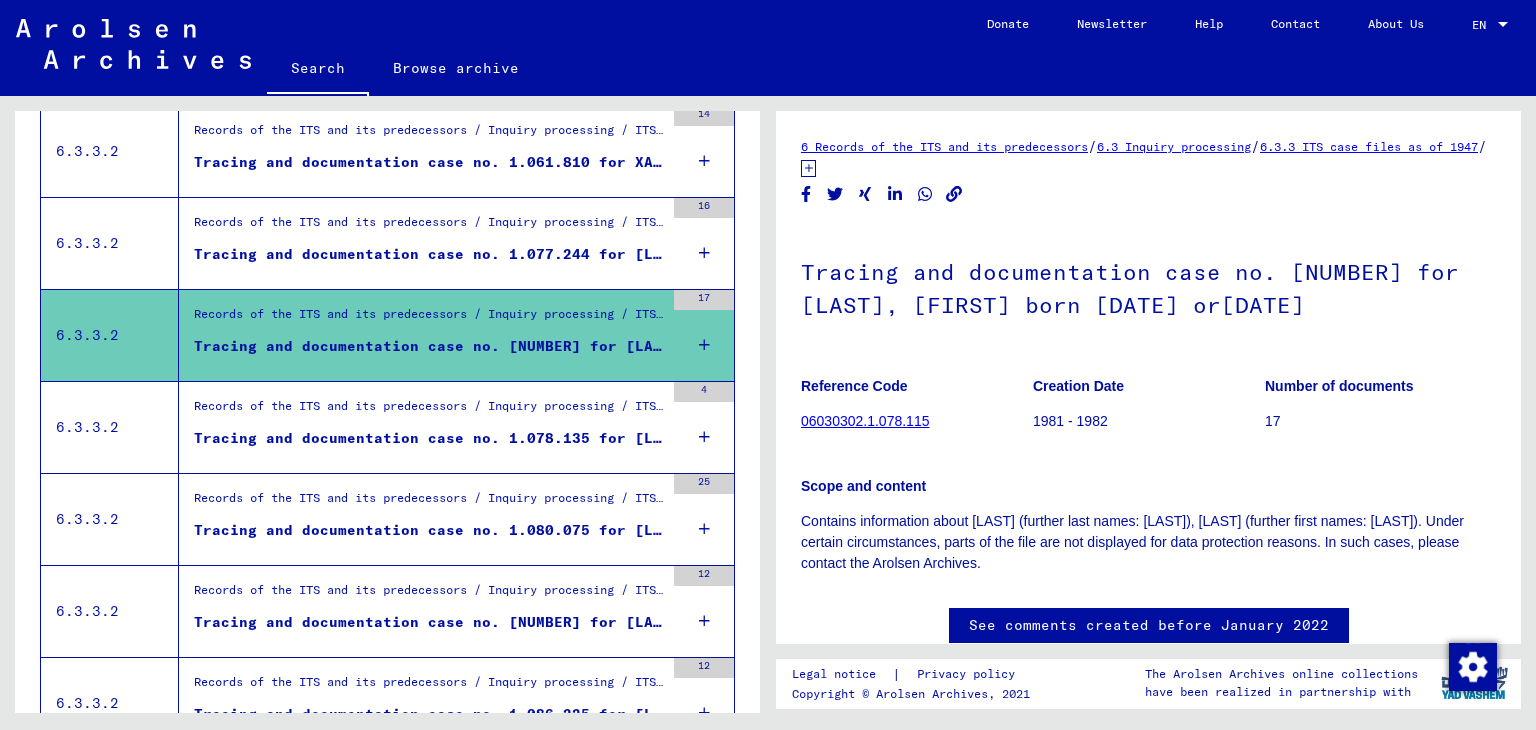 click on "Tracing and documentation case no. 1.078.135 for [LAST], [FIRST] born [BIRTHDATE]" at bounding box center [429, 438] 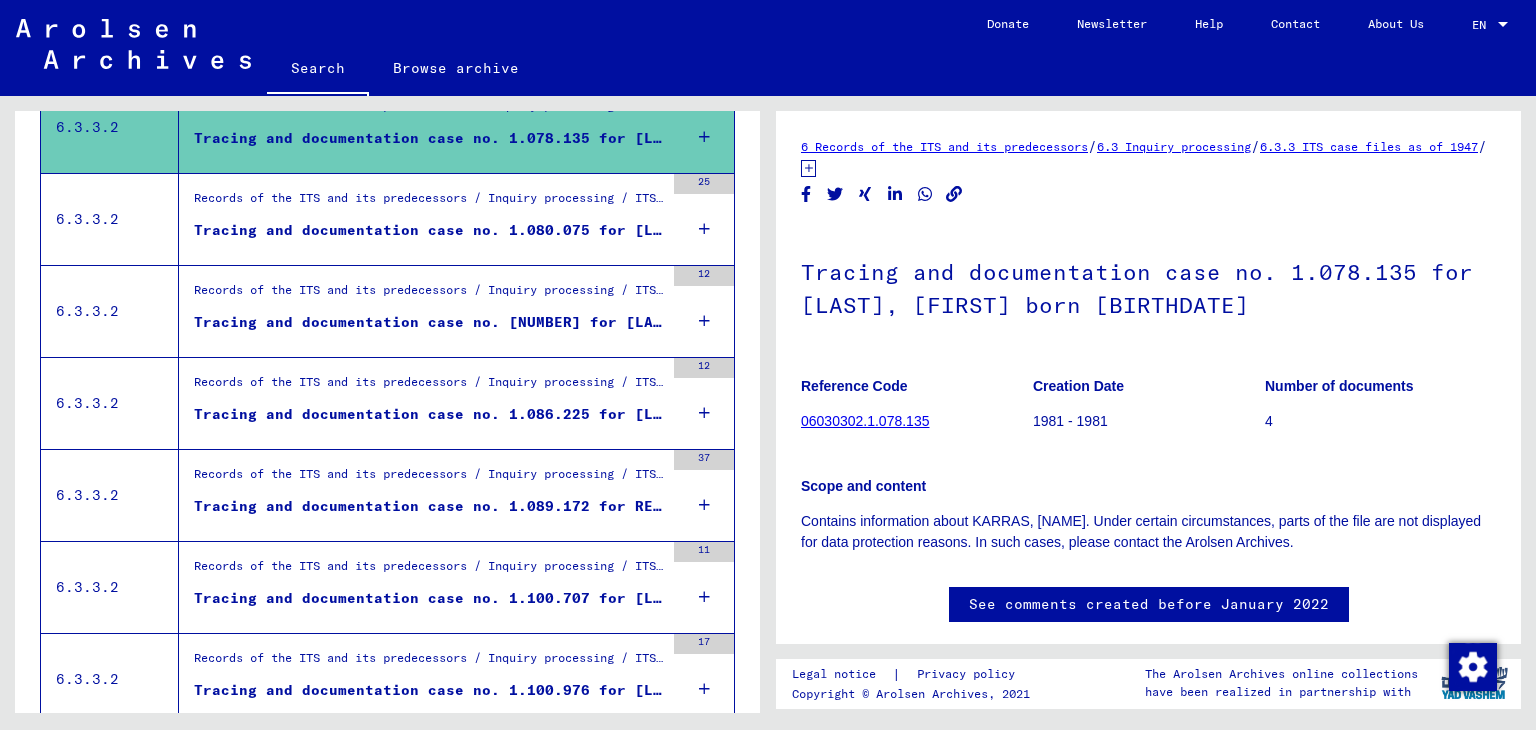 click on "Tracing and documentation case no. 1.080.075 for [LAST], [LAST] born [BIRTHDATE] or[BIRTHDATE] or[BIRTHDATE]" at bounding box center [429, 230] 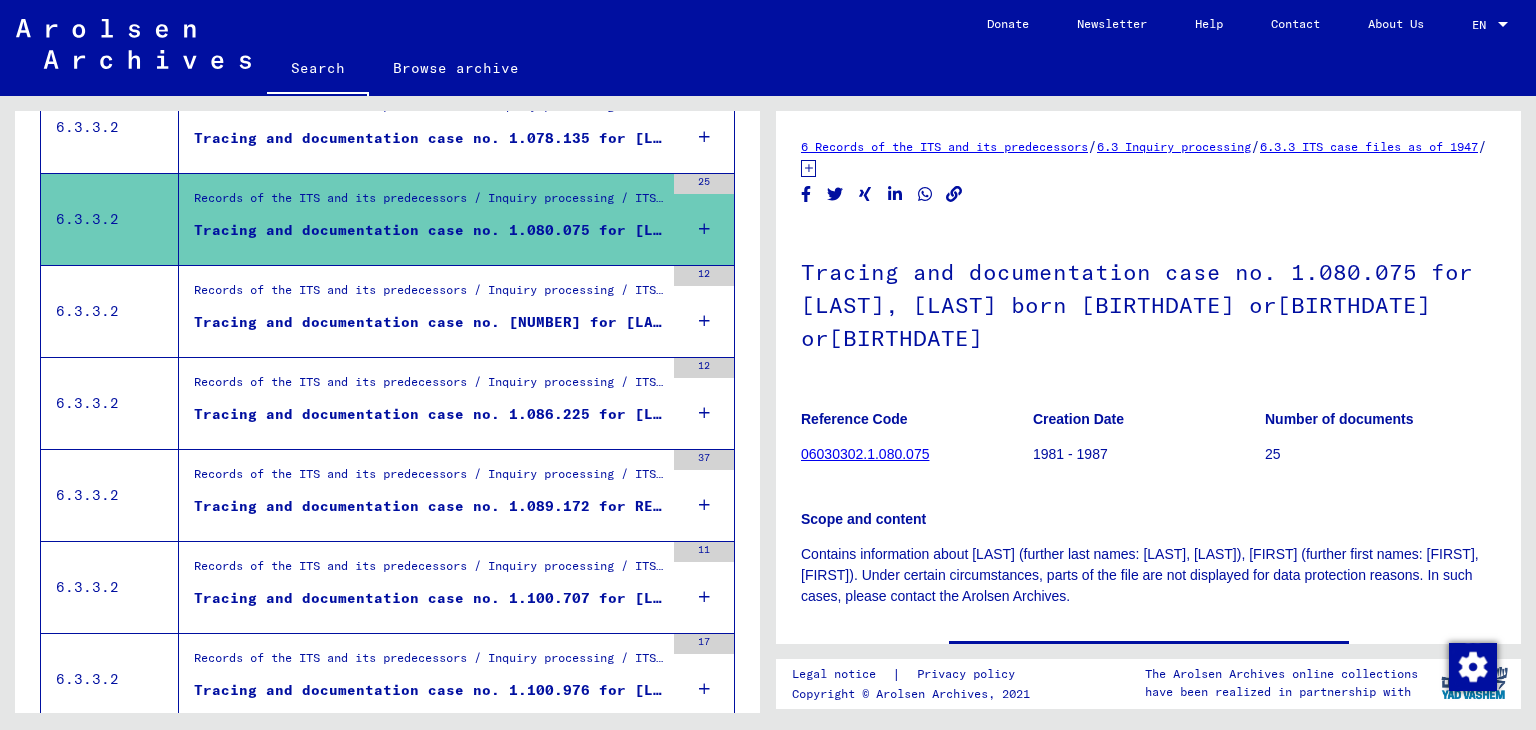 click on "Tracing and documentation case no. [NUMBER] for [LAST], [FIRST] born [DATE] or[DATE] or[DATE]" at bounding box center [429, 322] 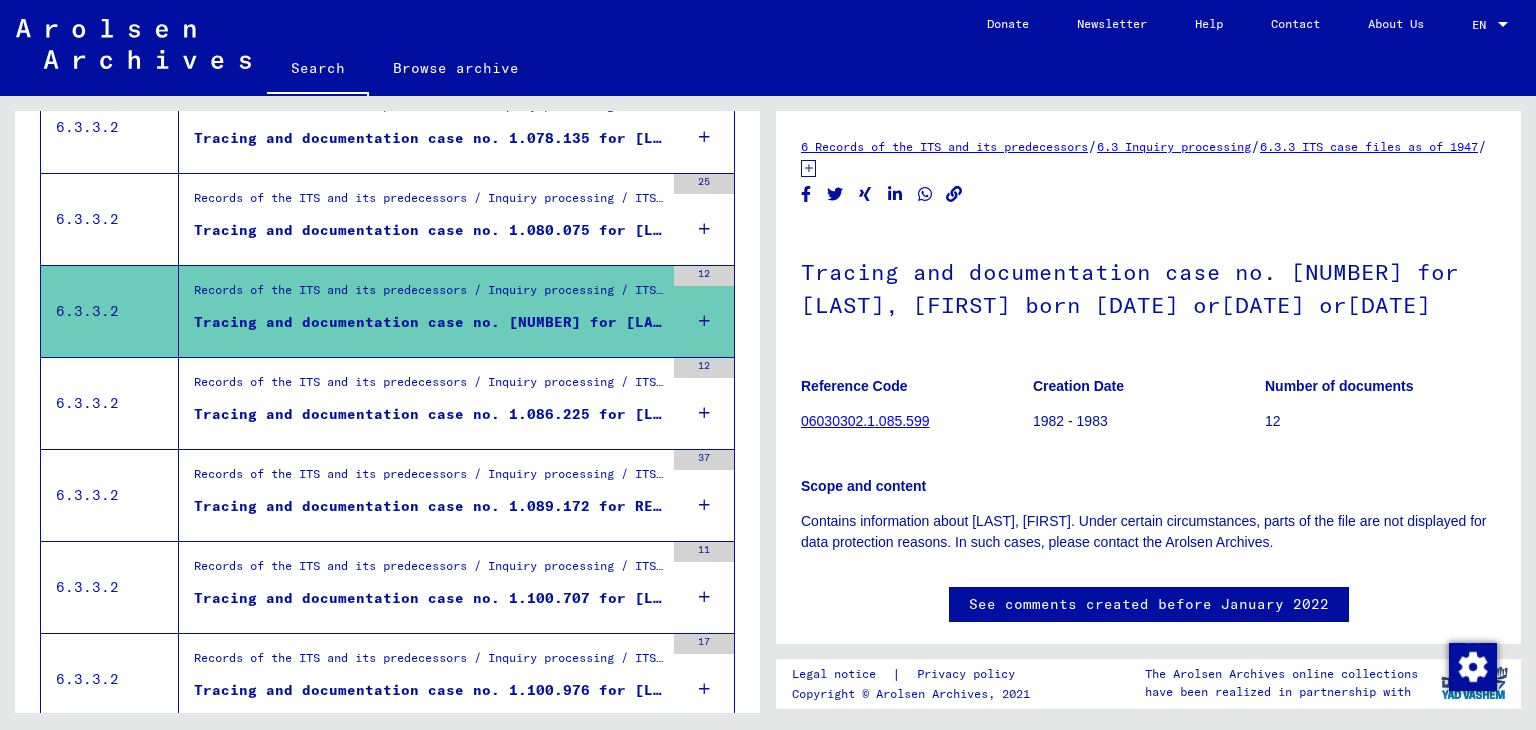 click on "Tracing and documentation case no. 1.086.225 for [LAST], [FIRST] born [BIRTHDATE]" at bounding box center [429, 414] 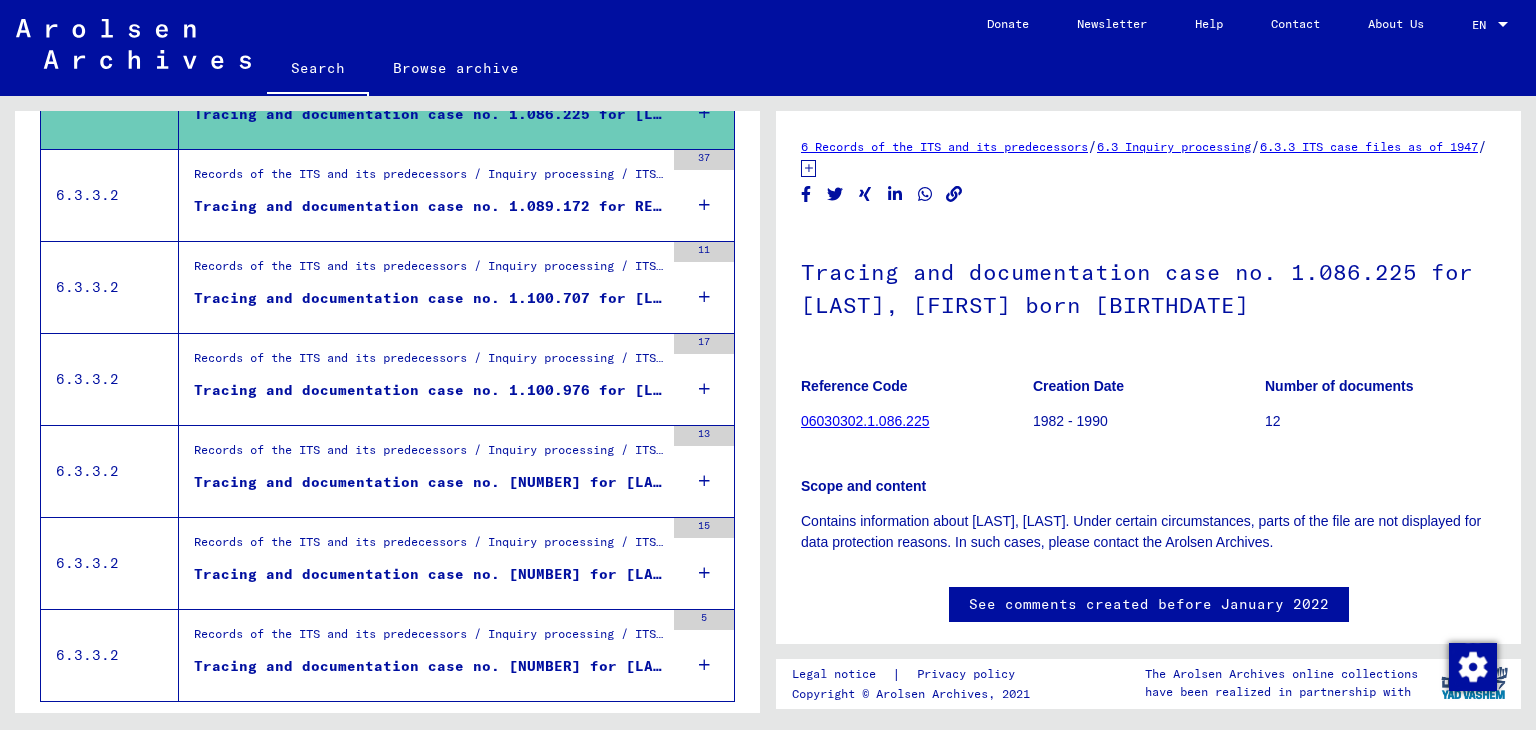 click on "Tracing and documentation case no. 1.089.172 for REISIS, [NAME] born [BIRTH_DATE]" at bounding box center [429, 206] 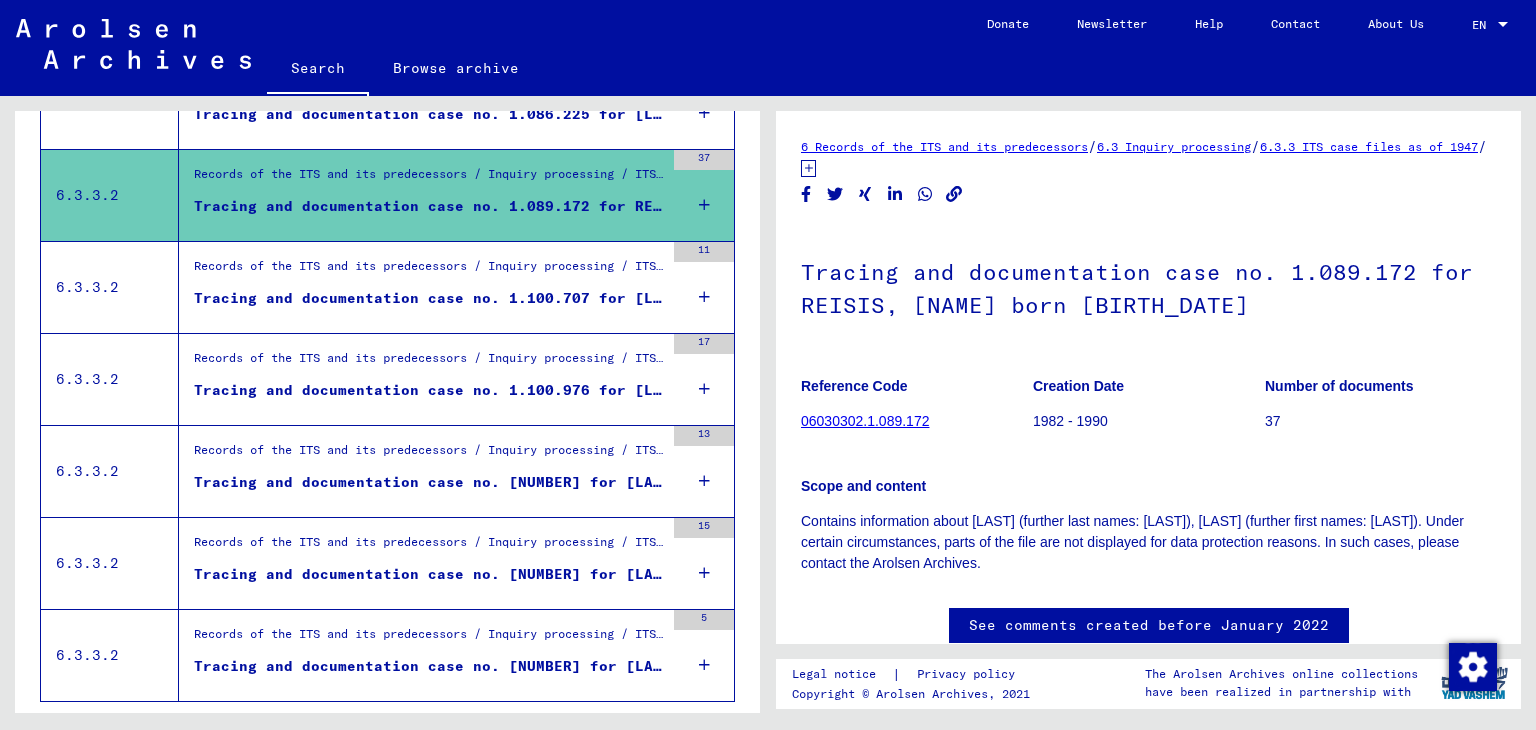 click on "Tracing and documentation case no. 1.100.707 for [LAST], [FIRST] born [DATE]" at bounding box center [429, 298] 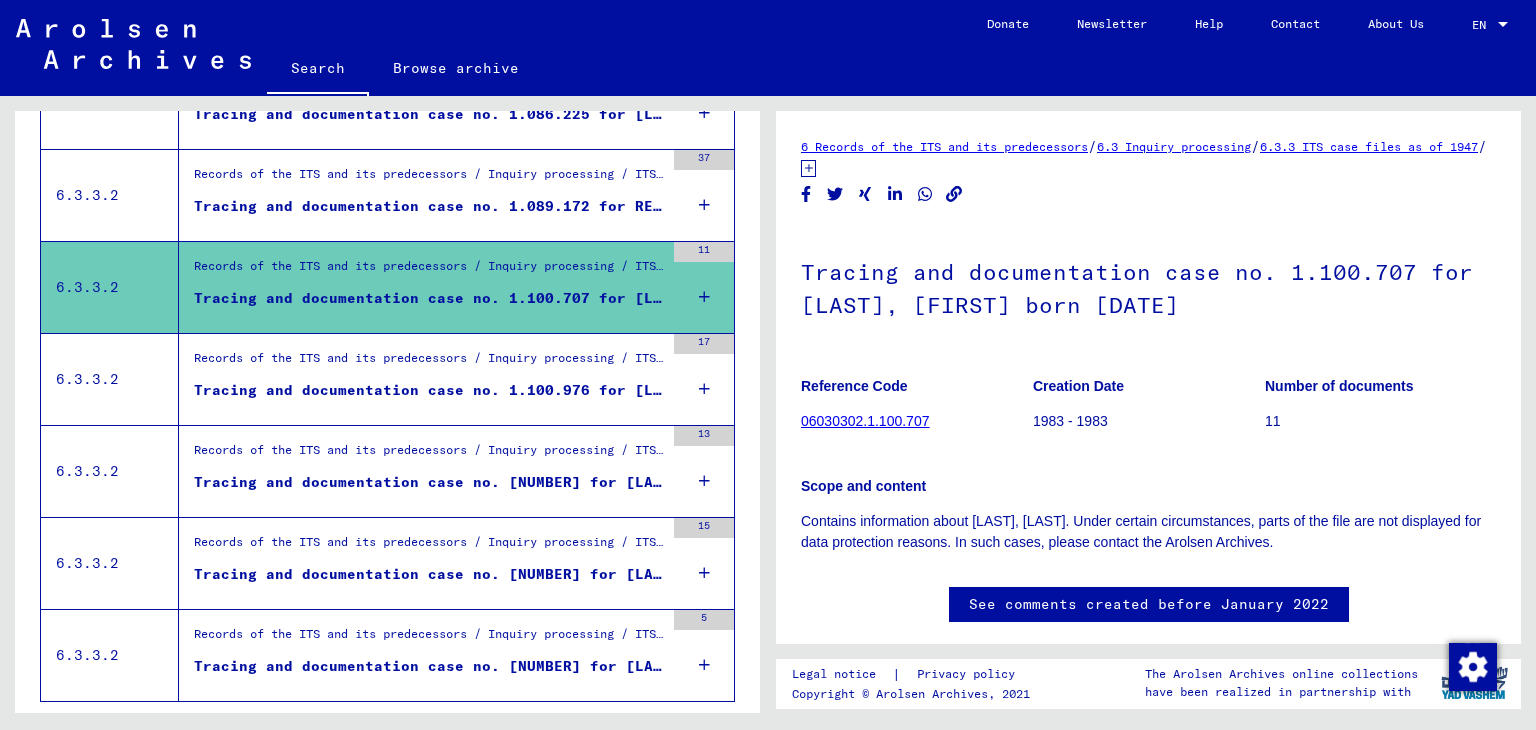 click on "Tracing and documentation case no. 1.100.976 for [LAST], [FIRST] born [DATE]" at bounding box center [429, 390] 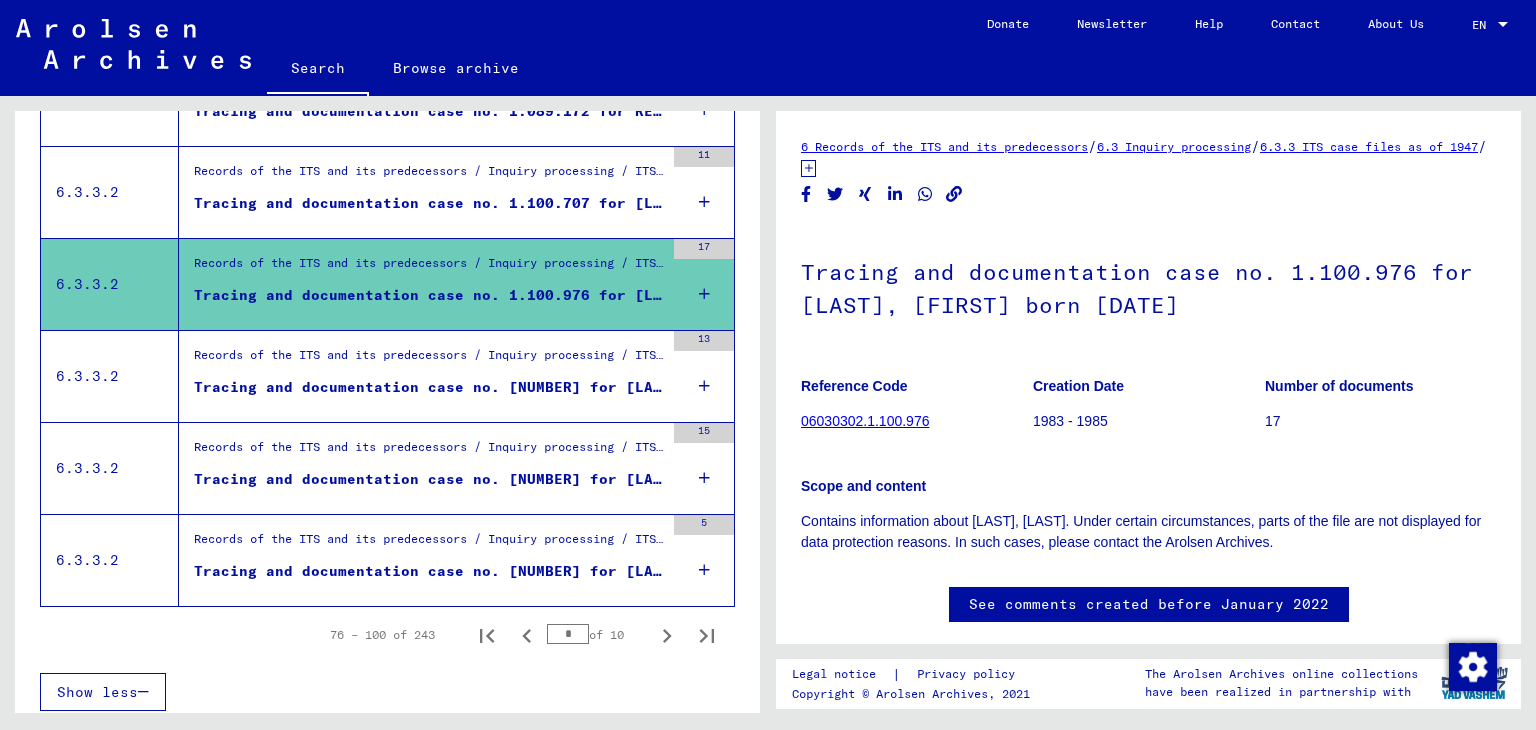 click on "Records of the ITS and its predecessors / Inquiry processing / ITS case files as of 1947 / Repository of T/D cases / Tracing and documentation cases with (T/D) numbers between 1.000.000 and 1.249.999 / Tracing and documentation cases with (T/D) numbers between 1.102.000 and 1.102.499" at bounding box center [429, 360] 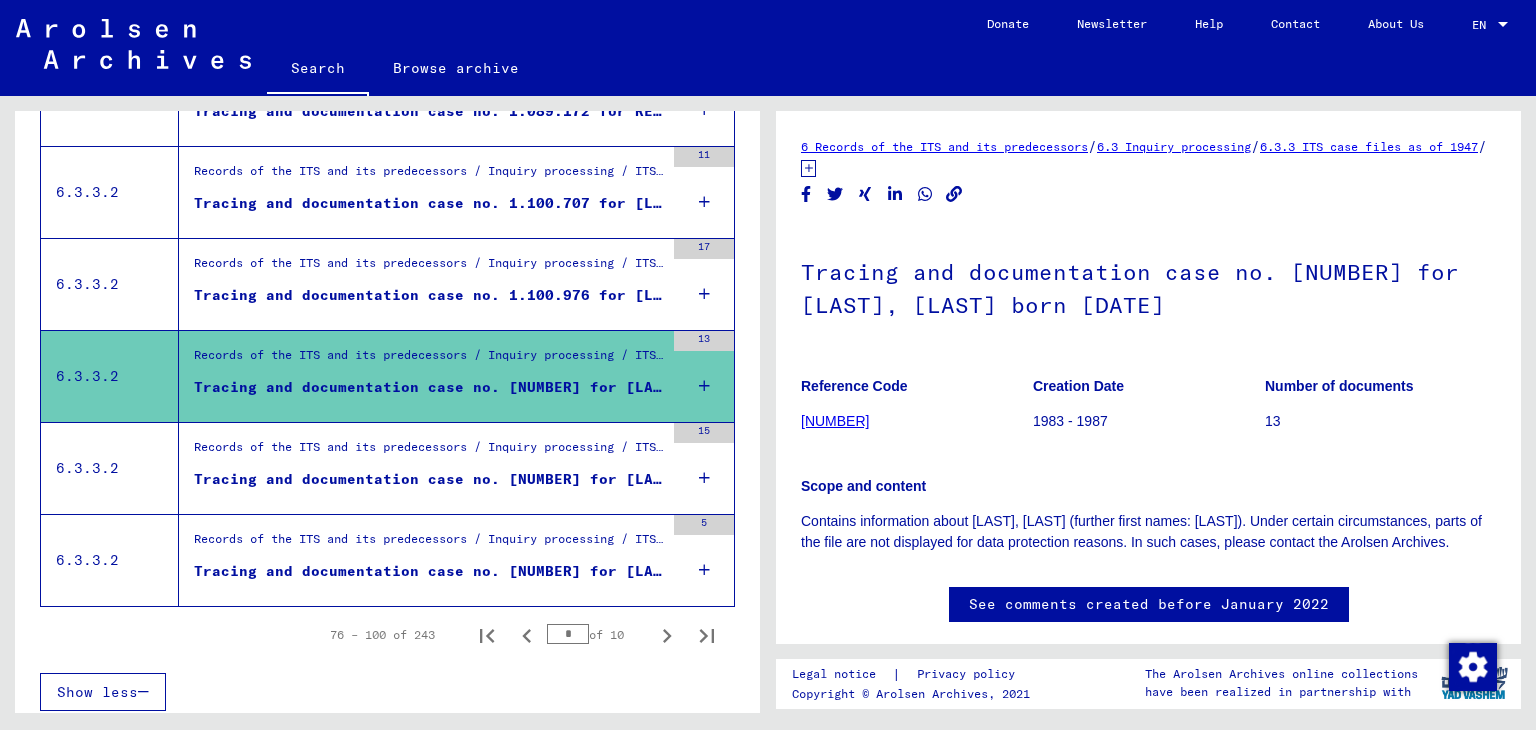 click on "Tracing and documentation case no. [NUMBER] for [LAST], [LAST] born [DATE]" at bounding box center [429, 479] 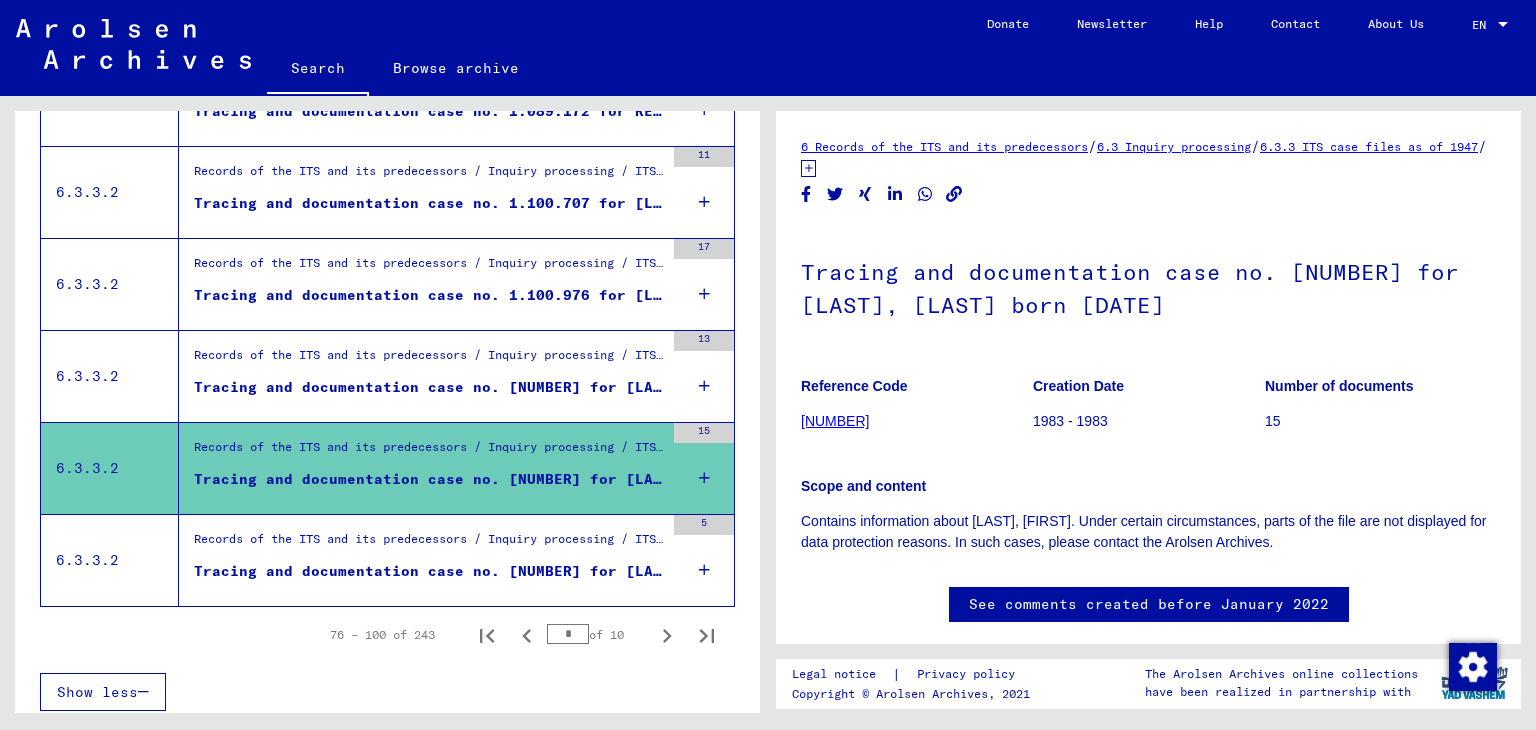 click on "Tracing and documentation case no. [NUMBER] for [LAST], [FIRST] born [DATE]" at bounding box center (429, 571) 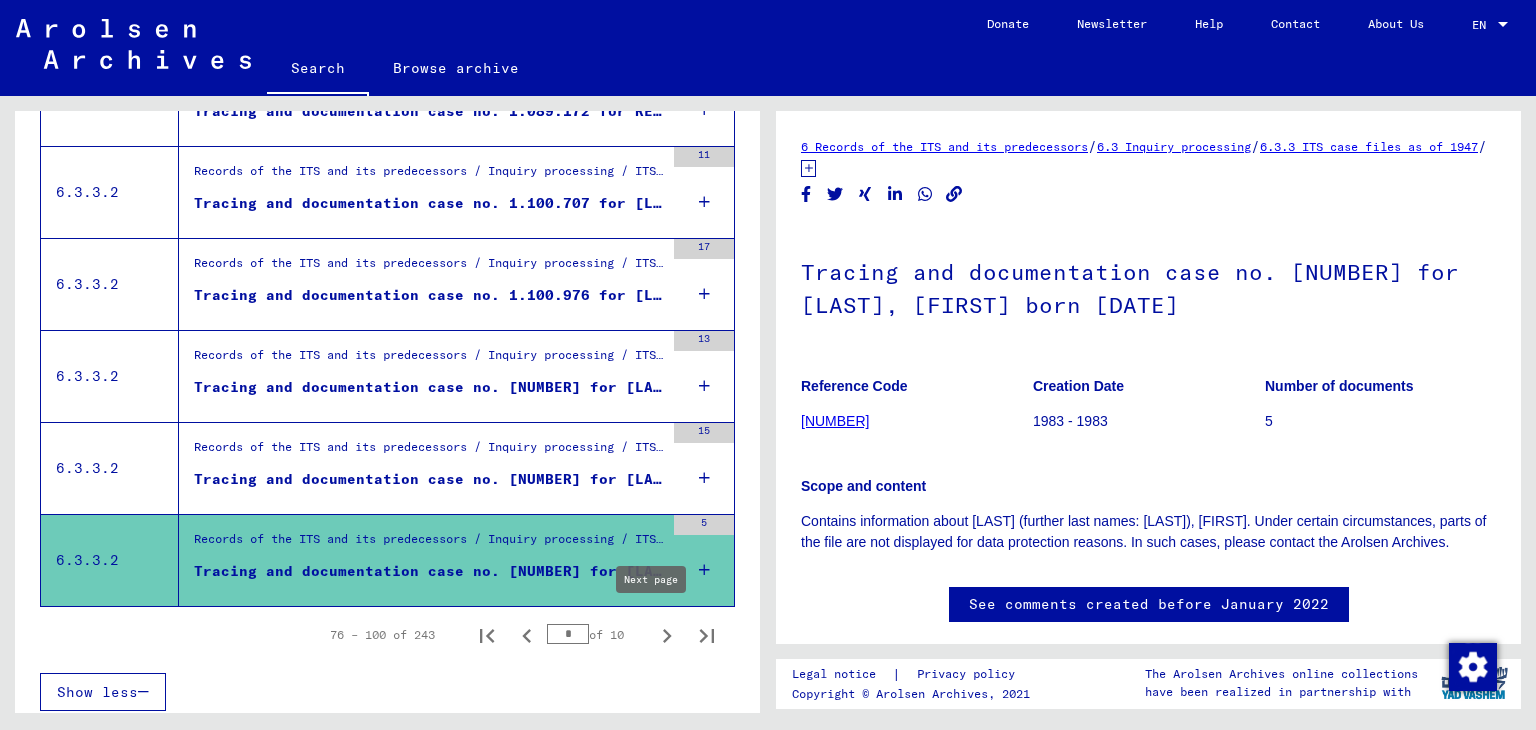click 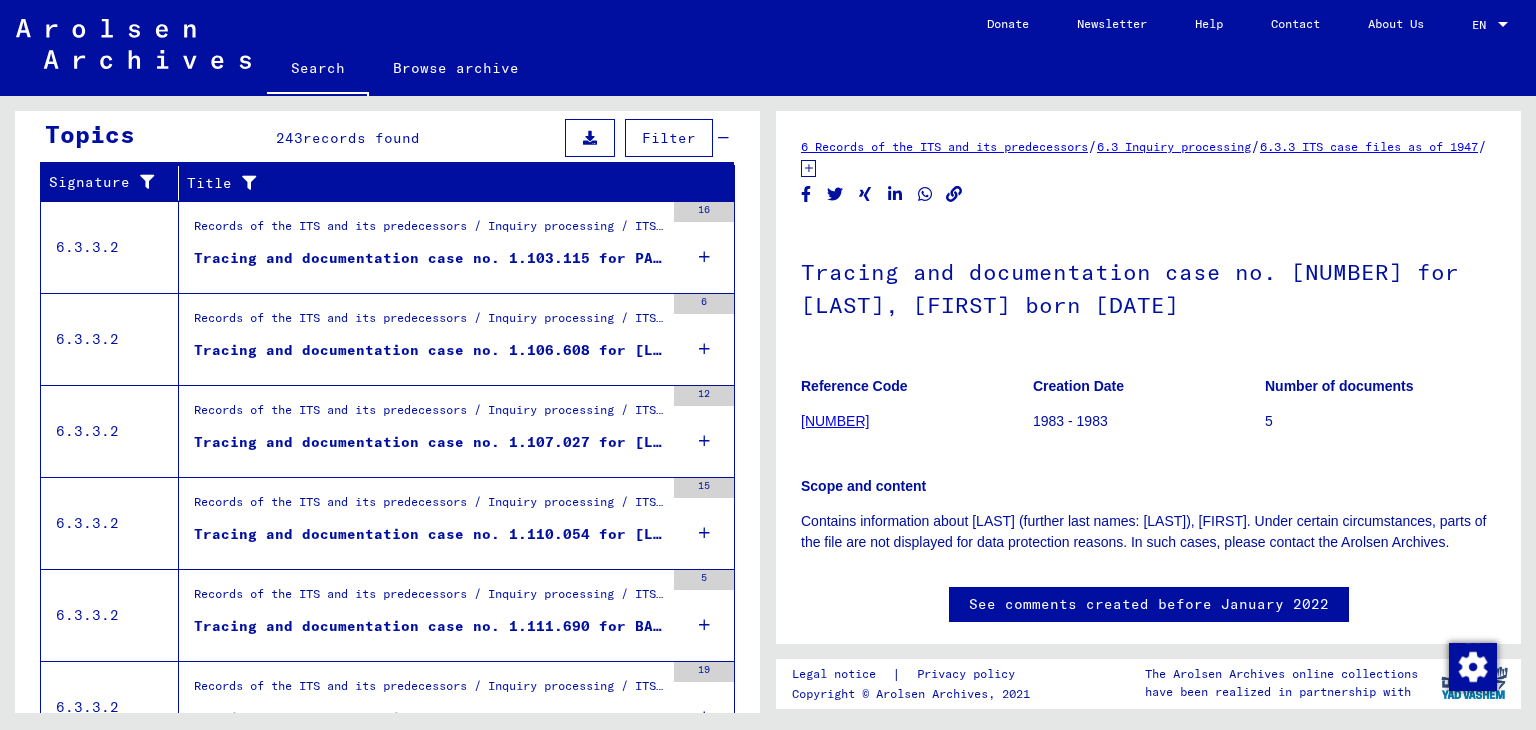 click on "Tracing and documentation case no. 1.103.115 for PACHIS, [NAME] born [BIRTH_DATE]" at bounding box center [429, 258] 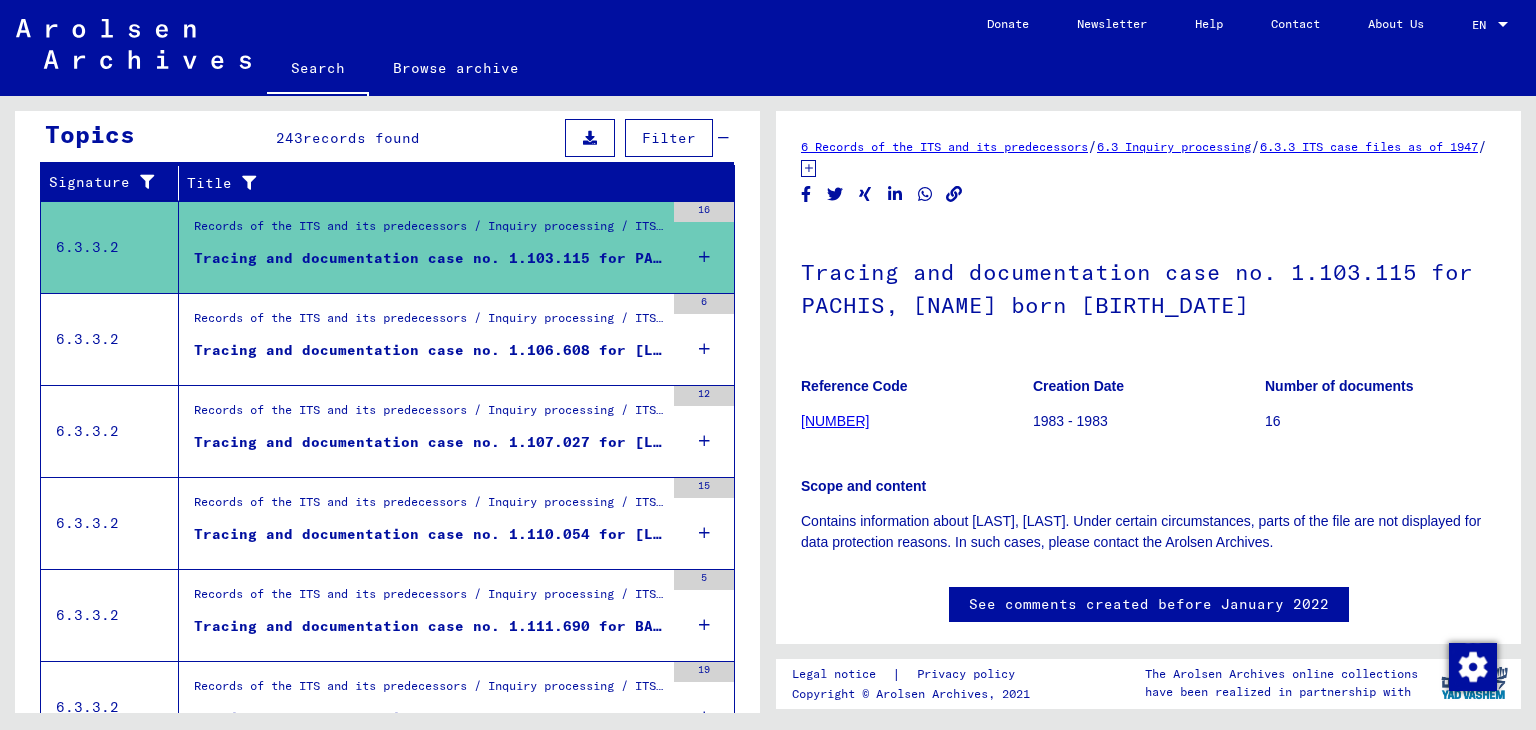 click on "Tracing and documentation case no. 1.106.608 for [LAST], [FIRST] born [DATE]" at bounding box center [429, 350] 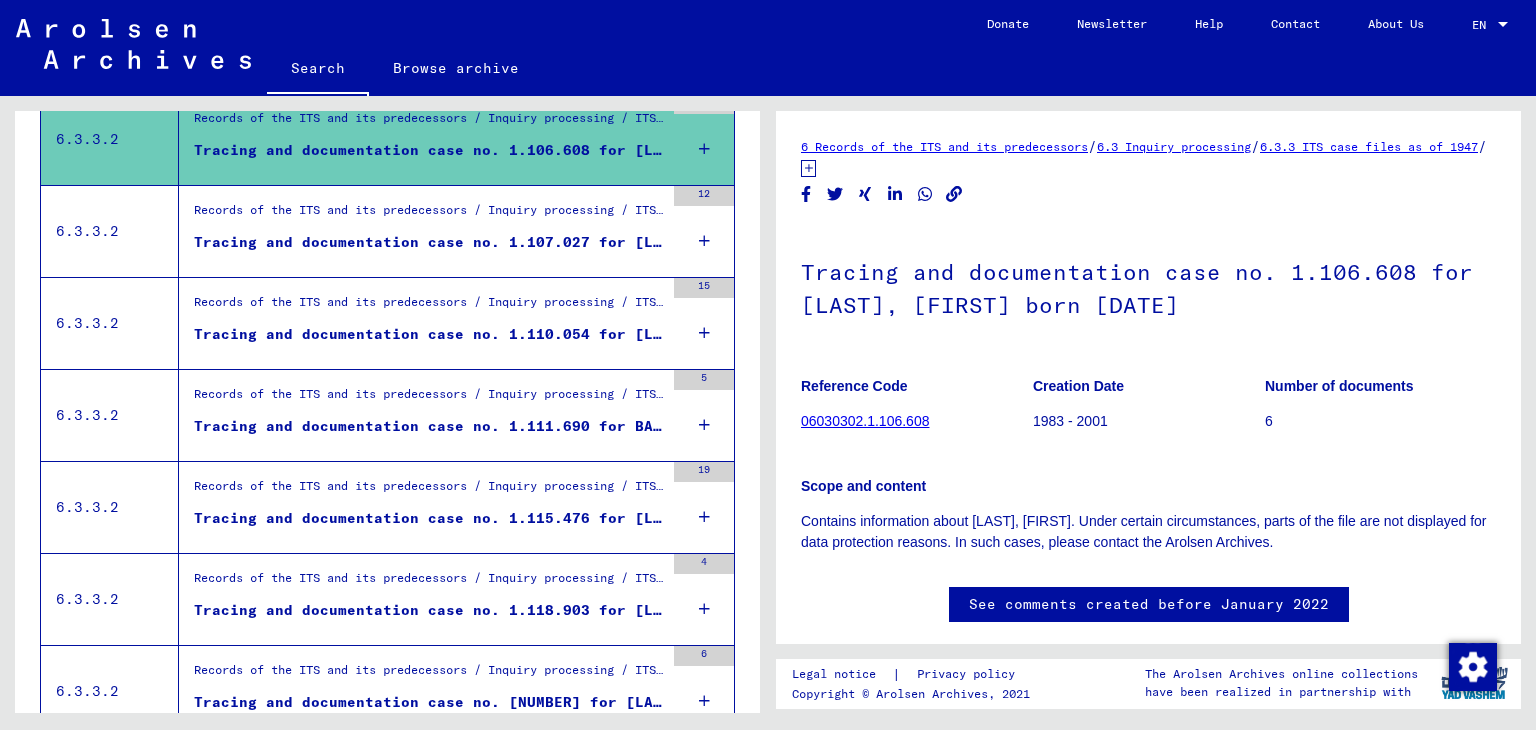 click on "Tracing and documentation case no. 1.107.027 for [LAST], [LAST] born [BIRTHDATE]" at bounding box center (429, 242) 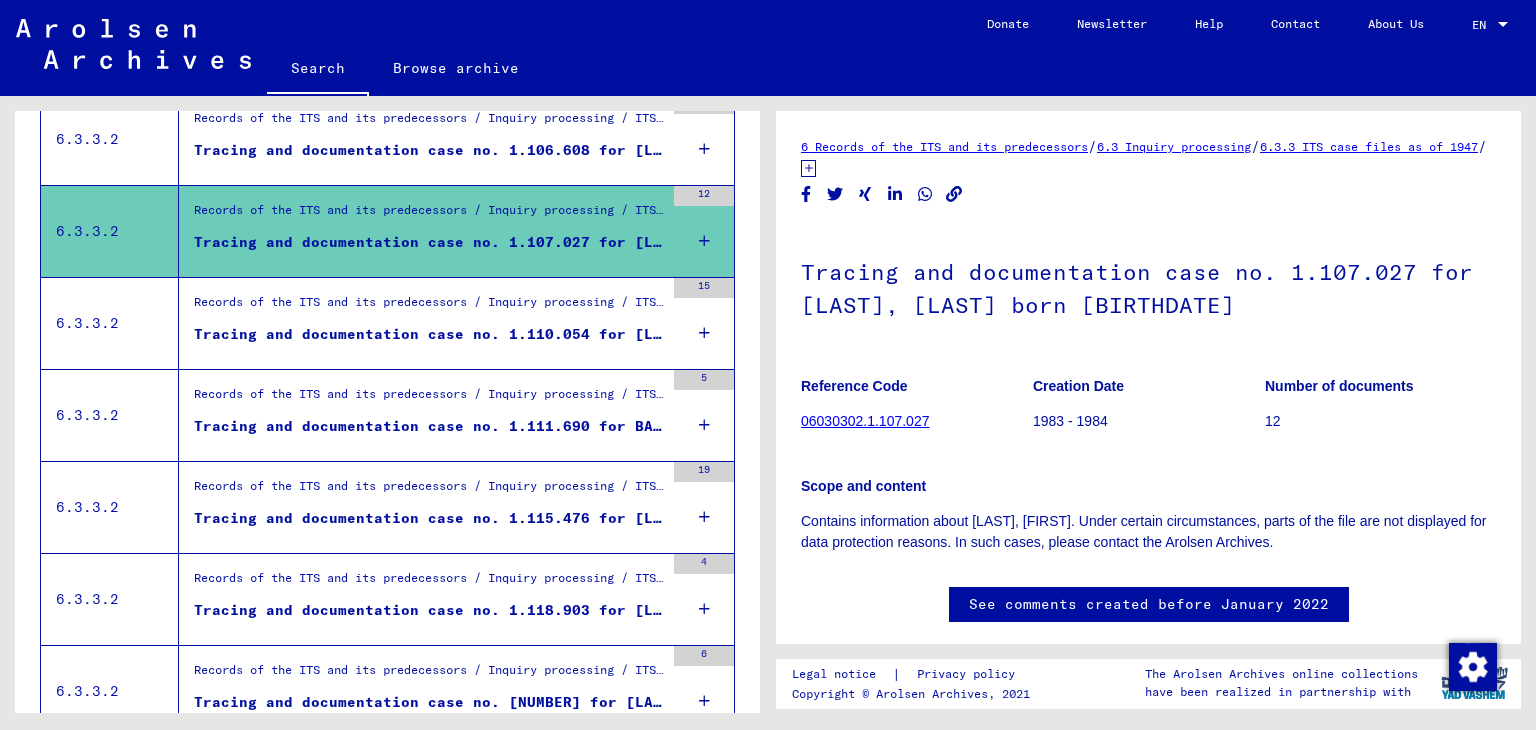 click on "Tracing and documentation case no. 1.110.054 for [LAST], [LAST] born [DATE]" at bounding box center (429, 334) 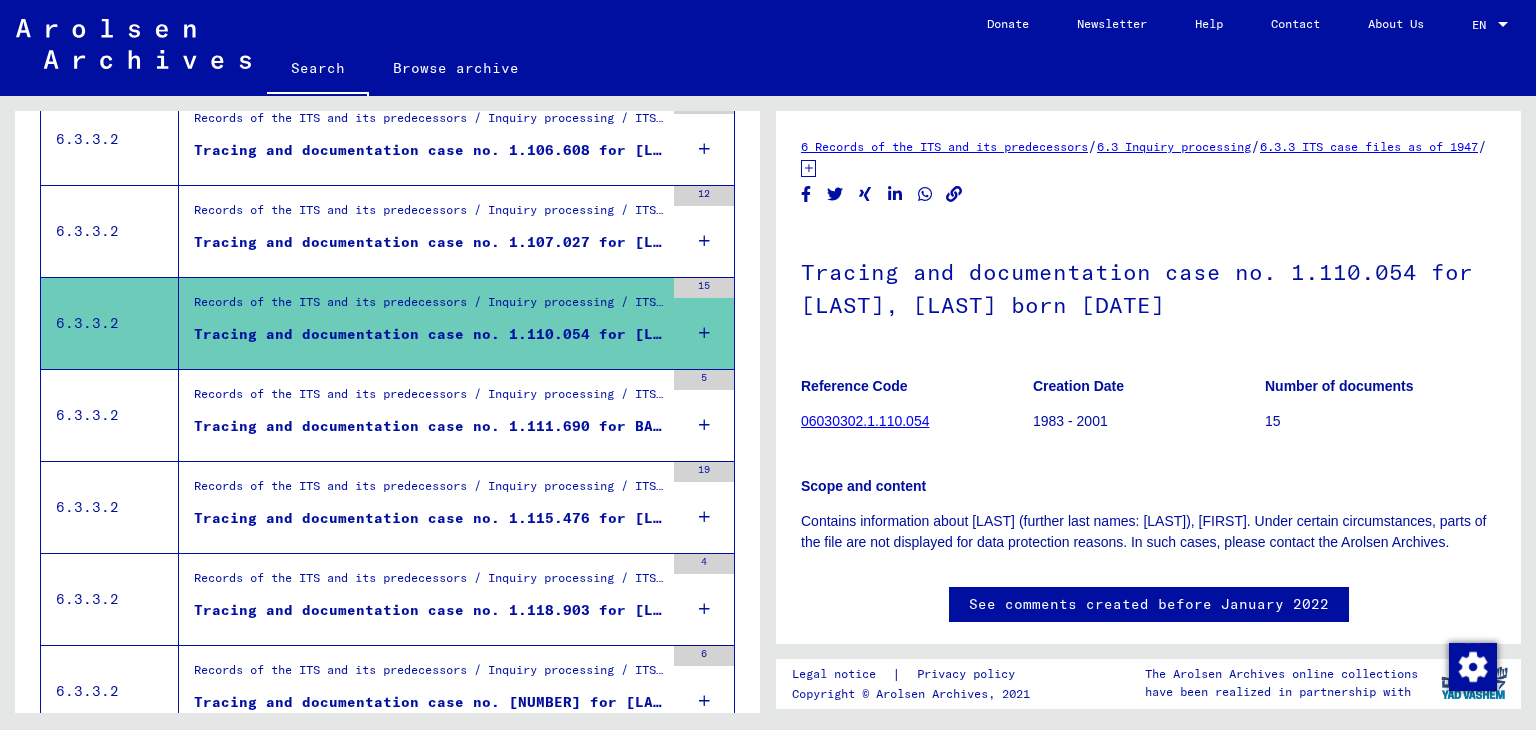 click on "Tracing and documentation case no. 1.111.690 for BALZIDIS, [NAME] born [BIRTH_DATE]" at bounding box center (429, 426) 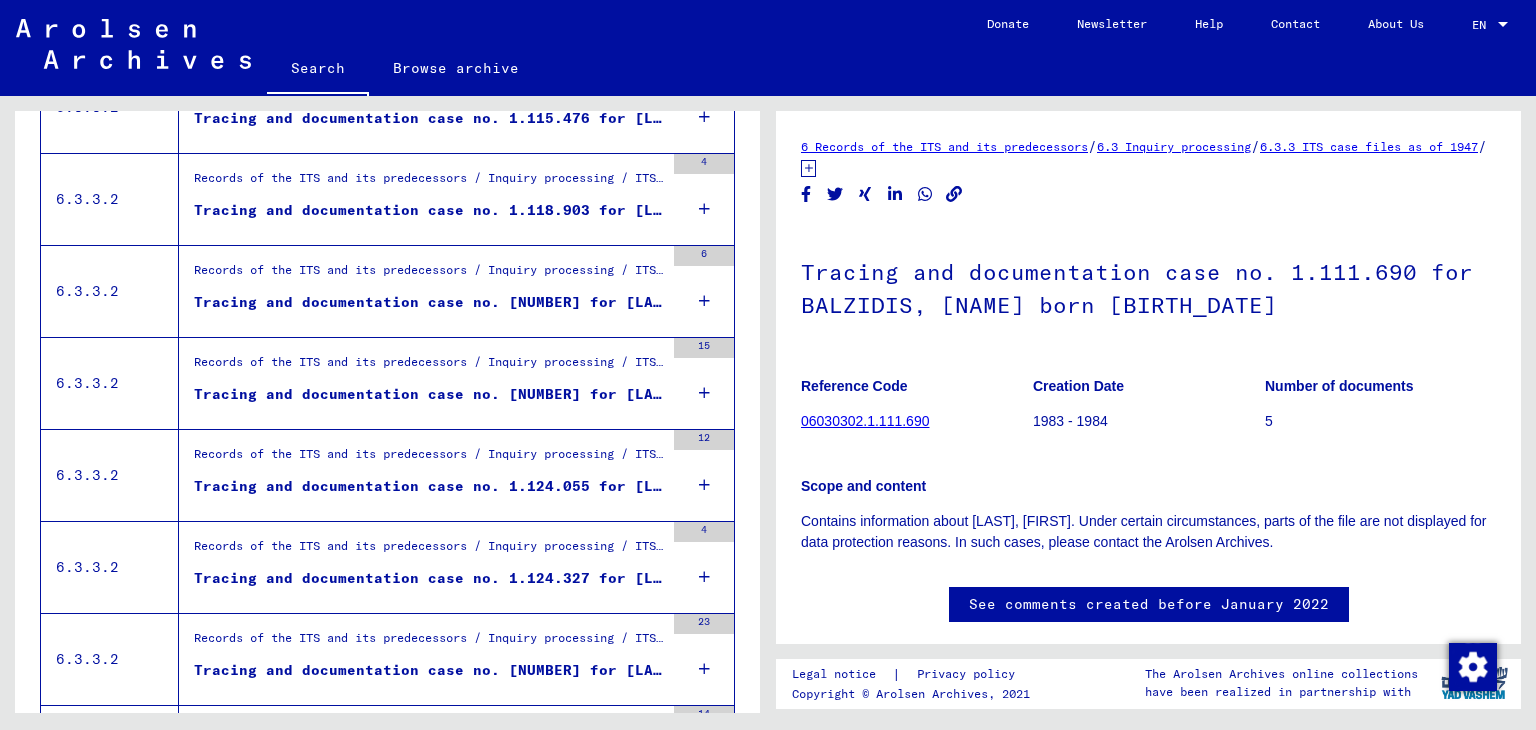 click on "Tracing and documentation case no. 1.115.476 for [LAST], [FIRST] born [DATE] or[DATE]" at bounding box center (429, 118) 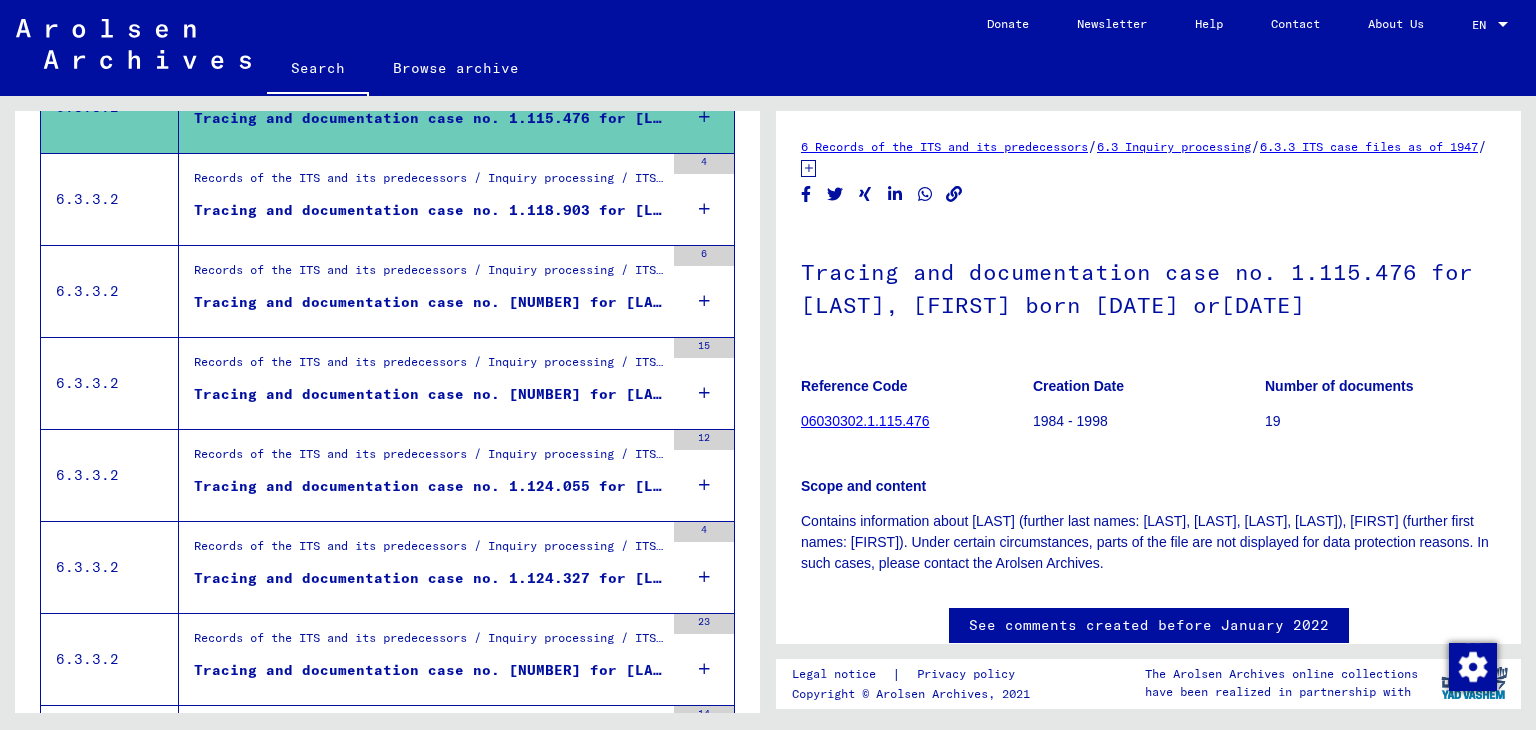 click on "Tracing and documentation case no. 1.118.903 for [LAST], [FIRST] born [BIRTH_DATE]" at bounding box center (429, 210) 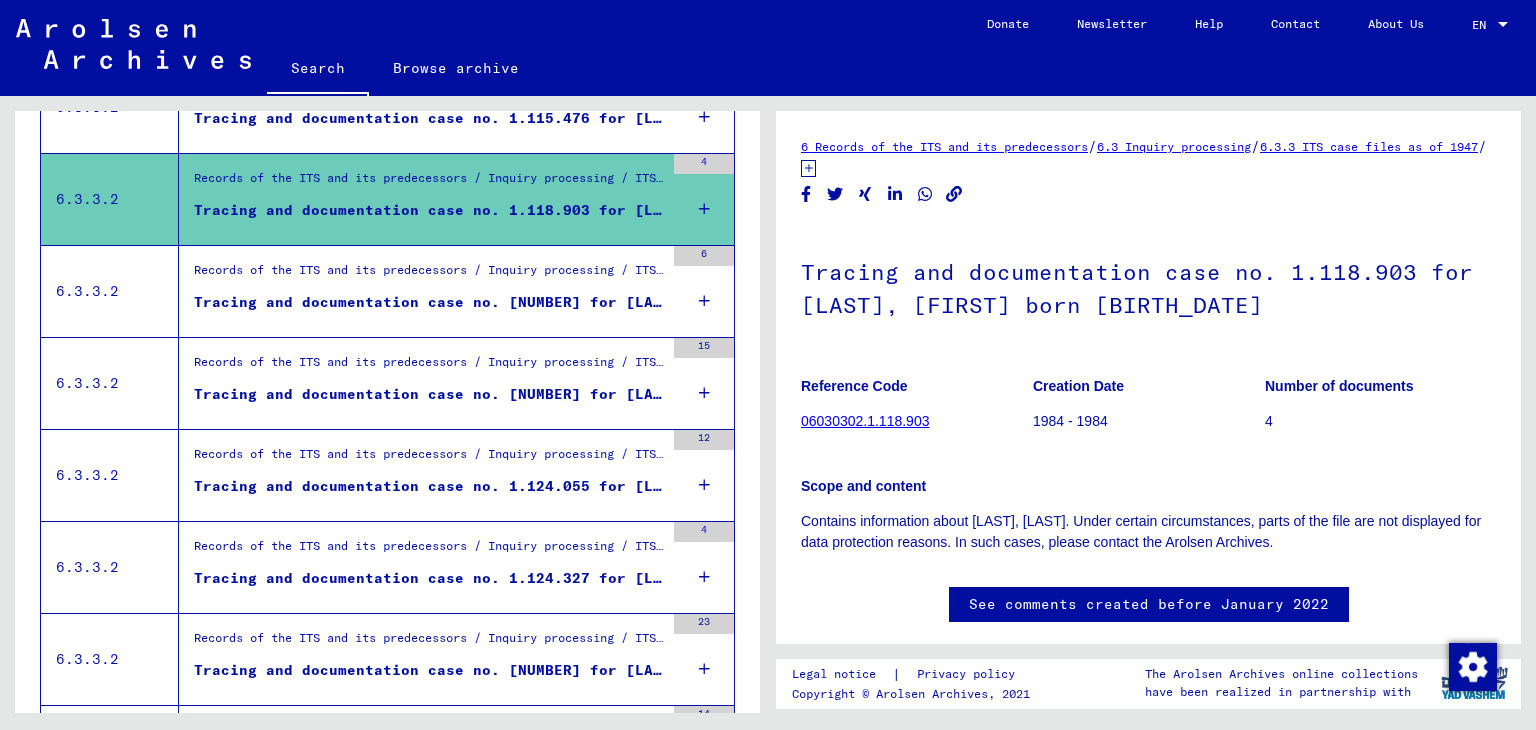 click on "Tracing and documentation case no. [NUMBER] for [LAST], [FIRST] born [DATE] or[DATE]" at bounding box center (429, 302) 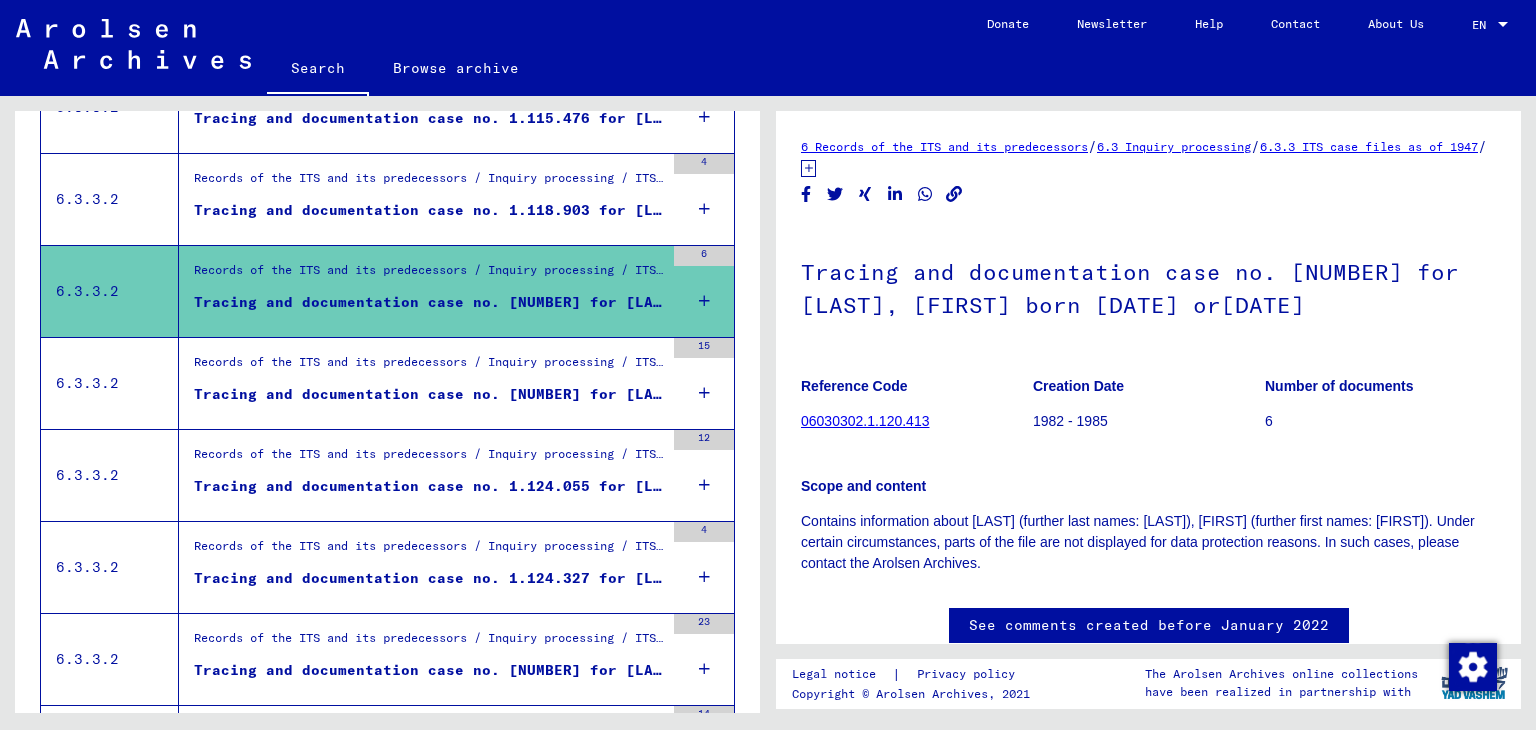 click on "Records of the ITS and its predecessors / Inquiry processing / ITS case files as of 1947 / Repository of T/D cases / Tracing and documentation cases with (T/D) numbers between 1.000.000 and 1.249.999 / Tracing and documentation cases with (T/D) numbers between 1.120.500 and 1.120.999" at bounding box center [429, 367] 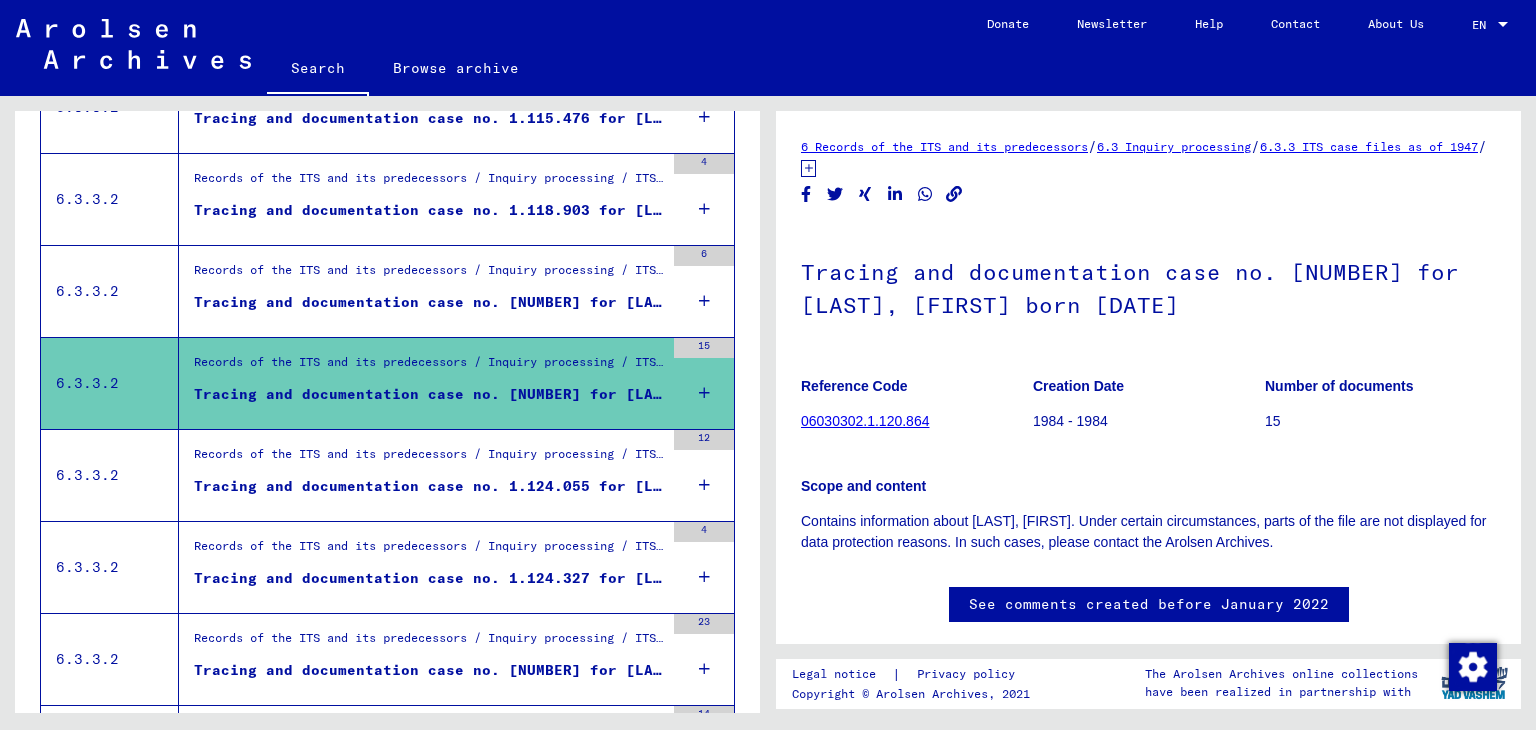 click on "Tracing and documentation case no. 1.124.055 for [LAST], [FIRST] born [BIRTH_DATE]" at bounding box center (429, 486) 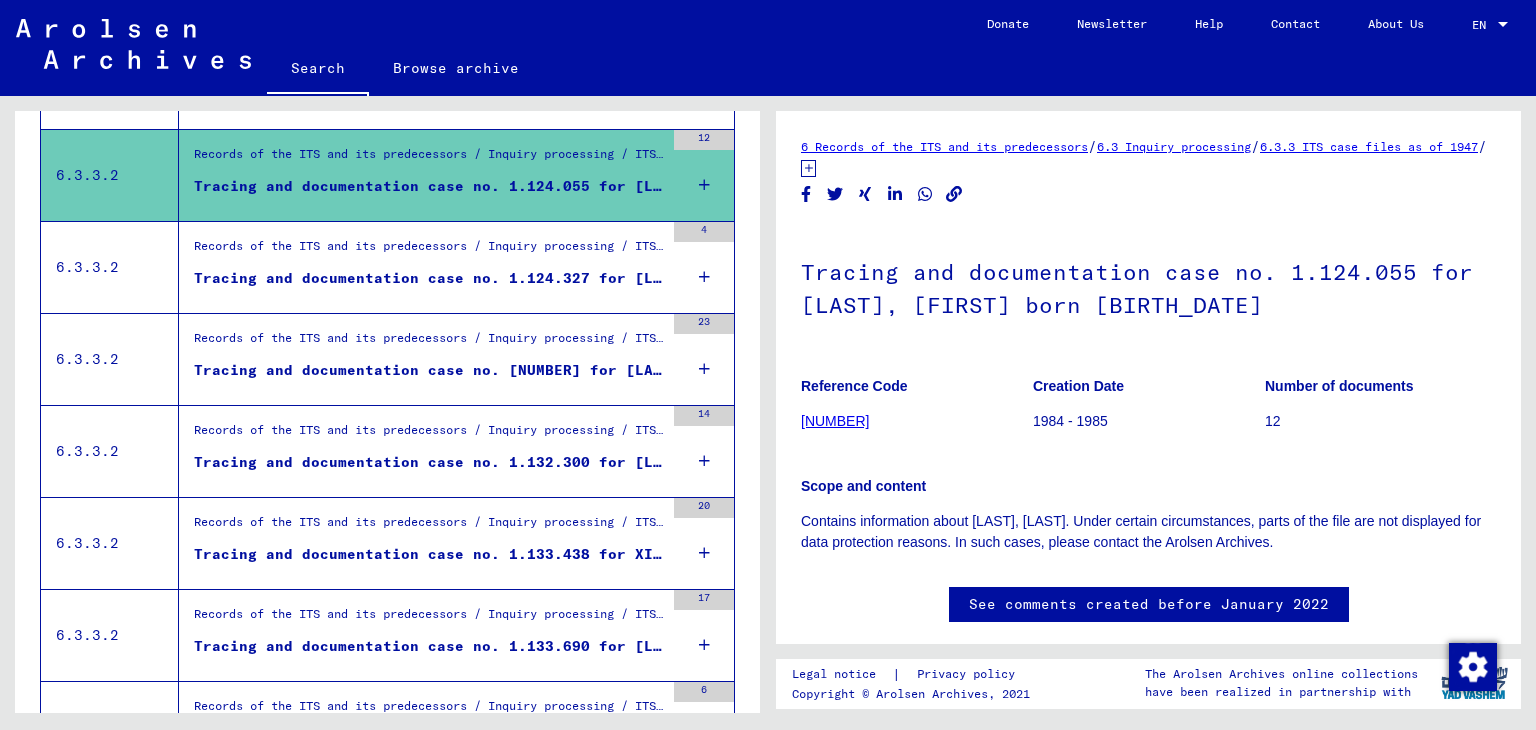 click on "Tracing and documentation case no. 1.124.327 for [LAST], [FIRST] born [BIRTH_DATE]" at bounding box center [429, 278] 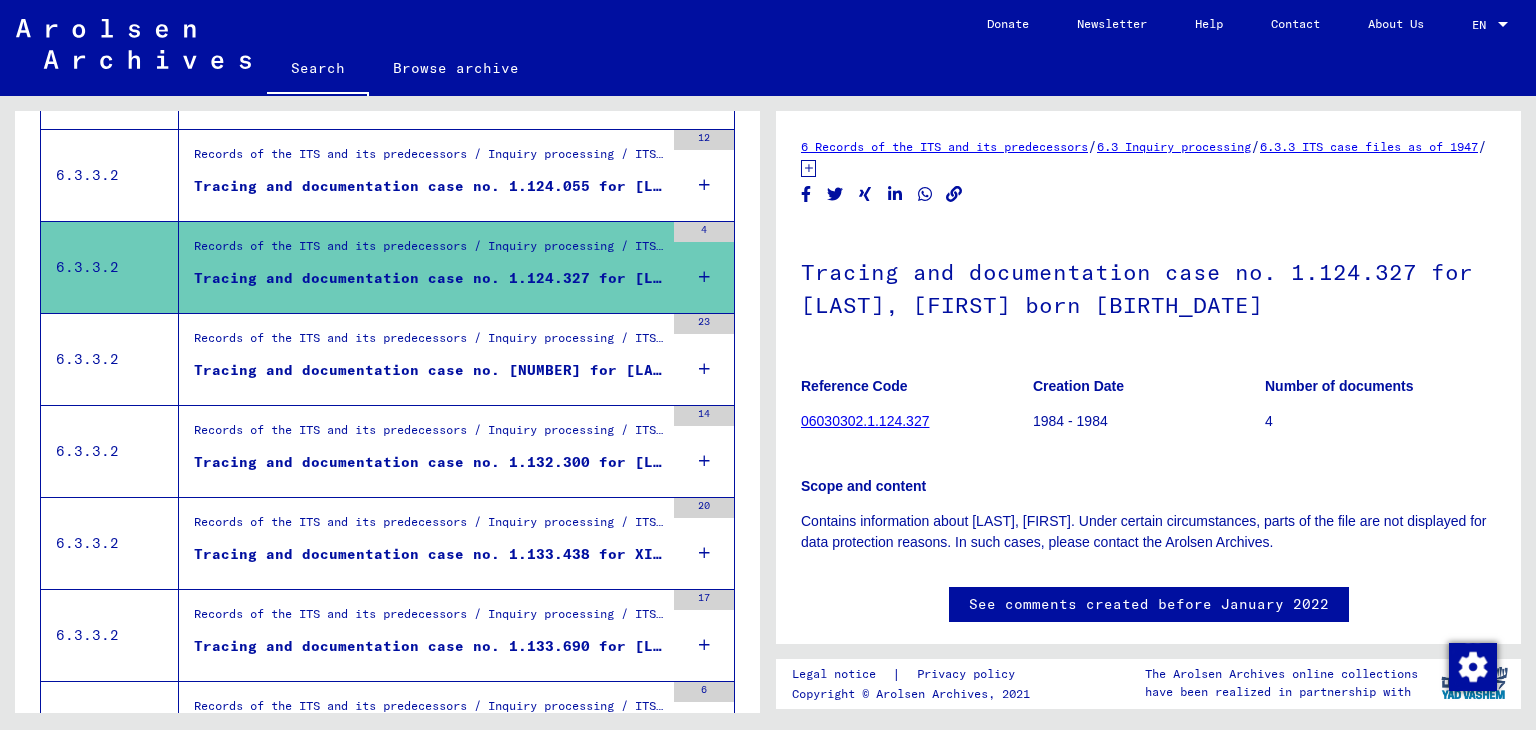 click on "Tracing and documentation case no. [NUMBER] for [LAST], [FIRST] born [DATE] or[DATE]" at bounding box center (429, 370) 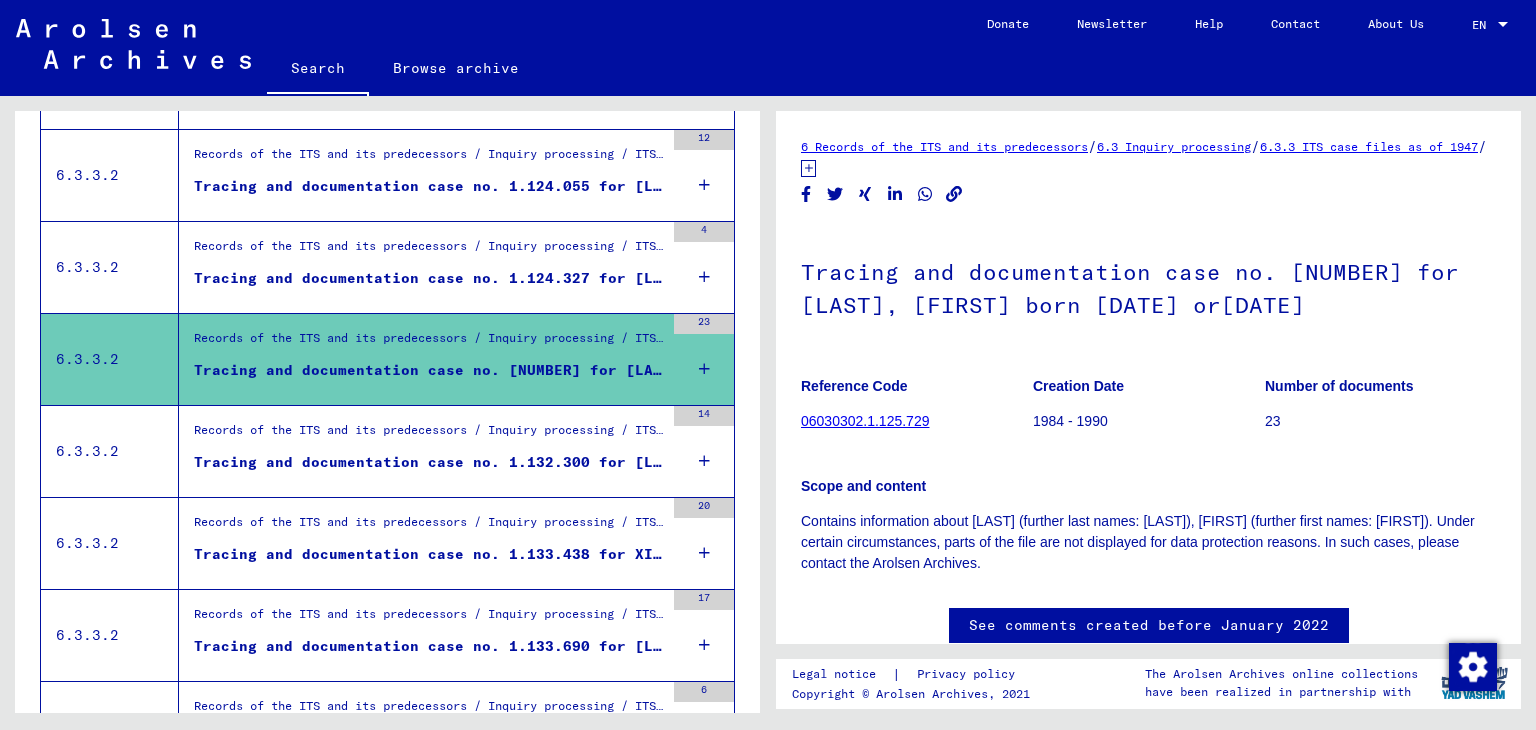 click on "Records of the ITS and its predecessors / Inquiry processing / ITS case files as of 1947 / Repository of T/D cases / Tracing and documentation cases with (T/D) numbers between 1.000.000 and 1.249.999 / Tracing and documentation cases with (T/D) numbers between 1.132.000 and 1.132.499" at bounding box center (429, 435) 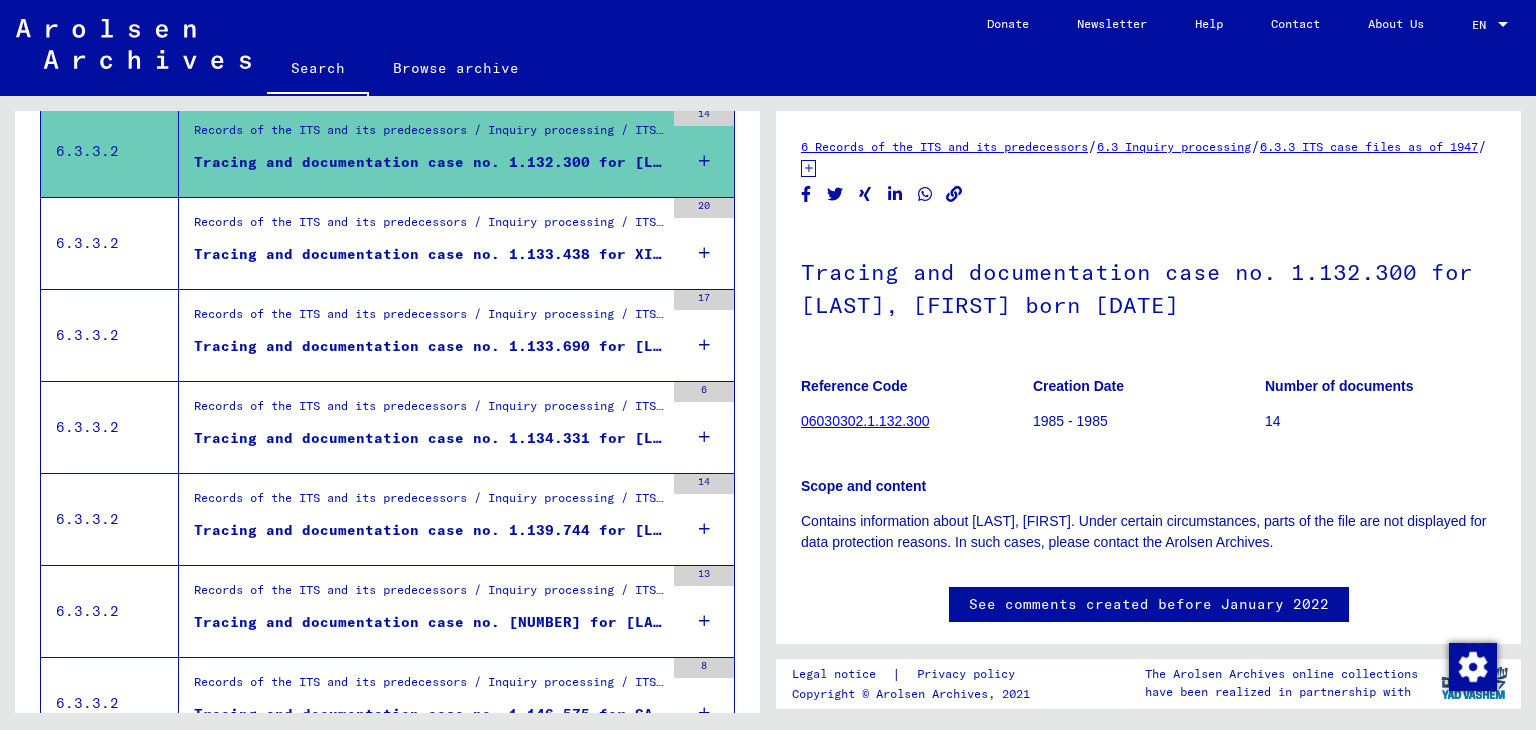 click on "Tracing and documentation case no. 1.133.438 for XIFIDIS, [NAME] born [BIRTH_DATE]" at bounding box center (429, 254) 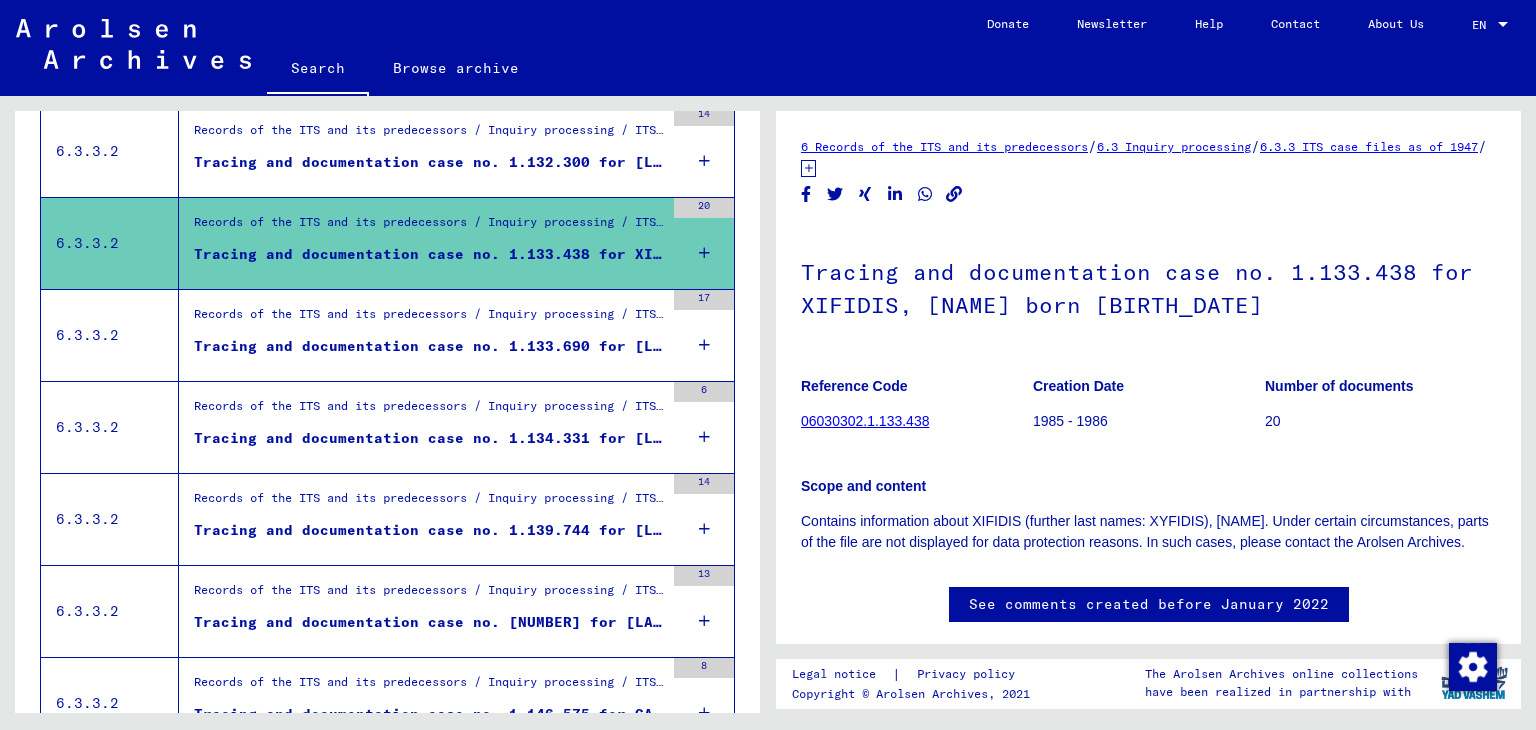click on "Tracing and documentation case no. 1.133.690 for [LAST], [FIRST] born [BIRTHDATE] or[BIRTHDATE]" at bounding box center [429, 346] 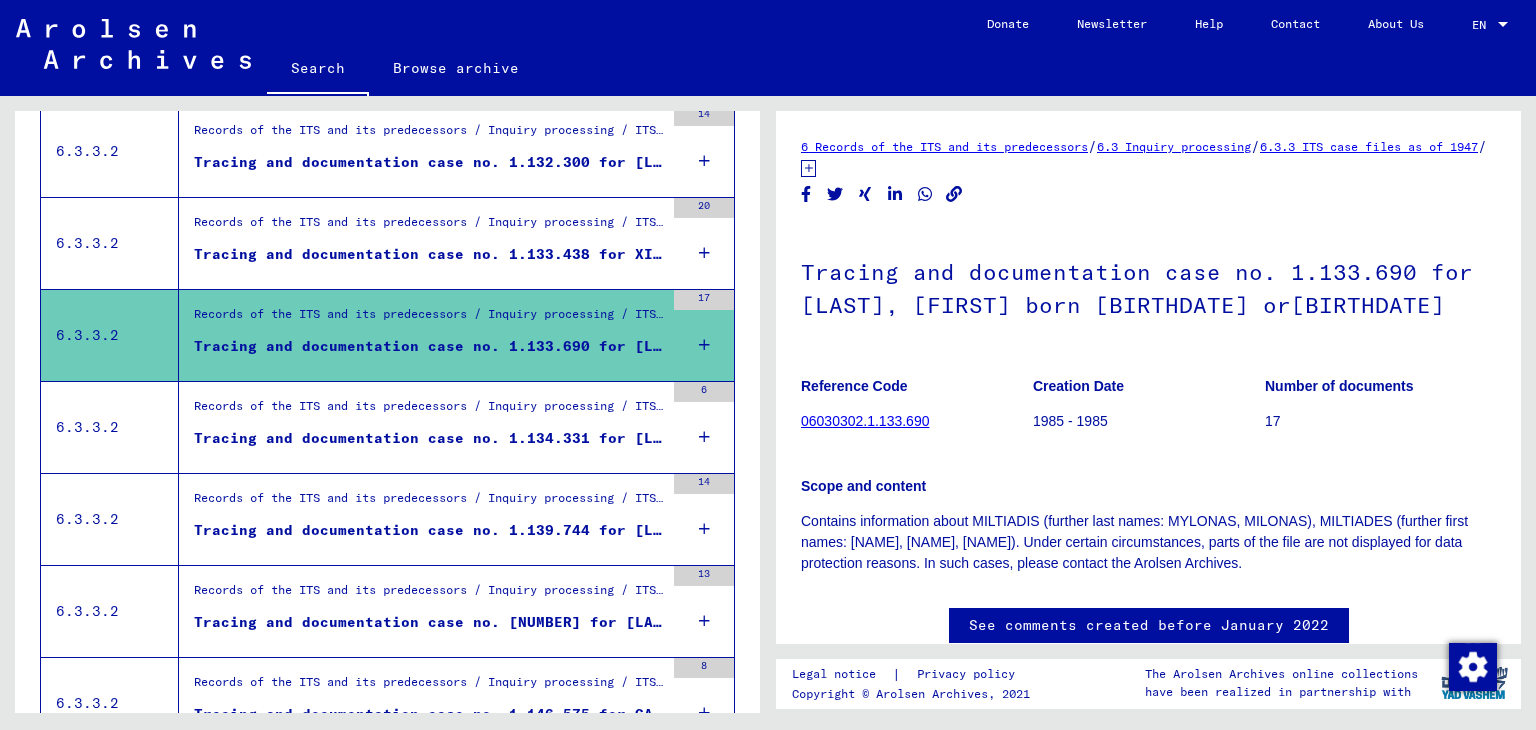 click on "Tracing and documentation case no. 1.134.331 for [LAST], [LAST] born [DATE]" at bounding box center [429, 438] 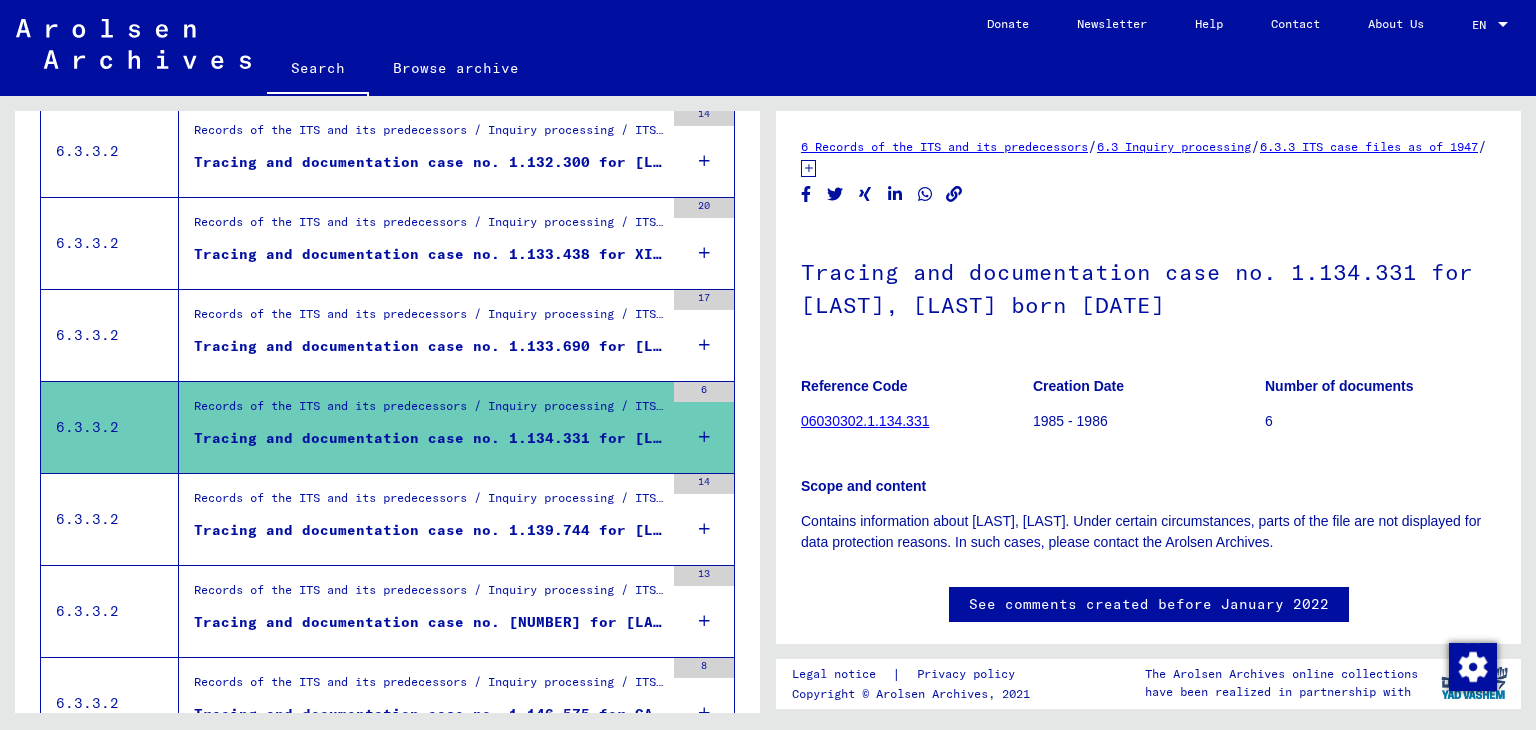 click on "Tracing and documentation case no. 1.139.744 for [LAST], [FIRST] born [BIRTH_DATE]" at bounding box center (429, 530) 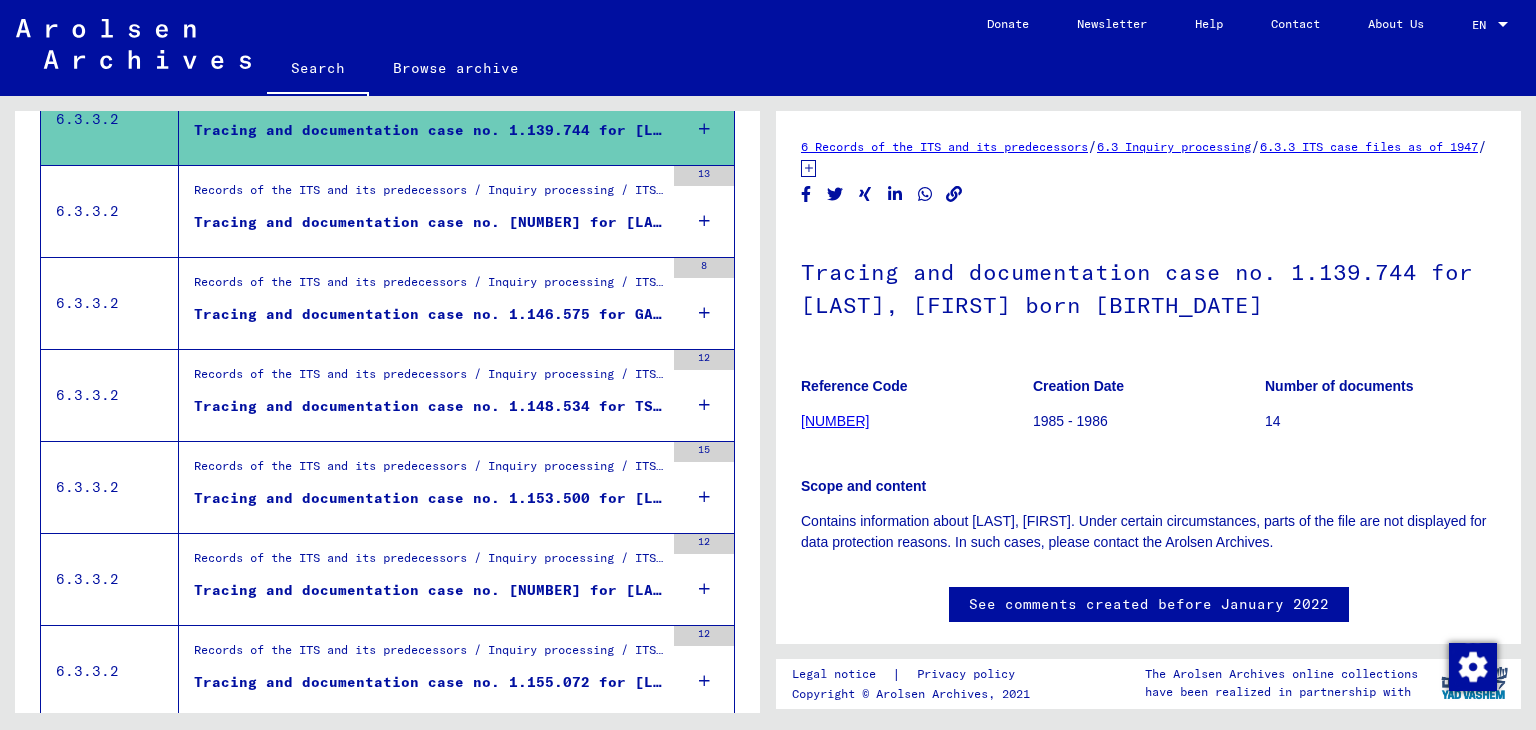 click on "Tracing and documentation case no. [NUMBER] for [LAST], [LAST] born [DATE]" at bounding box center [429, 222] 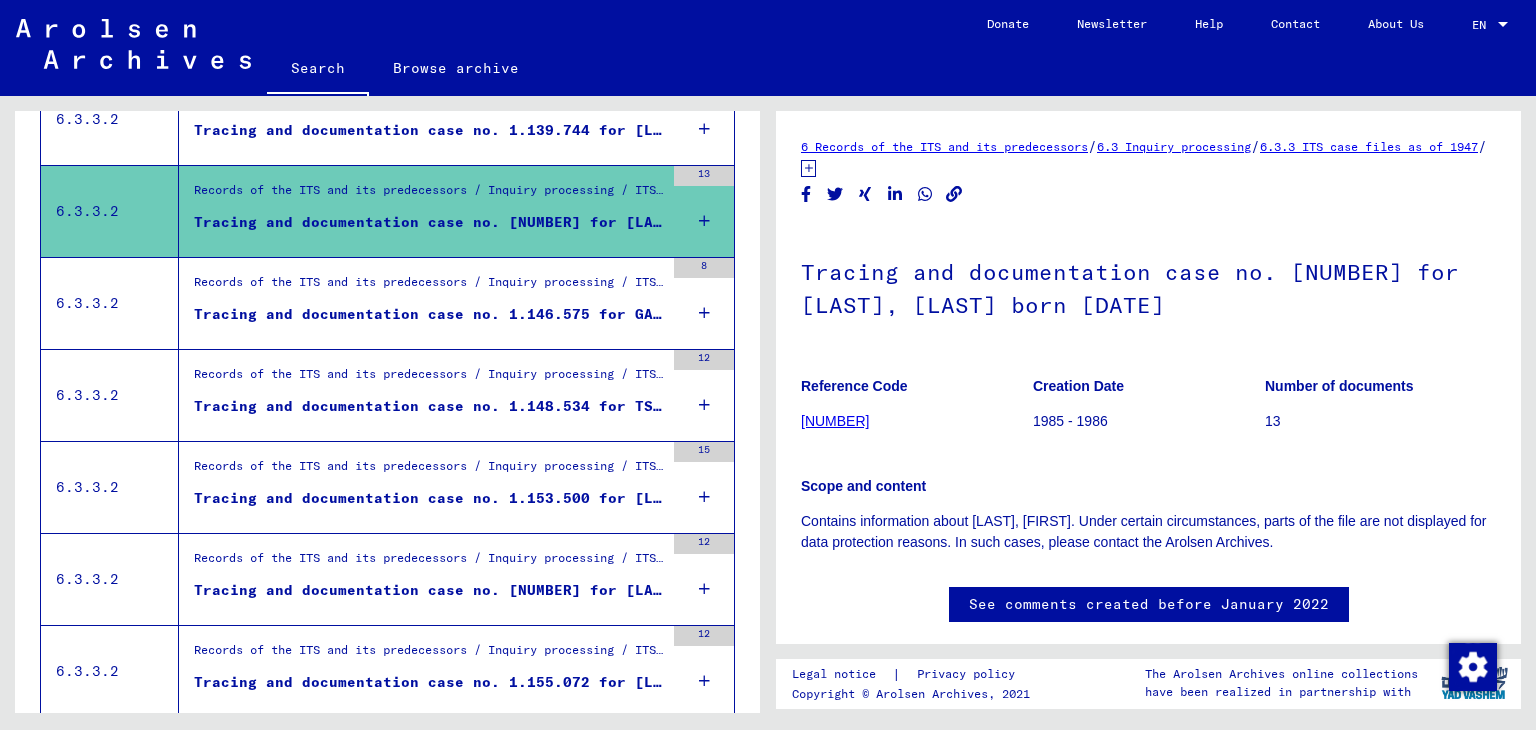 click on "Tracing and documentation case no. 1.146.575 for GAZEPIS, [NAME] born [BIRTH_DATE]" at bounding box center [429, 314] 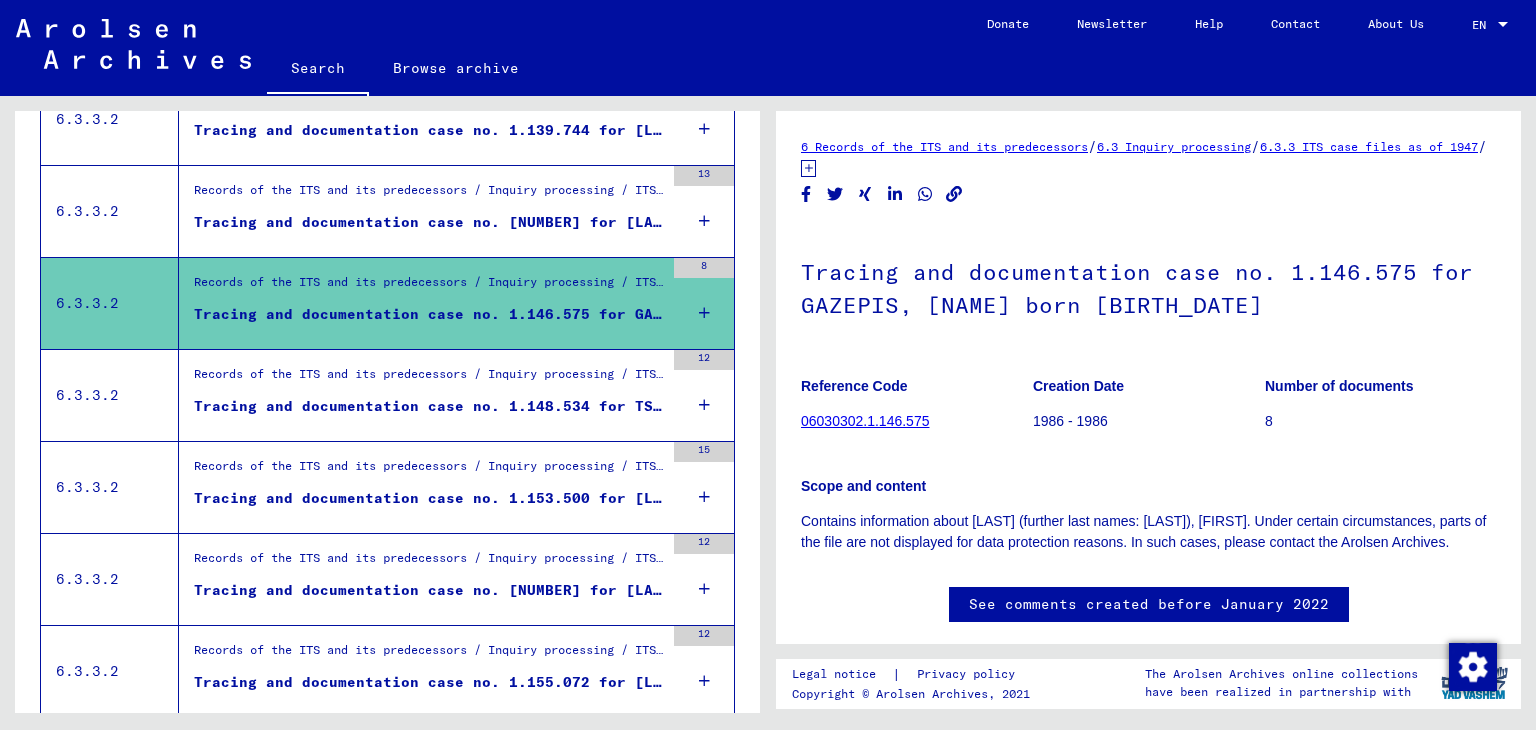 click on "Records of the ITS and its predecessors / Inquiry processing / ITS case files as of 1947 / Repository of T/D cases / Tracing and documentation cases with (T/D) numbers between 1.000.000 and 1.249.999 / Tracing and documentation cases with (T/D) numbers between 1.148.500 and 1.148.999" at bounding box center (429, 379) 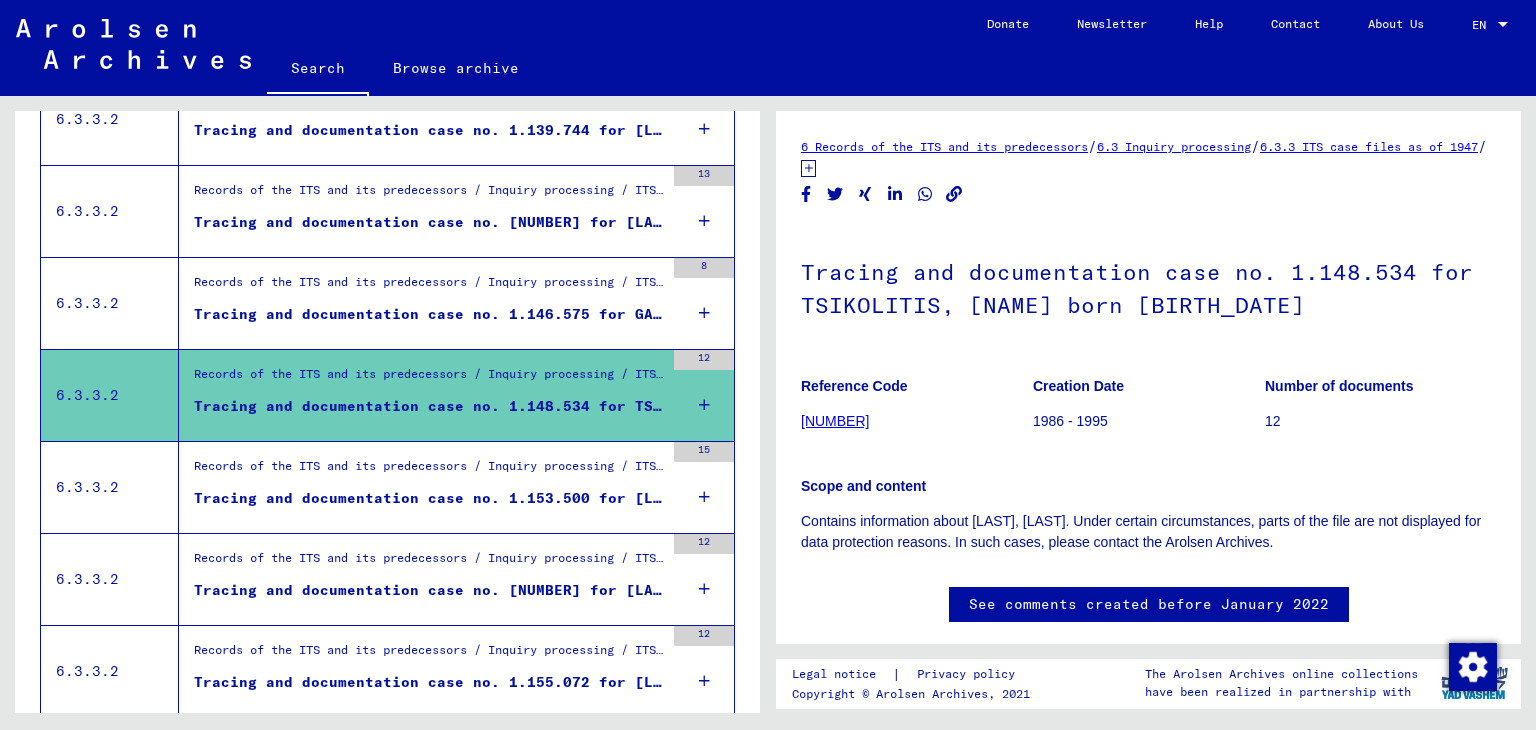 click on "Records of the ITS and its predecessors / Inquiry processing / ITS case files as of 1947 / Repository of T/D cases / Tracing and documentation cases with (T/D) numbers between 1.000.000 and 1.249.999 / Tracing and documentation cases with (T/D) numbers between 1.153.500 and 1.153.999" at bounding box center (429, 472) 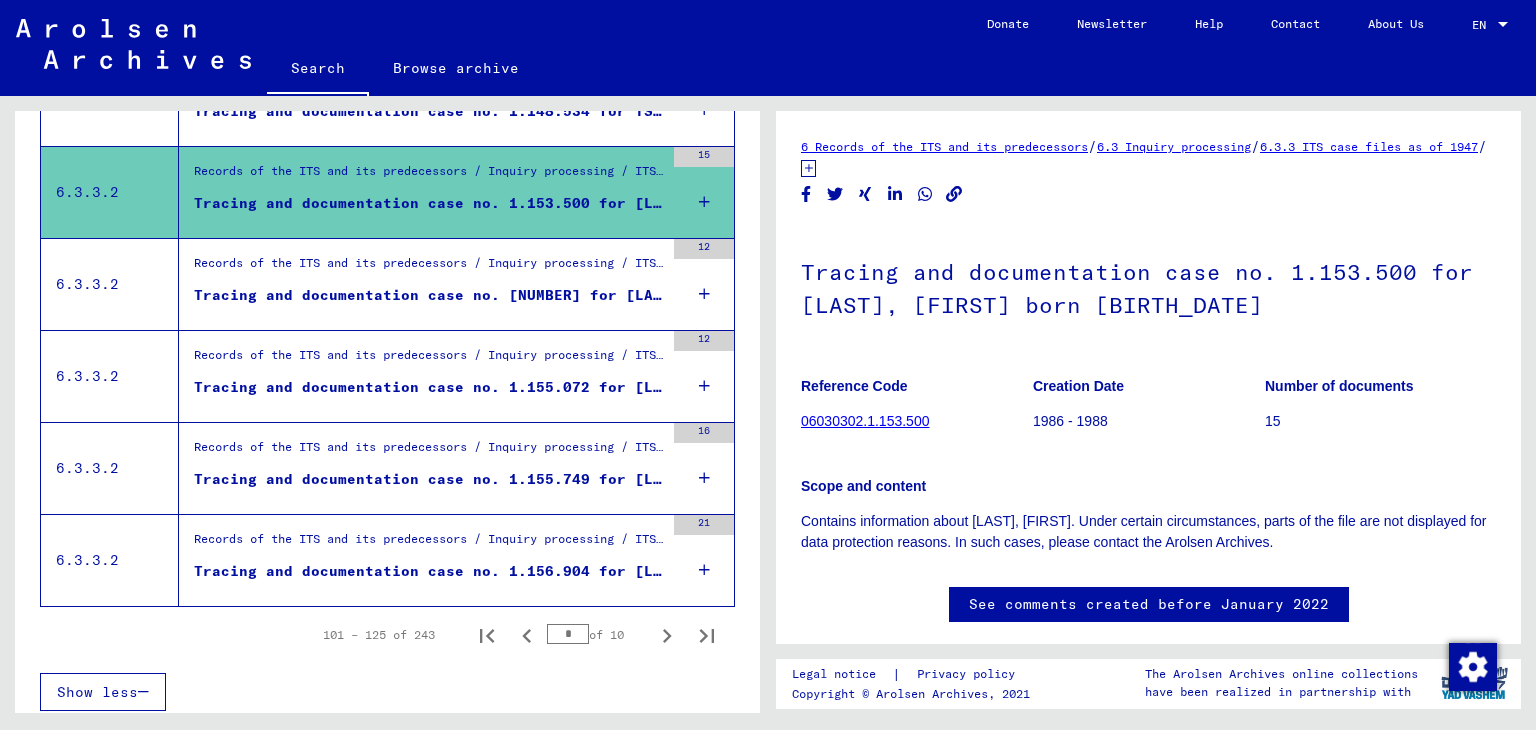 click on "Tracing and documentation case no. [NUMBER] for [LAST], [FIRST] born [DATE]" at bounding box center [429, 295] 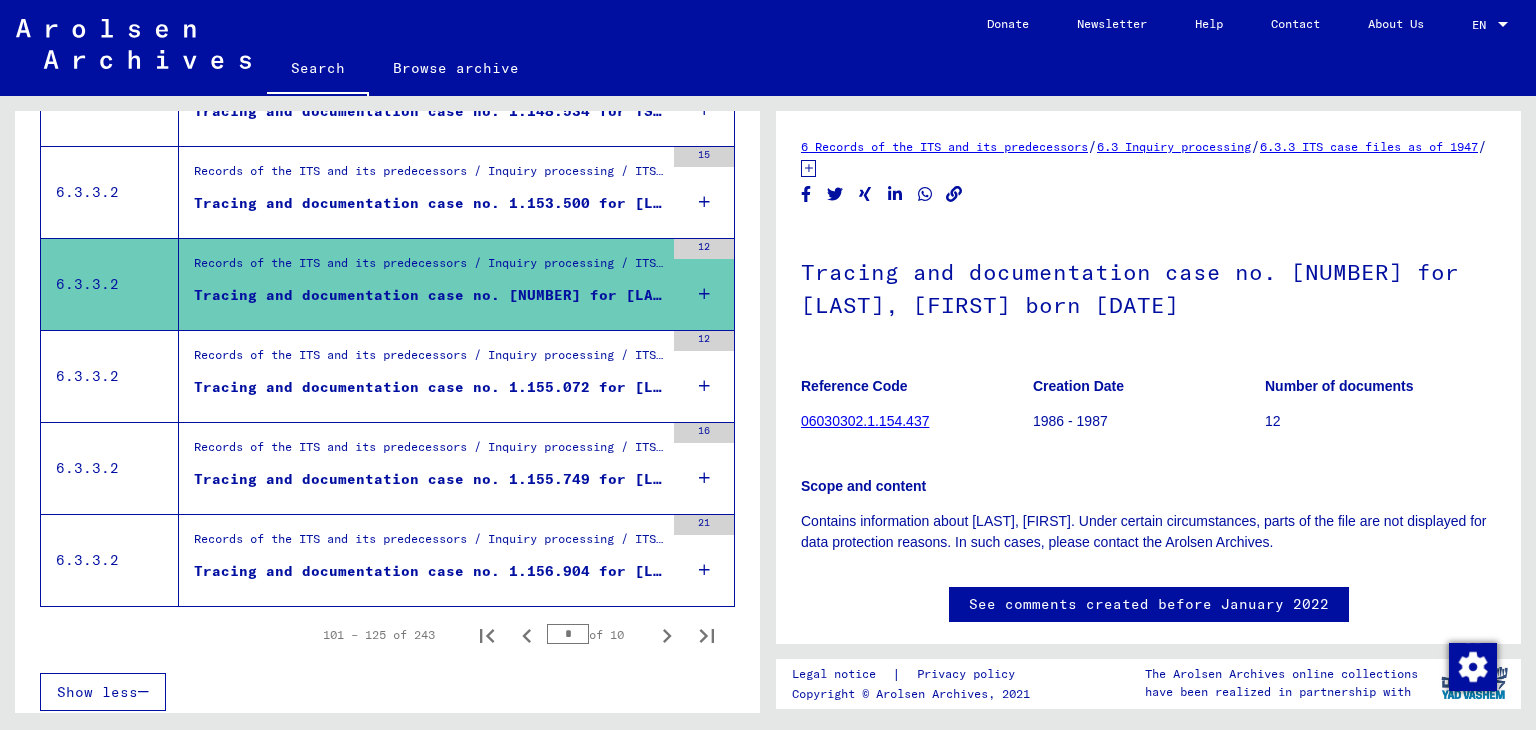 click on "Tracing and documentation case no. 1.155.072 for [LAST], [FIRST] born [DATE]" at bounding box center [429, 387] 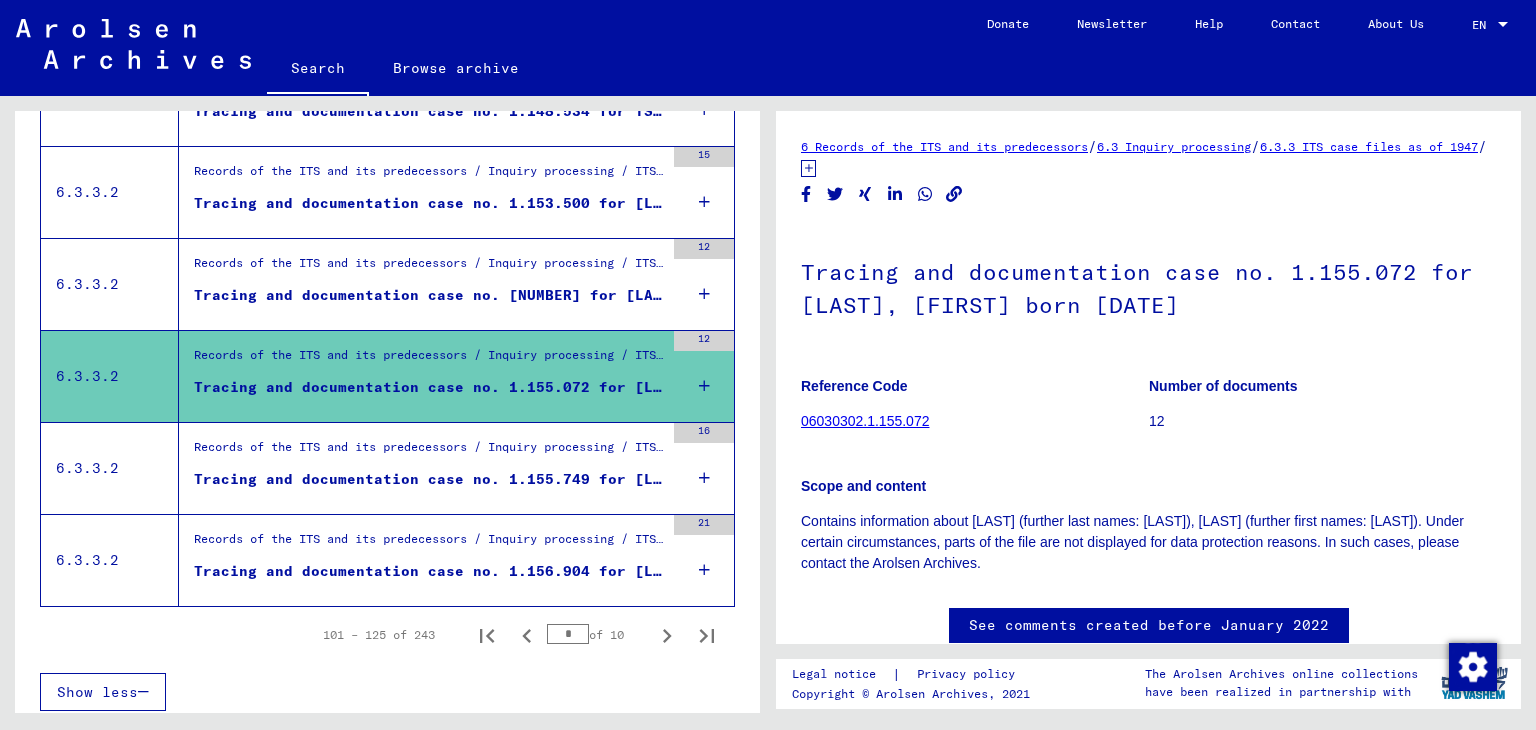 click on "Tracing and documentation case no. 1.155.749 for [LAST], [FIRST] born [DATE]" at bounding box center (429, 479) 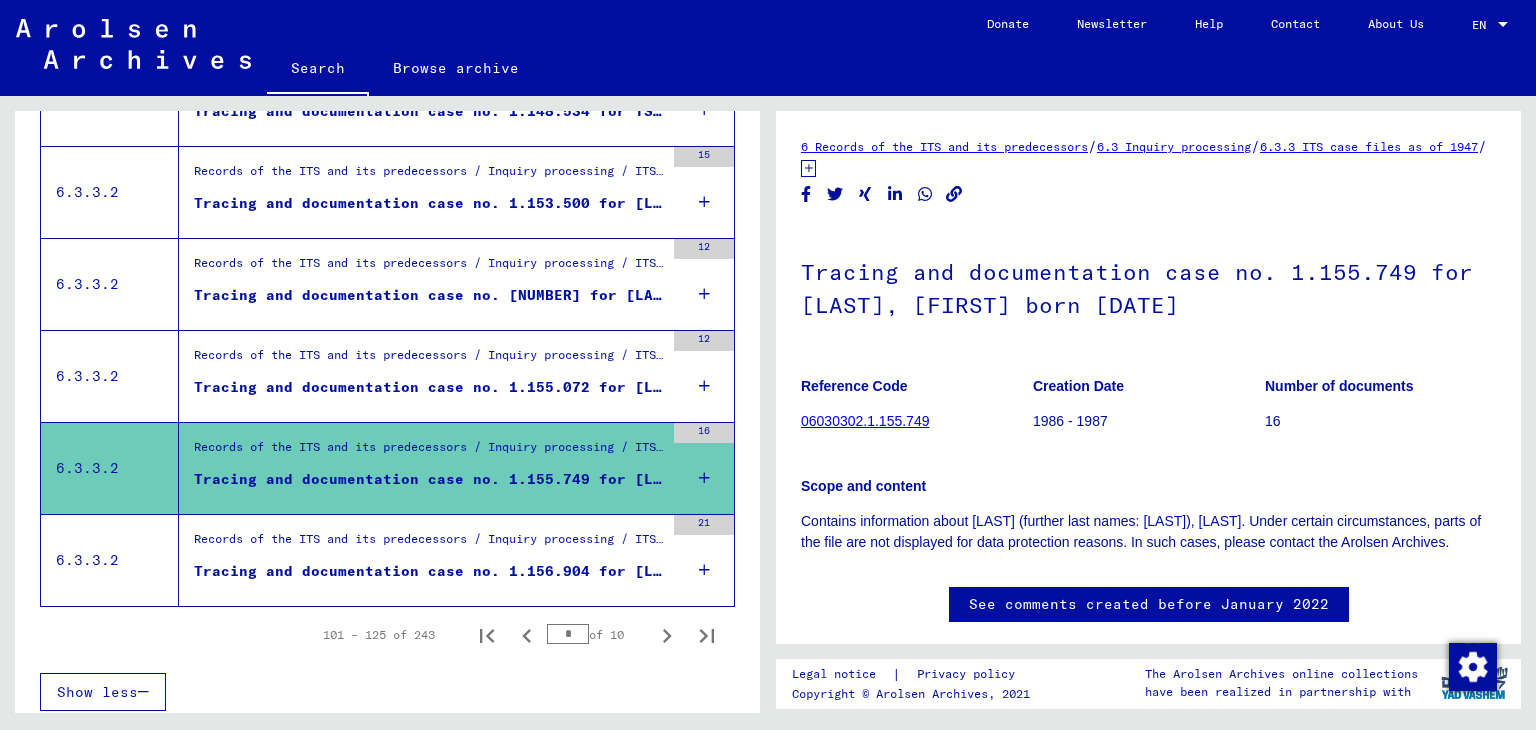 click on "Tracing and documentation case no. 1.156.904 for [LAST], [FIRST] born [DATE]" at bounding box center (429, 571) 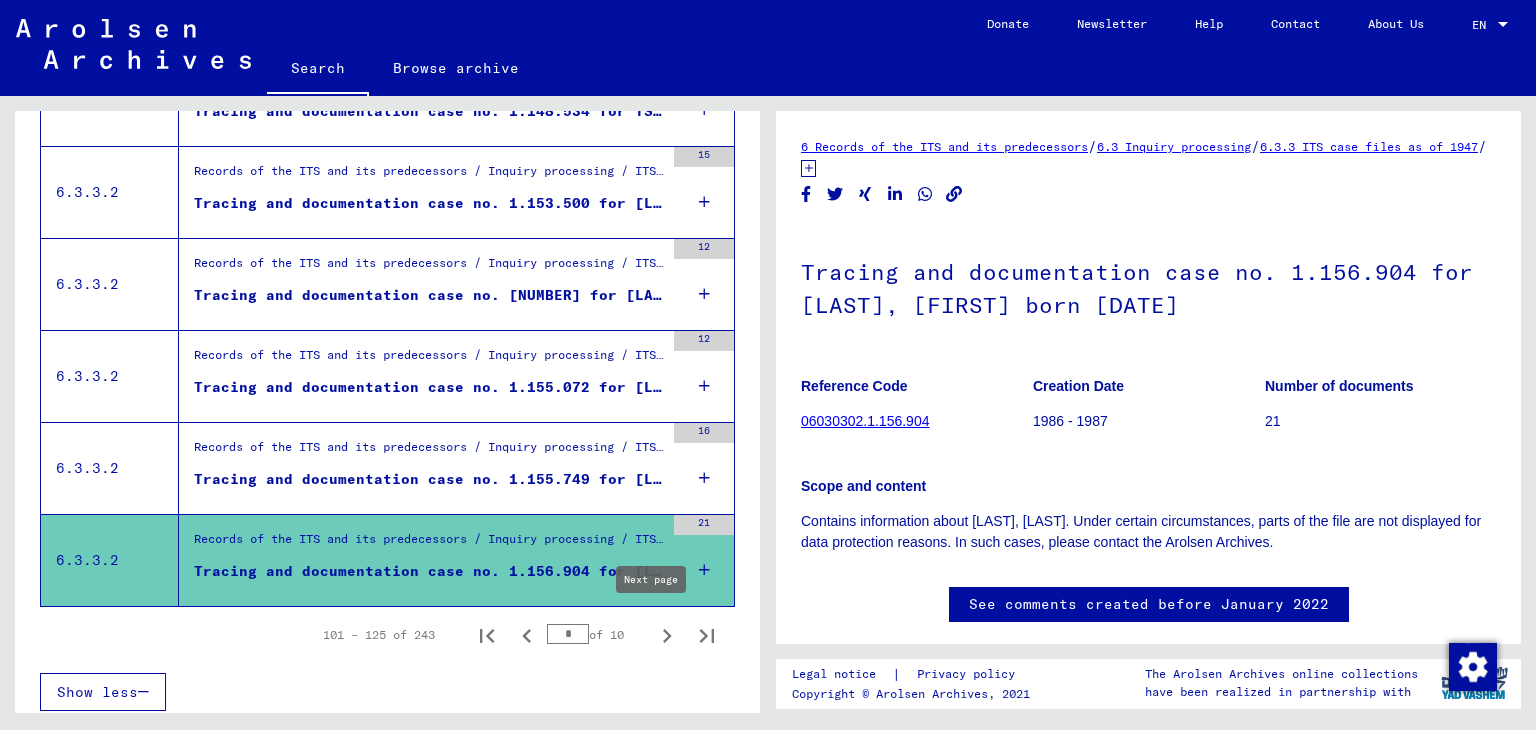 click 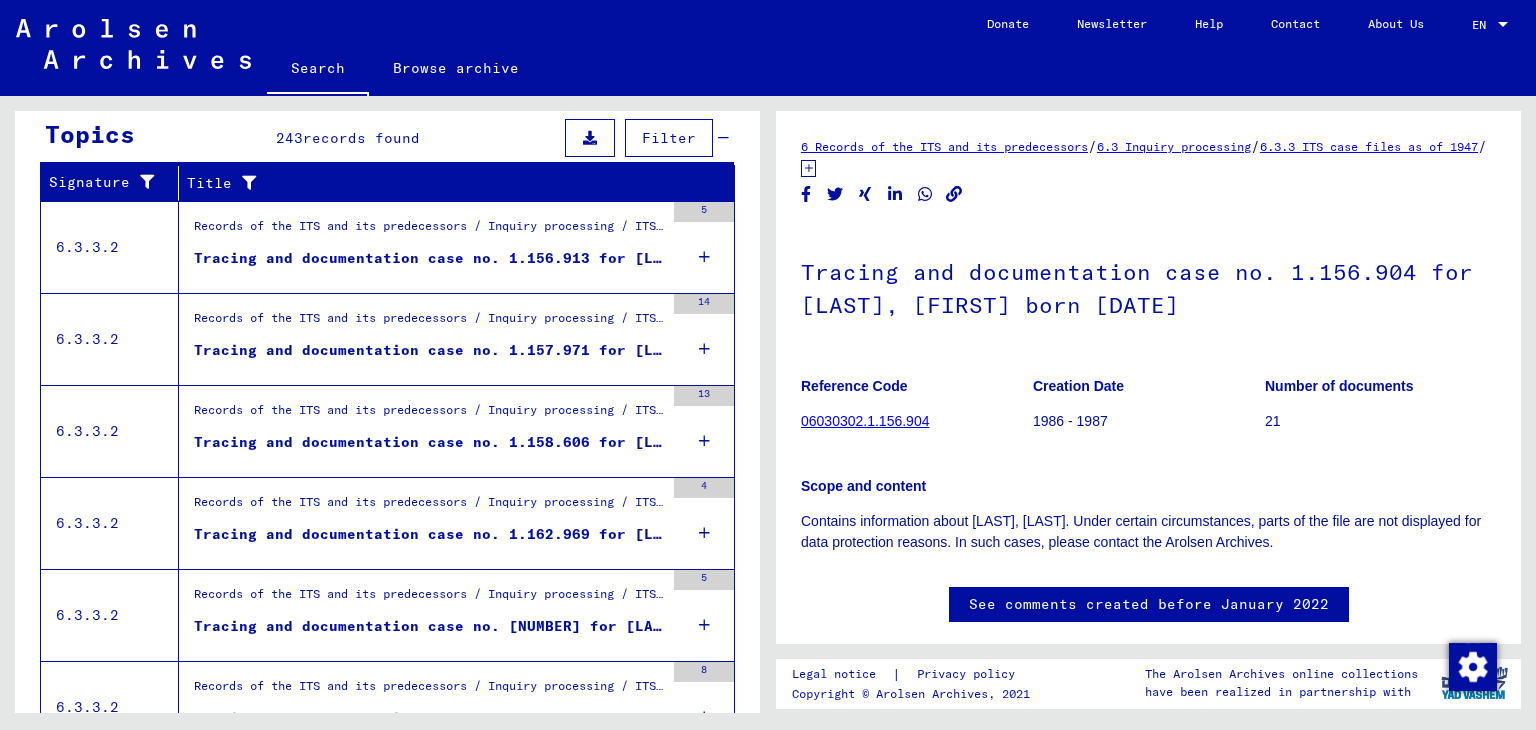 click on "Records of the ITS and its predecessors / Inquiry processing / ITS case files as of 1947 / Repository of T/D cases / Tracing and documentation cases with (T/D) numbers between 1.000.000 and 1.249.999 / Tracing and documentation cases with (T/D) numbers between 1.156.500 and 1.156.999" at bounding box center (429, 232) 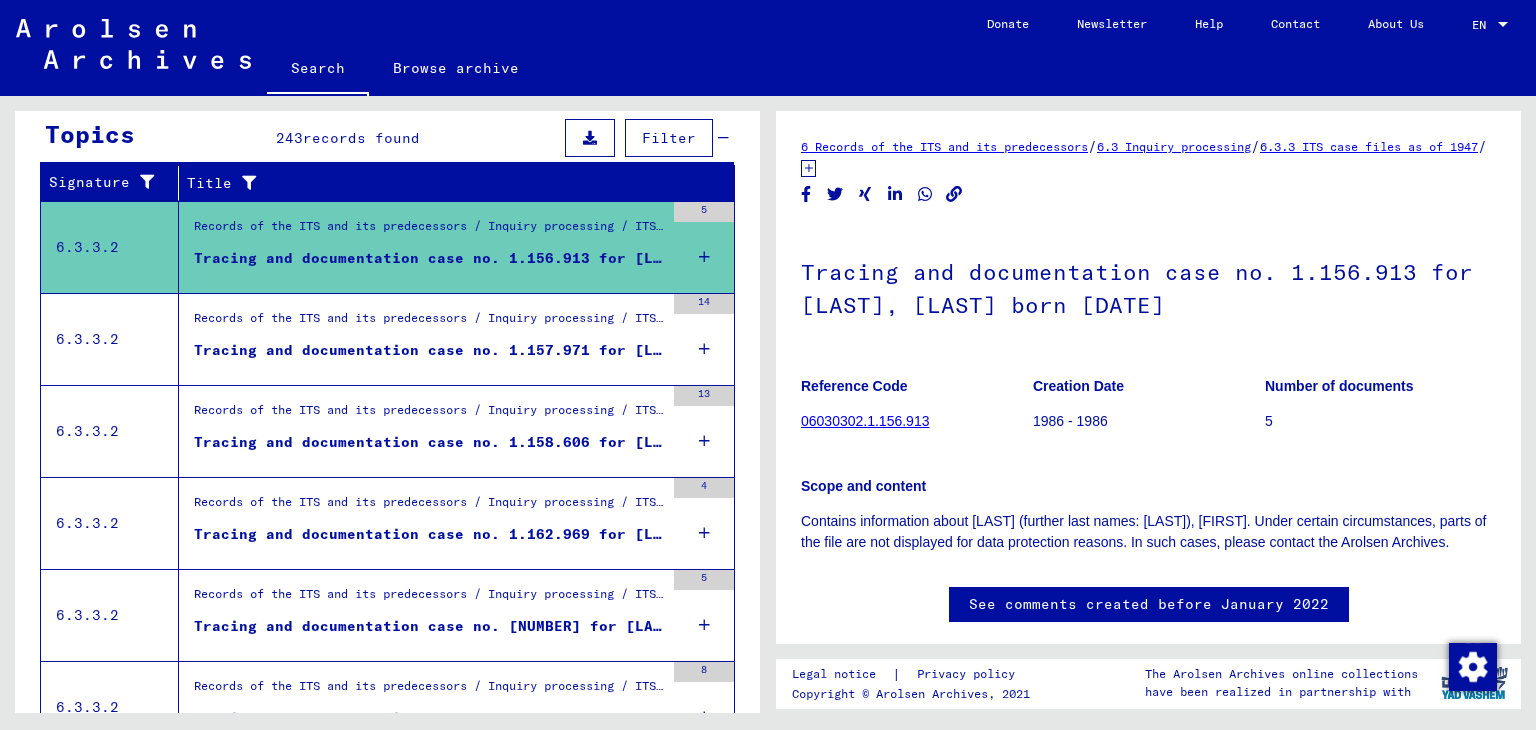 click on "Tracing and documentation case no. 1.157.971 for [LAST], [LAST] born [BIRTHDATE]" at bounding box center (429, 350) 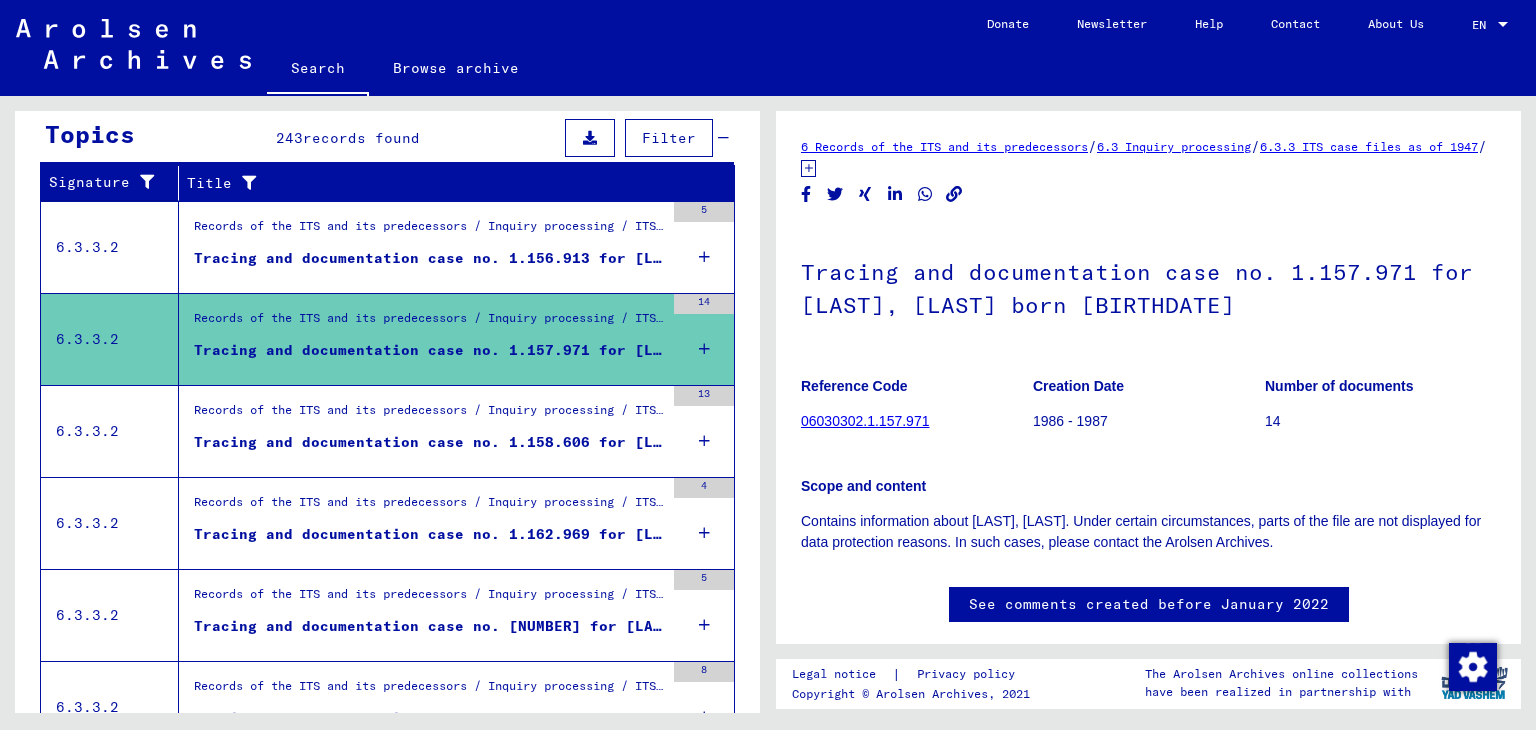 click on "Tracing and documentation case no. 1.158.606 for [LAST], [FIRST] born [DATE] or[DATE] or[DATE] or[DATE]" at bounding box center [429, 442] 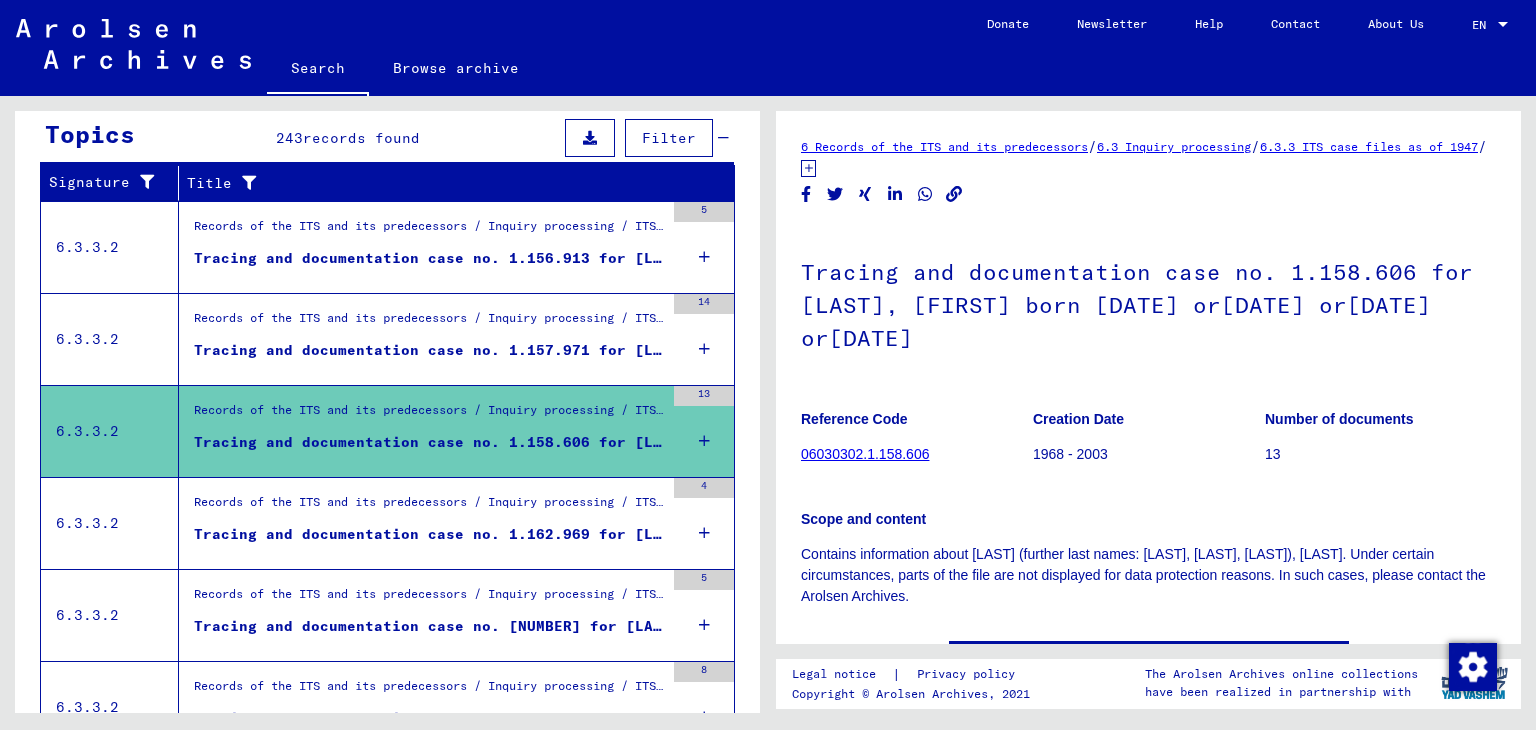 click on "Tracing and documentation case no. 1.162.969 for [LAST], [FIRST] born [BIRTH_DATE]" at bounding box center (429, 534) 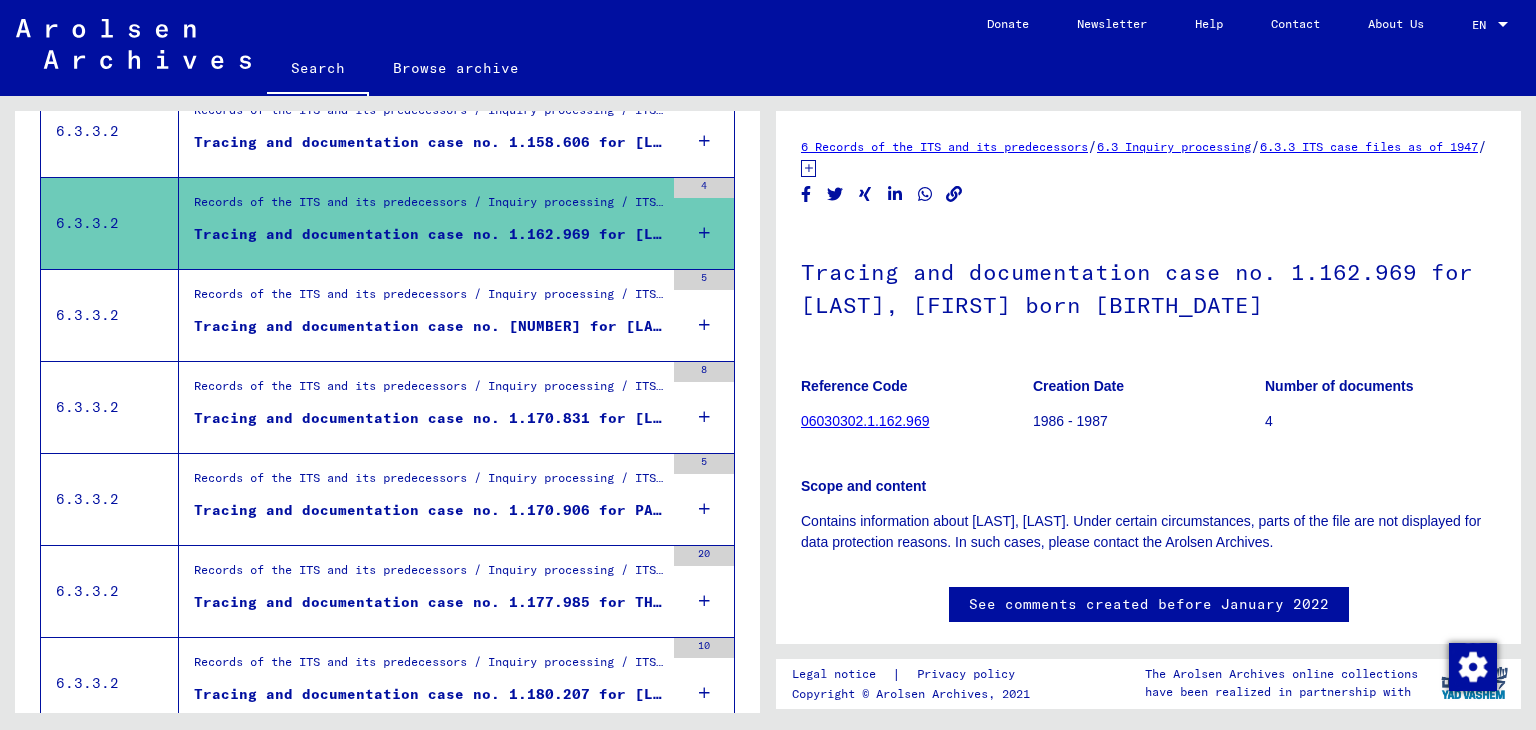 click on "Tracing and documentation case no. [NUMBER] for [LAST], [LAST]" at bounding box center (429, 326) 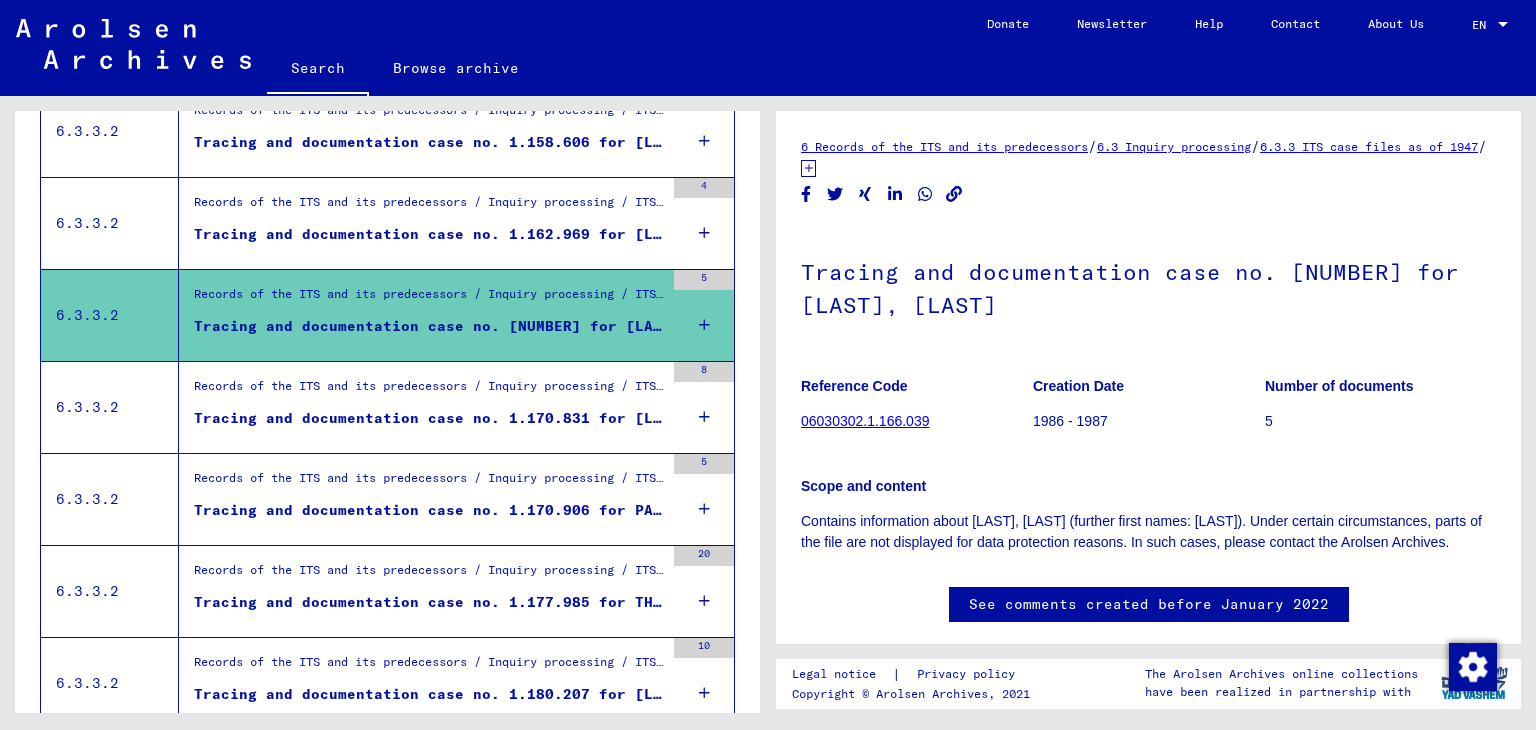 click on "Tracing and documentation case no. 1.170.831 for [LAST], [FIRST] born [BIRTH_DATE]" at bounding box center [429, 418] 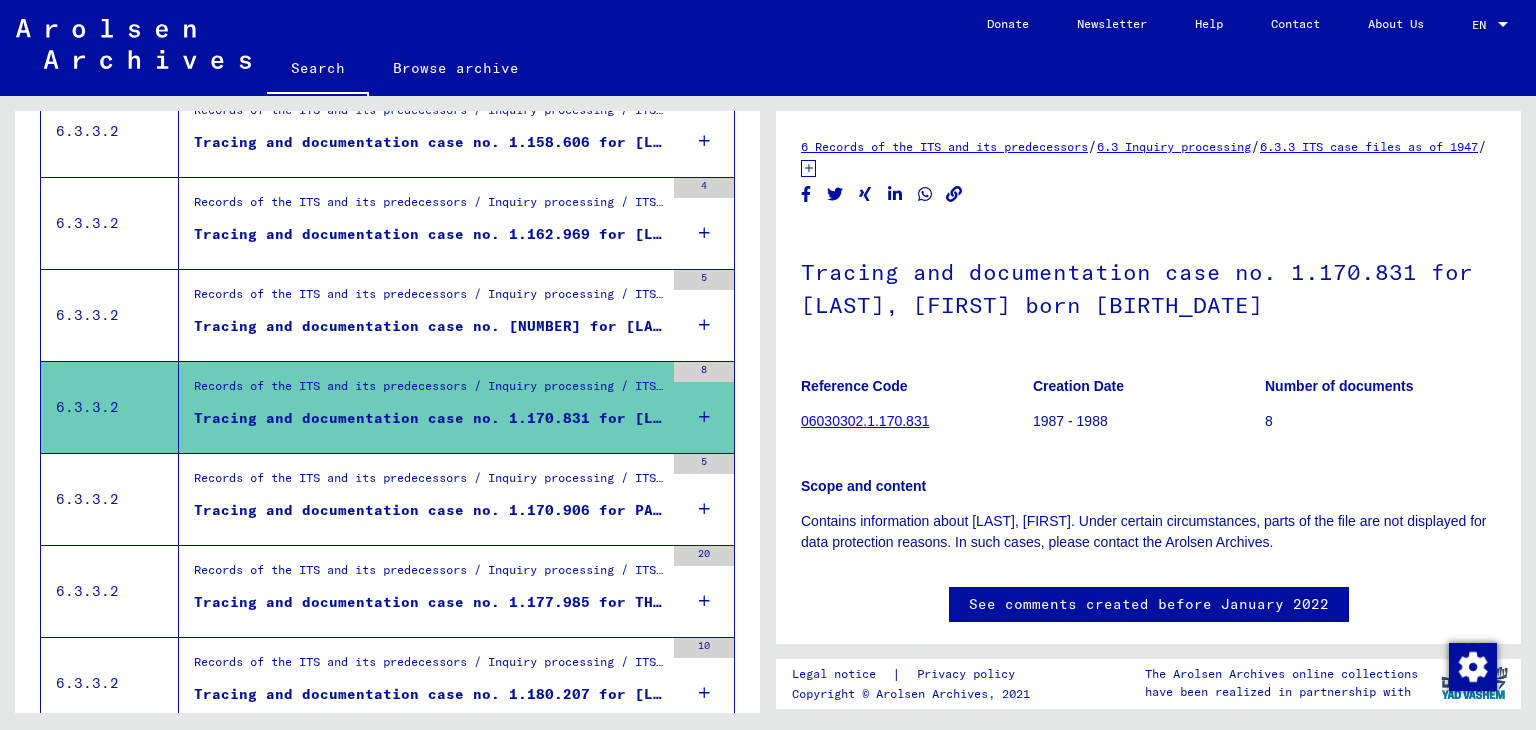 click on "Tracing and documentation case no. 1.170.906 for PAPANIKOLAOU, [NAME] born [BIRTH_DATE]" at bounding box center (429, 510) 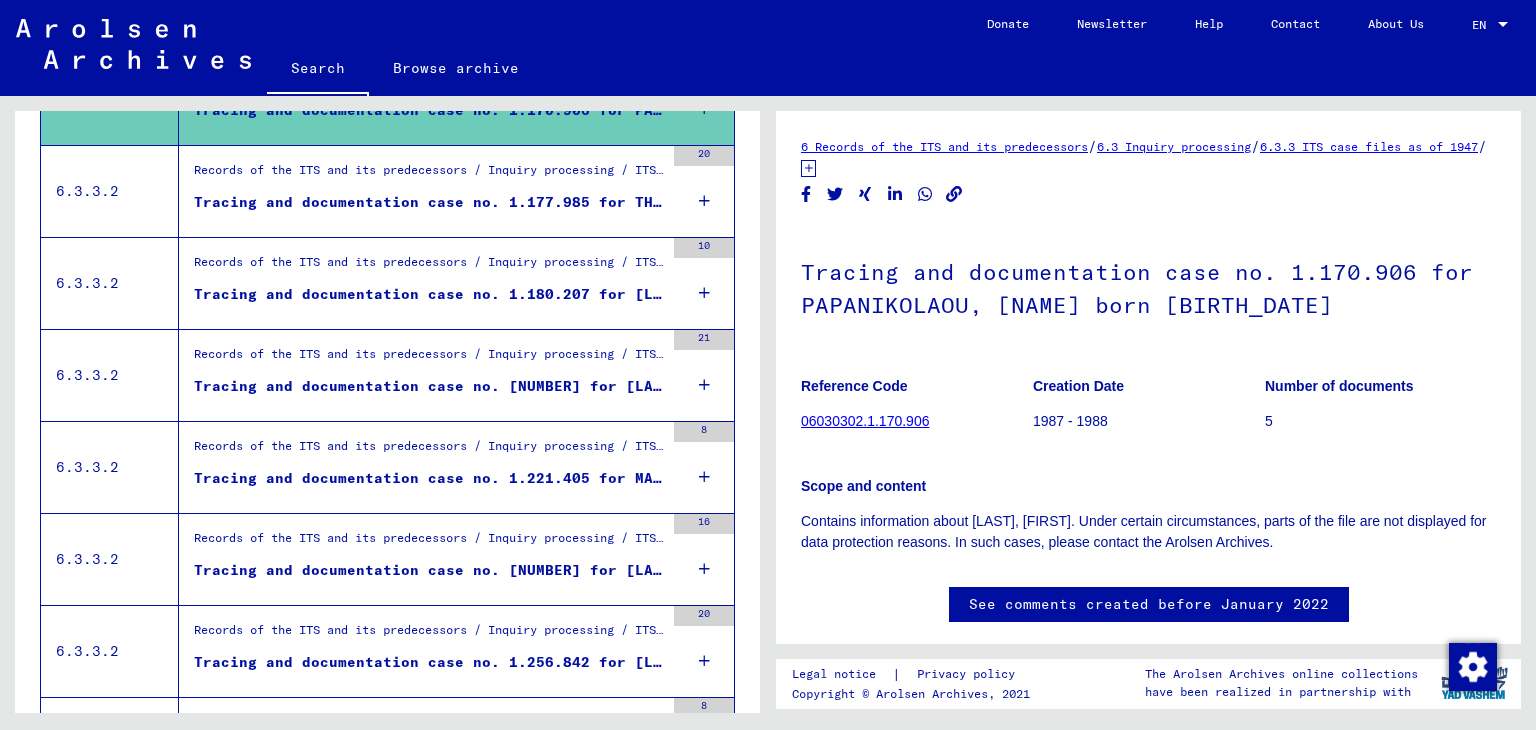 click on "Records of the ITS and its predecessors / Inquiry processing / ITS case files as of 1947 / Repository of T/D cases / Tracing and documentation cases with (T/D) numbers between 1.000.000 and 1.249.999 / Tracing and documentation cases with (T/D) numbers between 1.177.500 and 1.177.999" at bounding box center (429, 175) 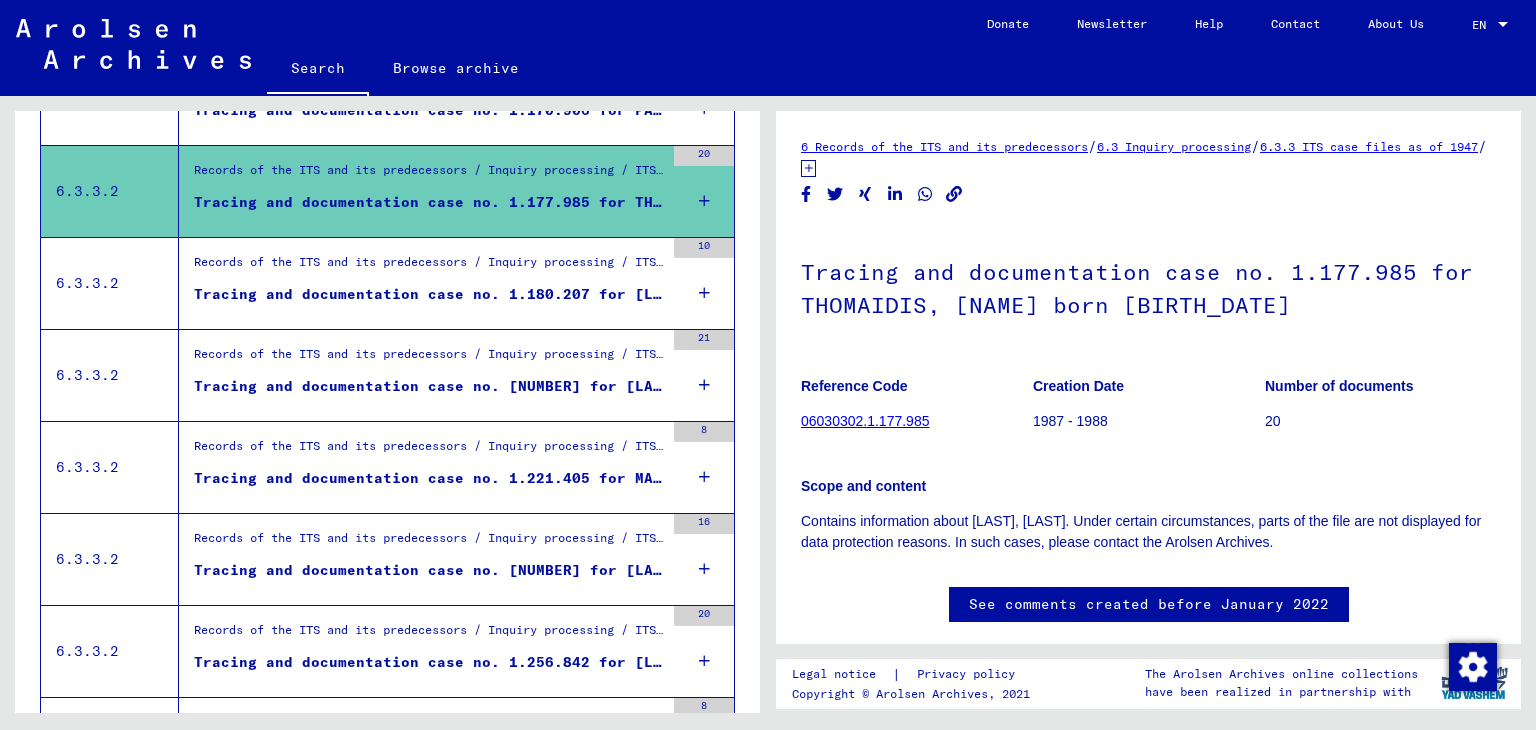 click on "Tracing and documentation case no. 1.180.207 for [LAST], [FIRST] born [DATE]" at bounding box center [429, 294] 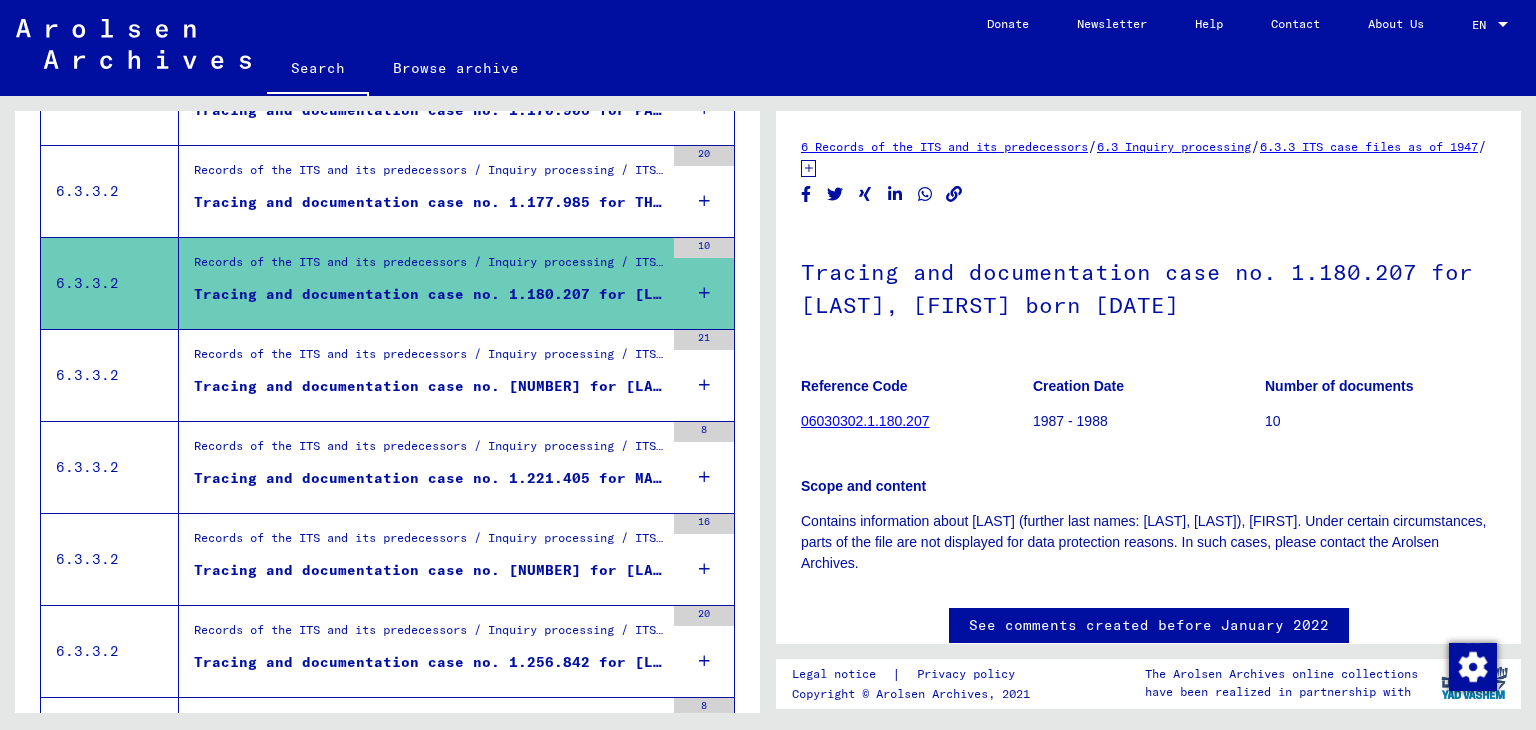 click on "Tracing and documentation case no. [NUMBER] for [LAST], [LAST] born [DATE] or [DATE]" at bounding box center [429, 386] 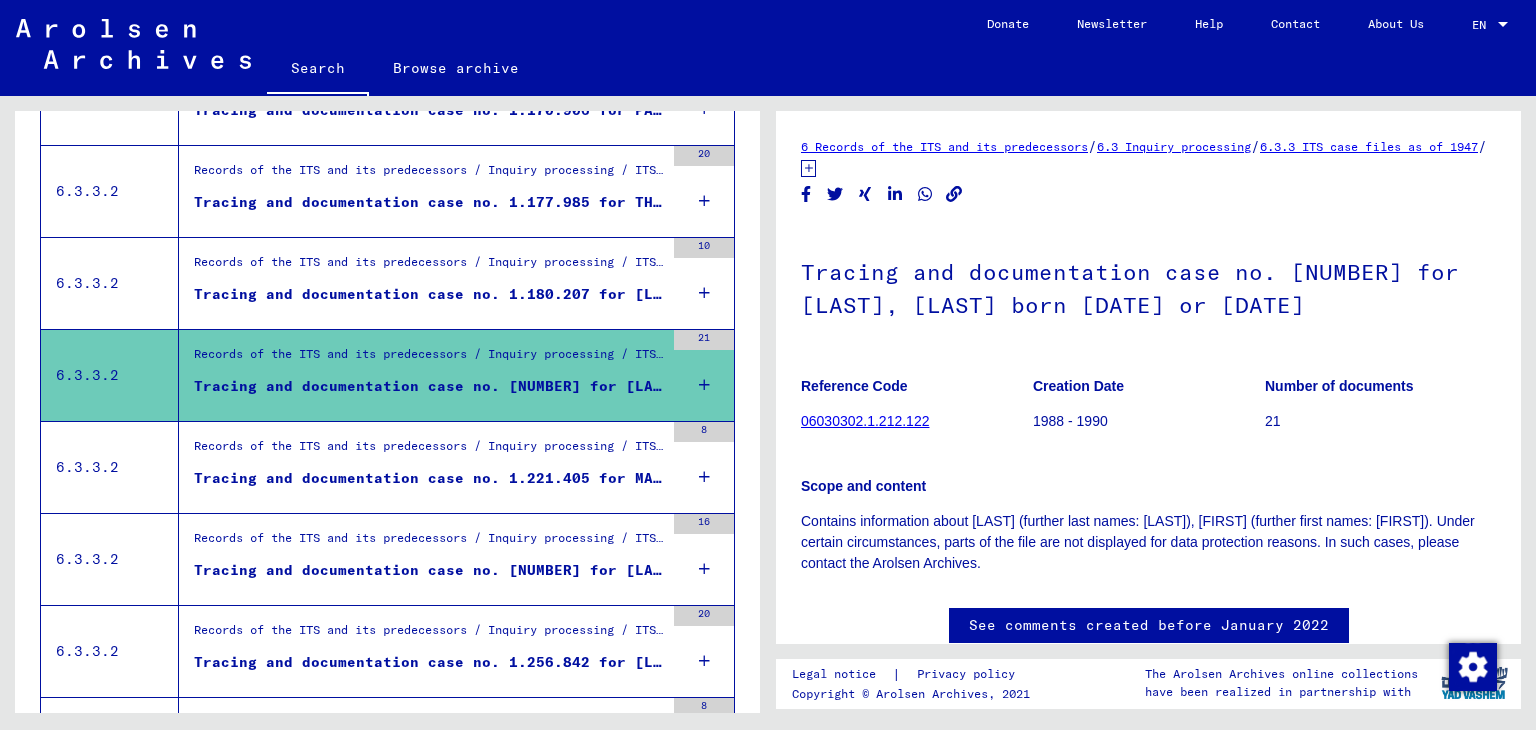 click on "Tracing and documentation case no. 1.221.405 for MATARANGKOS, [NAME] born [BIRTH_DATE]" at bounding box center (429, 478) 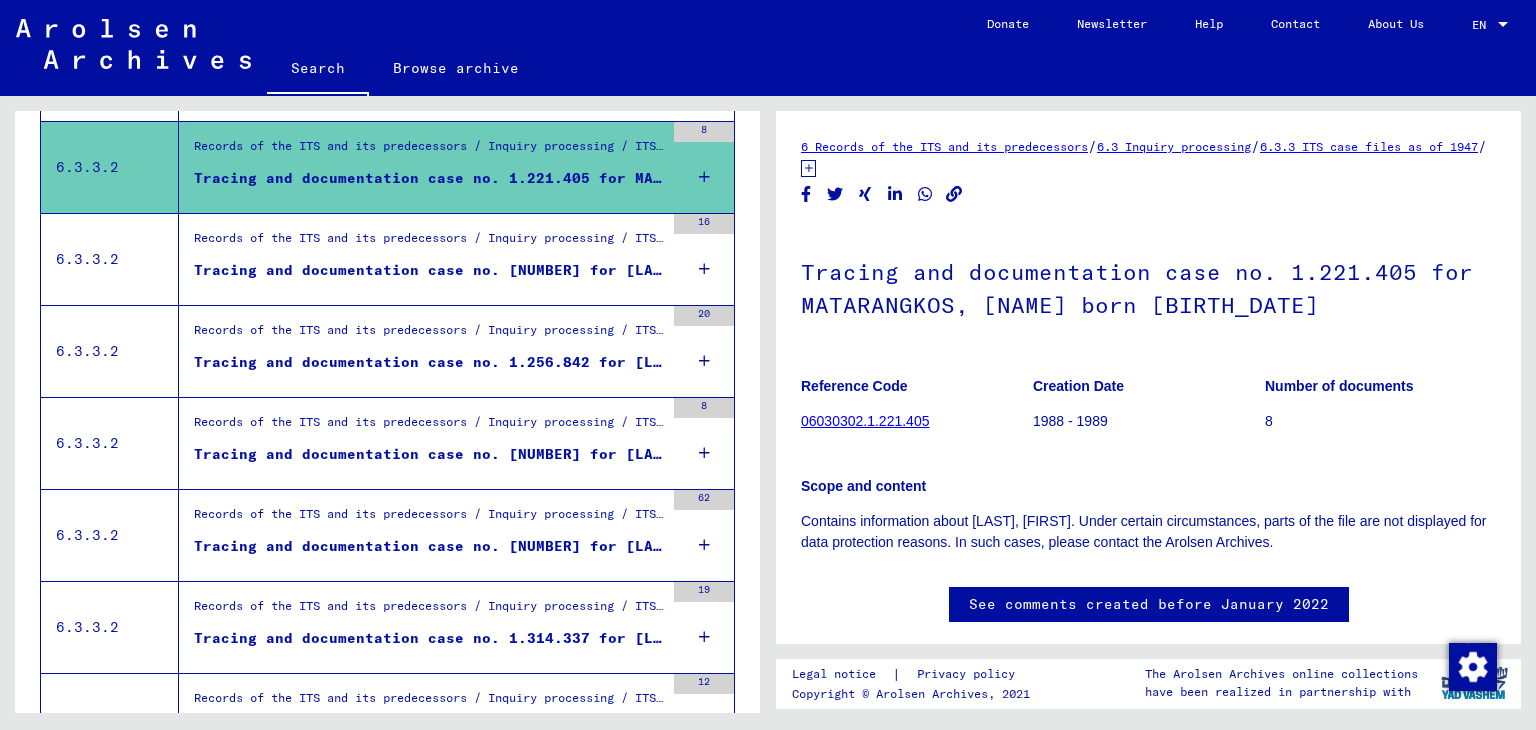 click on "Tracing and documentation case no. [NUMBER] for [LAST], [FIRST] born [DATE] or[DATE]" at bounding box center (429, 270) 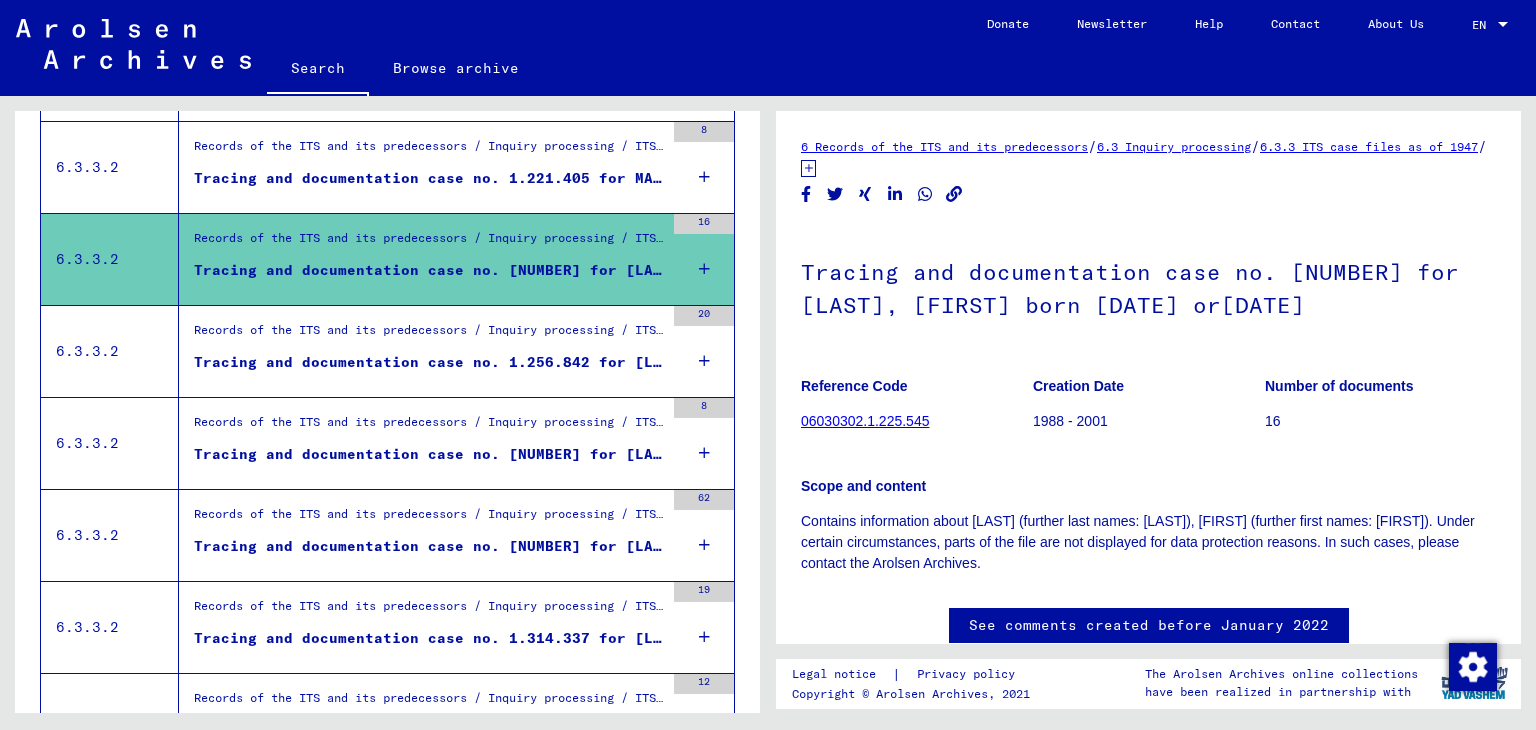 click on "Tracing and documentation case no. 1.256.842 for [LAST], [LAST] born [DATE]" at bounding box center [429, 362] 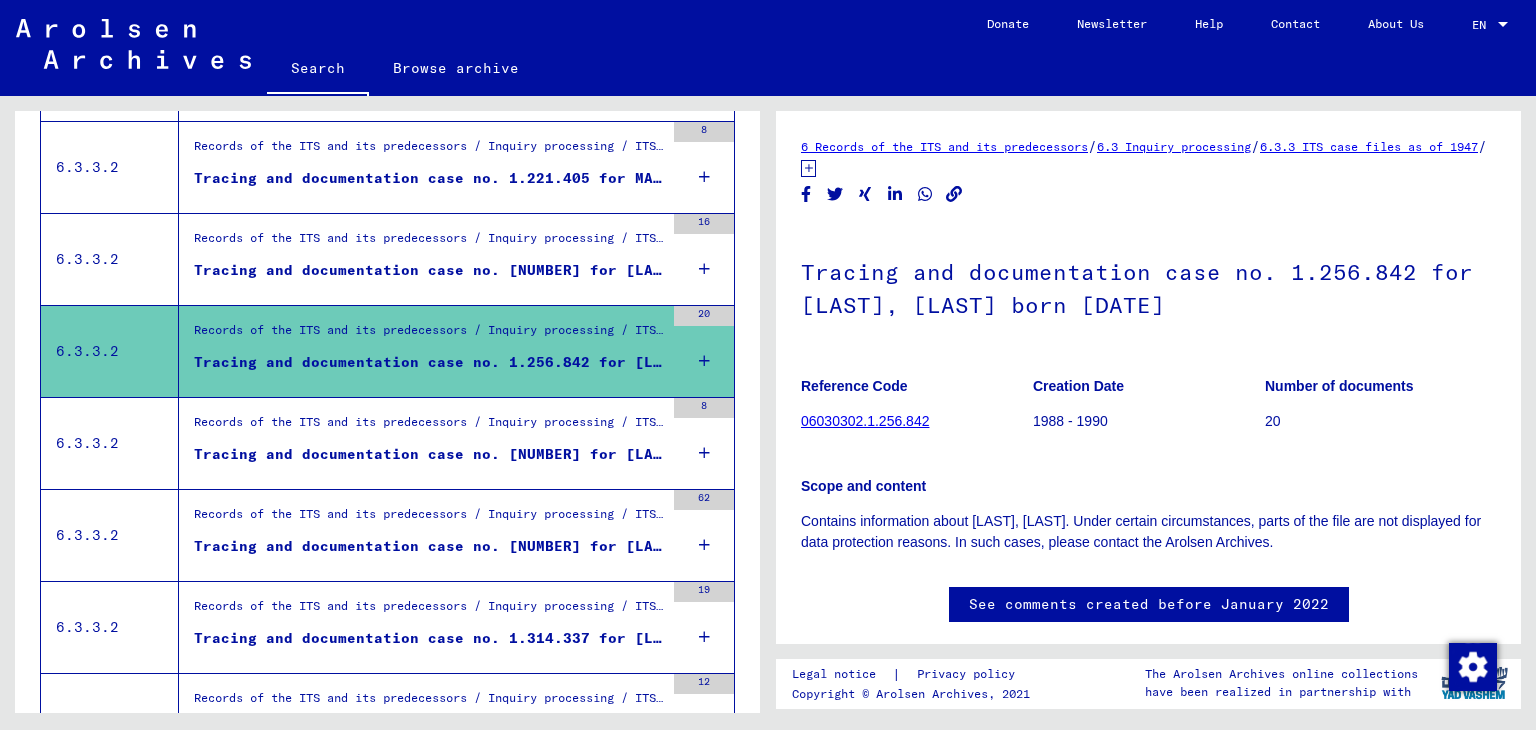 click on "Tracing and documentation case no. [NUMBER] for [LAST], [LAST] born [DATE]" at bounding box center [429, 454] 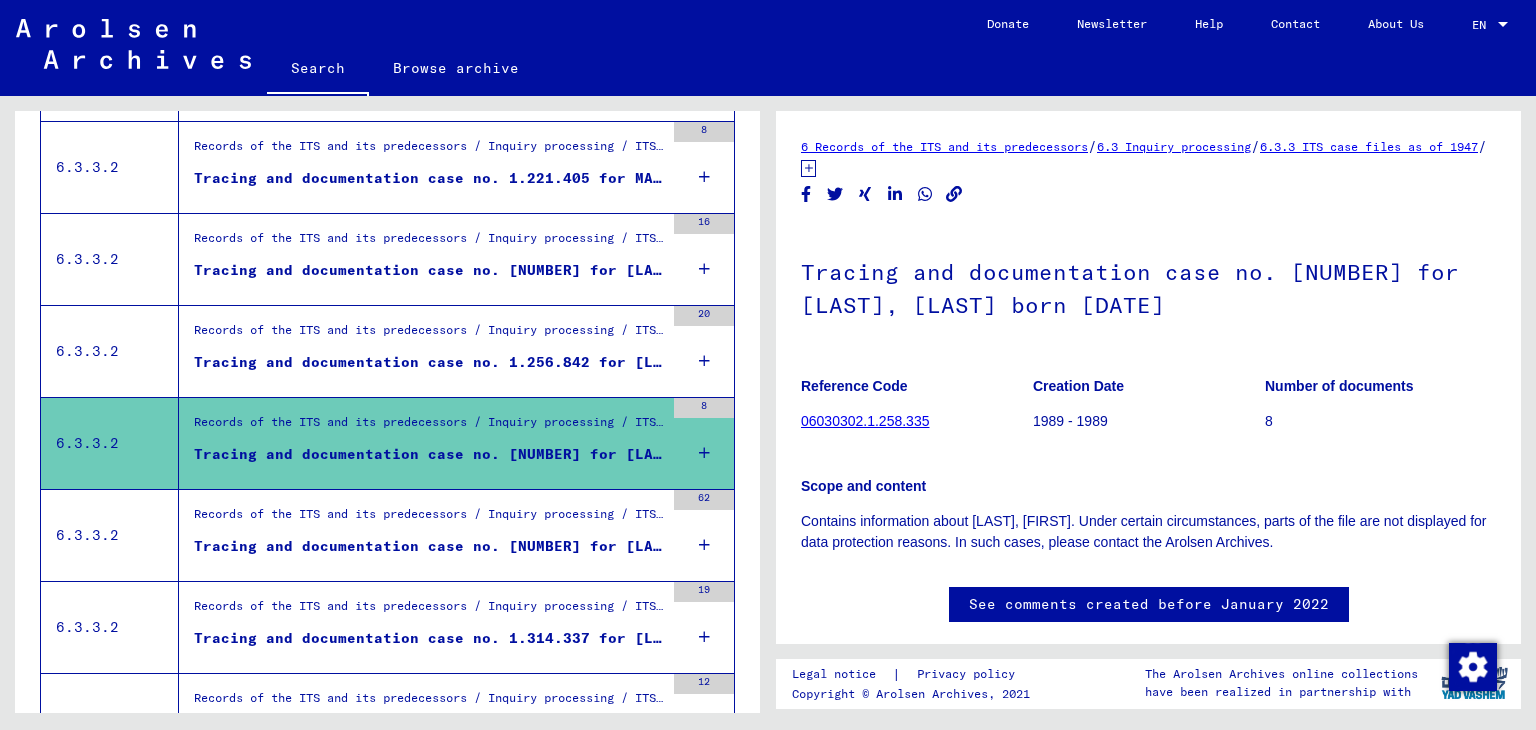 click on "Tracing and documentation case no. [NUMBER] for [LAST], [LAST] born [DATE]" at bounding box center (429, 546) 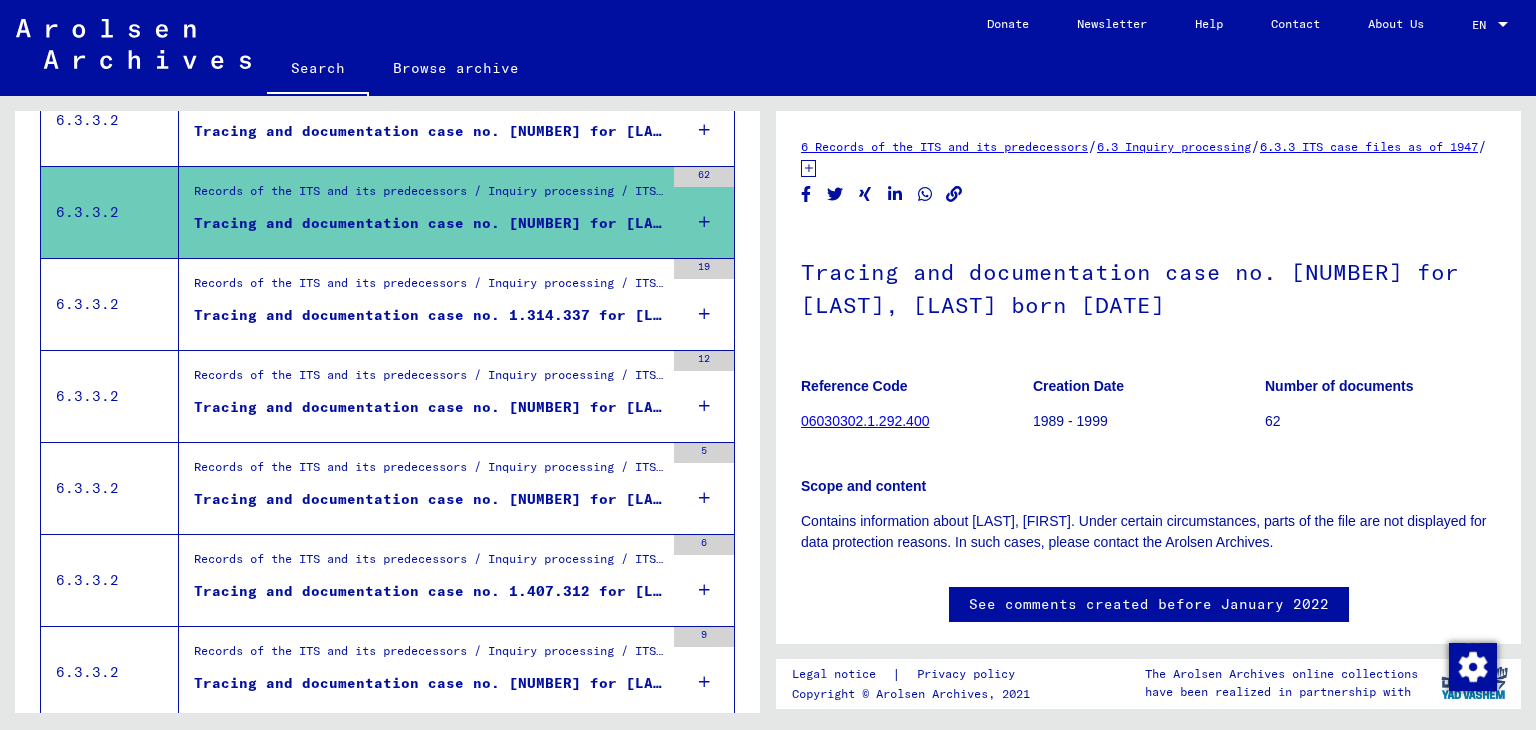 scroll, scrollTop: 1700, scrollLeft: 0, axis: vertical 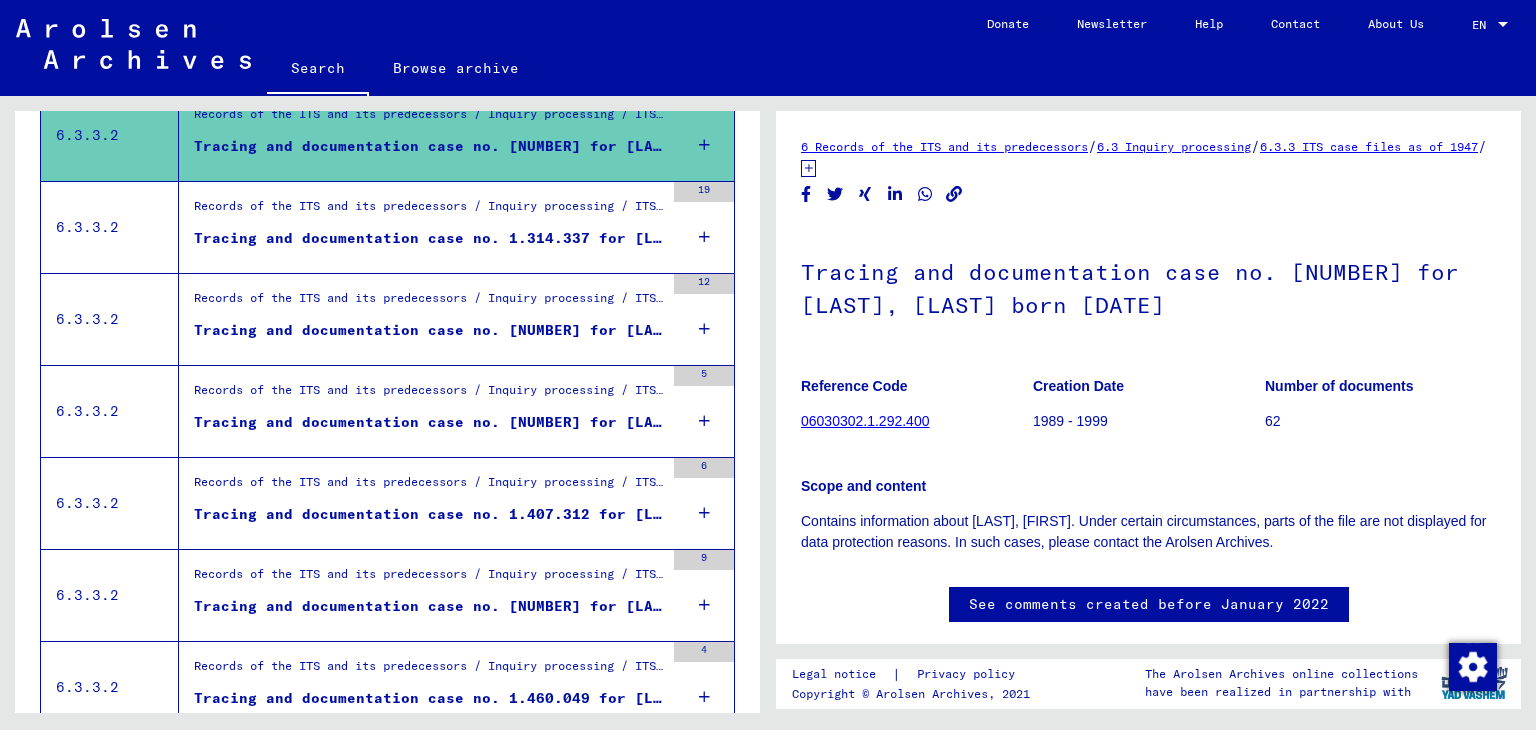 click on "Tracing and documentation case no. 1.314.337 for [LAST], [LAST] born [YEAR]" at bounding box center (429, 238) 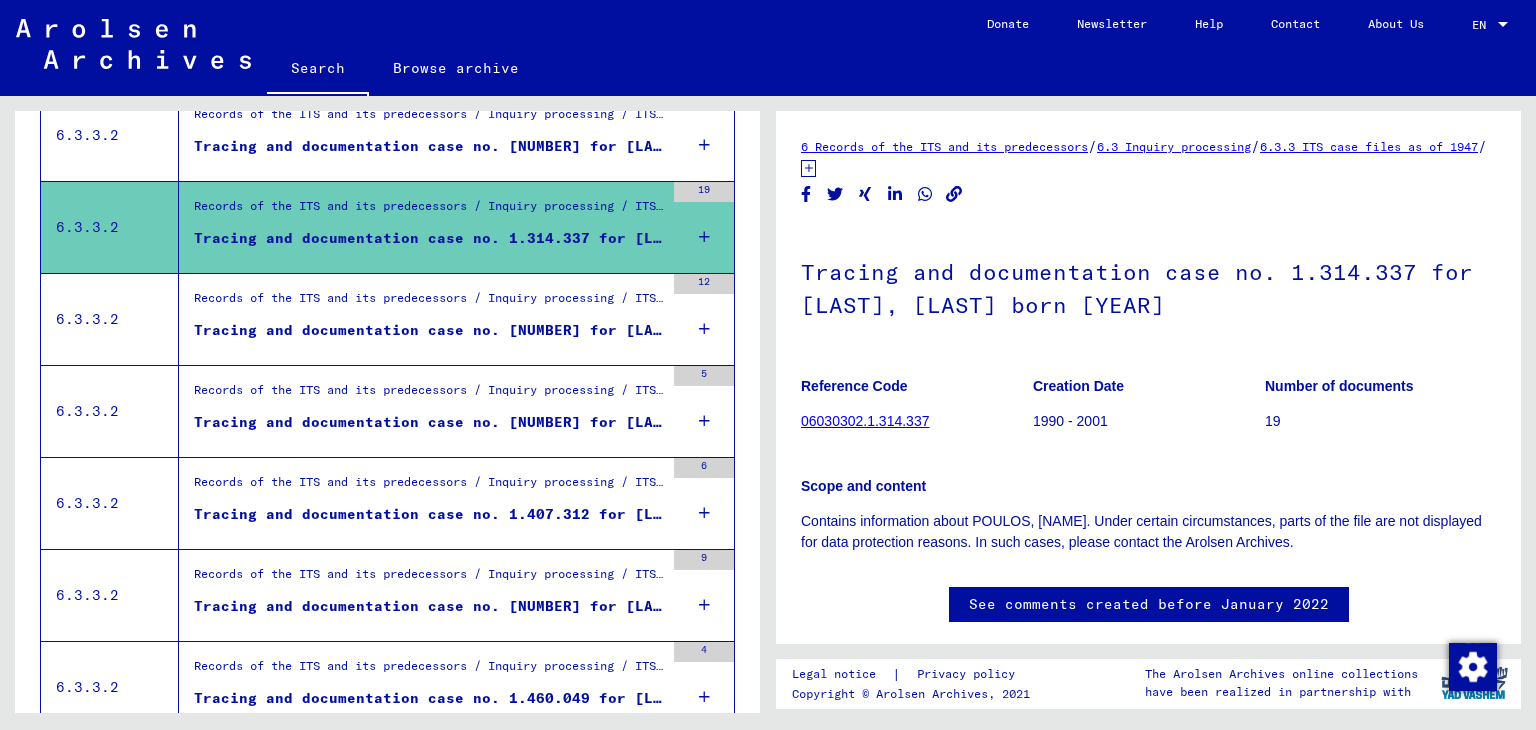 click on "Tracing and documentation case no. [NUMBER] for [LAST], [FIRST] born [YEAR]" at bounding box center (429, 330) 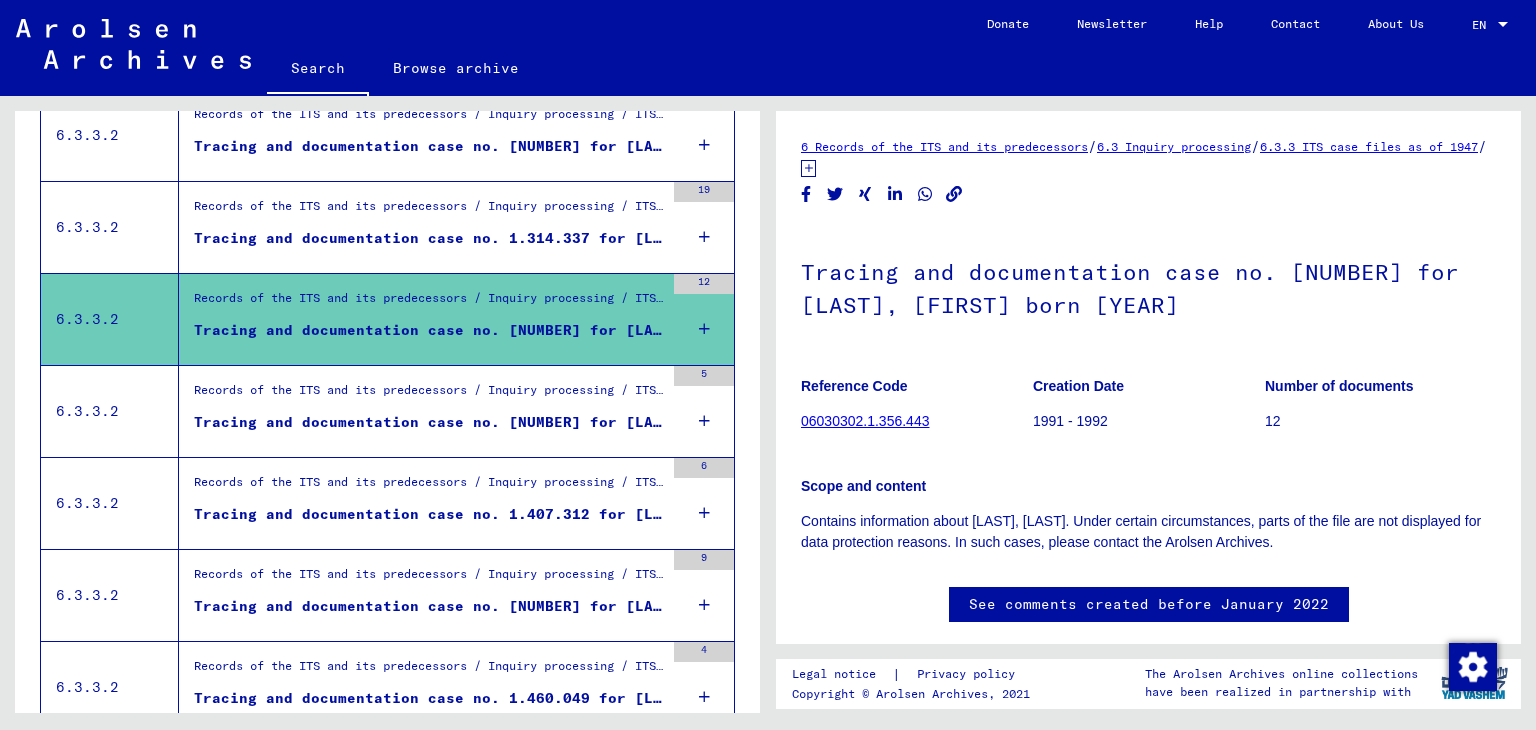 click on "Tracing and documentation case no. [NUMBER] for [LAST], [FIRST] born [DATE]" at bounding box center [429, 422] 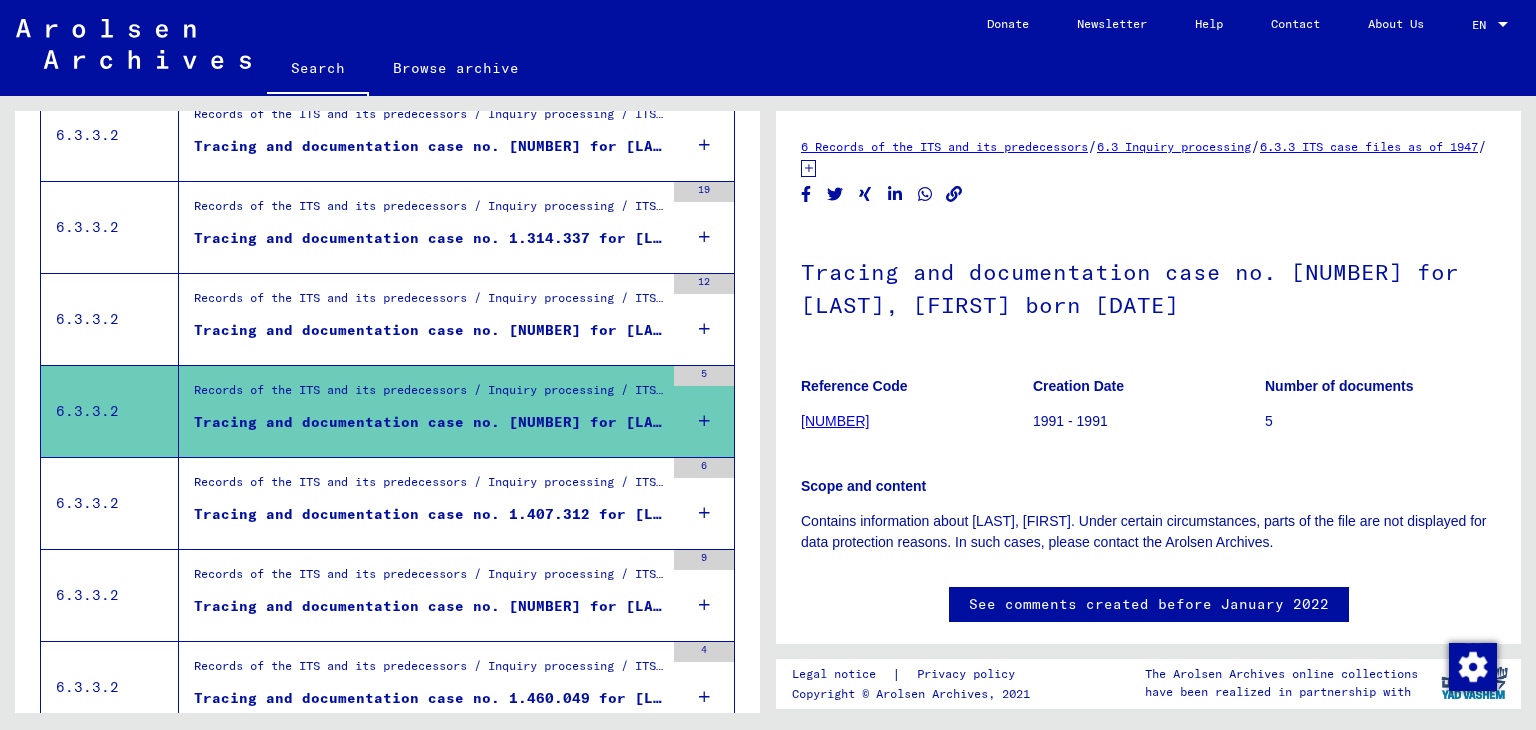 click on "Tracing and documentation case no. 1.407.312 for [LAST], [LAST] born [DATE]" at bounding box center [429, 514] 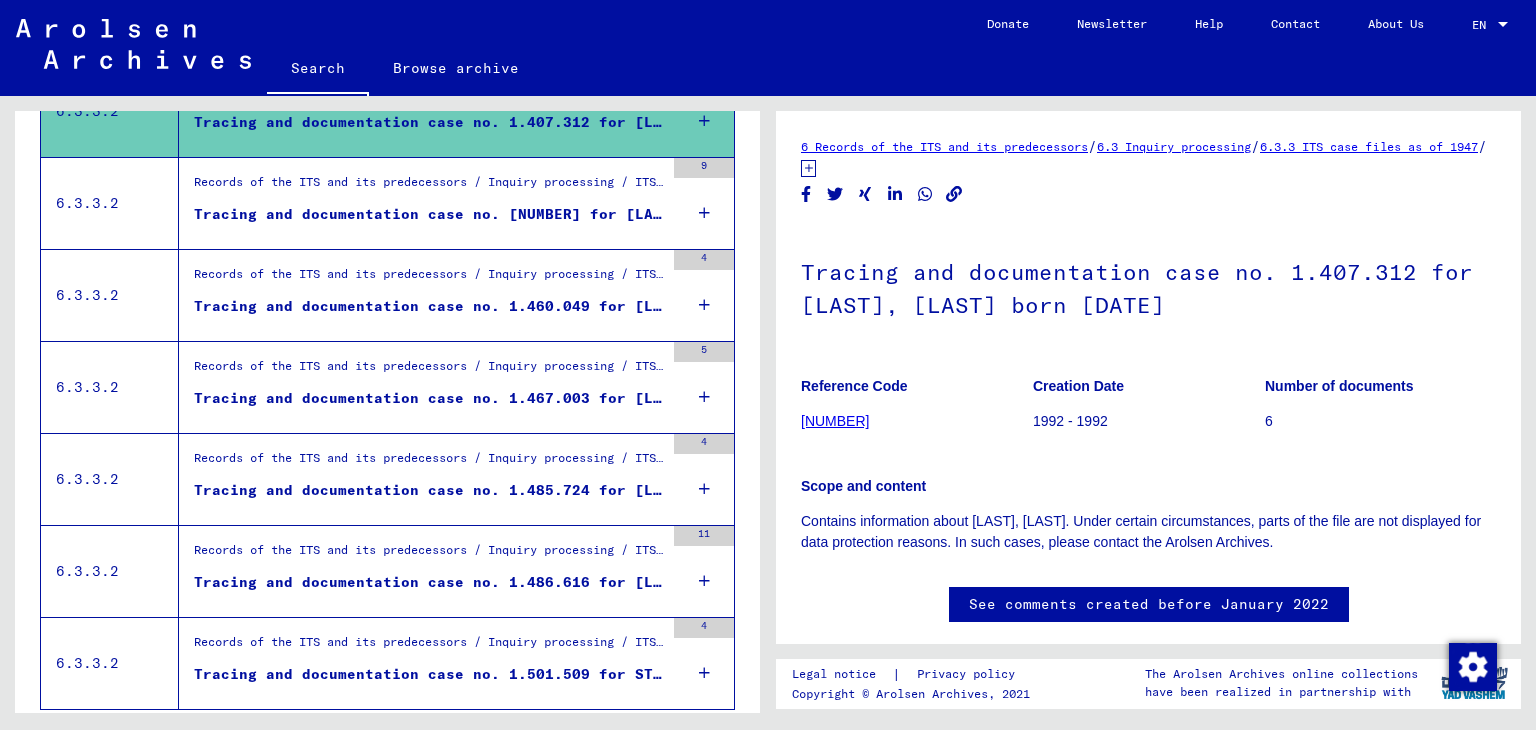 scroll, scrollTop: 2100, scrollLeft: 0, axis: vertical 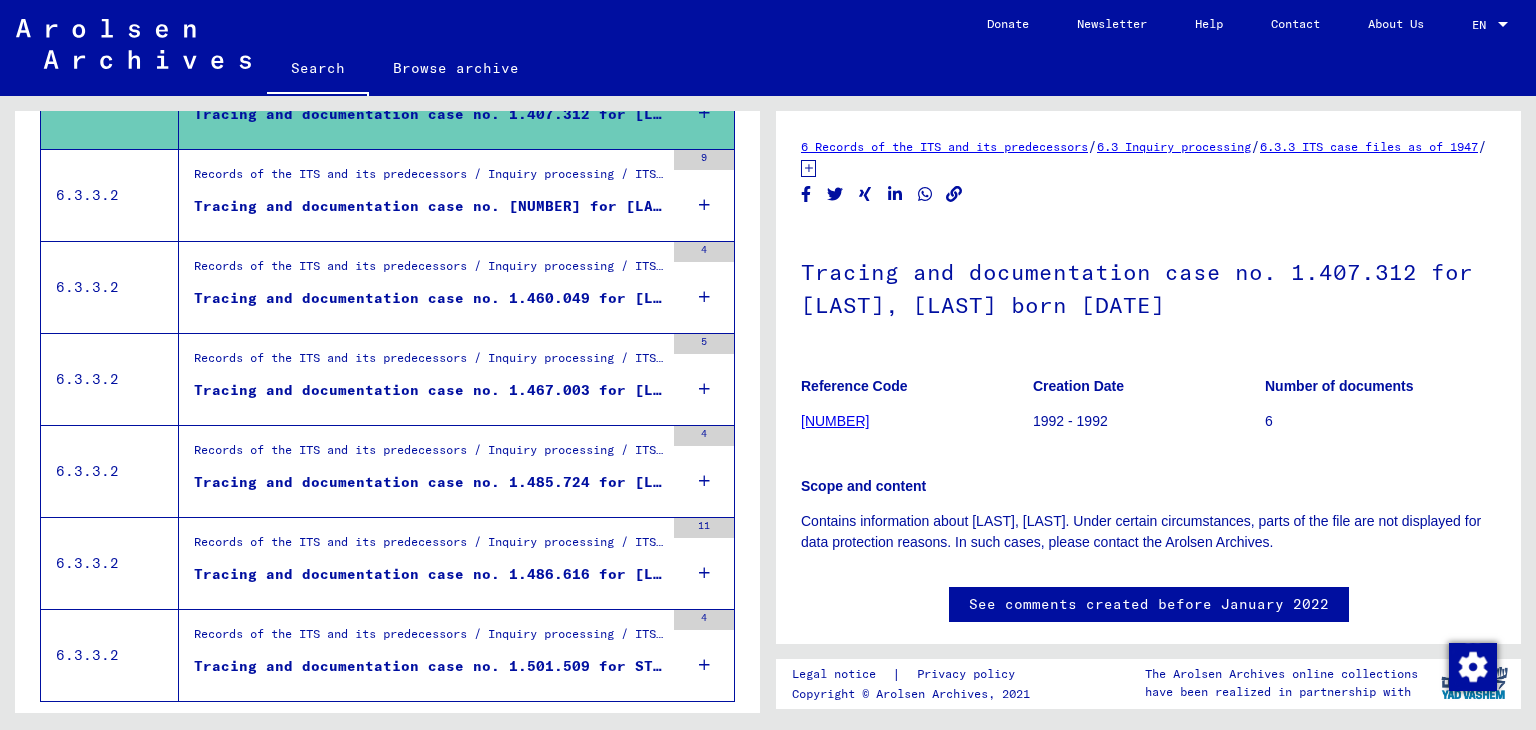 click on "Tracing and documentation case no. [NUMBER] for [LAST], [LAST] born [DATE]" at bounding box center [429, 206] 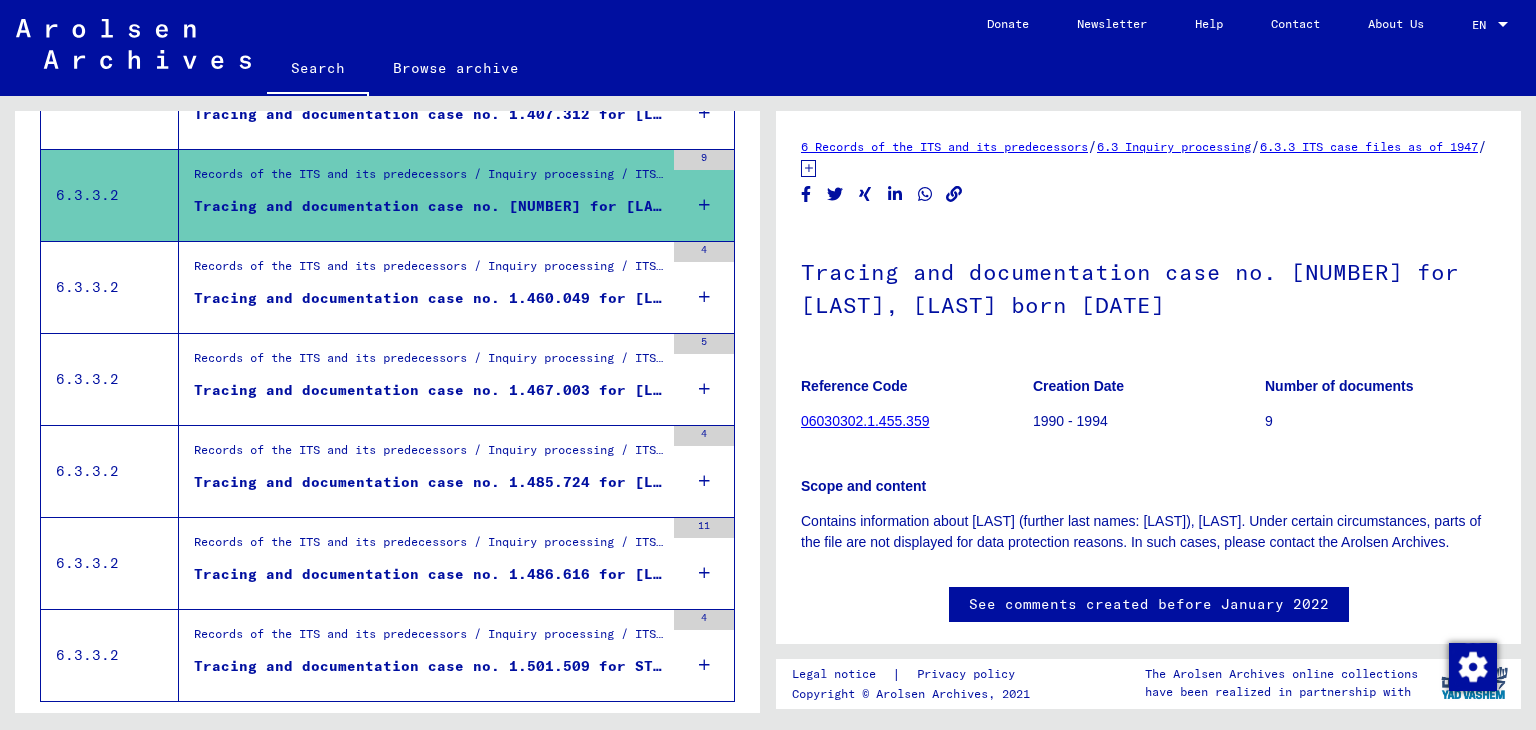 click on "Tracing and documentation case no. 1.460.049 for [LAST], [FIRST] born [BIRTHDATE]" at bounding box center (429, 298) 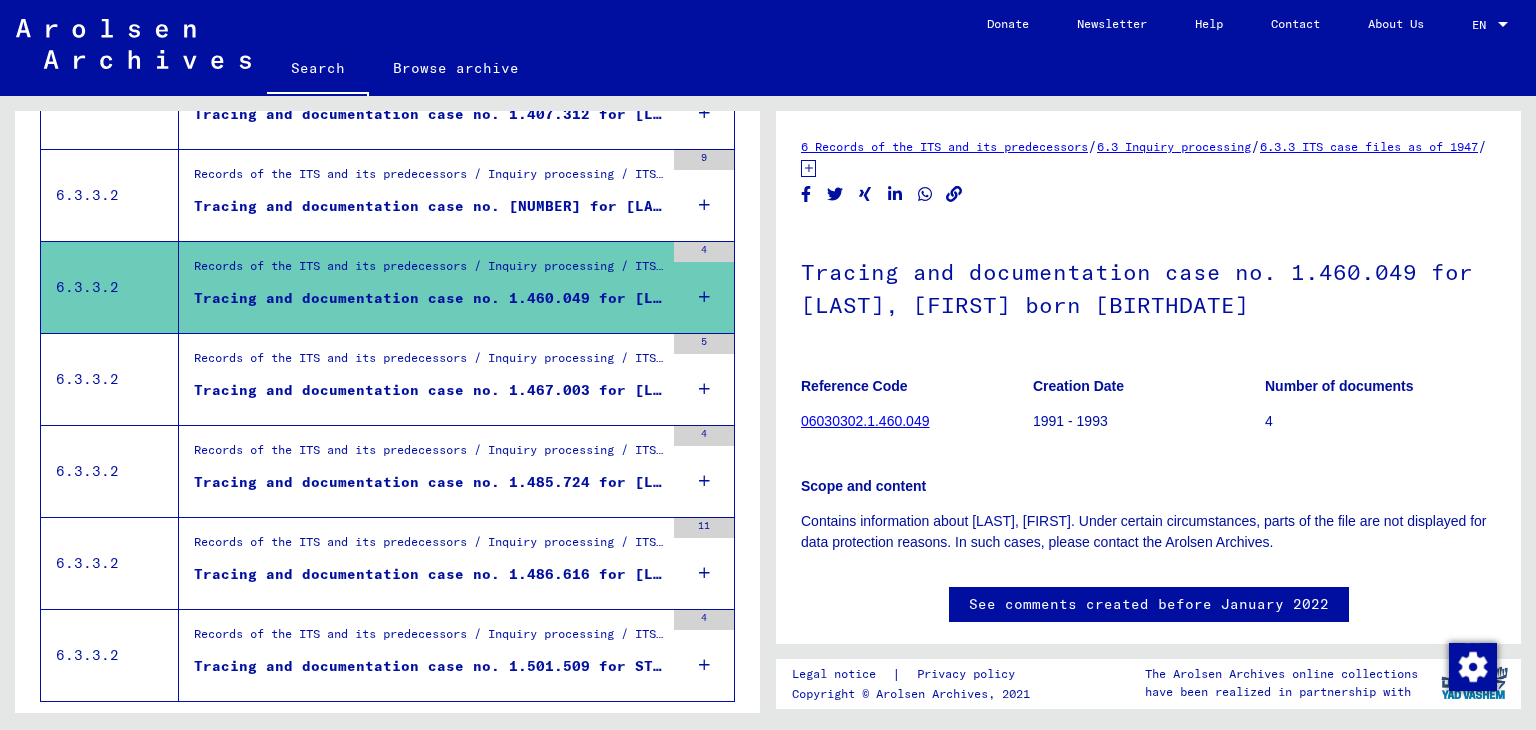 click on "Tracing and documentation case no. 1.467.003 for [LAST], [LAST] born [DATE]" at bounding box center (429, 390) 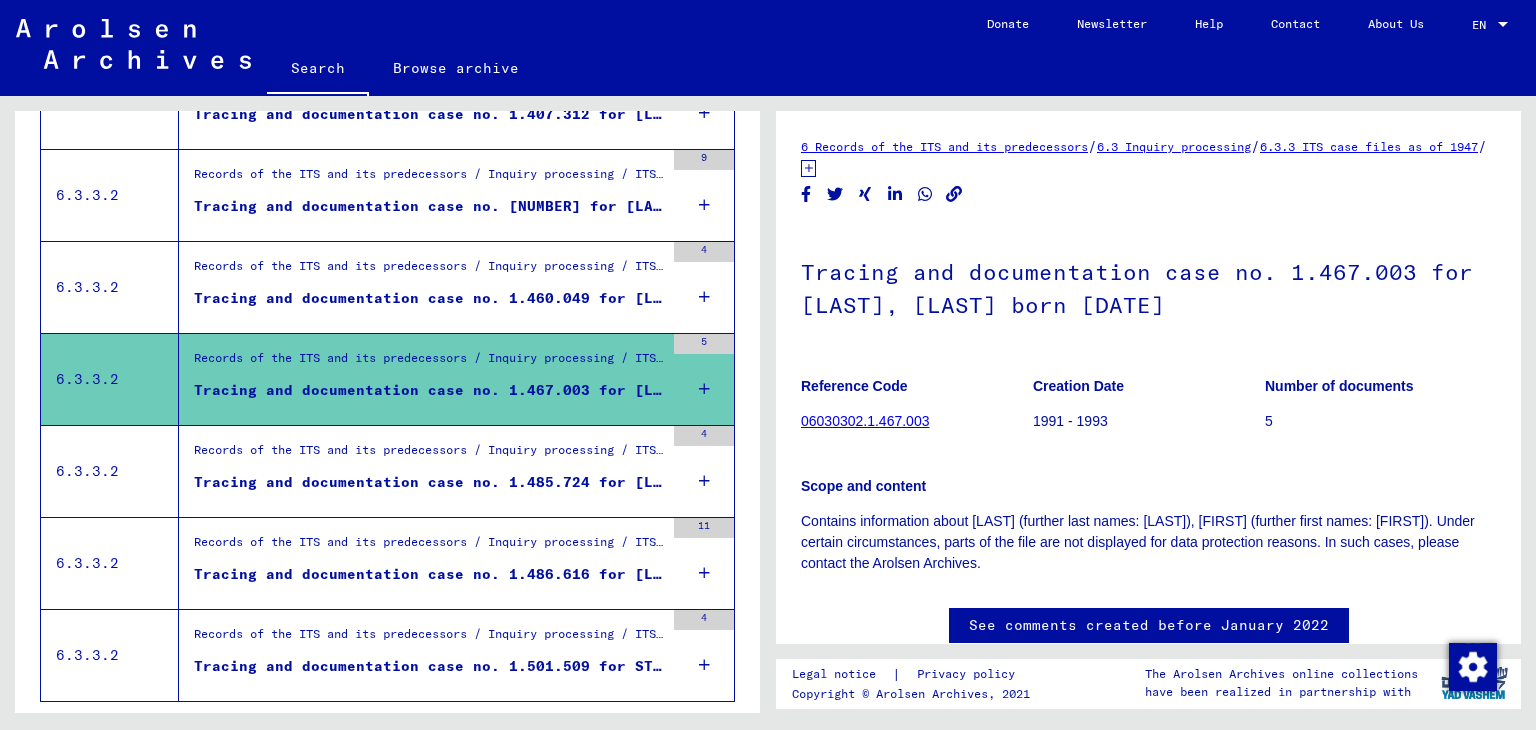 click on "Tracing and documentation case no. 1.485.724 for [LAST], [FIRST] born [BIRTHDATE]" at bounding box center [429, 482] 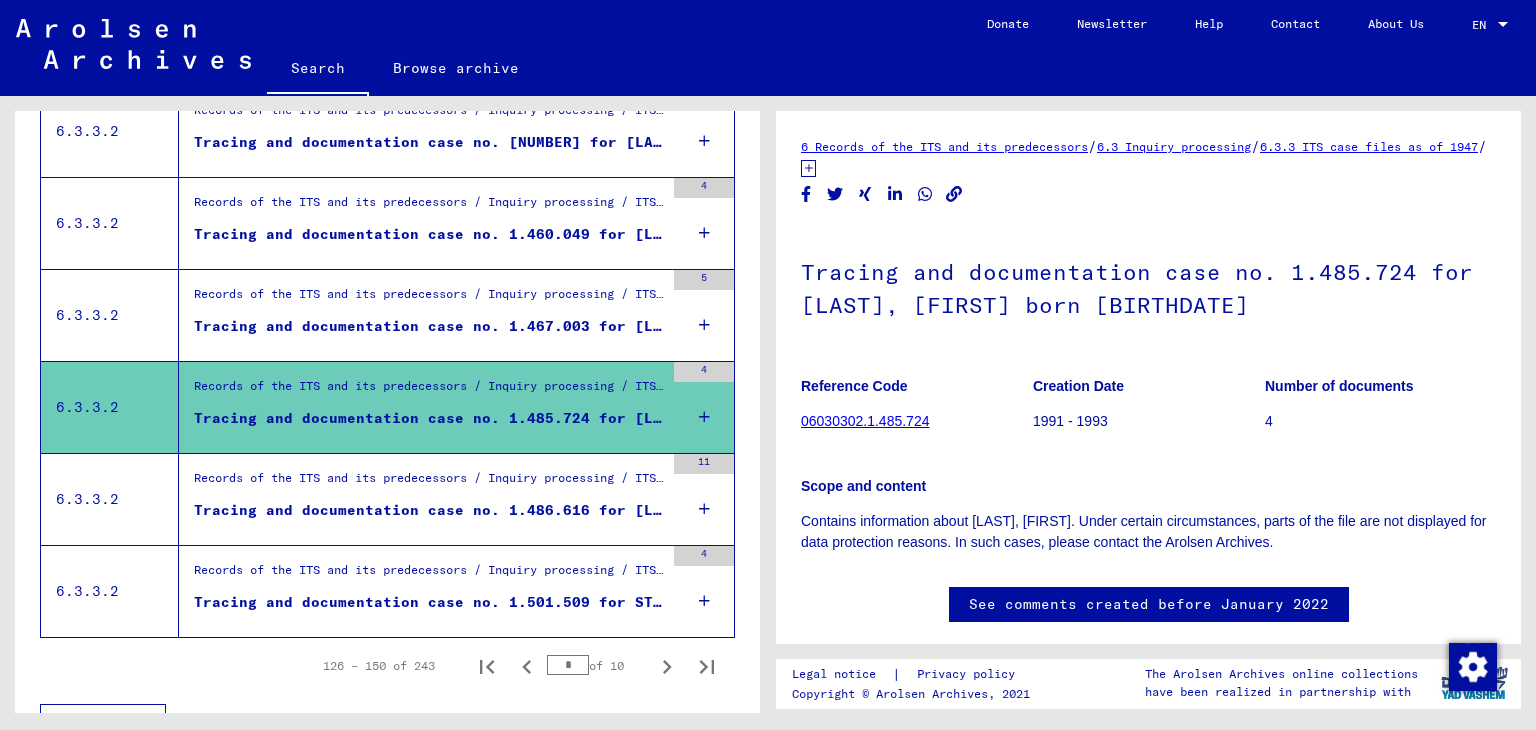 scroll, scrollTop: 2195, scrollLeft: 0, axis: vertical 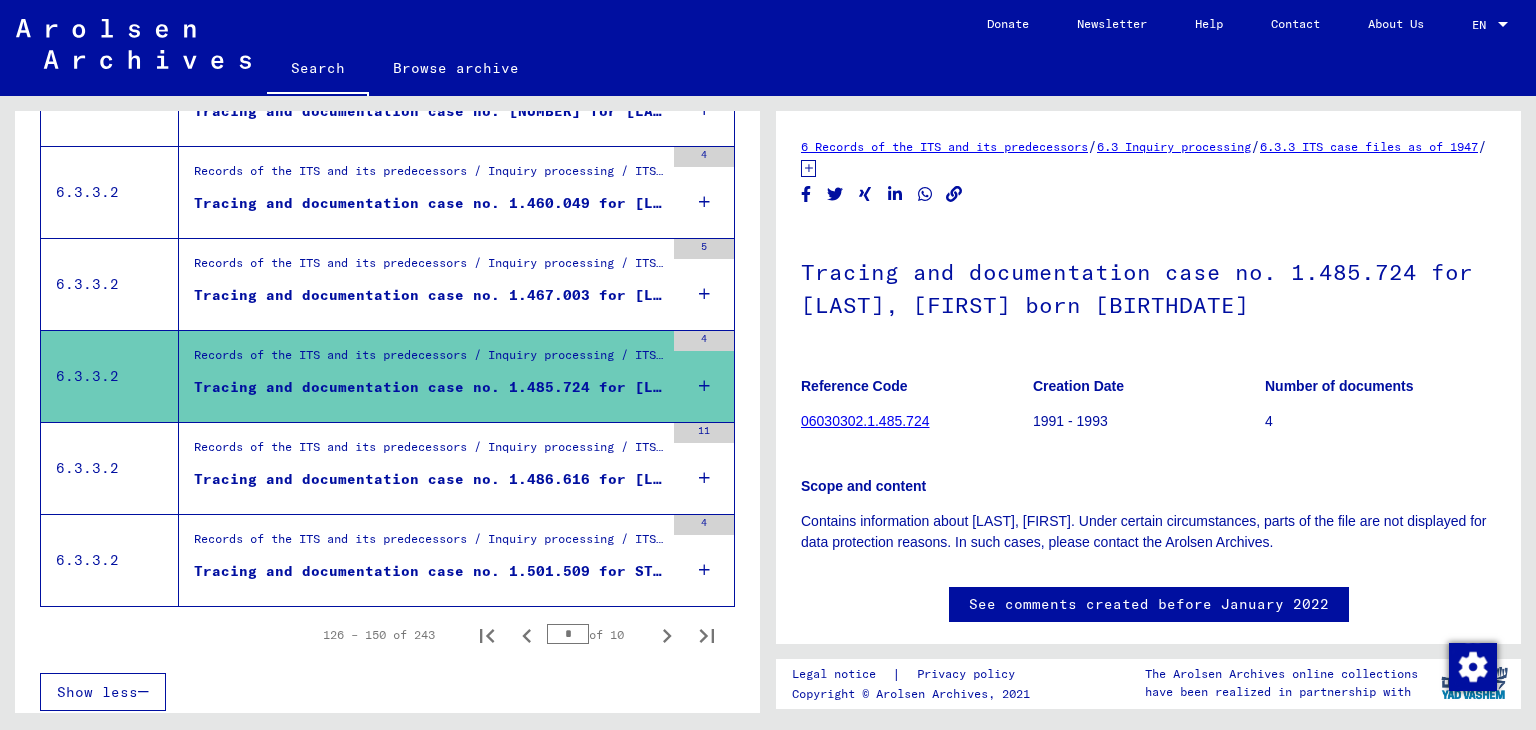 click on "Tracing and documentation case no. 1.486.616 for [LAST], [FIRST] born [DATE]" at bounding box center [429, 479] 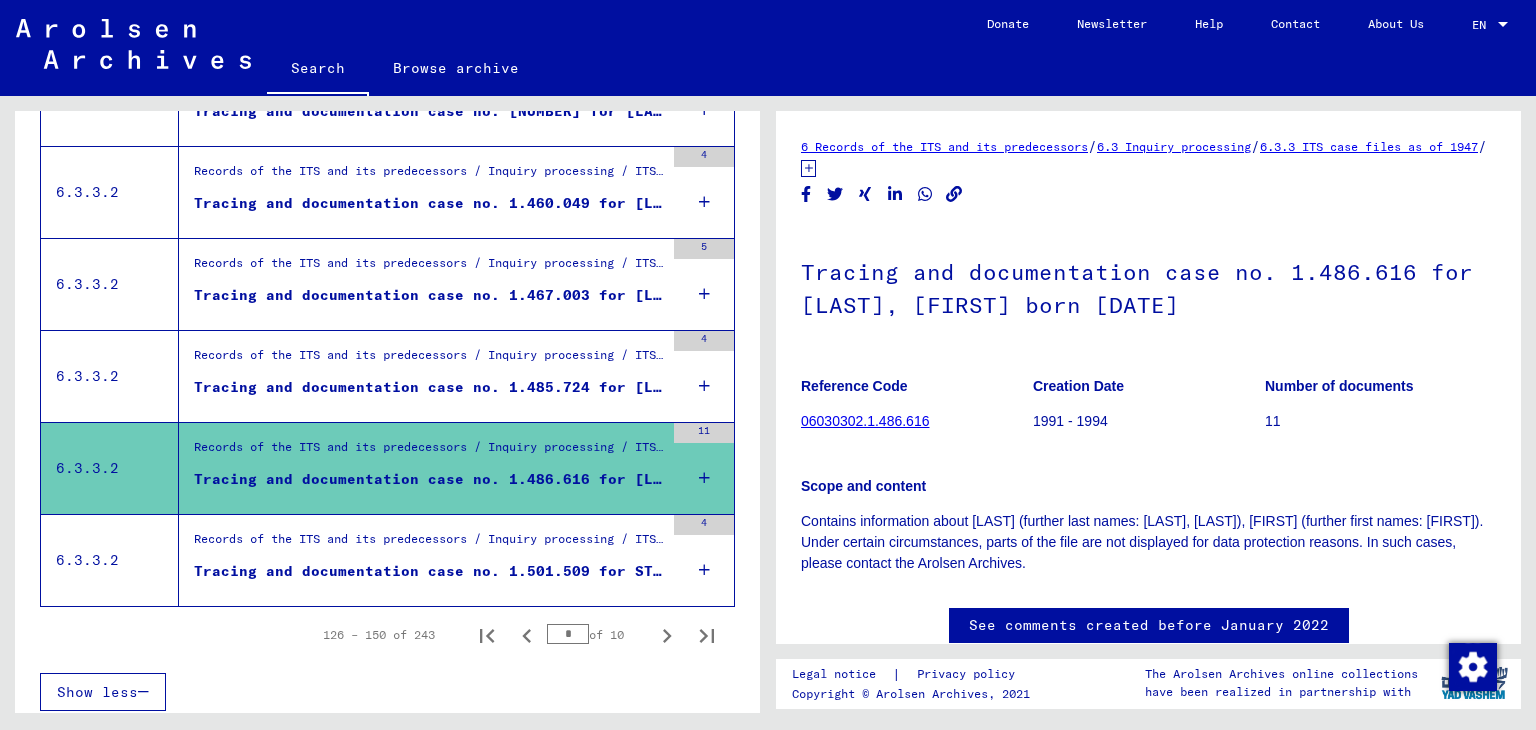 click on "Tracing and documentation case no. 1.501.509 for STAMPOULIS, [NAME] born [BIRTH_DATE]" at bounding box center (429, 571) 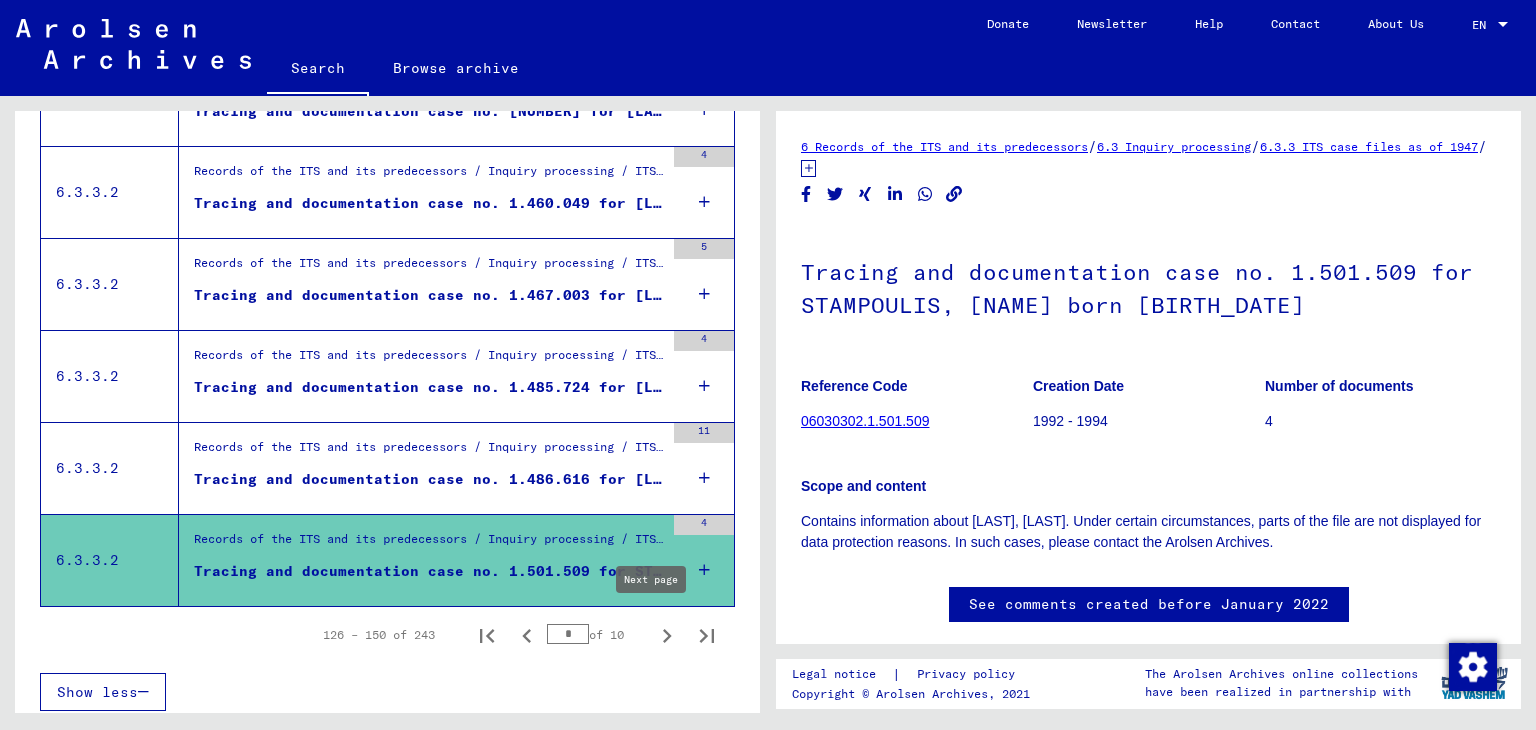 click 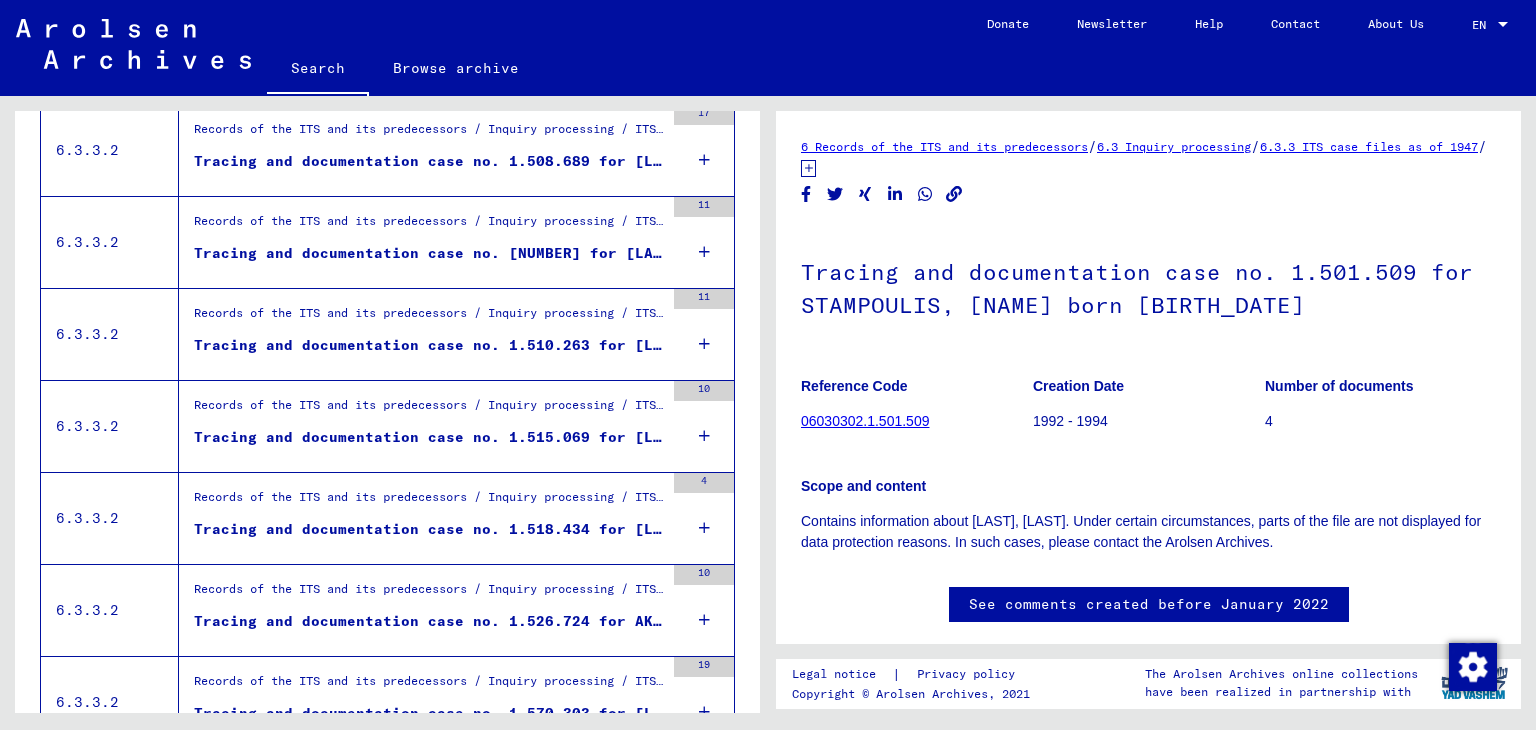 scroll, scrollTop: 400, scrollLeft: 0, axis: vertical 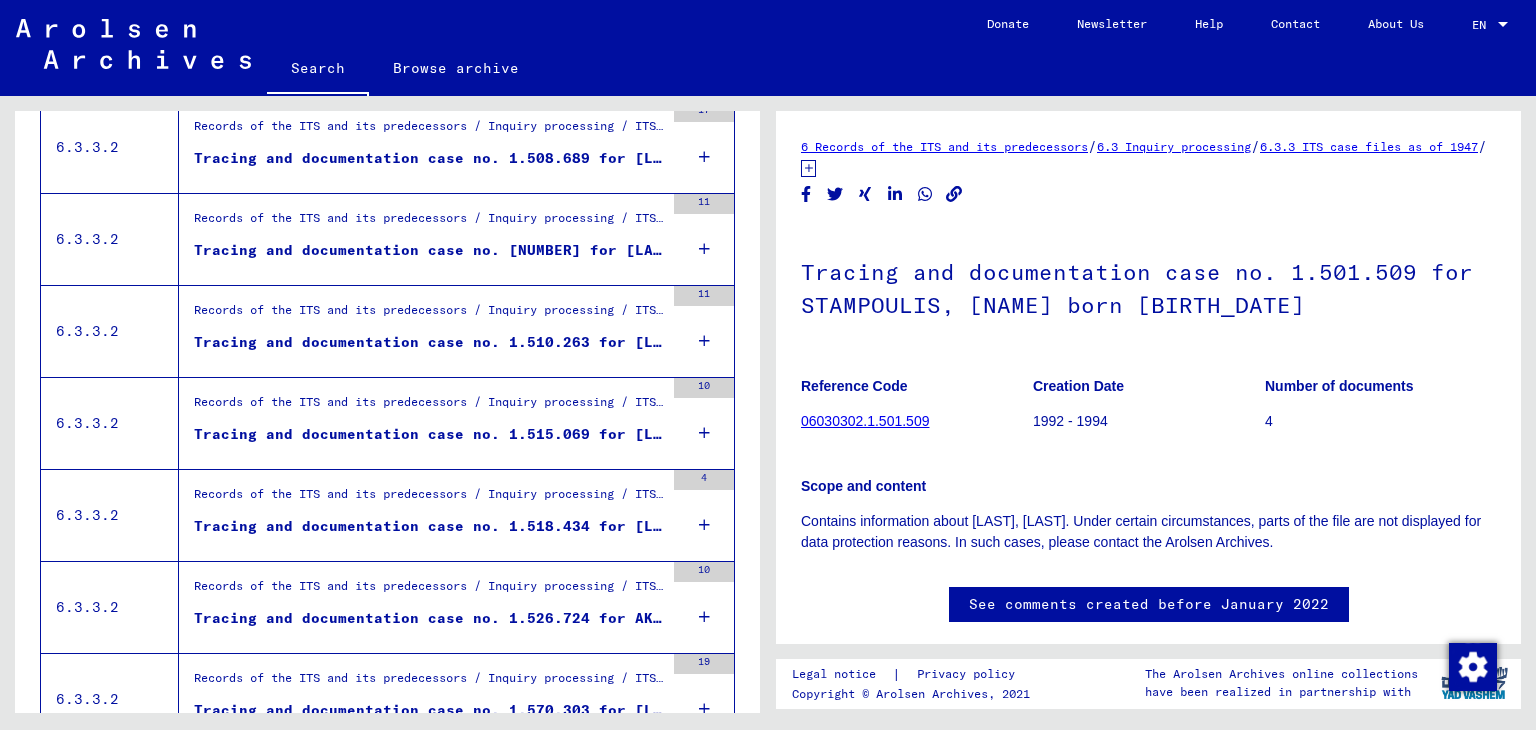 click on "Tracing and documentation case no. 1.508.689 for [LAST], [FIRST] born [YEAR]" at bounding box center (429, 158) 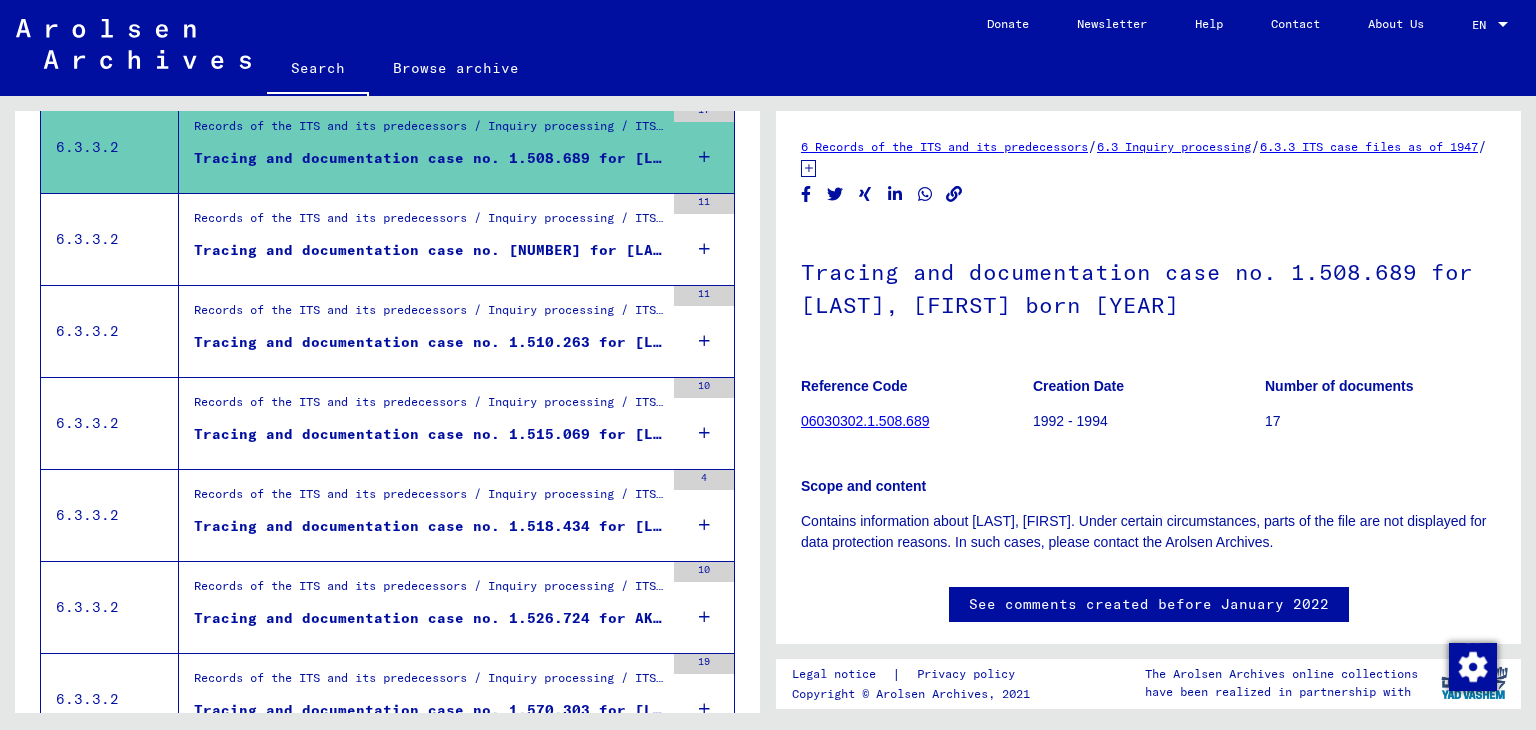 click on "Tracing and documentation case no. [NUMBER] for [LAST], [LAST] born [DATE]" at bounding box center (429, 250) 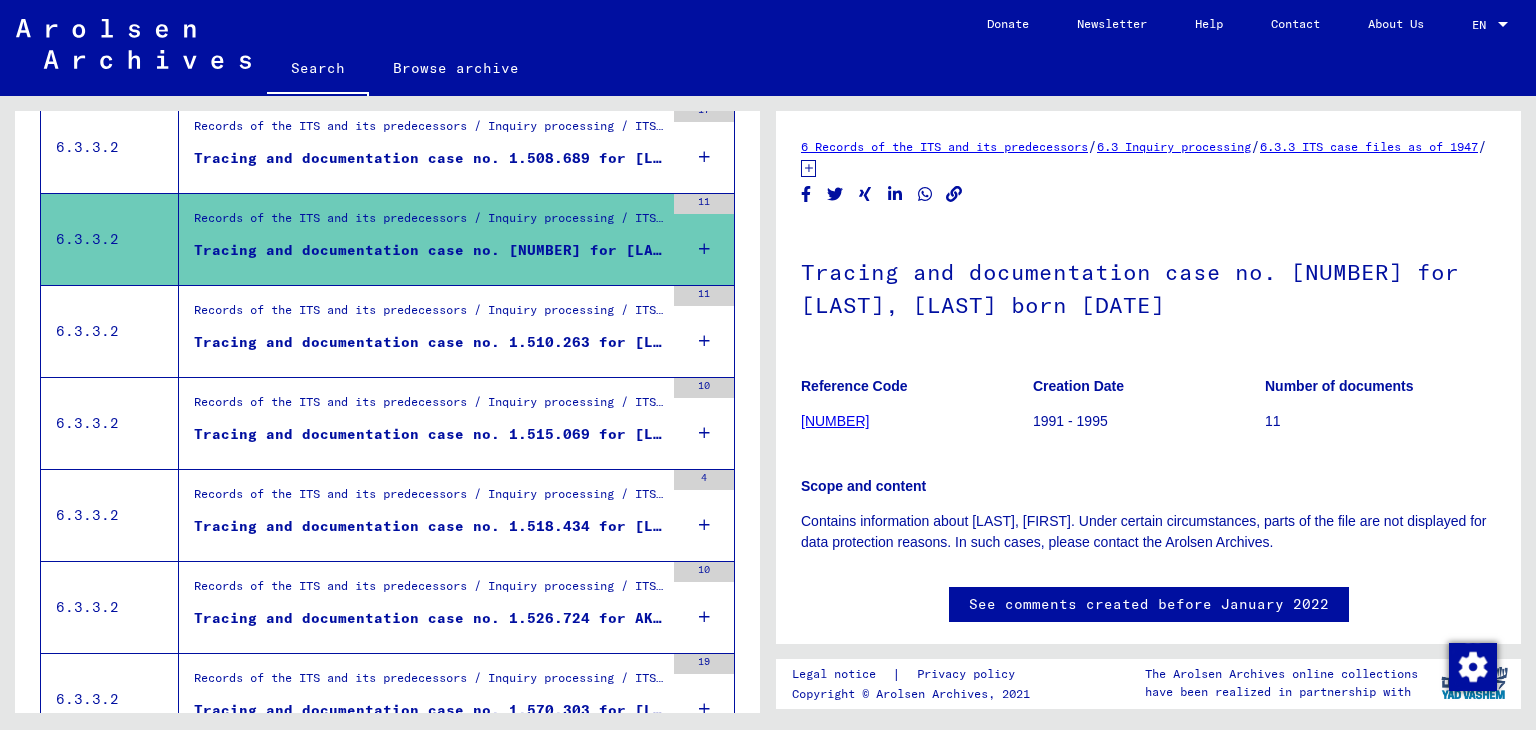 click on "Tracing and documentation case no. 1.510.263 for [LAST], [FIRST] born [DATE]" at bounding box center (429, 342) 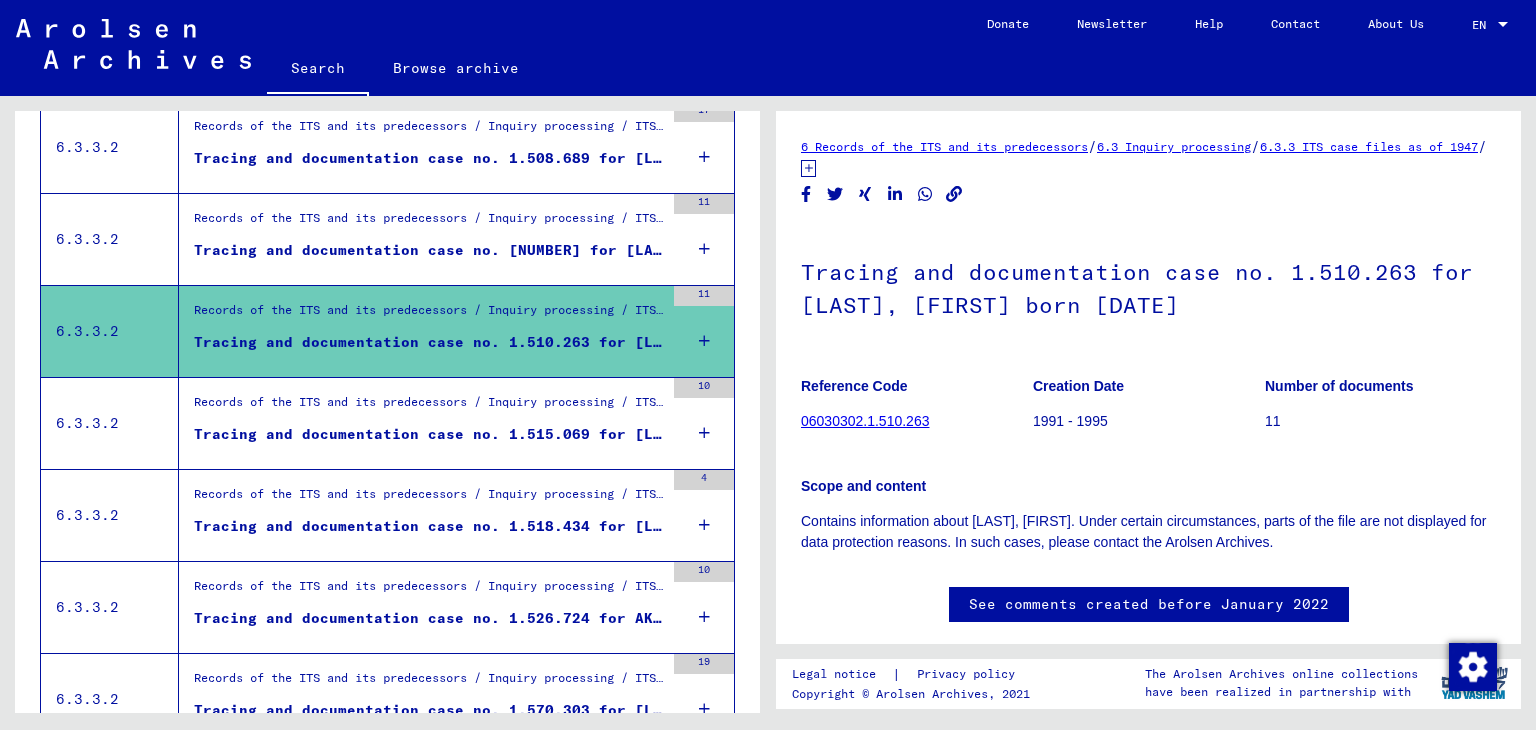 click on "Tracing and documentation case no. 1.515.069 for [LAST], [FIRST] born [BIRTHDATE]" at bounding box center (429, 434) 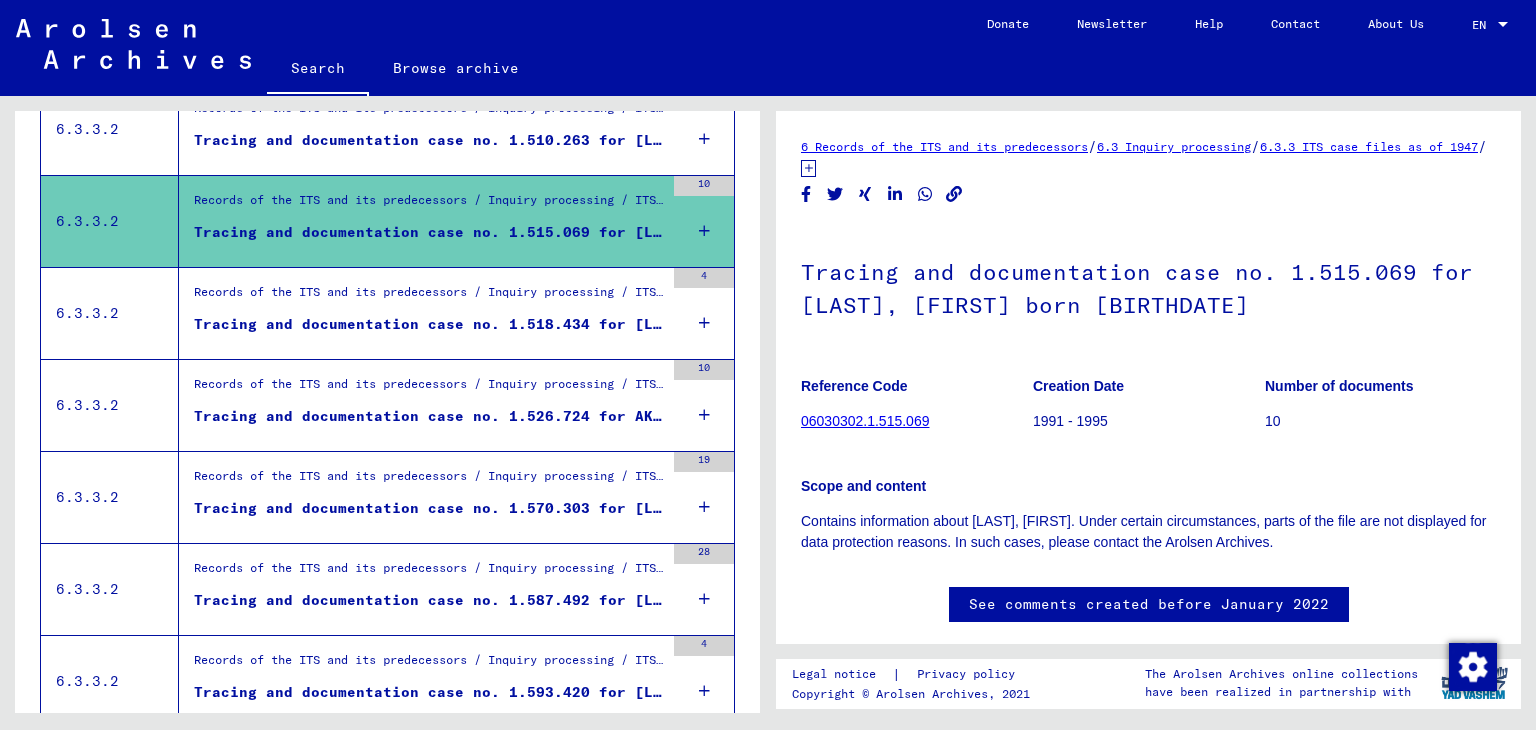 scroll, scrollTop: 700, scrollLeft: 0, axis: vertical 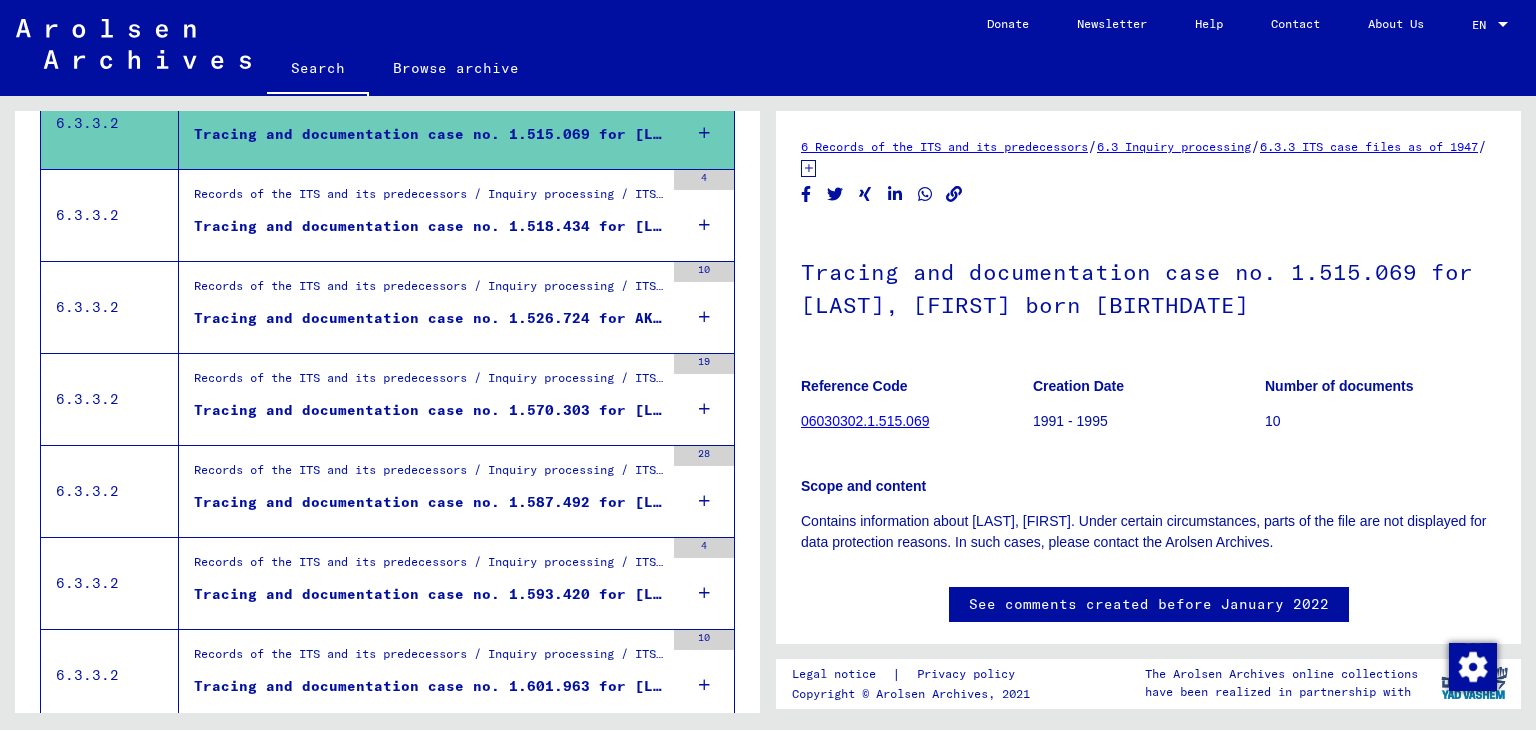 click on "Tracing and documentation case no. 1.518.434 for [LAST], [FIRST] born [DATE] or[DATE]" at bounding box center (429, 226) 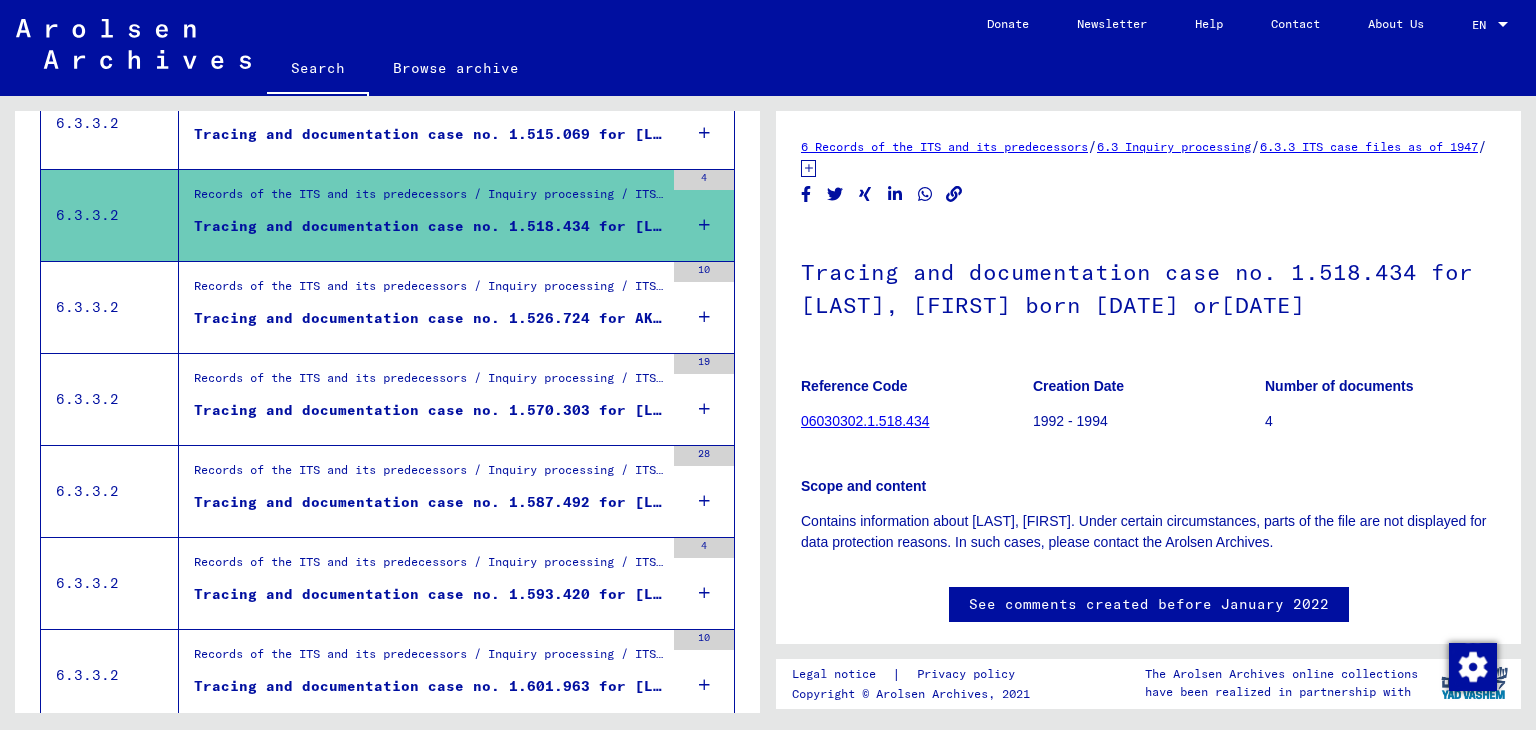click on "Tracing and documentation case no. 1.526.724 for AKLIDIS, [NAME] born [BIRTH_DATE]" at bounding box center (429, 318) 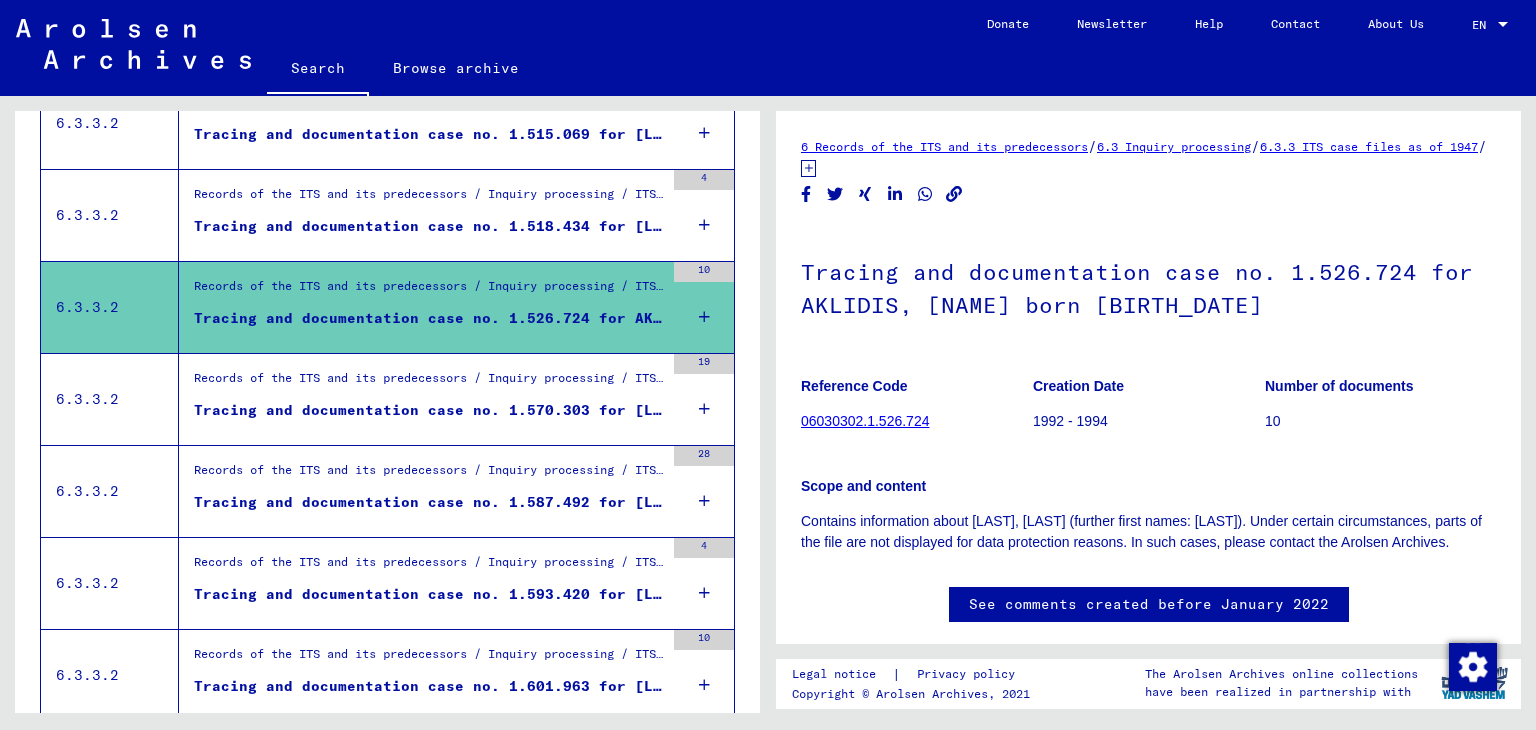 click on "Tracing and documentation case no. 1.570.303 for [LAST], [LAST] born [BIRTHDATE] or[BIRTHDATE]" at bounding box center [429, 410] 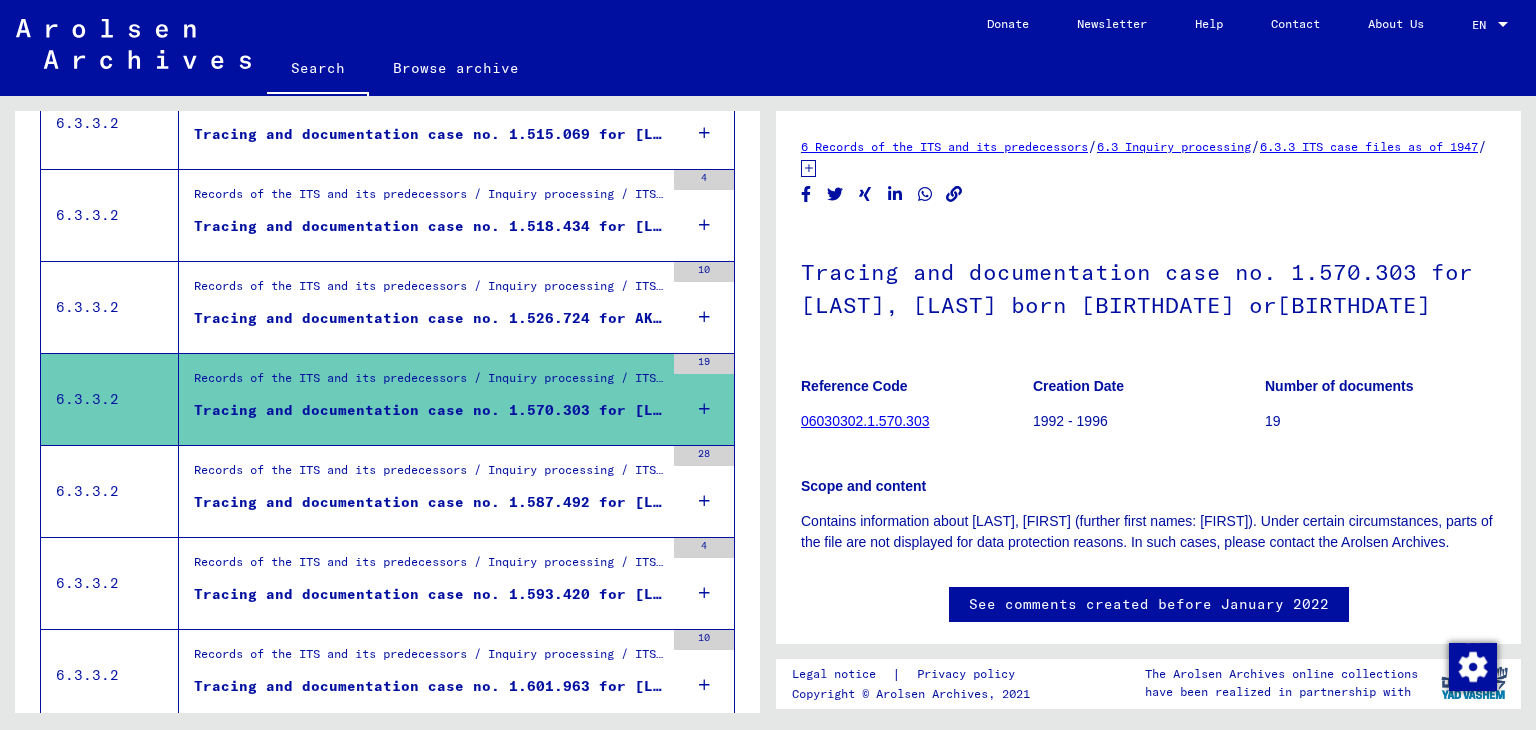 click on "Records of the ITS and its predecessors / Inquiry processing / ITS case files as of 1947 / Repository of T/D cases / Tracing and documentation cases with (T/D) numbers between 1.500.000 and 1.749.999 / Tracing and documentation cases with (T/D) numbers between 1.587.000 and 1.587.499" at bounding box center [429, 475] 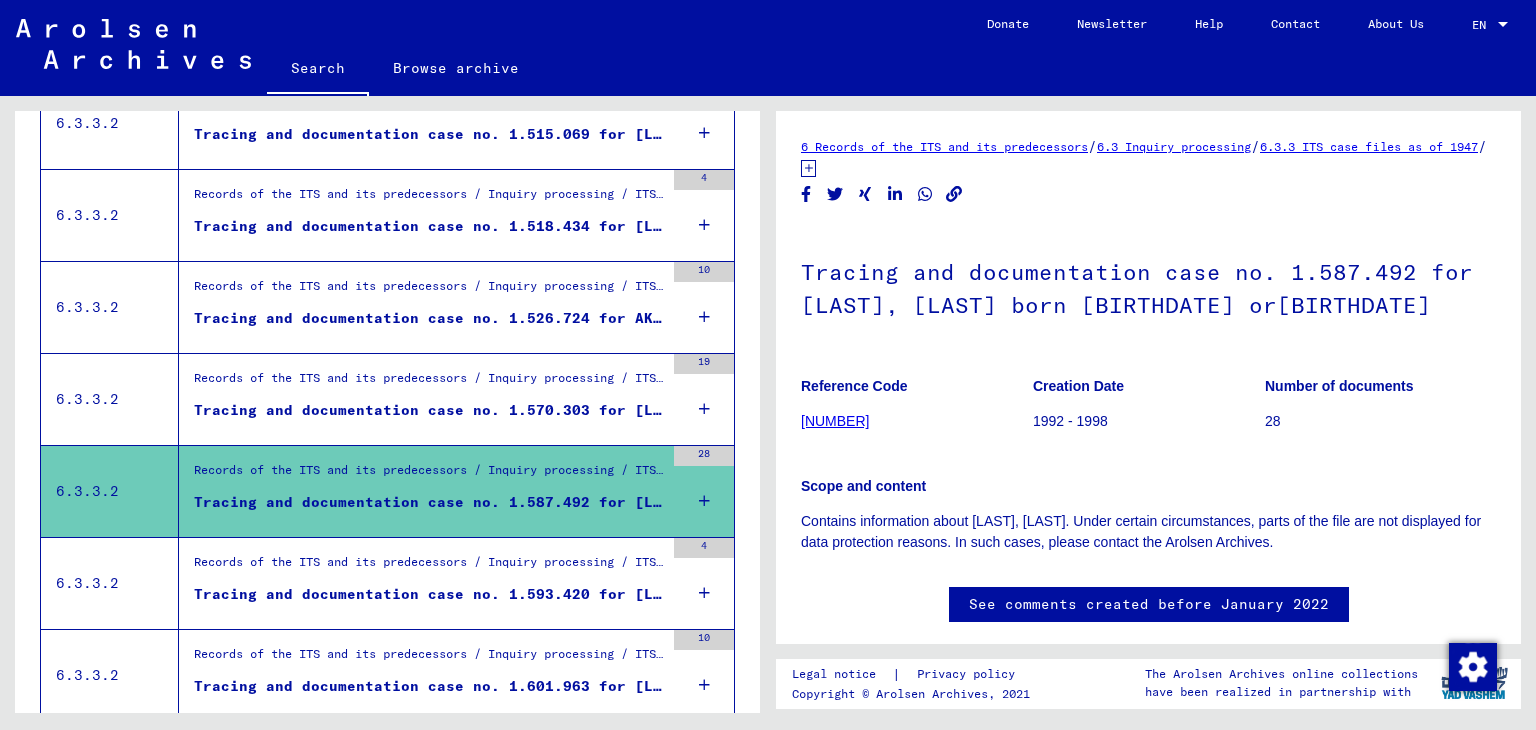 click on "Tracing and documentation case no. 1.593.420 for [LAST], [FIRST] born [BIRTH_DATE]" at bounding box center [429, 594] 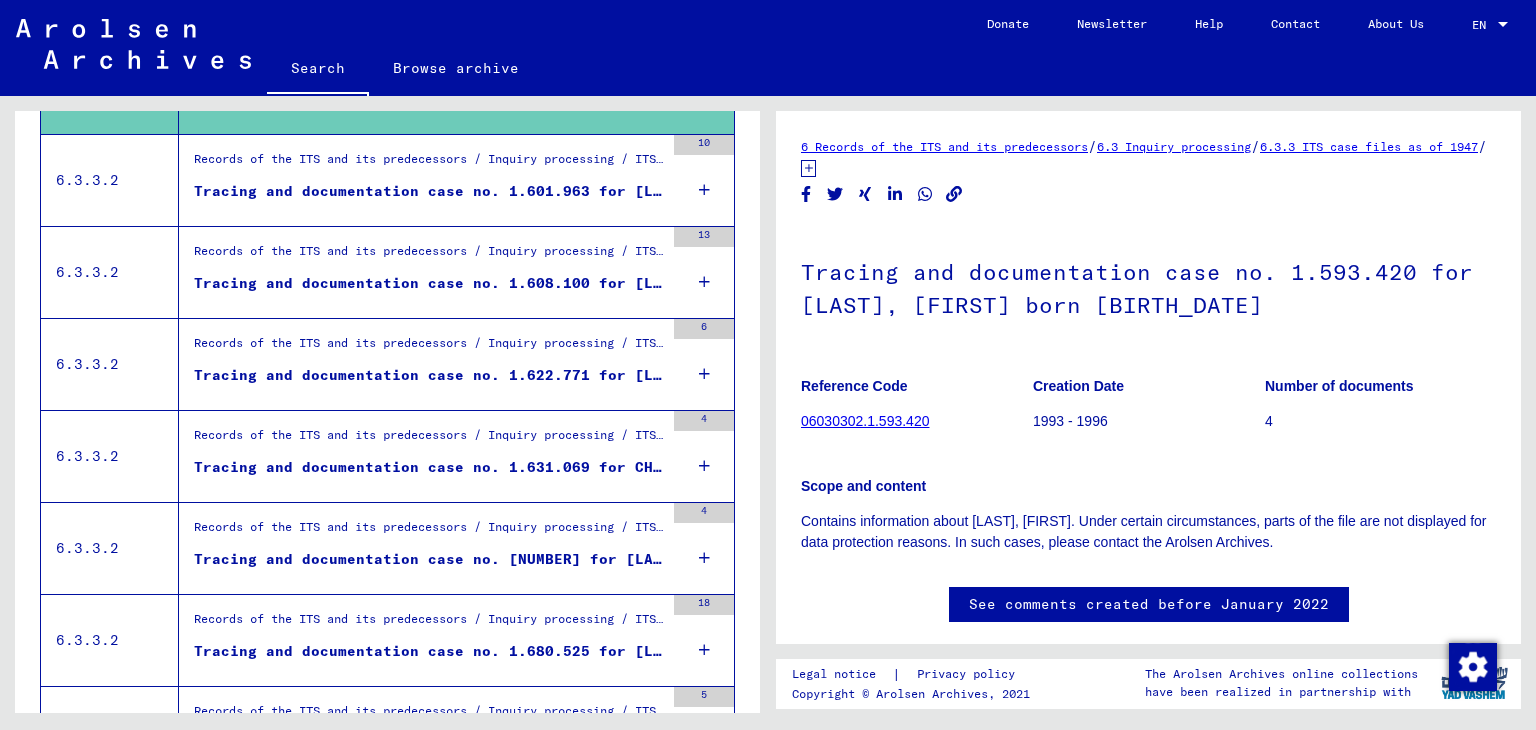 scroll, scrollTop: 1200, scrollLeft: 0, axis: vertical 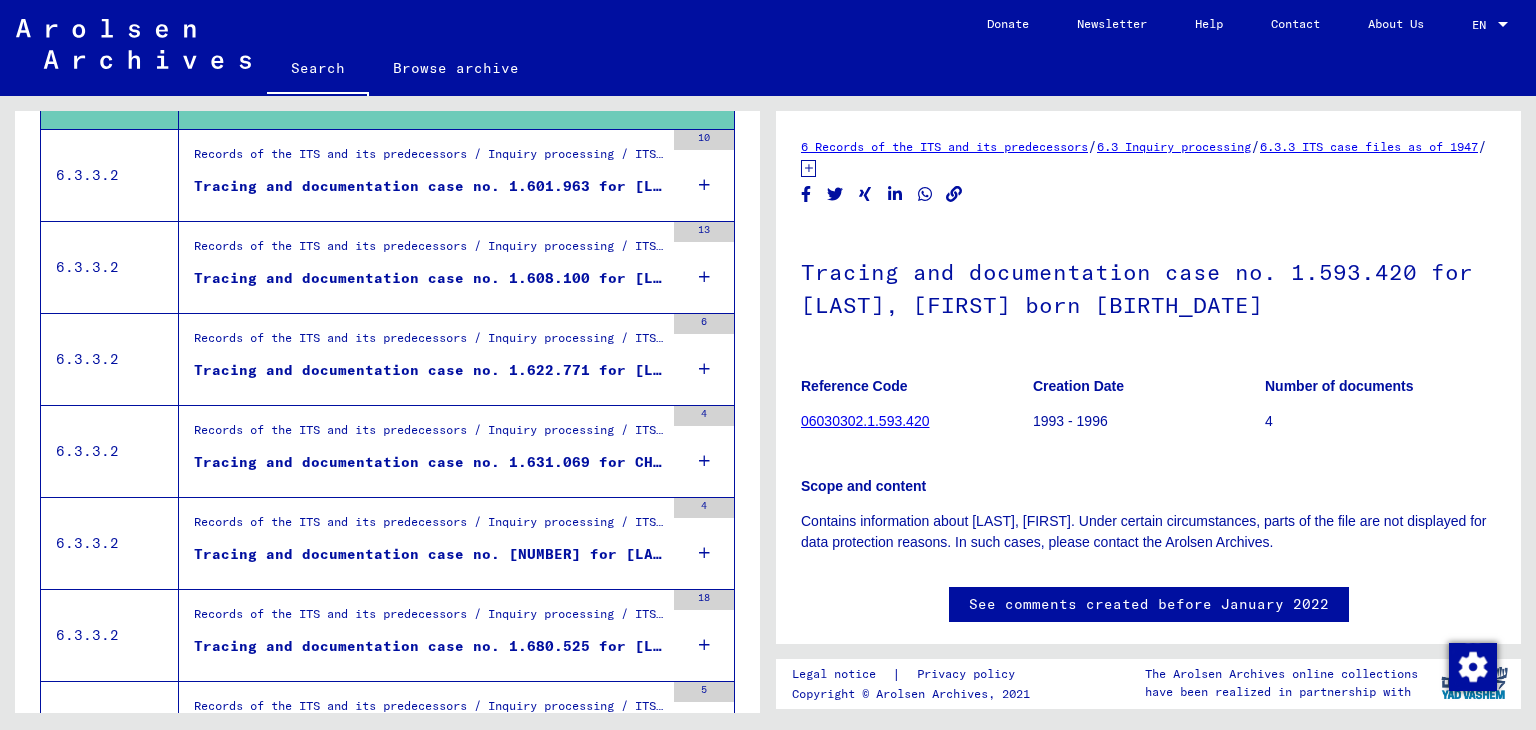 click on "Tracing and documentation case no. 1.601.963 for [LAST], [LAST] born [DATE]" at bounding box center [429, 186] 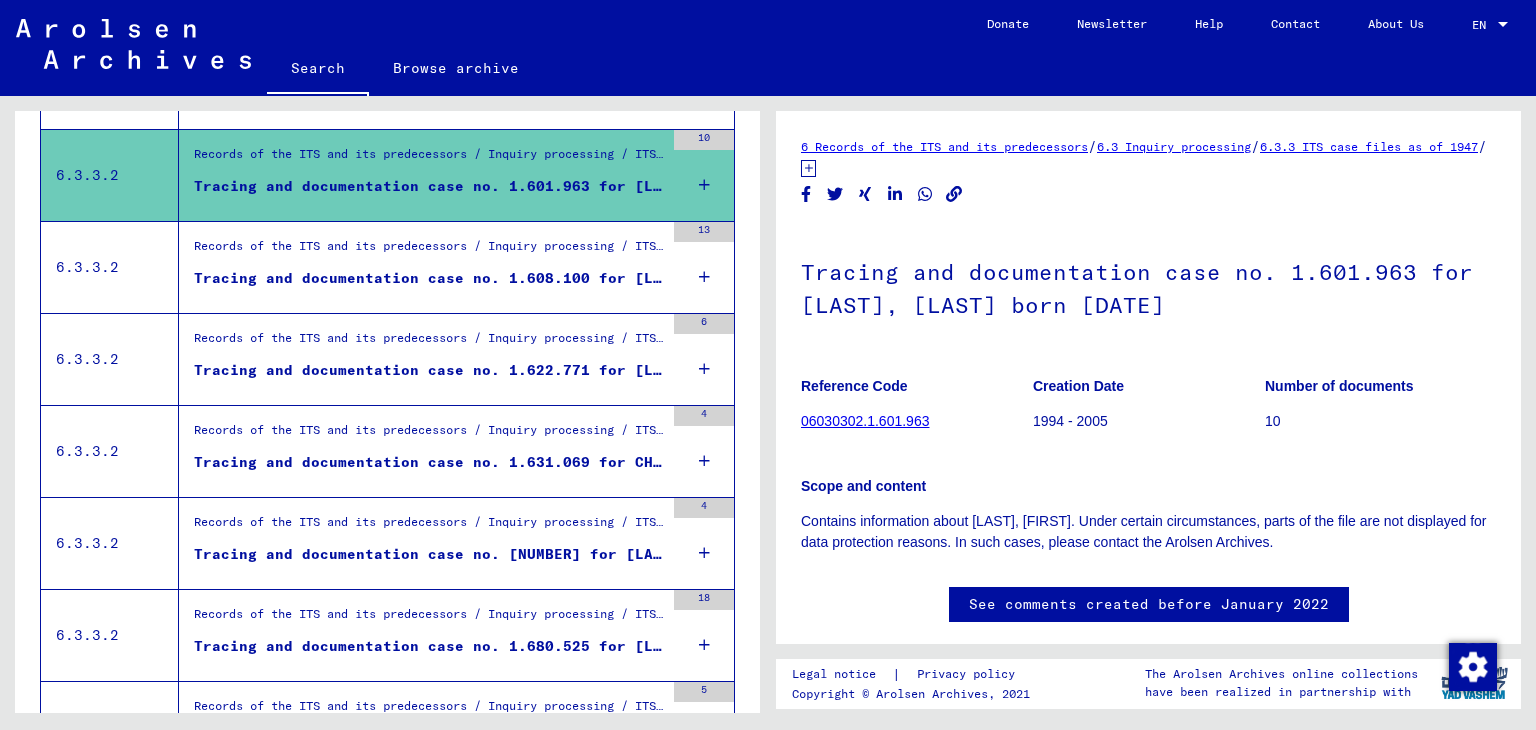 click on "Tracing and documentation case no. 1.608.100 for [LAST], [LAST] born [BIRTHDATE]" at bounding box center (429, 278) 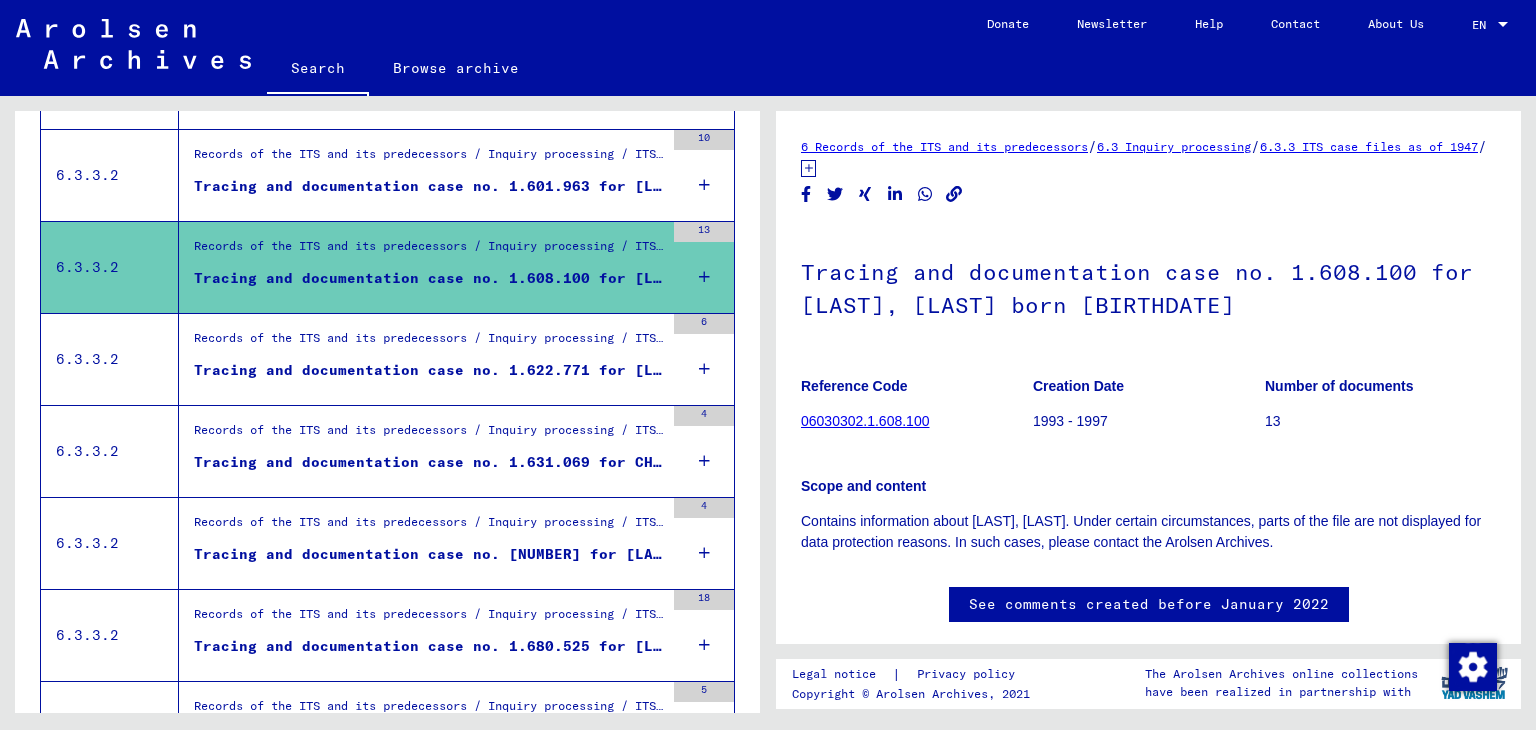 click on "Tracing and documentation case no. 1.622.771 for [LAST], [FIRST] born [DATE]" at bounding box center [429, 370] 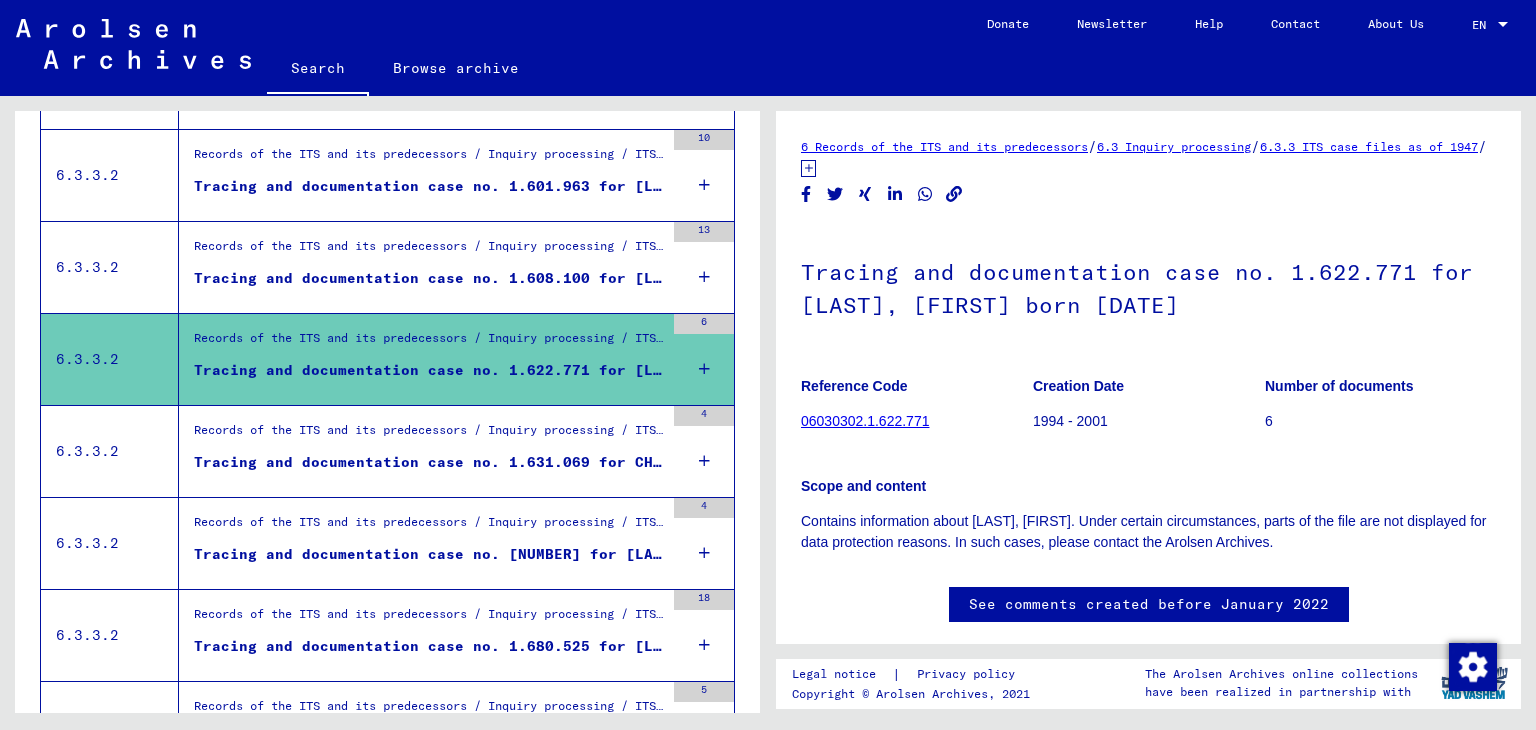 click on "Tracing and documentation case no. 1.631.069 for CHARALAMPIDIS, [NAME] born [BIRTH_DATE]" at bounding box center (429, 462) 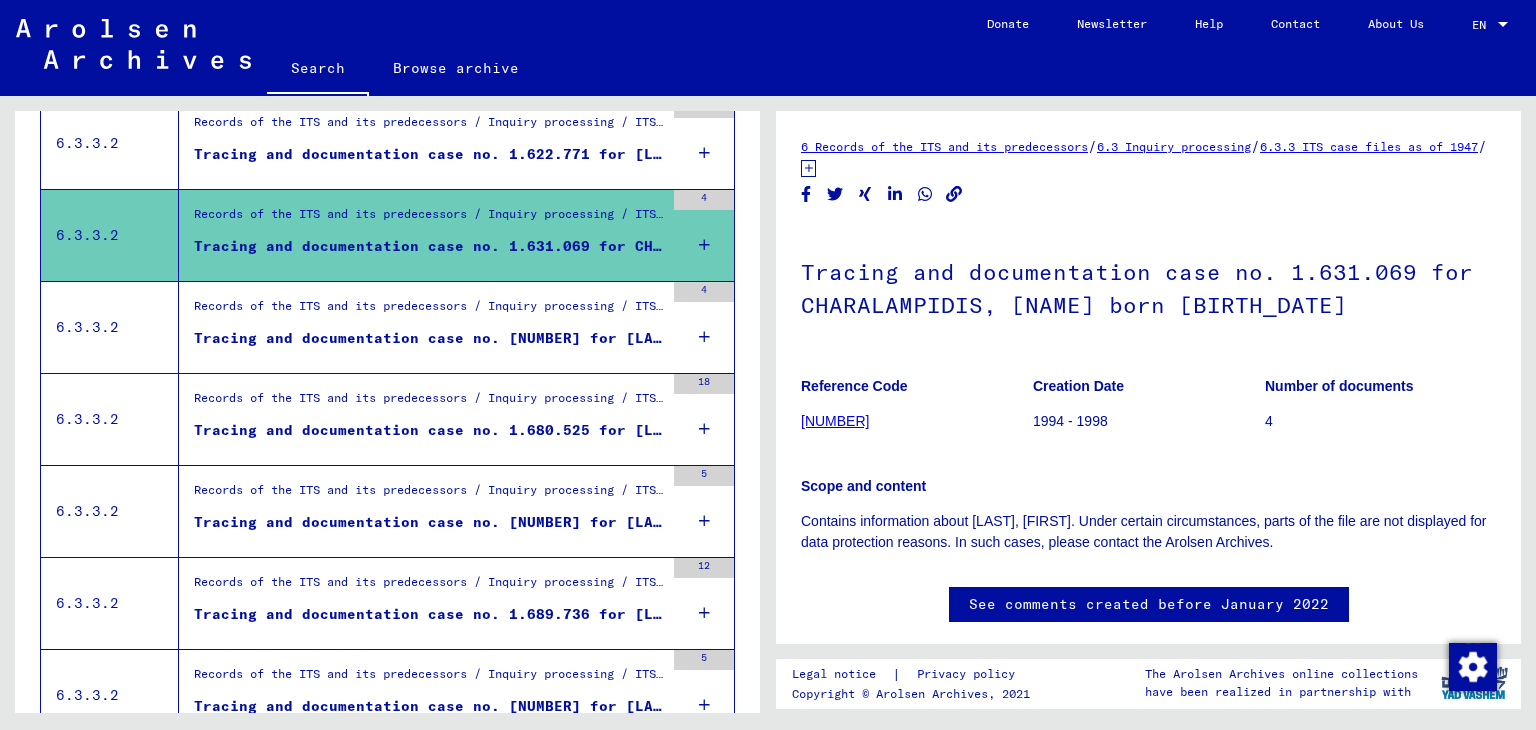 scroll, scrollTop: 1500, scrollLeft: 0, axis: vertical 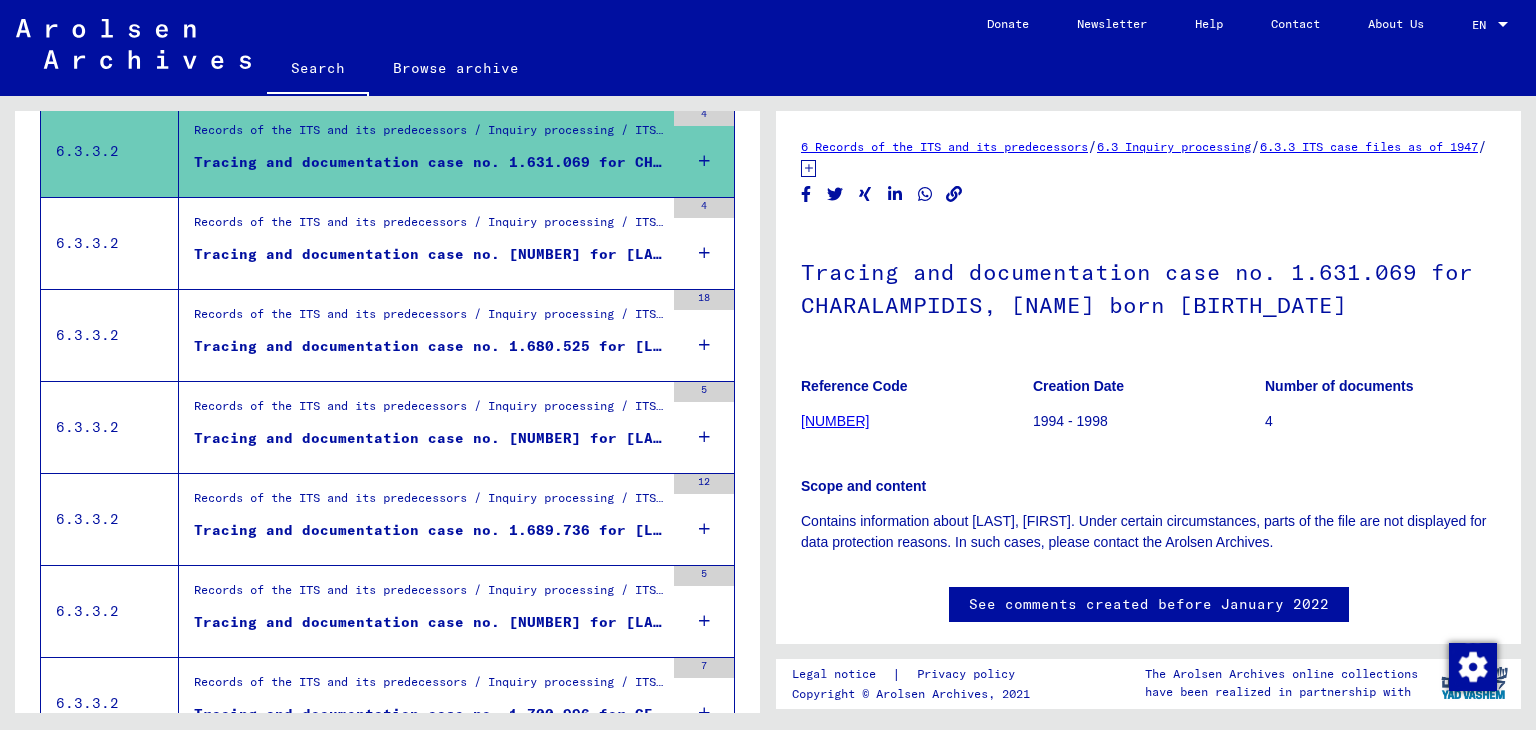 click on "Tracing and documentation case no. [NUMBER] for [LAST], [FIRST] born [DATE]" at bounding box center (429, 254) 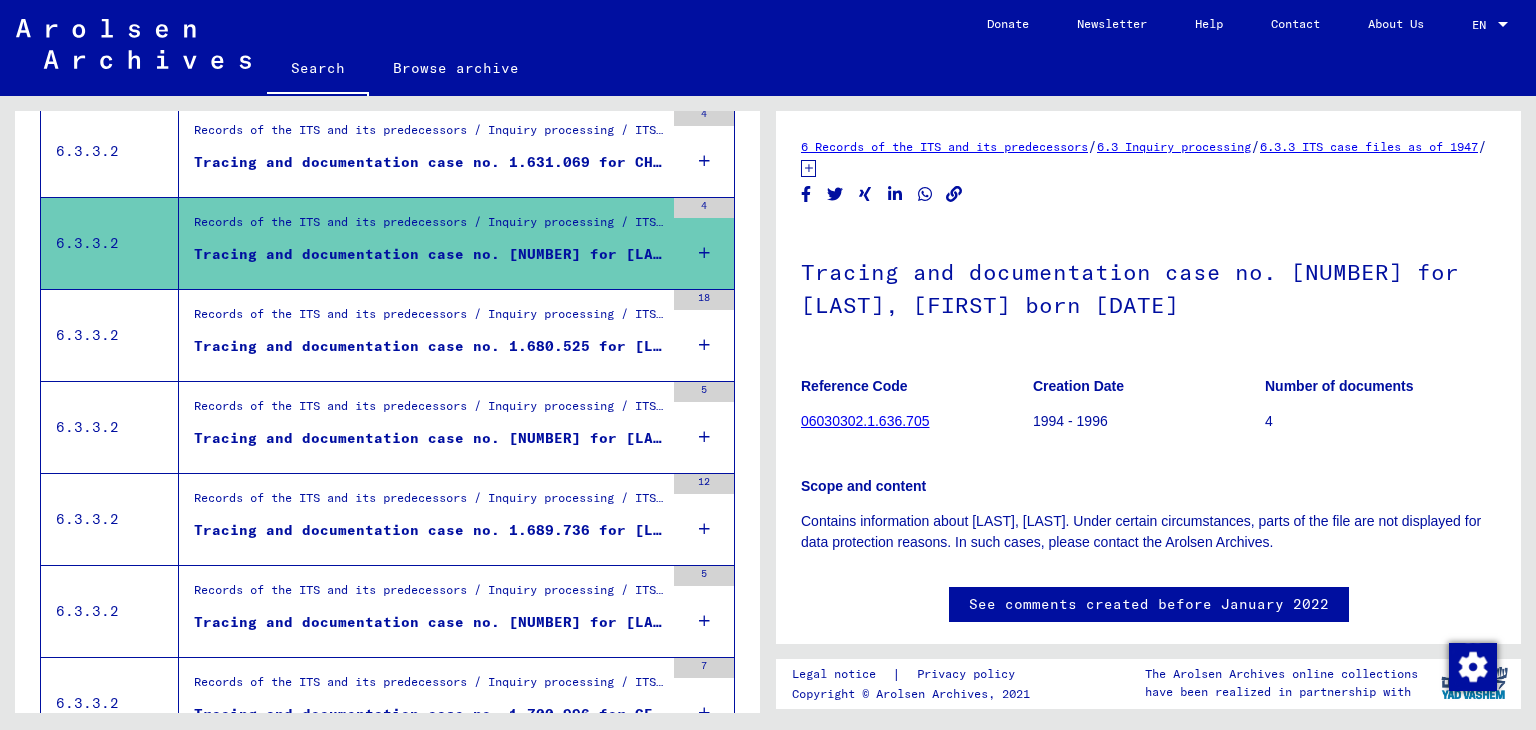click on "Tracing and documentation case no. 1.680.525 for [LAST], [LAST] born [YEAR]" at bounding box center [429, 346] 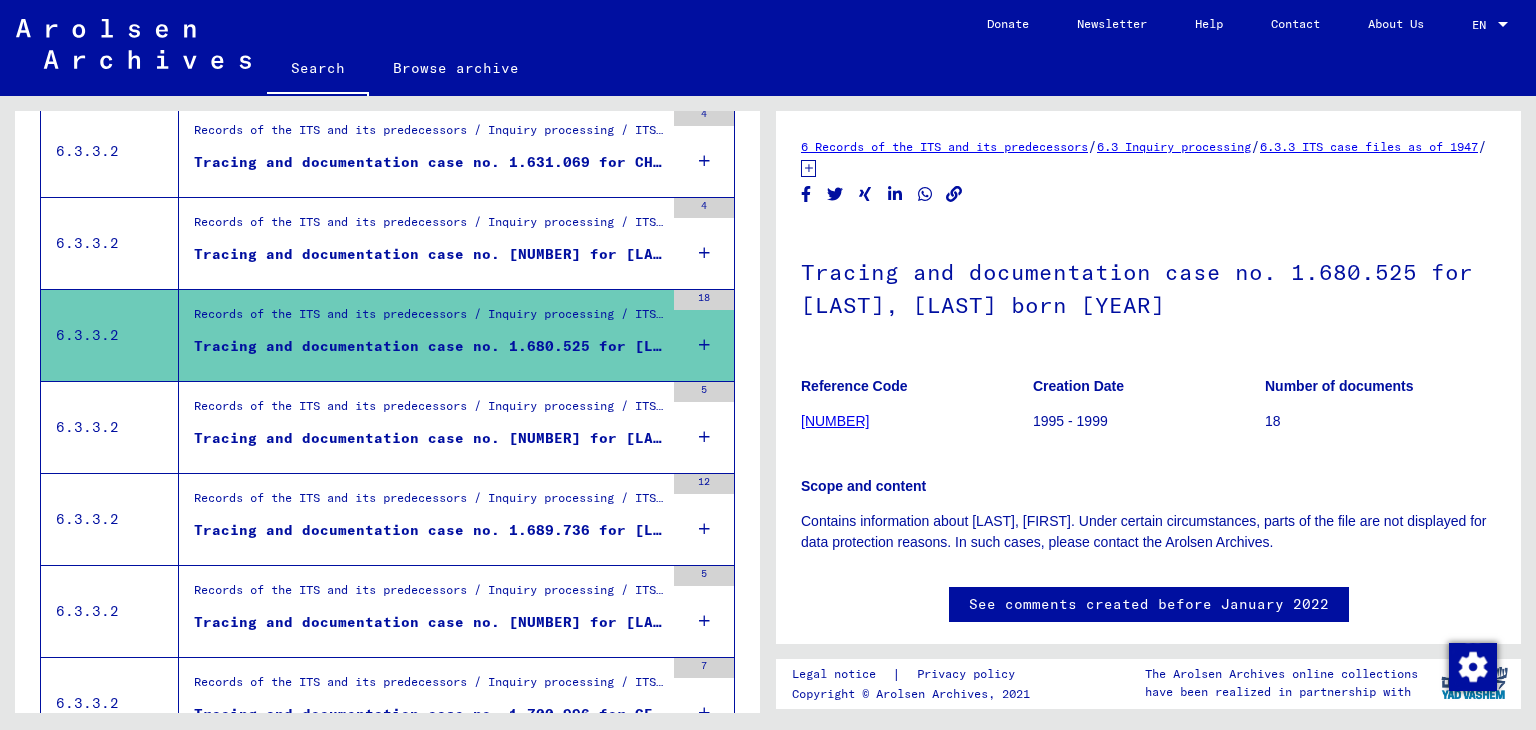 click on "Tracing and documentation case no. [NUMBER] for [LAST], [LAST] born [DATE]" at bounding box center (429, 438) 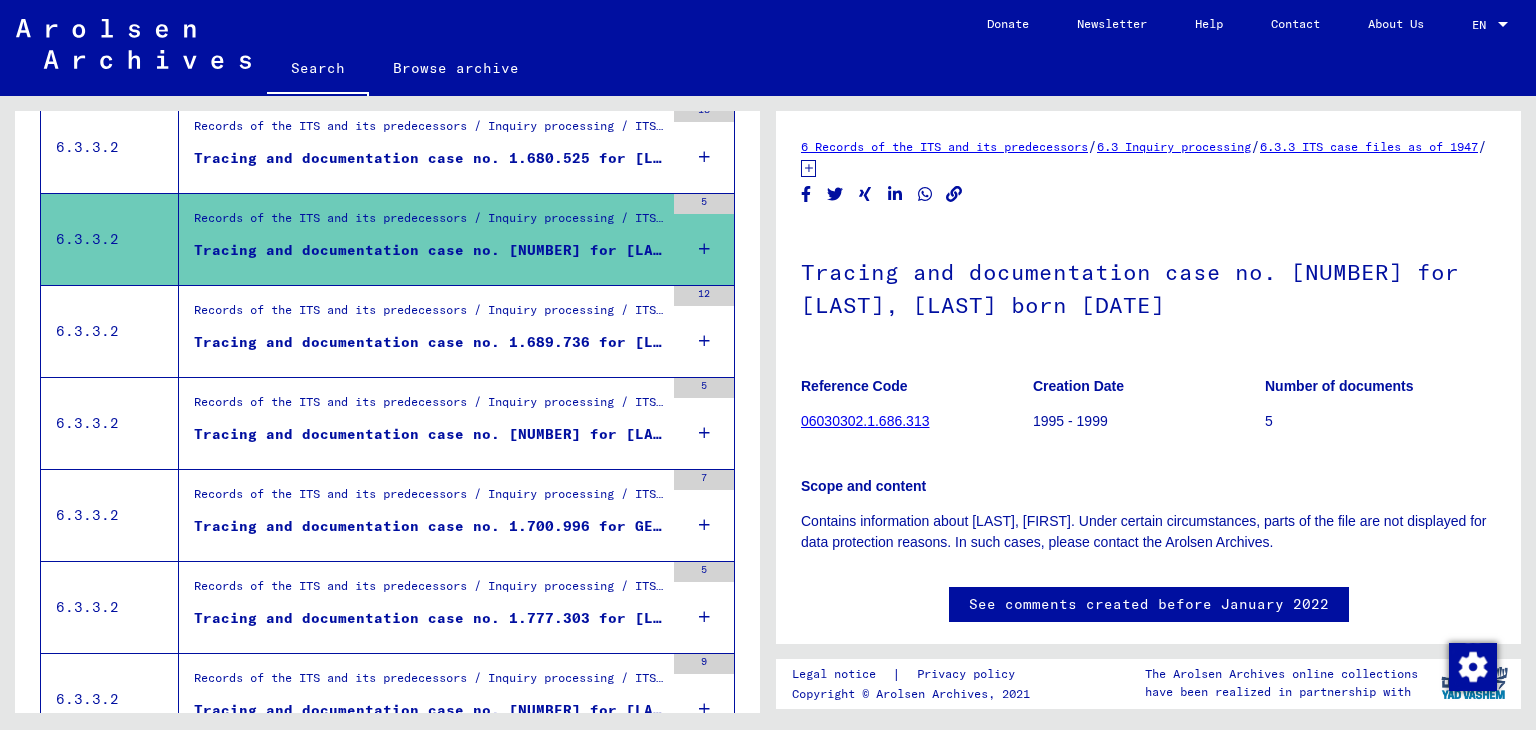 scroll, scrollTop: 1800, scrollLeft: 0, axis: vertical 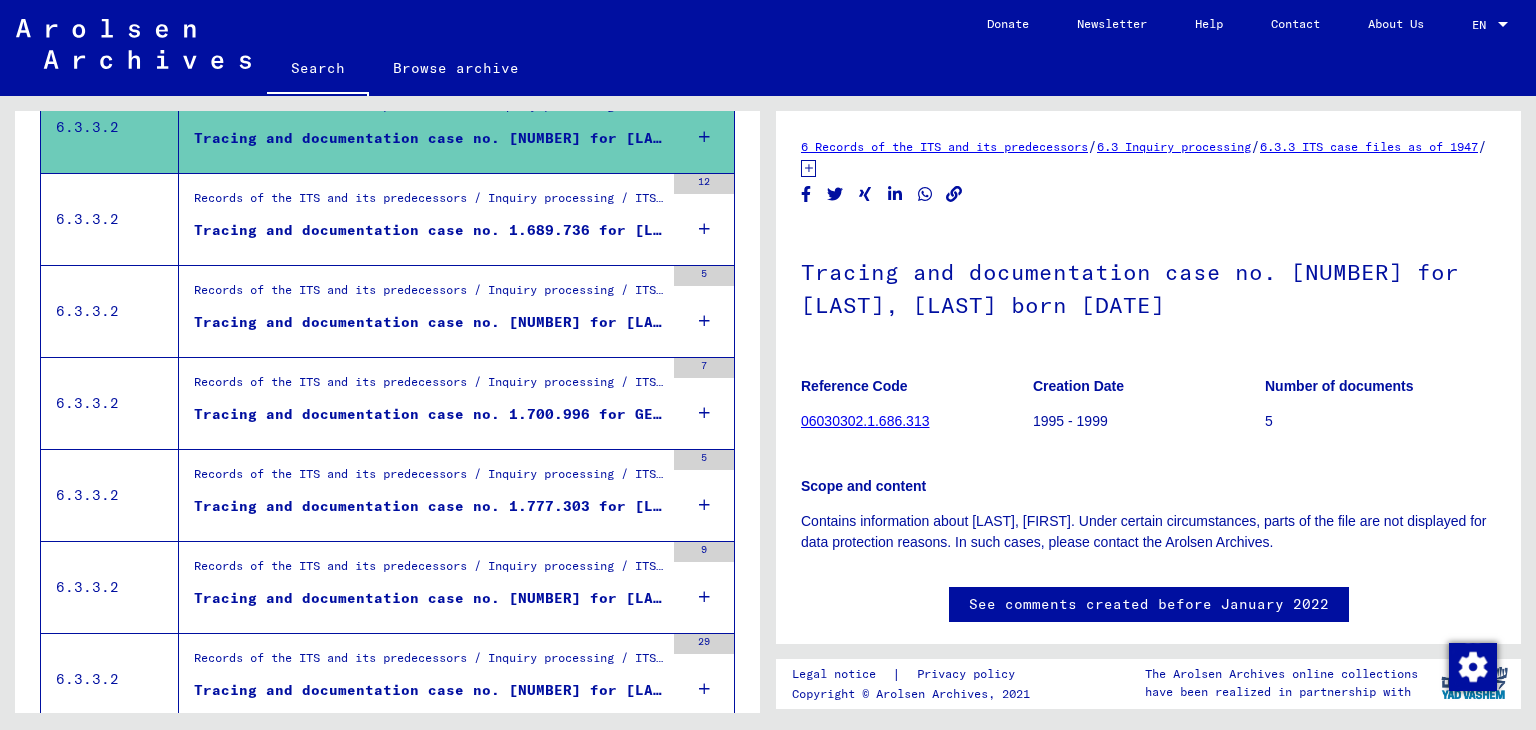 click on "Tracing and documentation case no. 1.689.736 for [LAST], [LAST] born [BIRTHDATE]" at bounding box center (429, 230) 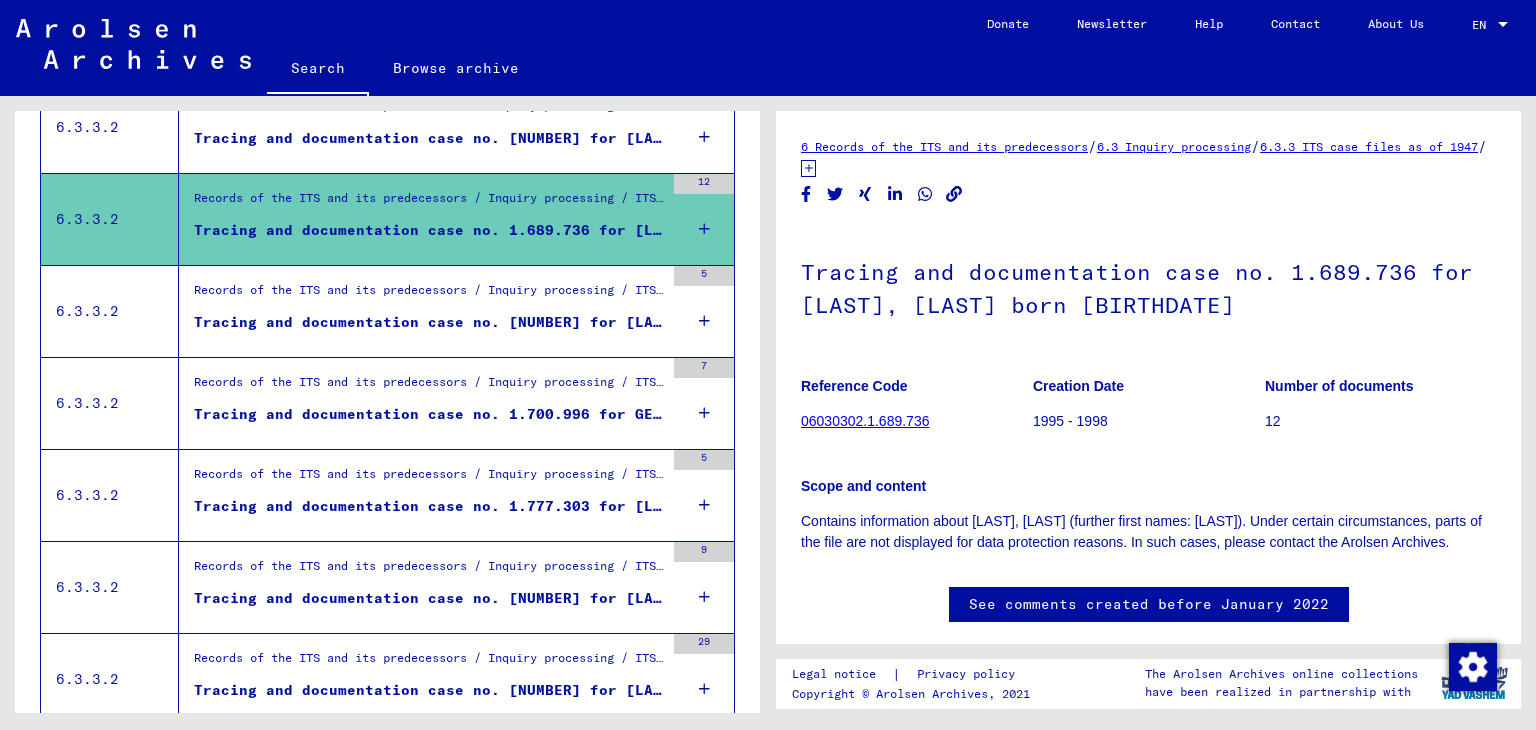 click on "Tracing and documentation case no. [NUMBER] for [LAST], [LAST] born [DATE]" at bounding box center (429, 322) 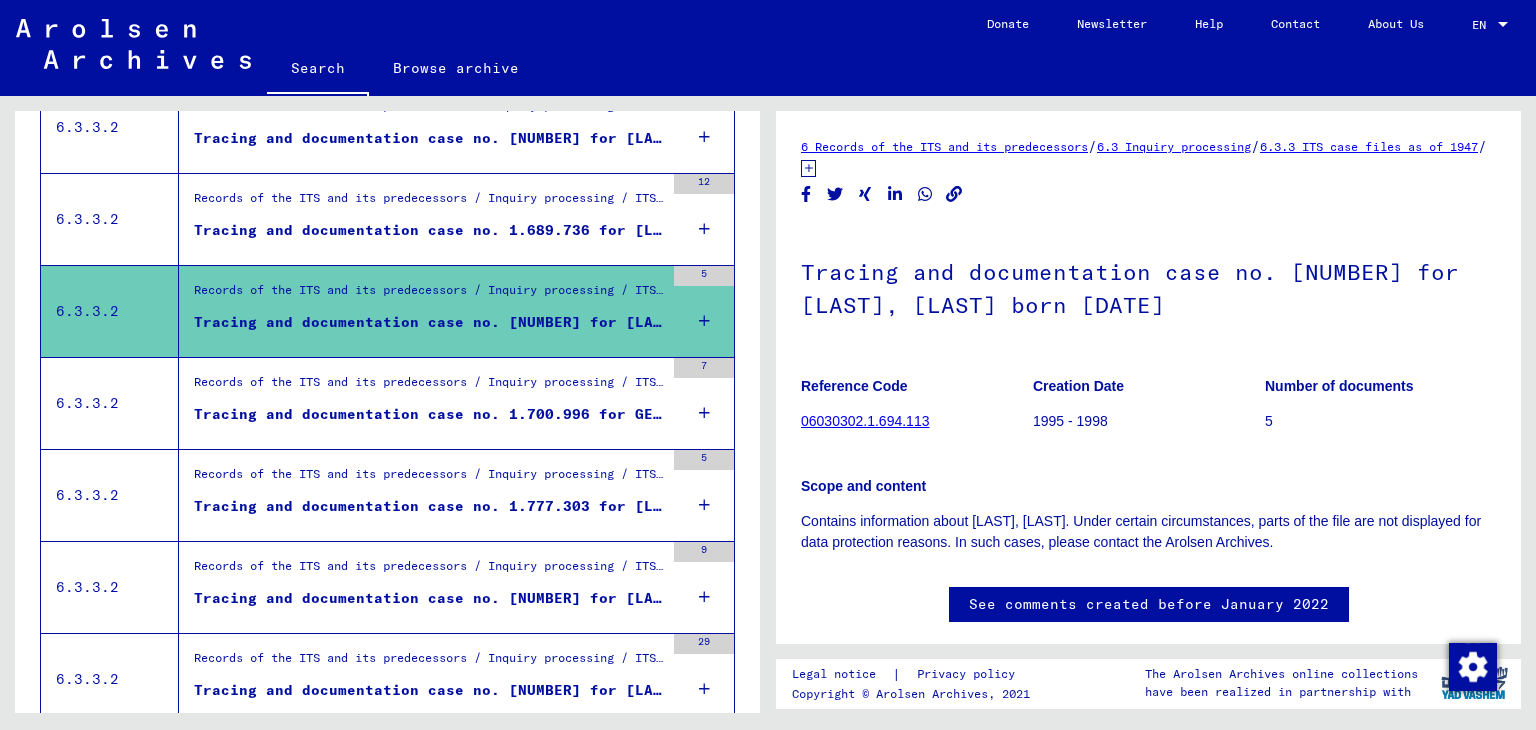 click on "Tracing and documentation case no. 1.700.996 for GEKAS, [NAME] born [BIRTH_DATE]" at bounding box center [429, 414] 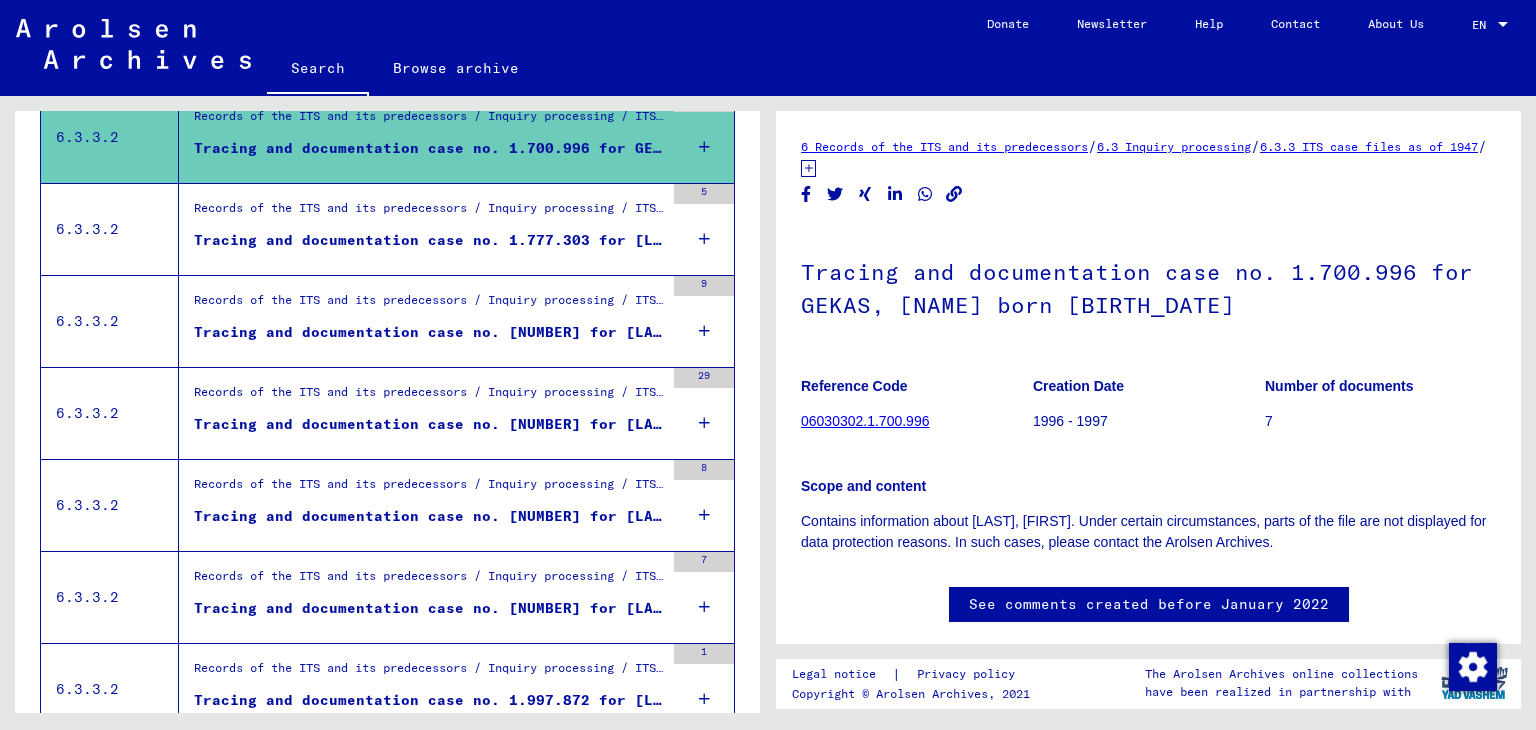 scroll, scrollTop: 2100, scrollLeft: 0, axis: vertical 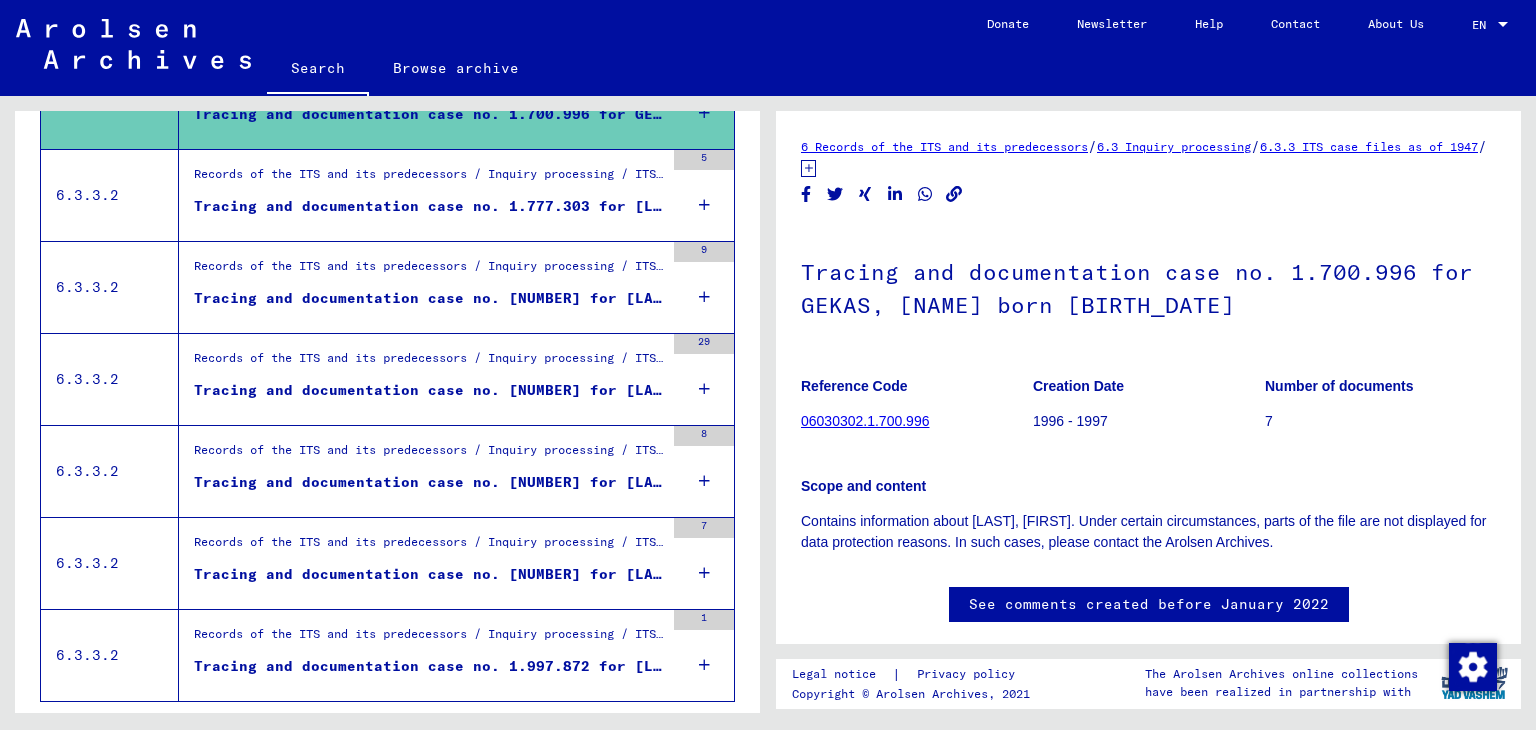 click on "Tracing and documentation case no. 1.777.303 for [LAST], [FIRST] born [BIRTH_DATE]" at bounding box center (429, 206) 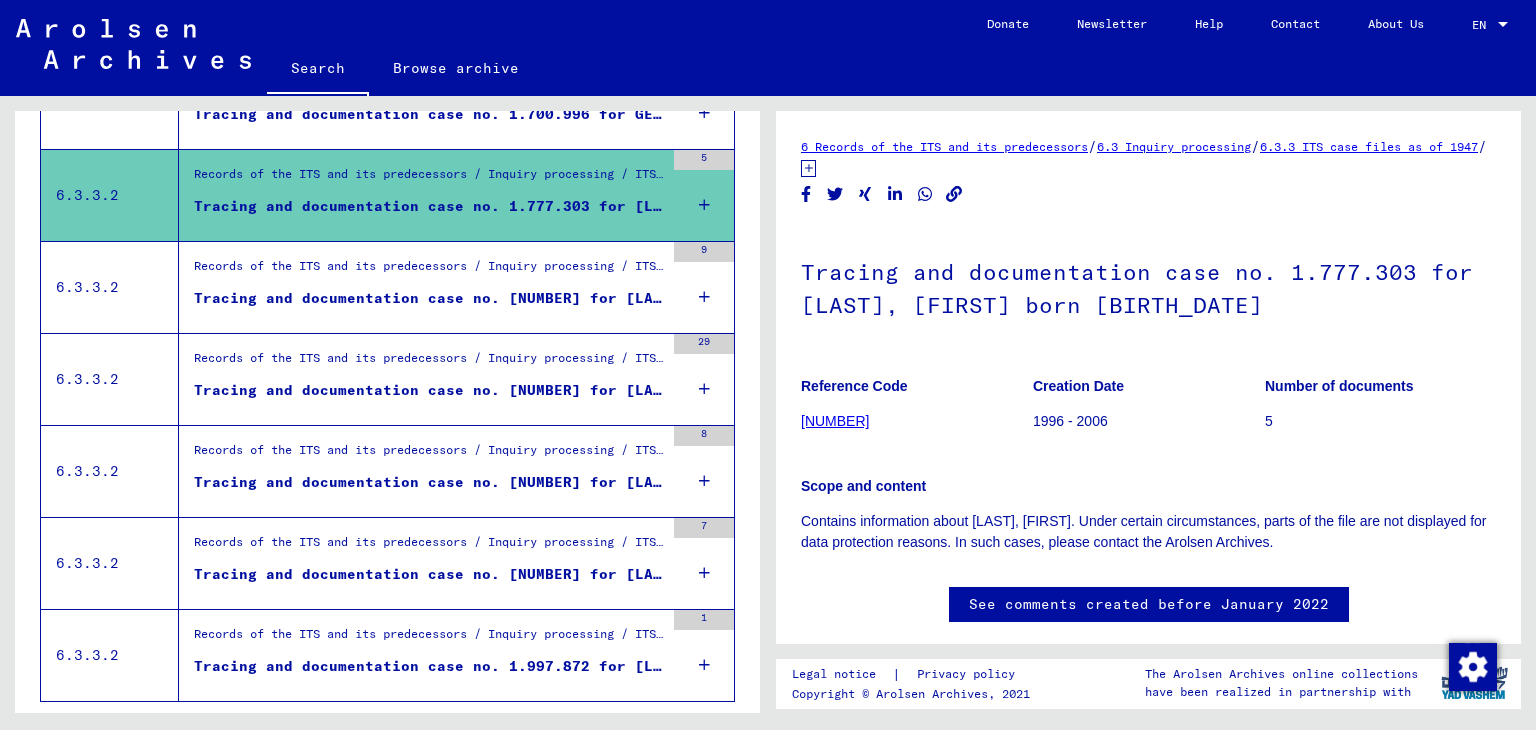 click on "Records of the ITS and its predecessors / Inquiry processing / ITS case files as of 1947 / Repository of T/D cases / Tracing and documentation cases with (T/D) numbers between 1.750.000 and 1.999.999 / Tracing and documentation cases with (T/D) numbers between 1.786.500 and 1.786.999" at bounding box center [429, 272] 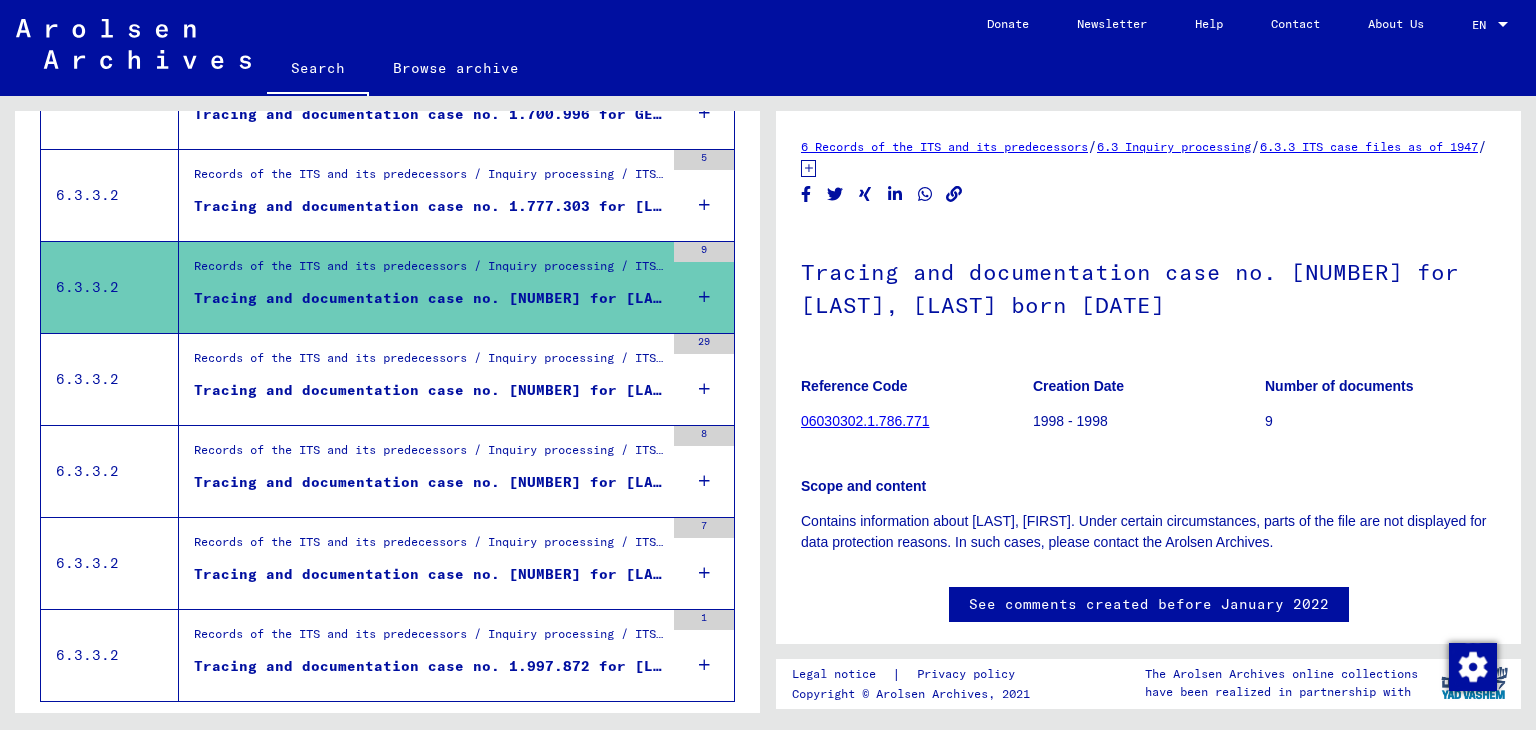 click on "Records of the ITS and its predecessors / Inquiry processing / ITS case files as of 1947 / Repository of T/D cases / Tracing and documentation cases with (T/D) numbers between 1.750.000 and 1.999.999 / Tracing and documentation cases with (T/D) numbers between 1.819.000 and 1.819.499" at bounding box center (429, 363) 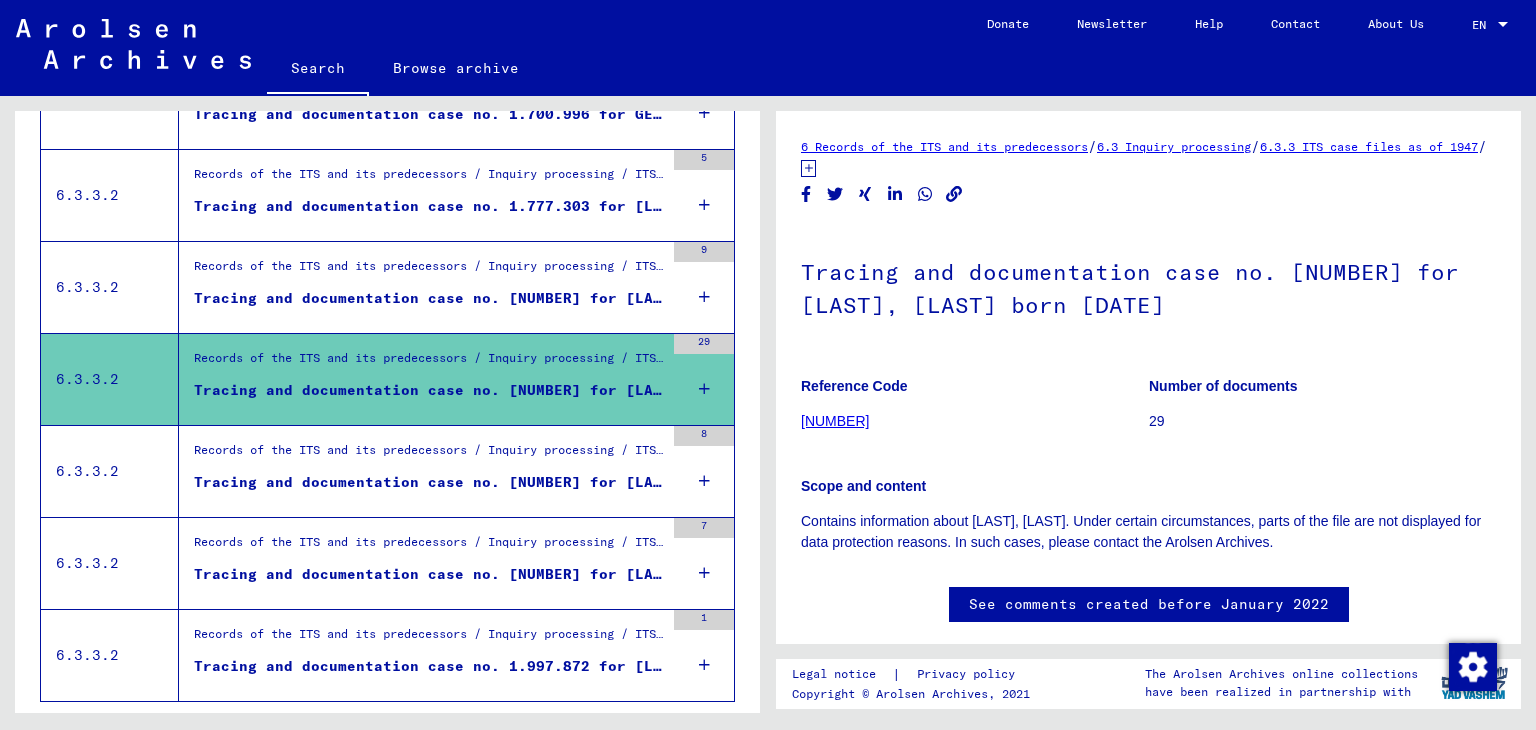 click on "Tracing and documentation case no. [NUMBER] for [LAST], [LAST] born [YEAR]" at bounding box center (429, 482) 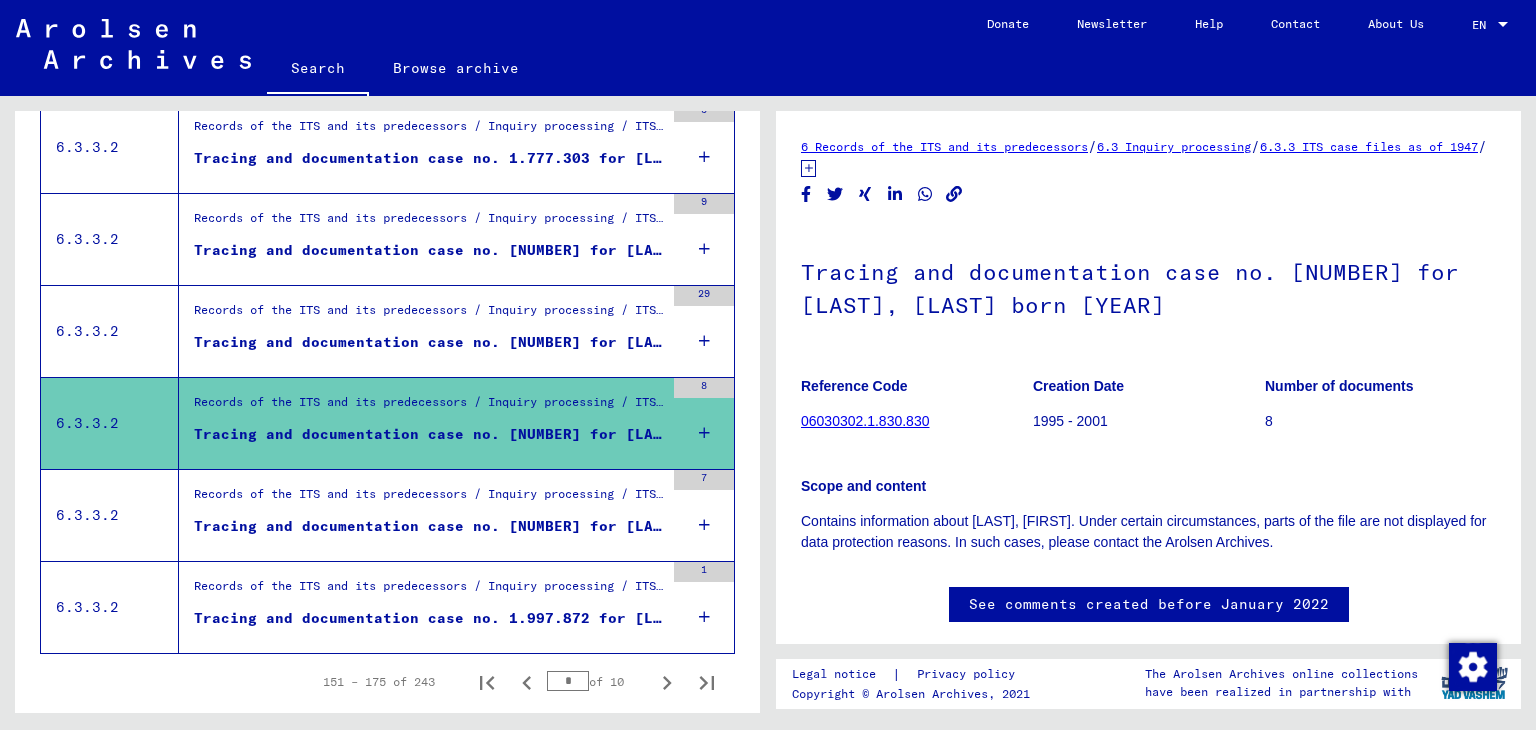 scroll, scrollTop: 2195, scrollLeft: 0, axis: vertical 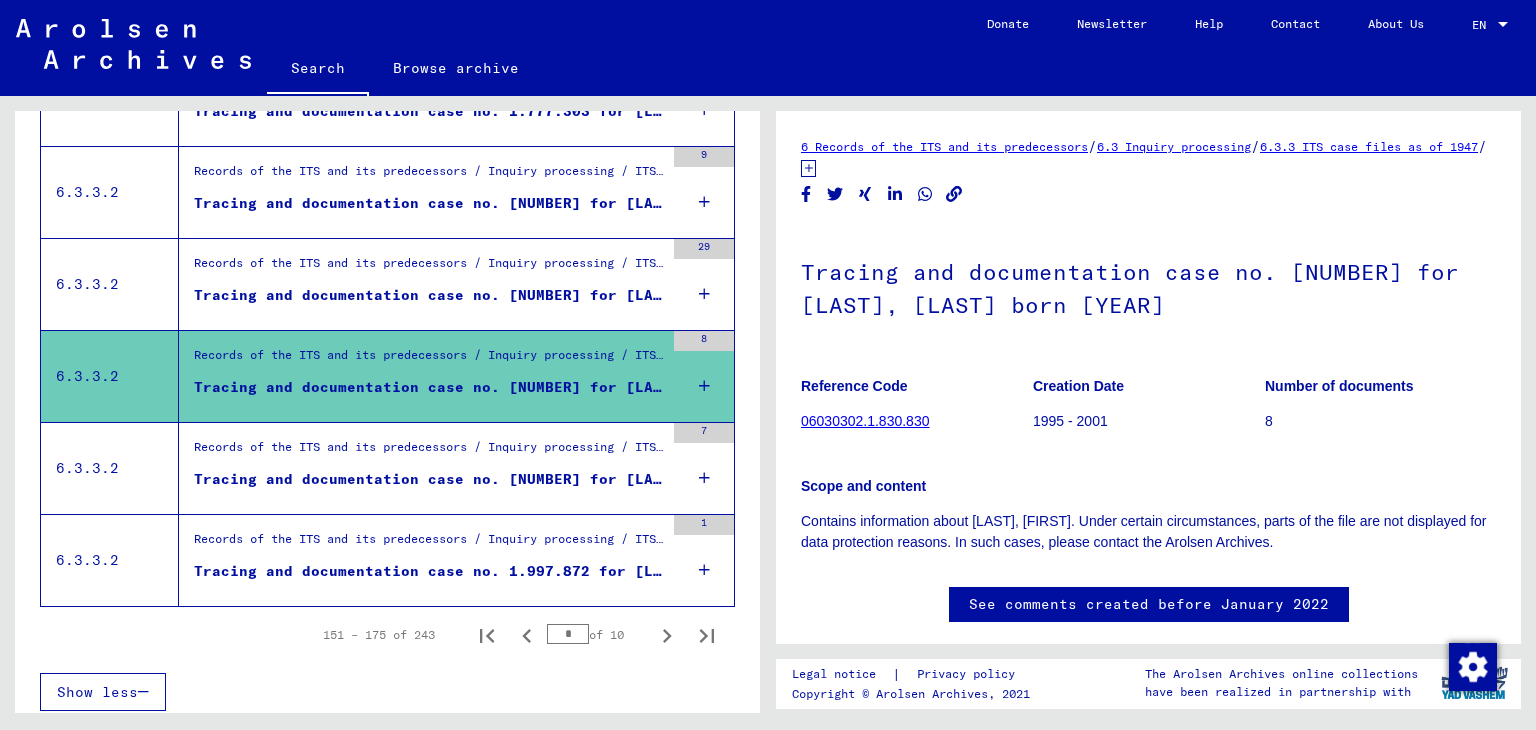 click on "Tracing and documentation case no. [NUMBER] for [LAST], [FIRST] born [YEAR]" at bounding box center [429, 479] 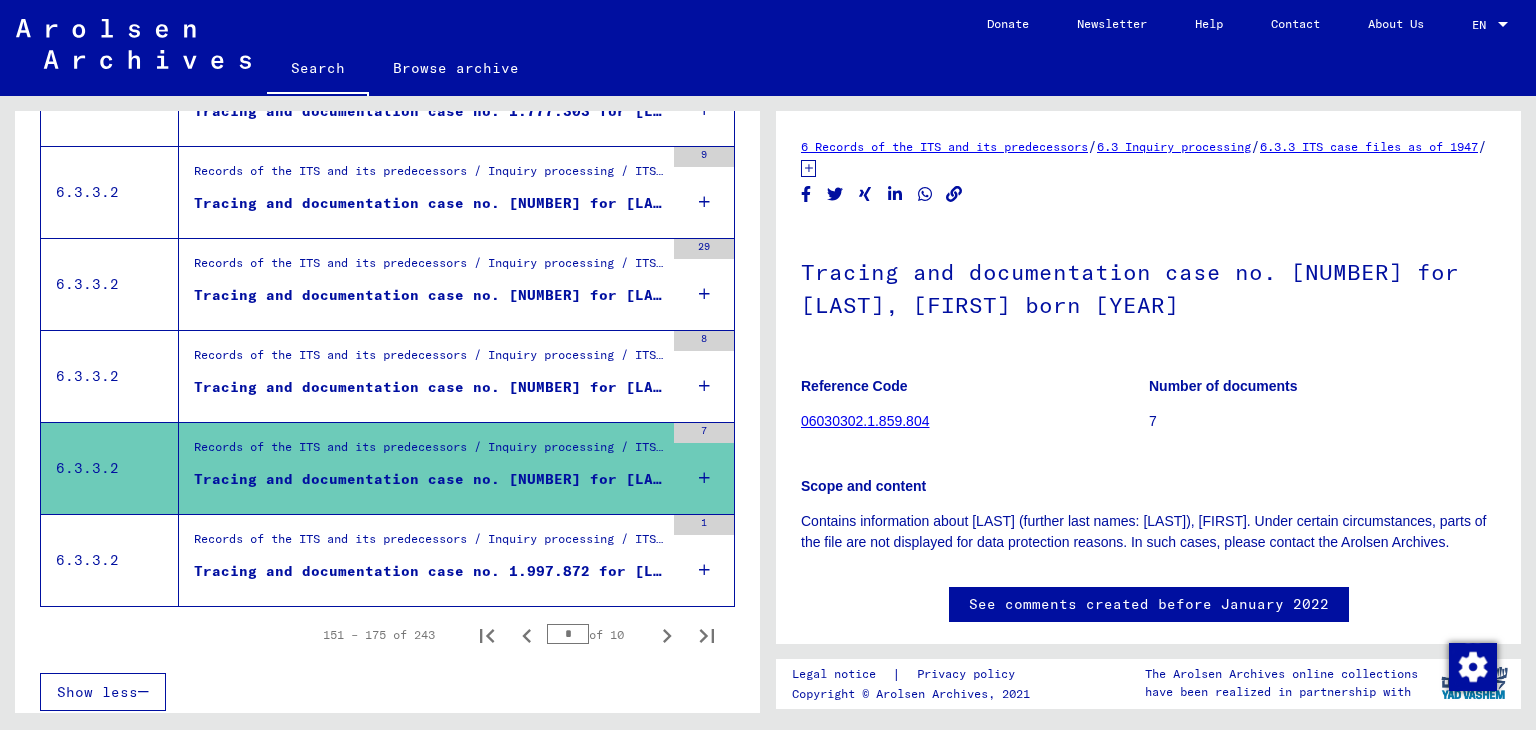click on "Tracing and documentation case no. 1.997.872 for [LAST], [FIRST]" at bounding box center [429, 571] 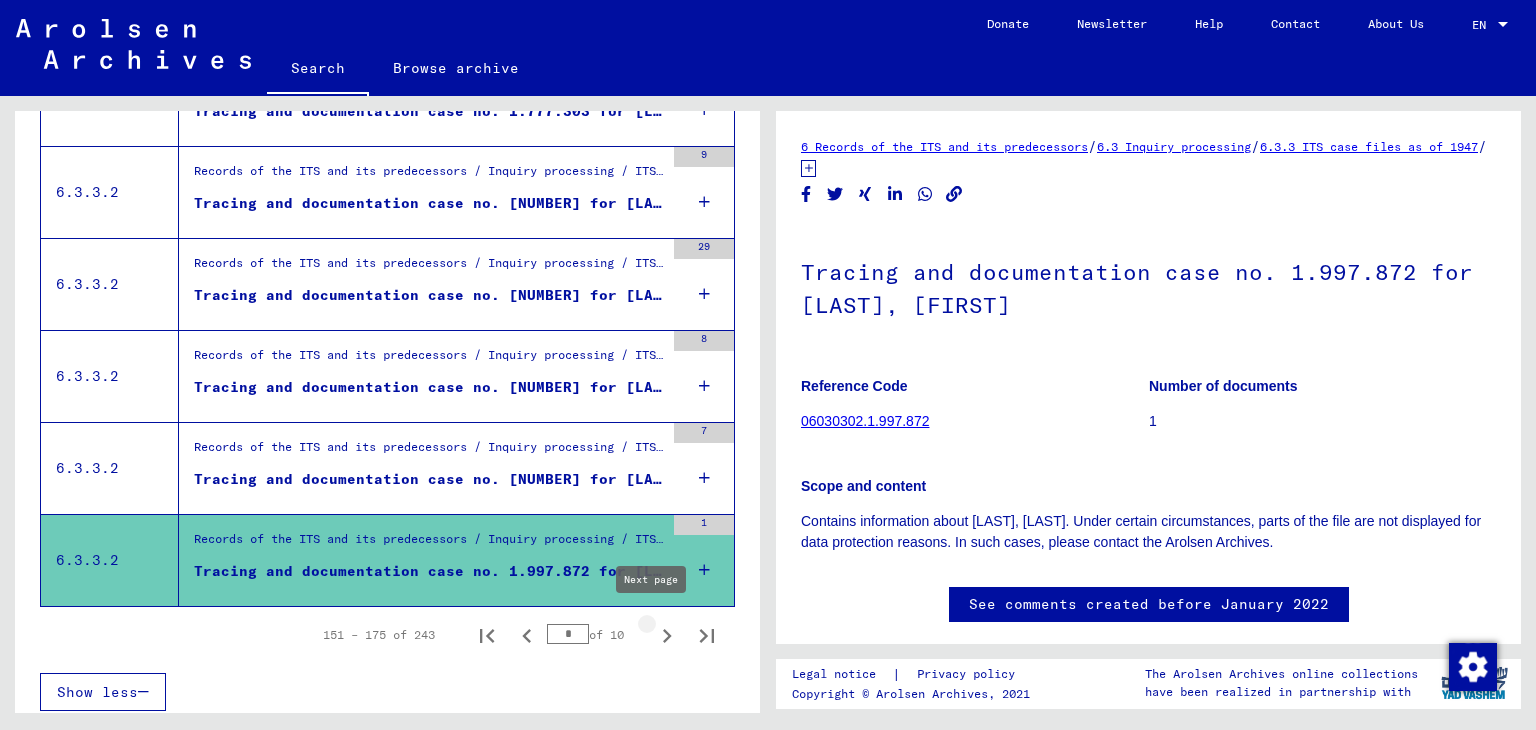click 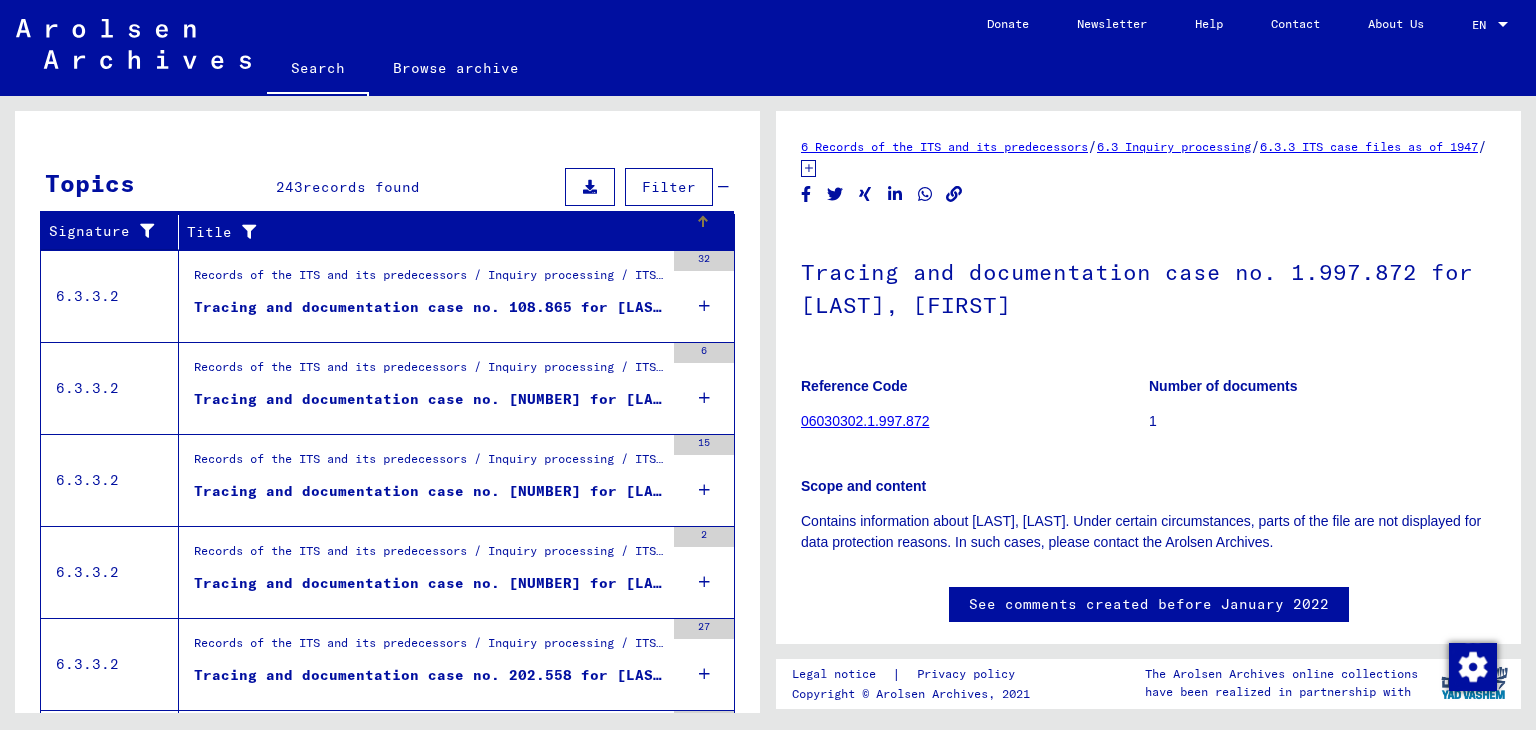 scroll, scrollTop: 300, scrollLeft: 0, axis: vertical 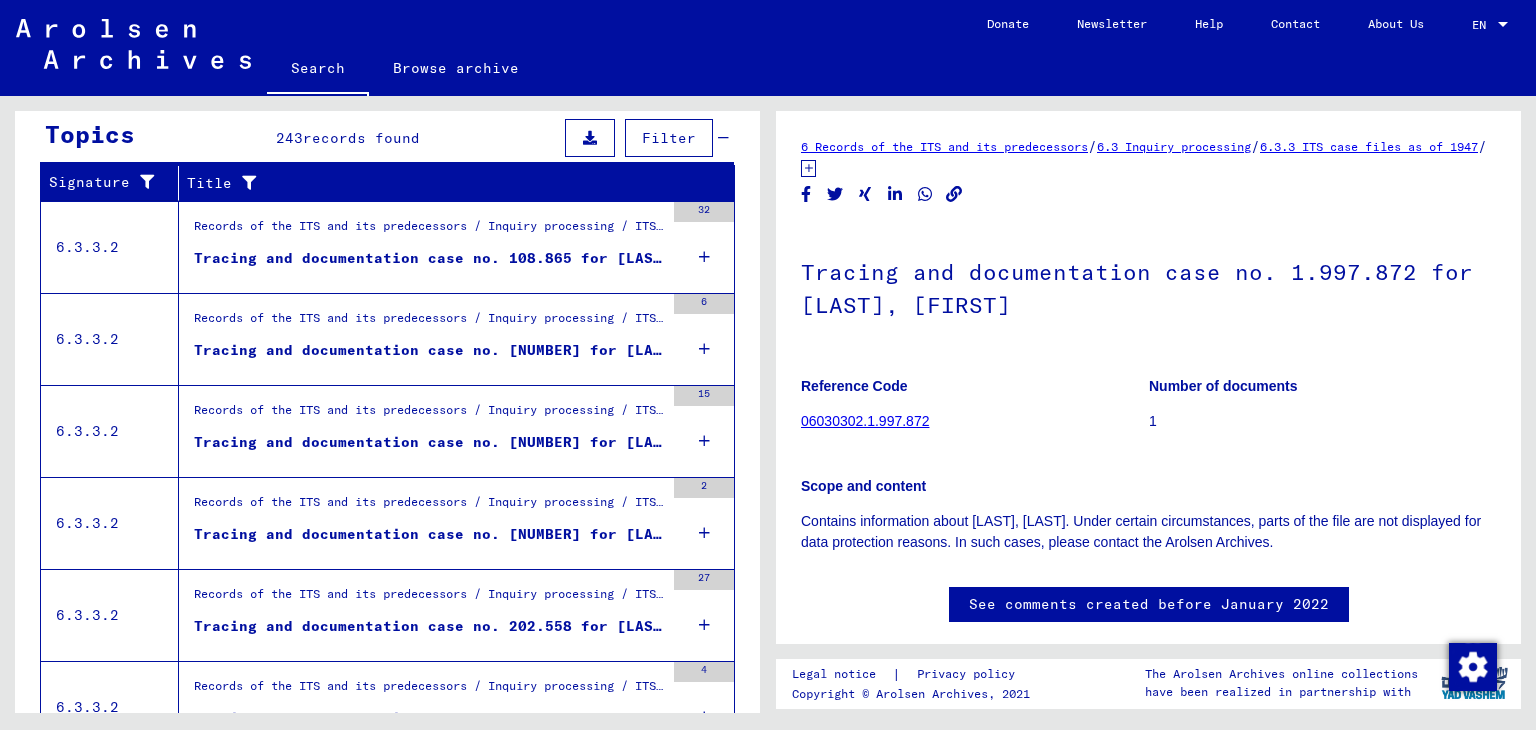 click on "Tracing and documentation case no. 108.865 for [LAST], [FIRST] born [BIRTHDATE]" at bounding box center (429, 258) 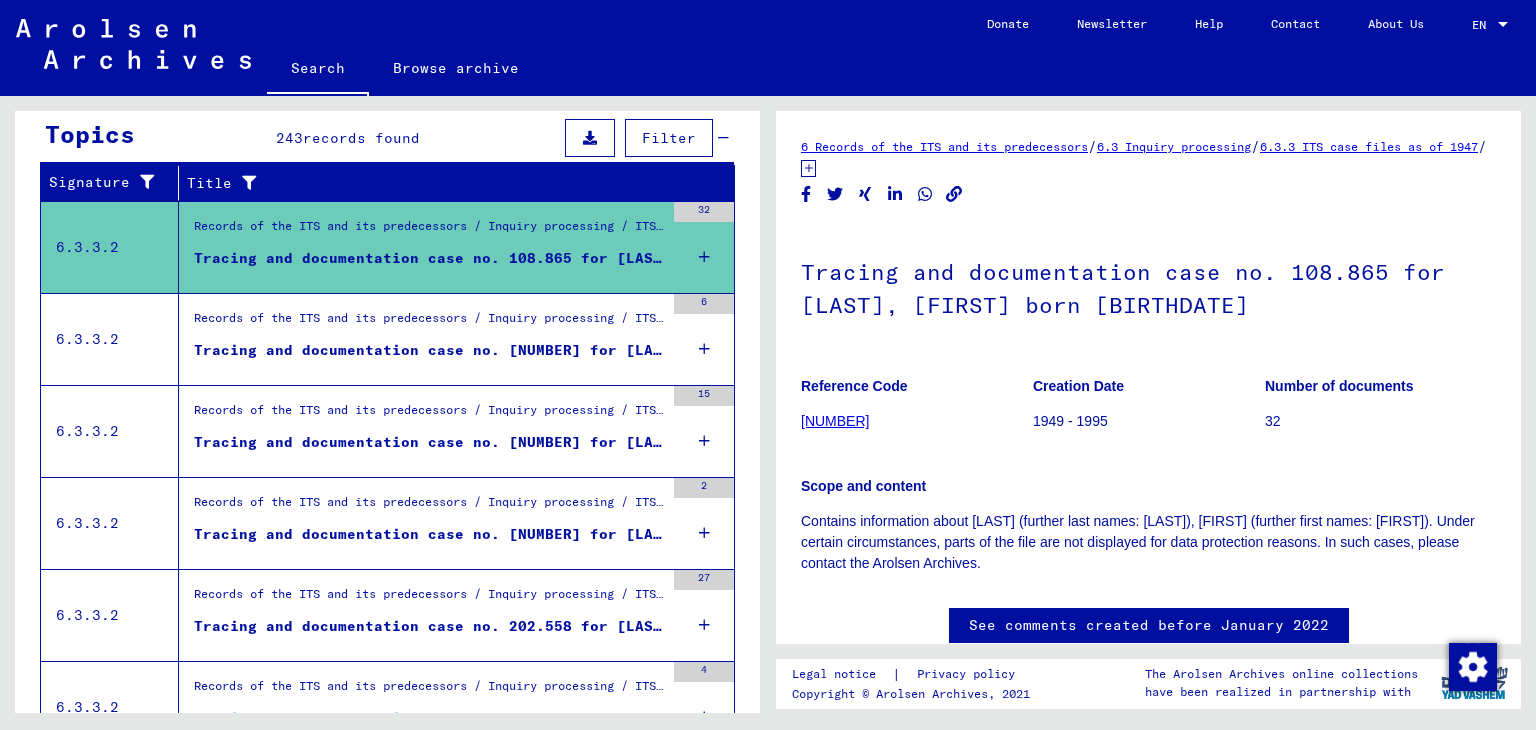 click on "Tracing and documentation case no. [NUMBER] for [LAST], [FIRST] born [DATE]" at bounding box center (429, 350) 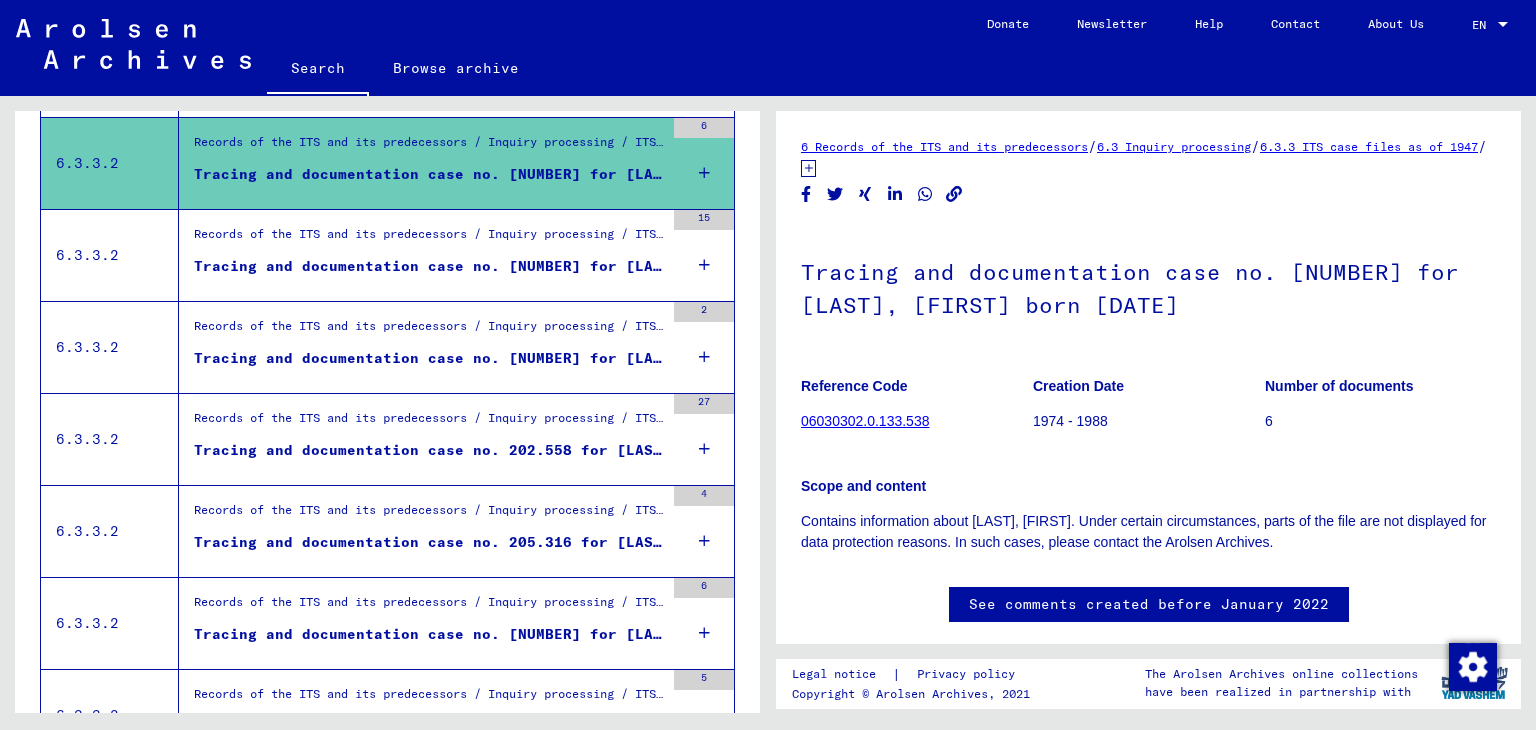 scroll, scrollTop: 500, scrollLeft: 0, axis: vertical 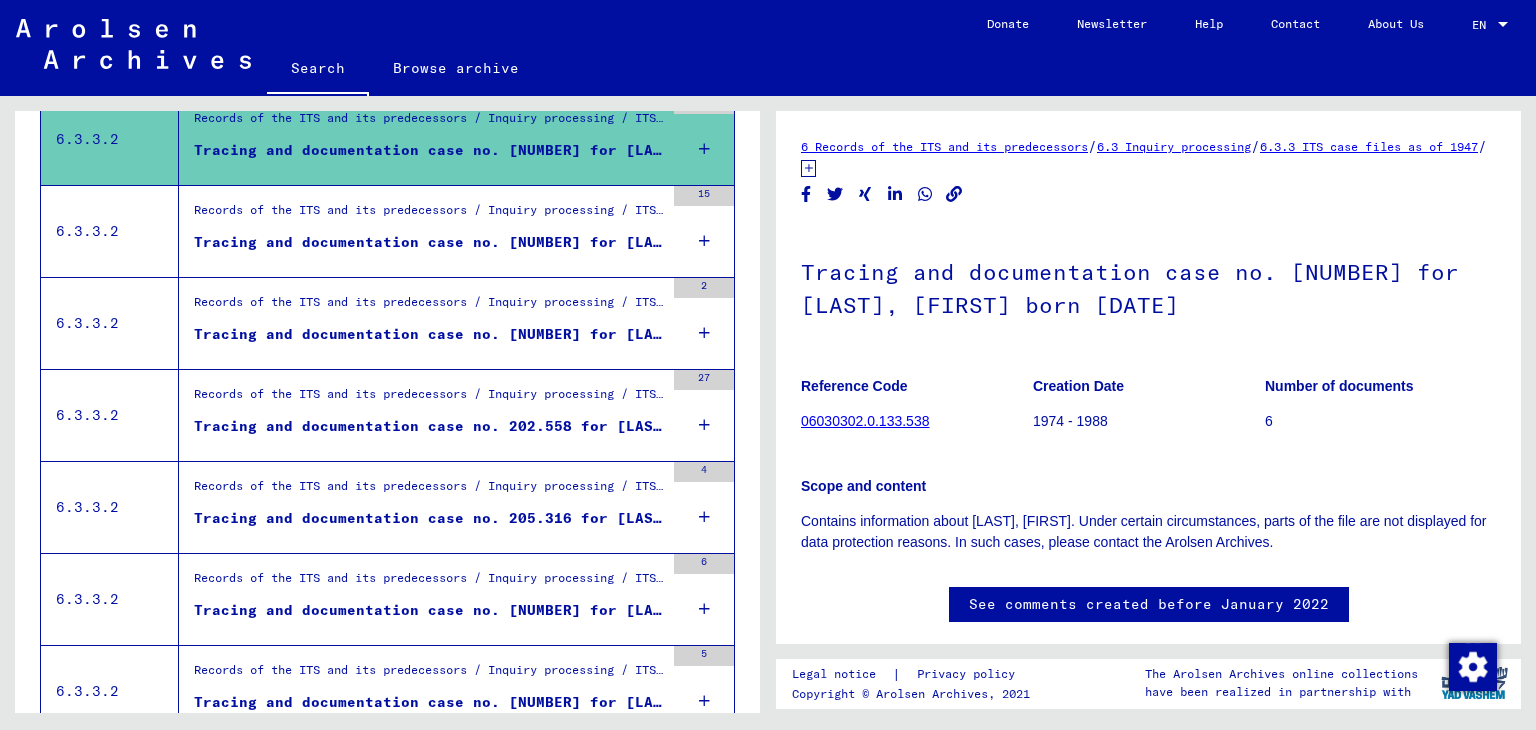 click on "Tracing and documentation case no. [NUMBER] for [LAST], [LAST] born [DATE]" at bounding box center [429, 242] 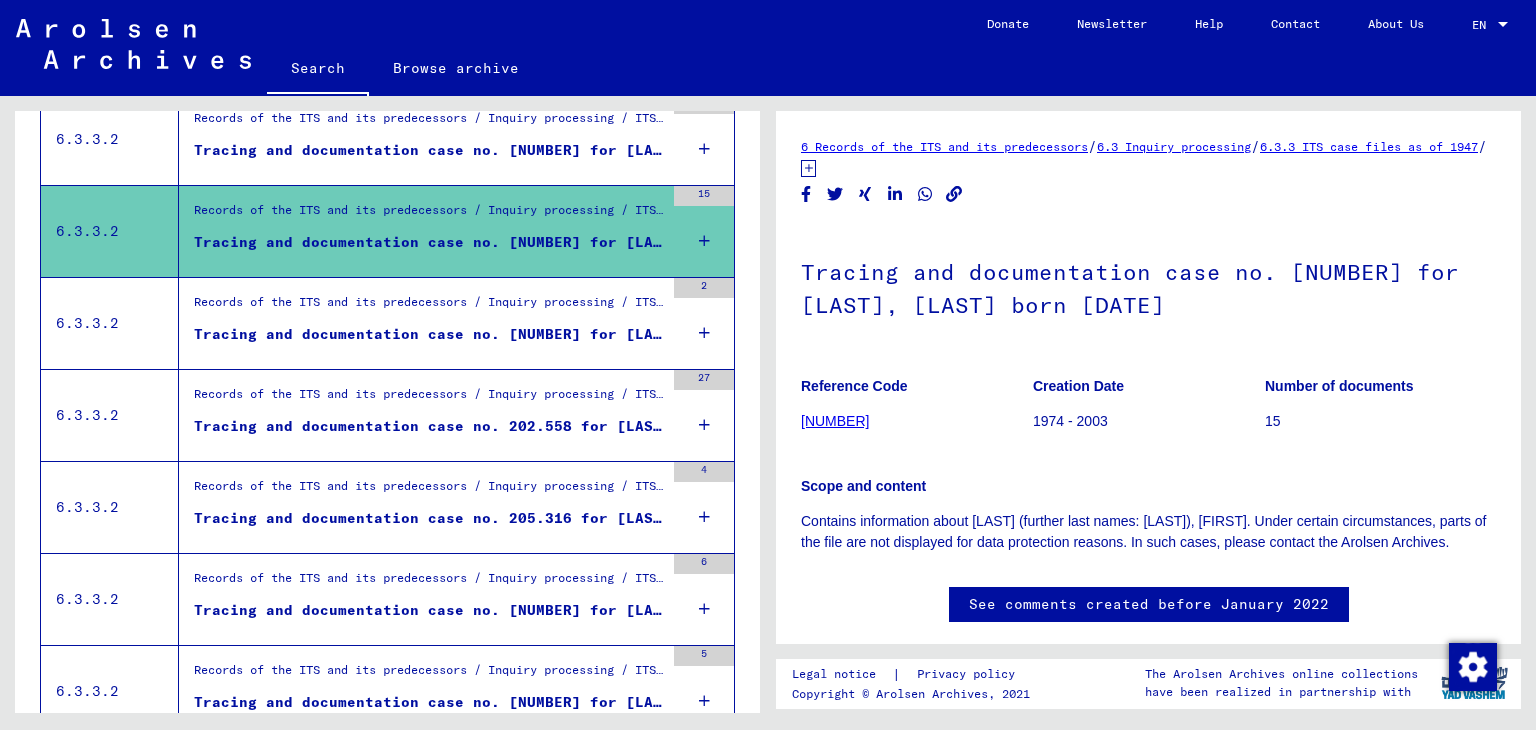 click on "Tracing and documentation case no. [NUMBER] for [LAST], [LAST] born [DATE]" at bounding box center [429, 334] 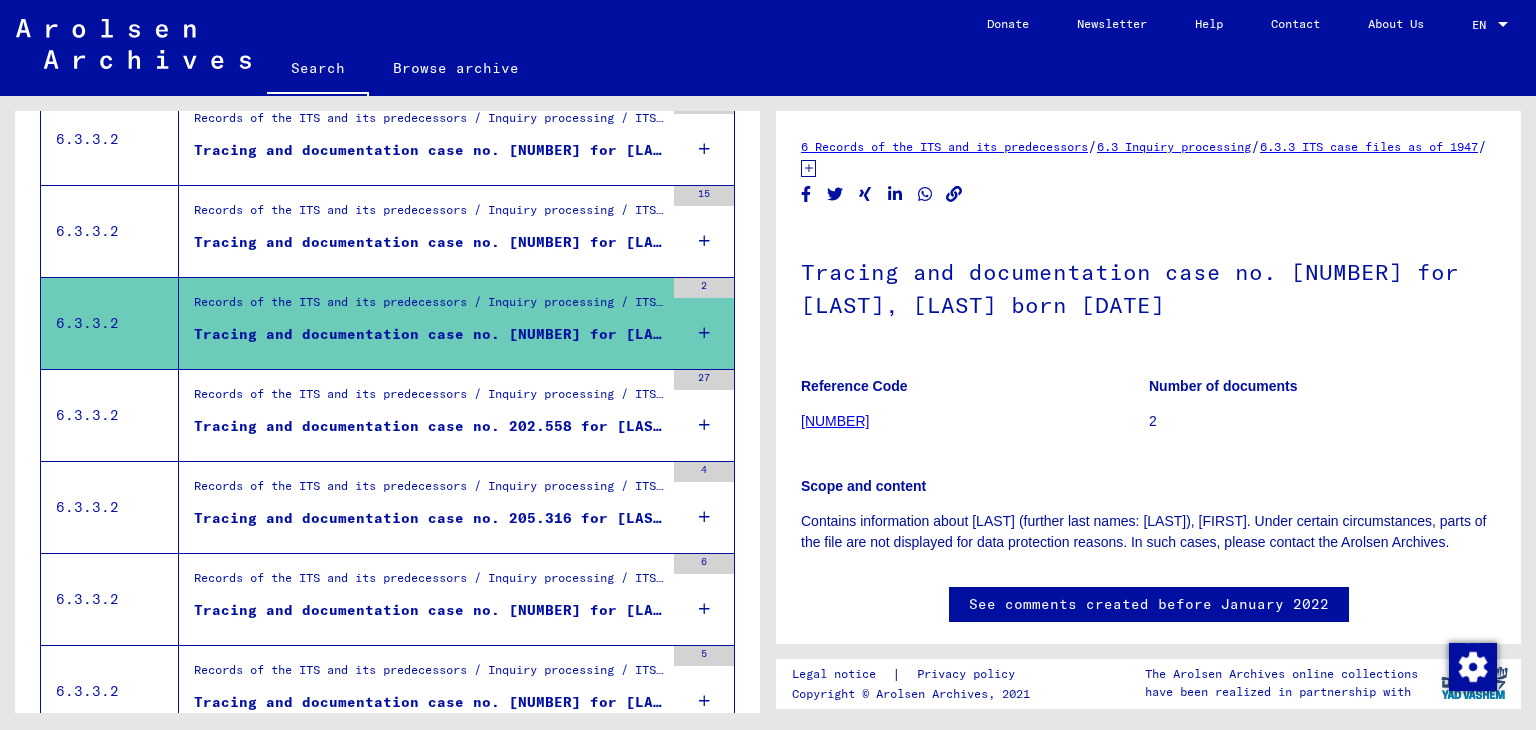 click on "Tracing and documentation case no. 202.558 for [LAST], [FIRST] born [YEAR]" at bounding box center [429, 426] 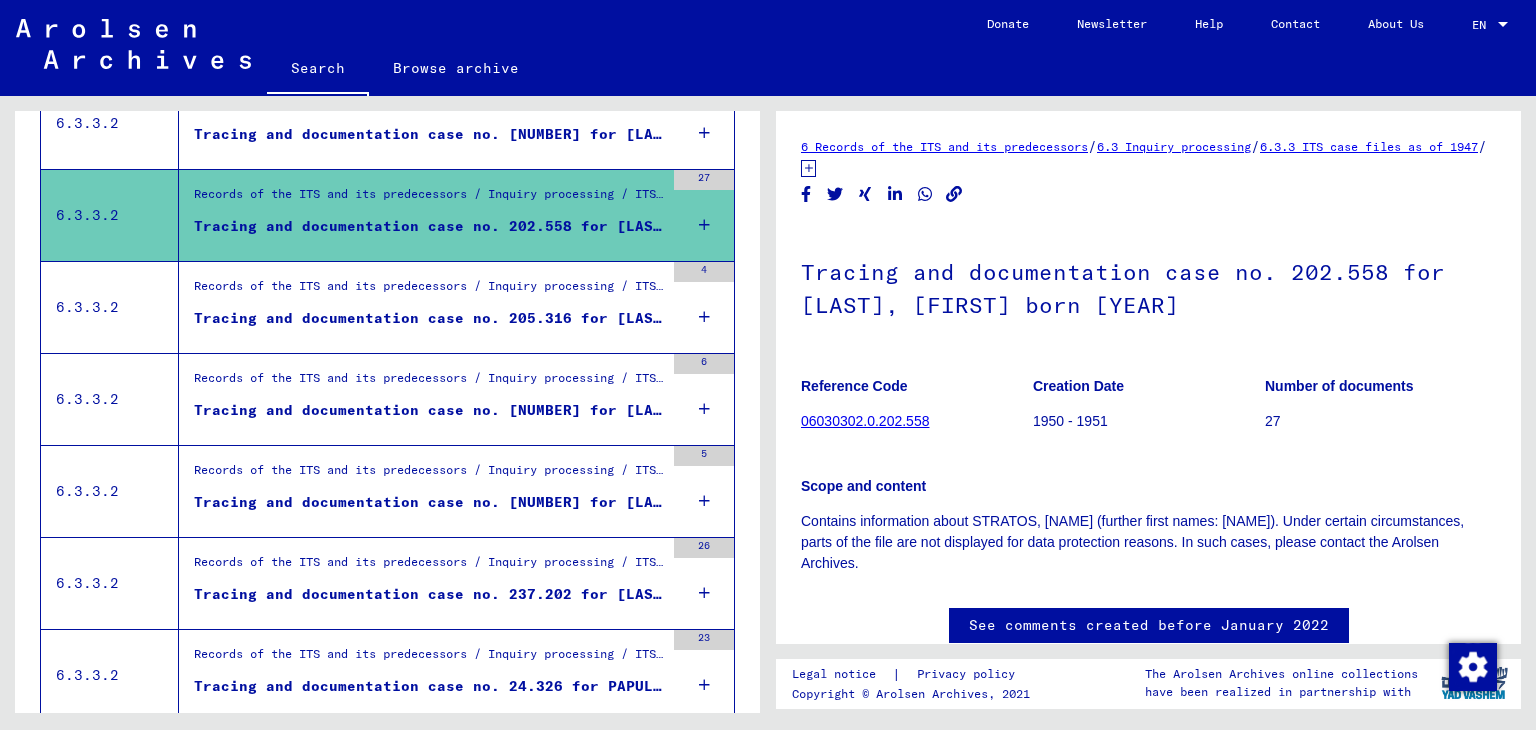 scroll, scrollTop: 800, scrollLeft: 0, axis: vertical 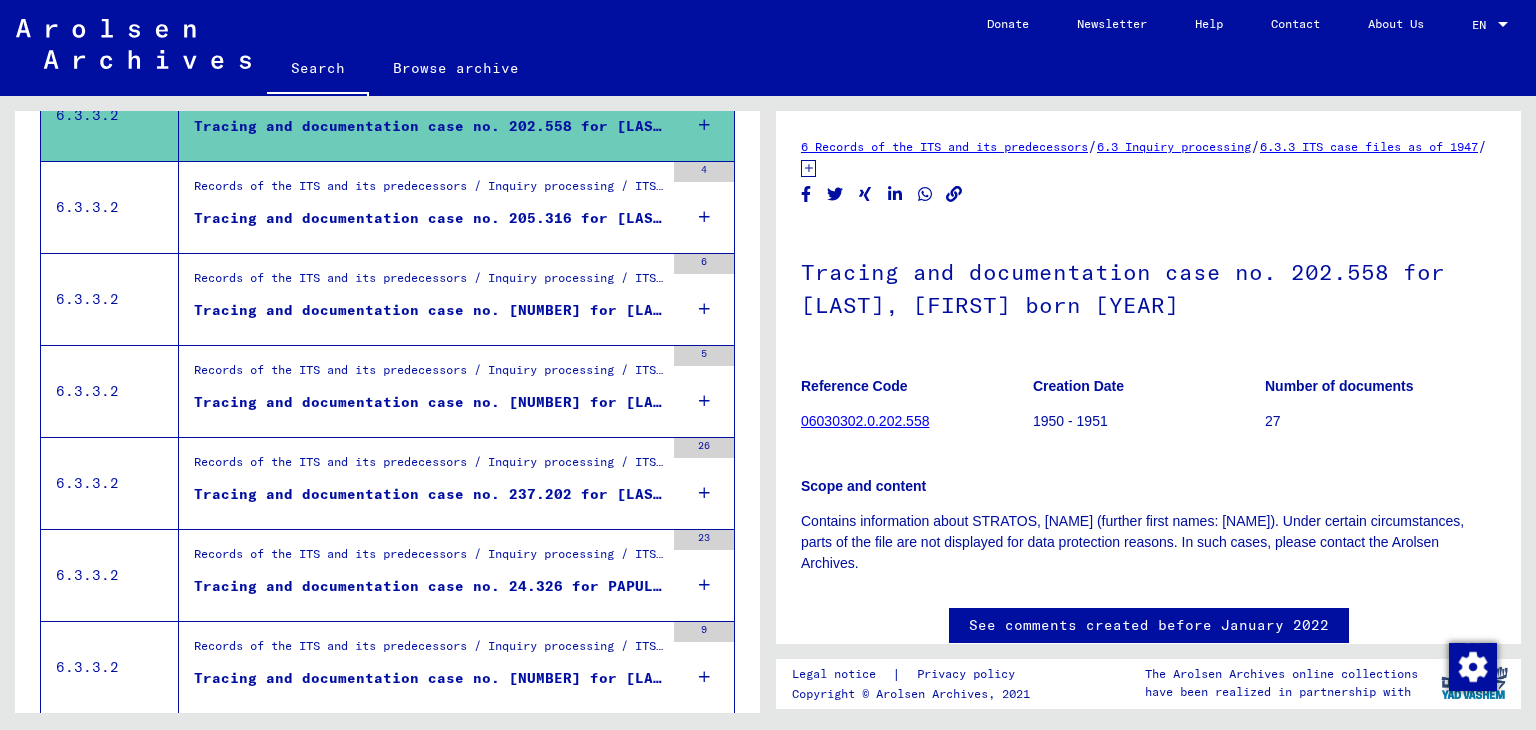 click on "Tracing and documentation case no. 205.316 for [LAST], [FIRST] born [BIRTHDATE]" at bounding box center (429, 218) 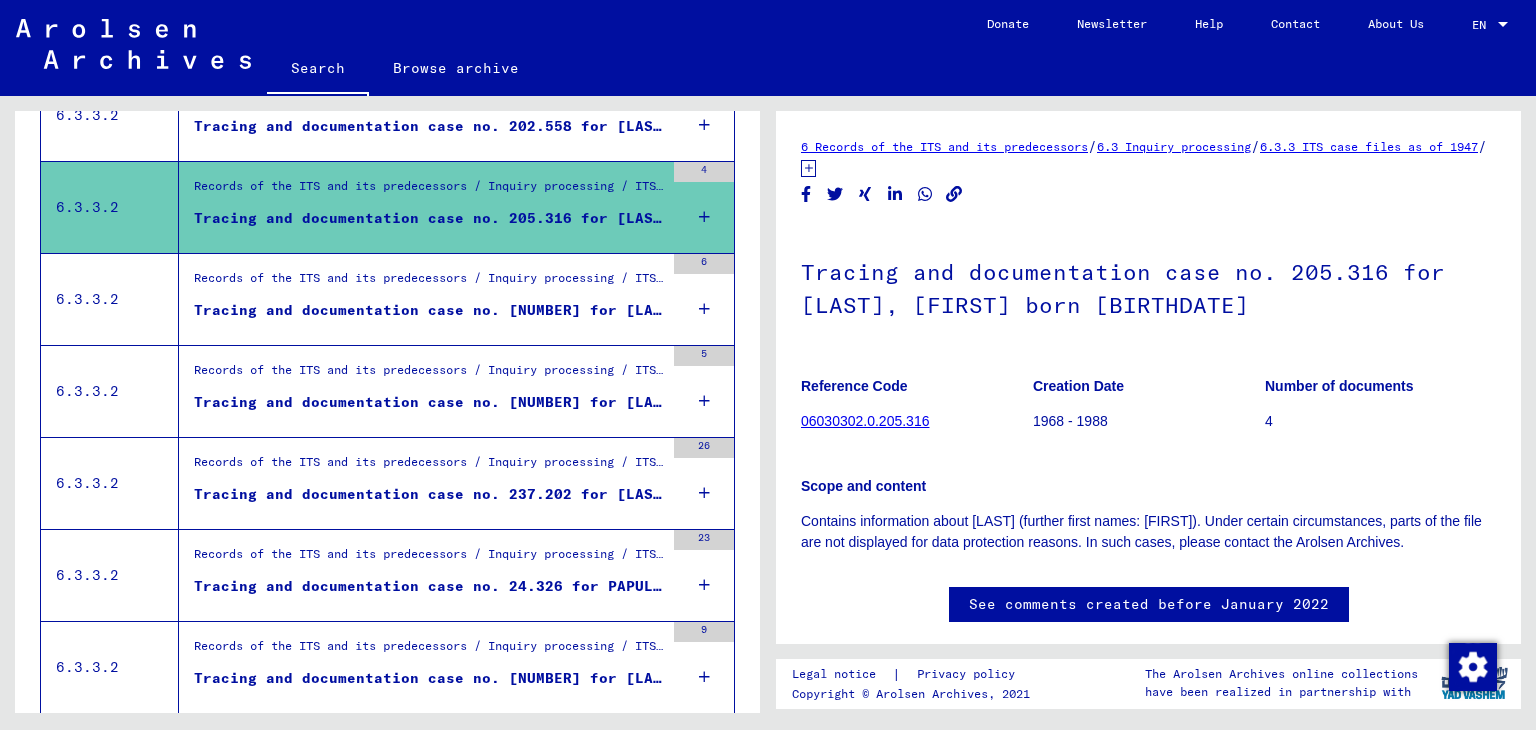 click on "Tracing and documentation case no. [NUMBER] for [LAST], [FIRST] born [DATE] or[DATE]" at bounding box center (429, 310) 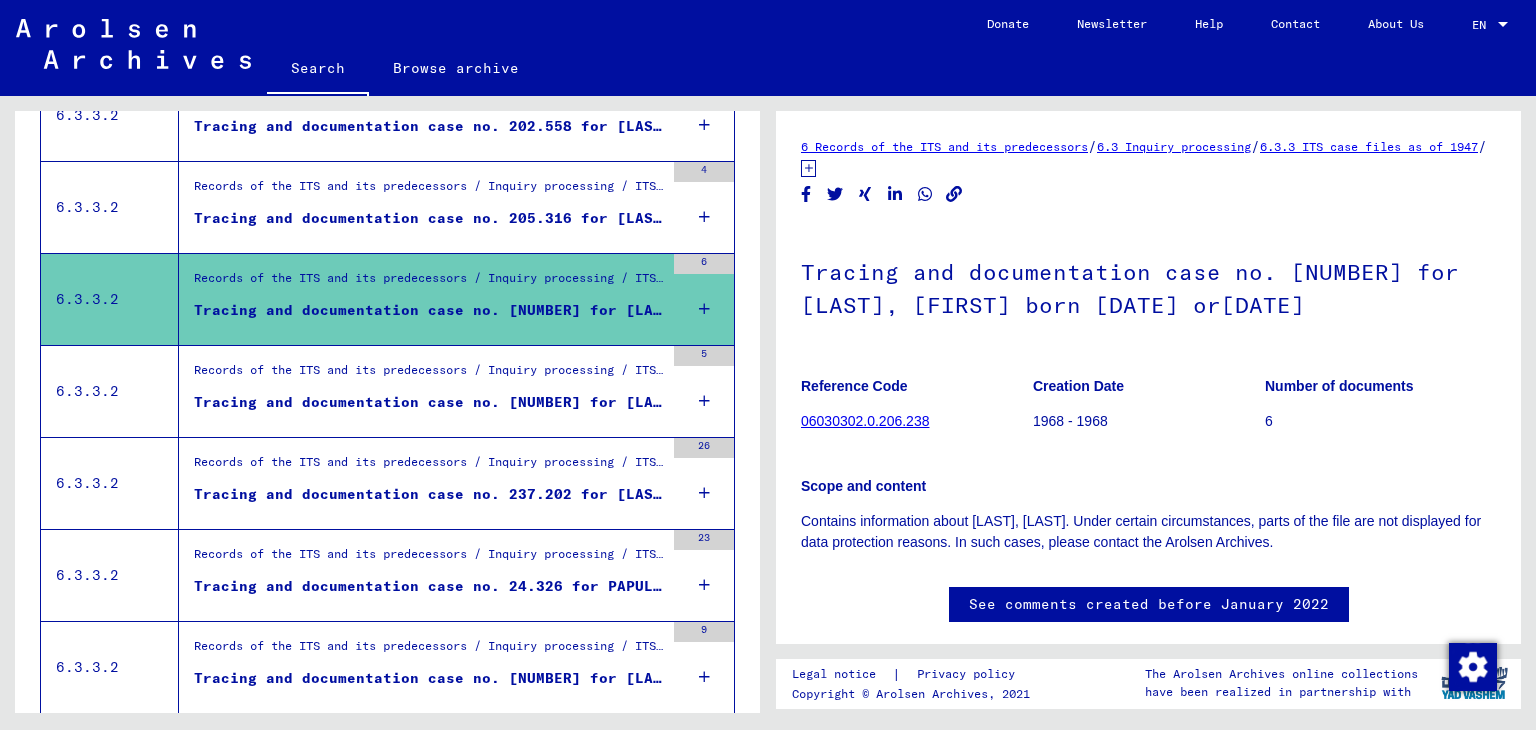 click on "Tracing and documentation case no. [NUMBER] for [LAST], [LAST] born [DATE] or [DATE]" at bounding box center (429, 402) 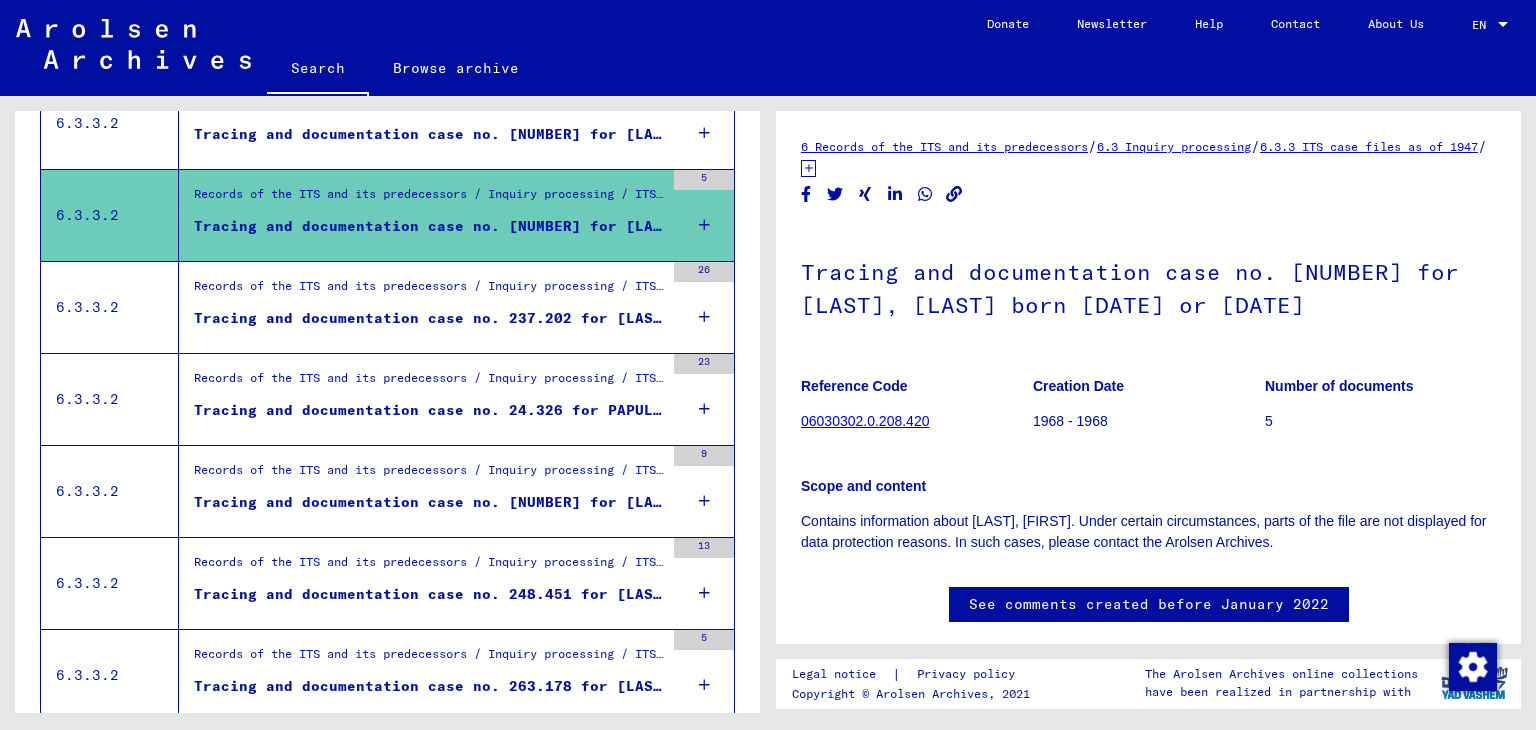scroll, scrollTop: 1100, scrollLeft: 0, axis: vertical 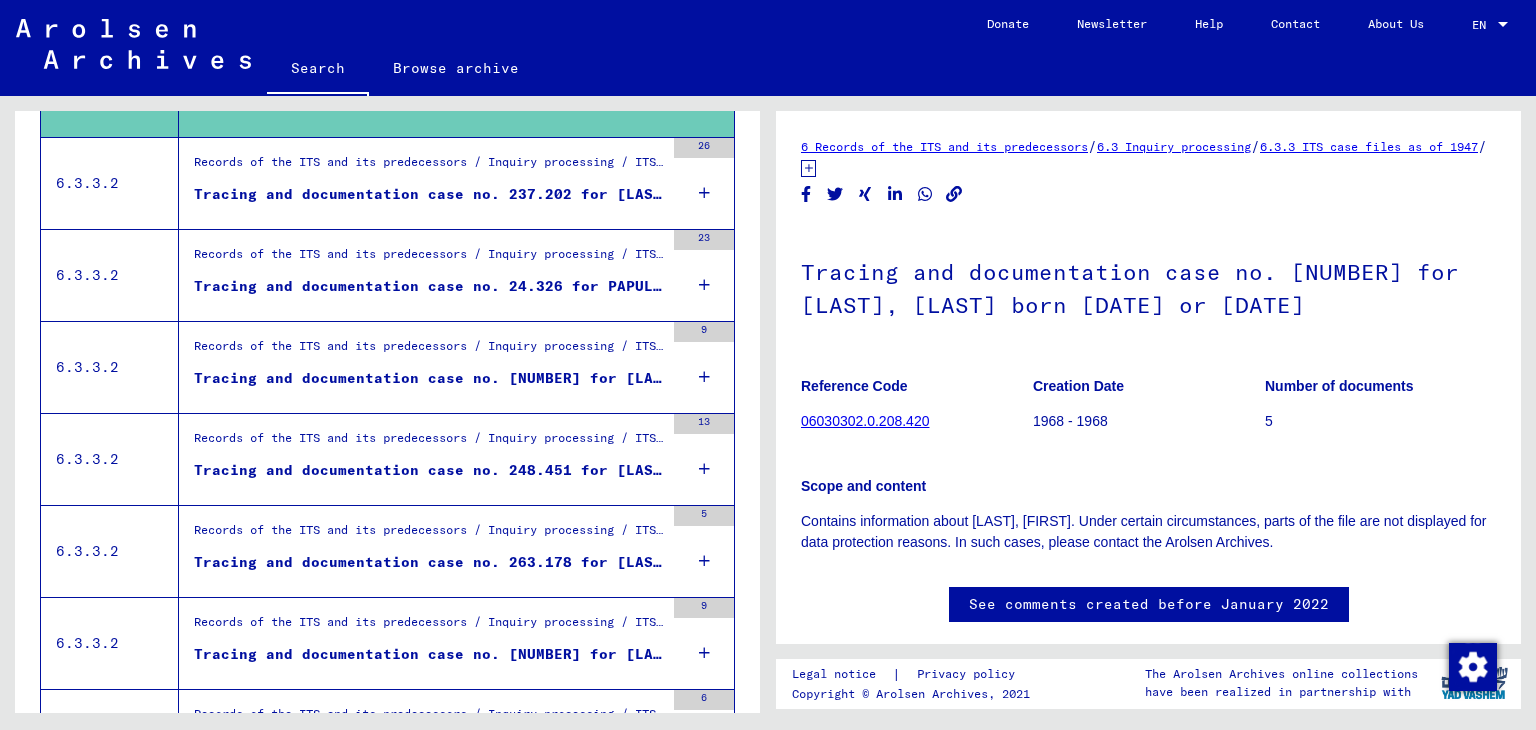 click on "Tracing and documentation case no. 237.202 for [LAST], [LAST] born [YEAR]" at bounding box center (429, 194) 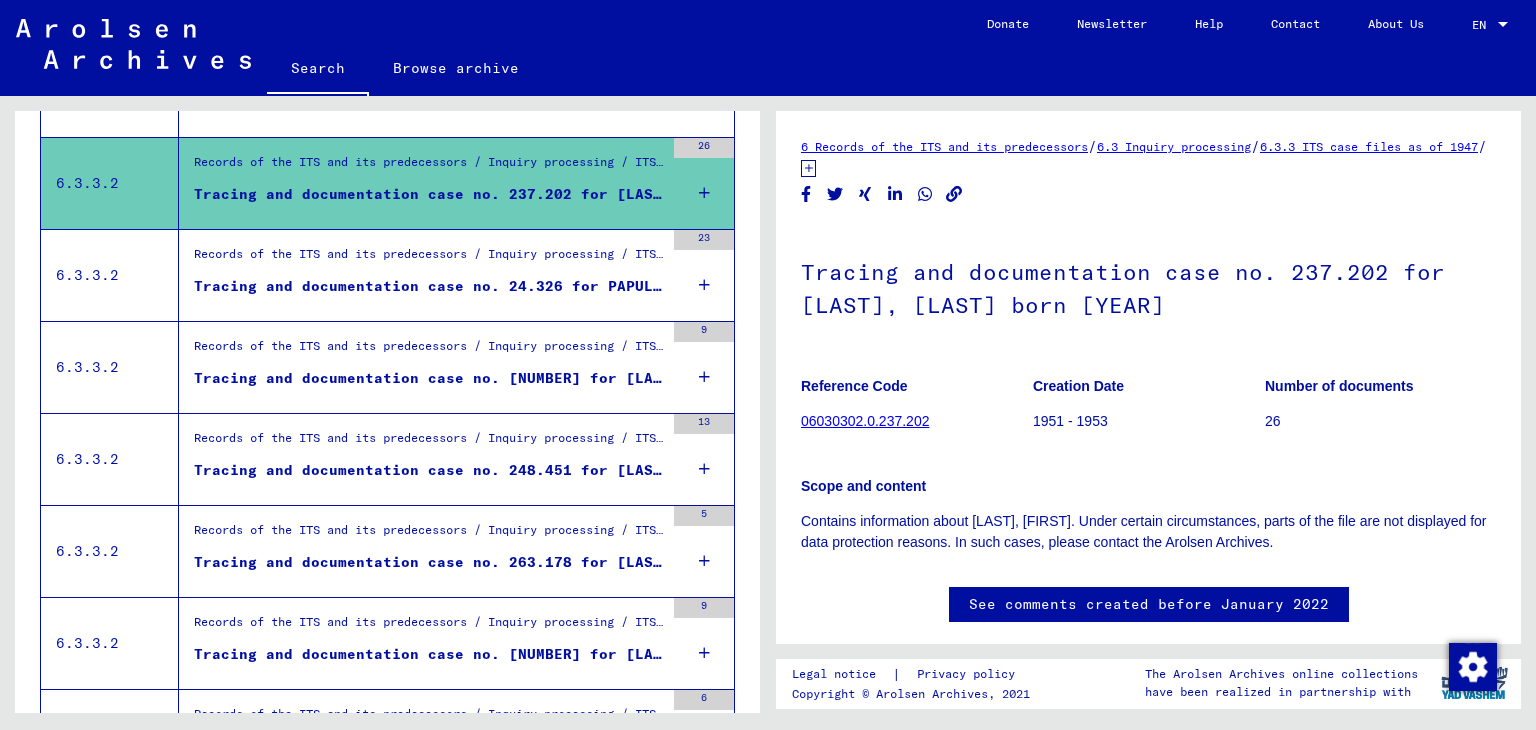 click on "Tracing and documentation case no. 24.326 for PAPULIS, [NAME] born [YEAR] or[BIRTH_DATE]" at bounding box center [429, 286] 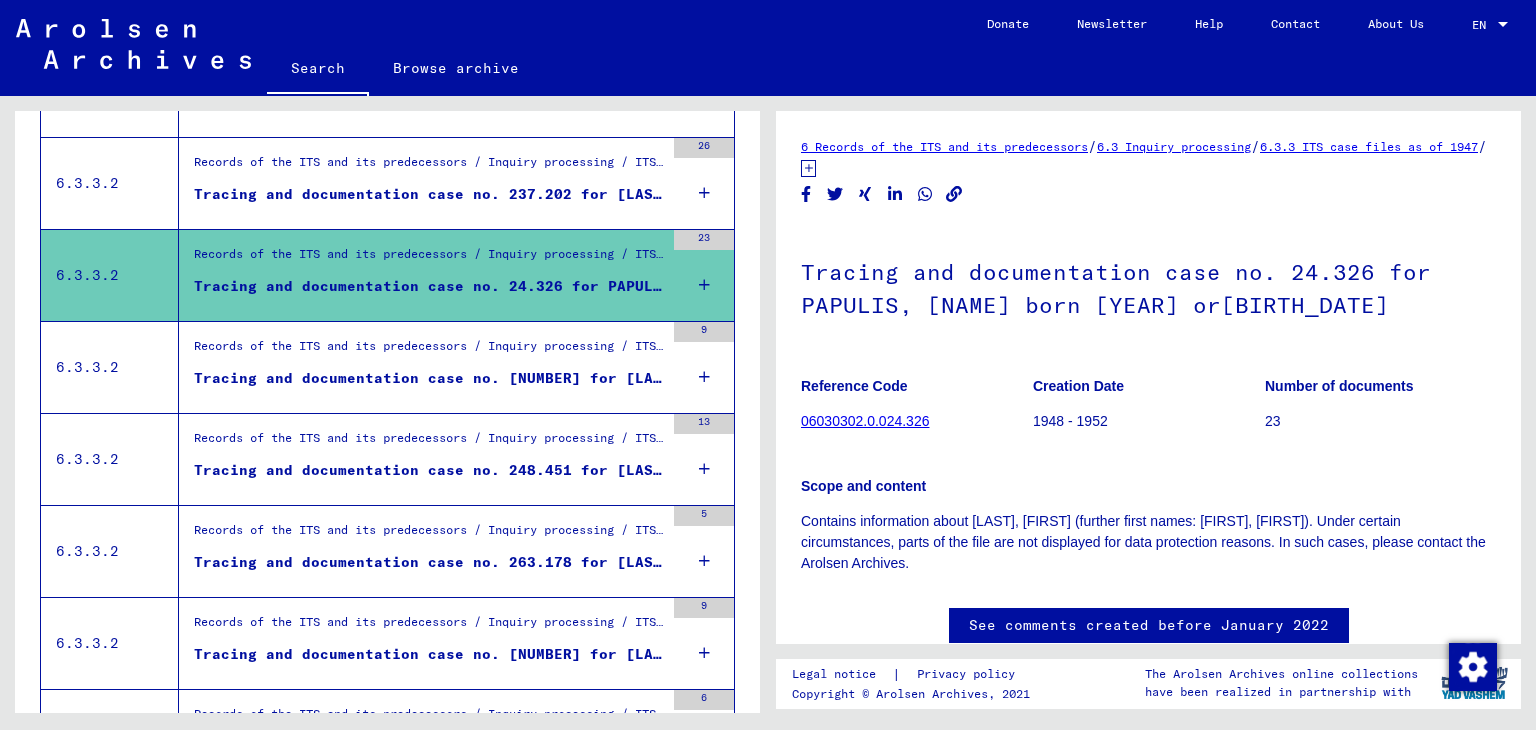 click on "Tracing and documentation case no. [NUMBER] for [LAST], [FIRST] born [DATE]" at bounding box center [429, 378] 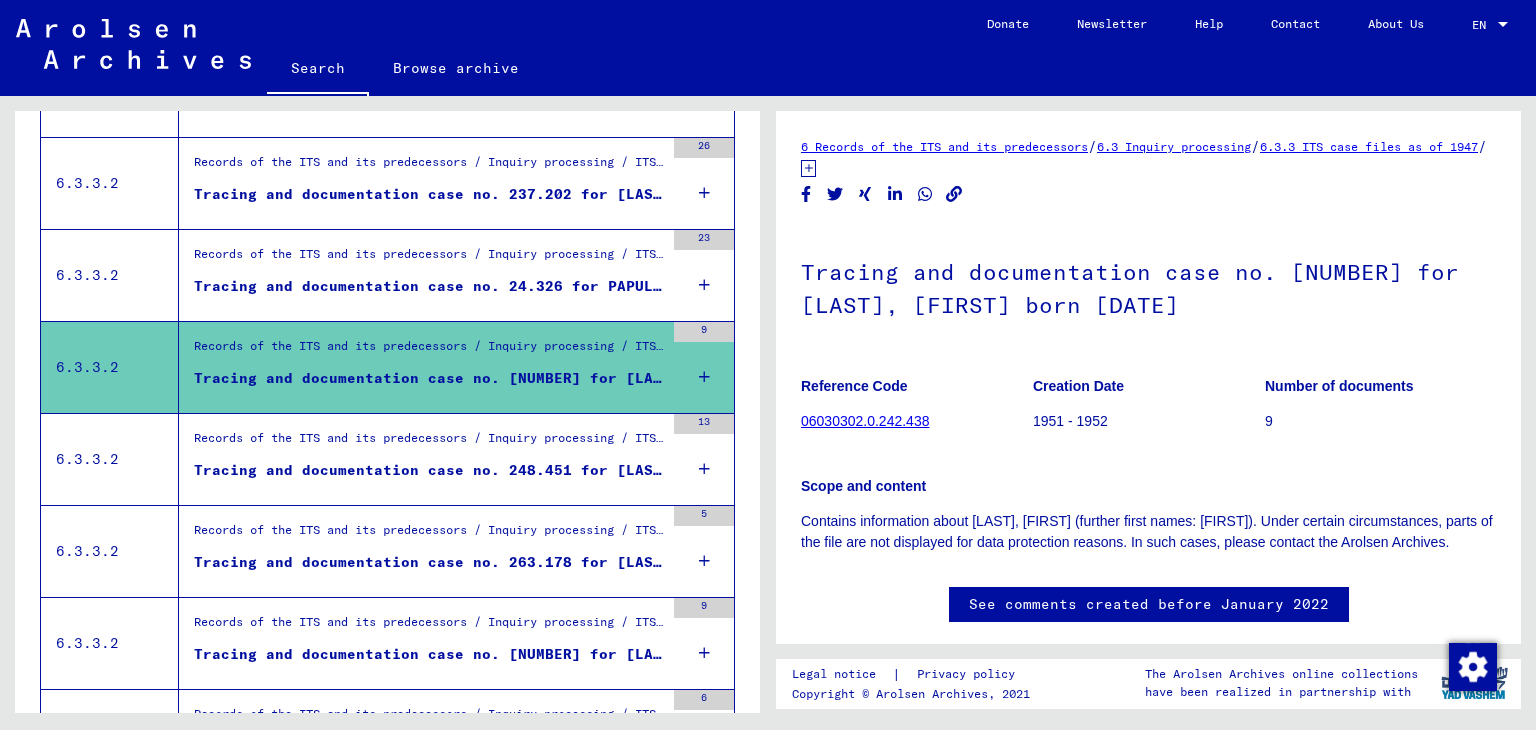 click on "Tracing and documentation case no. 248.451 for [LAST], [FIRST] born [BIRTHDATE]" at bounding box center (429, 470) 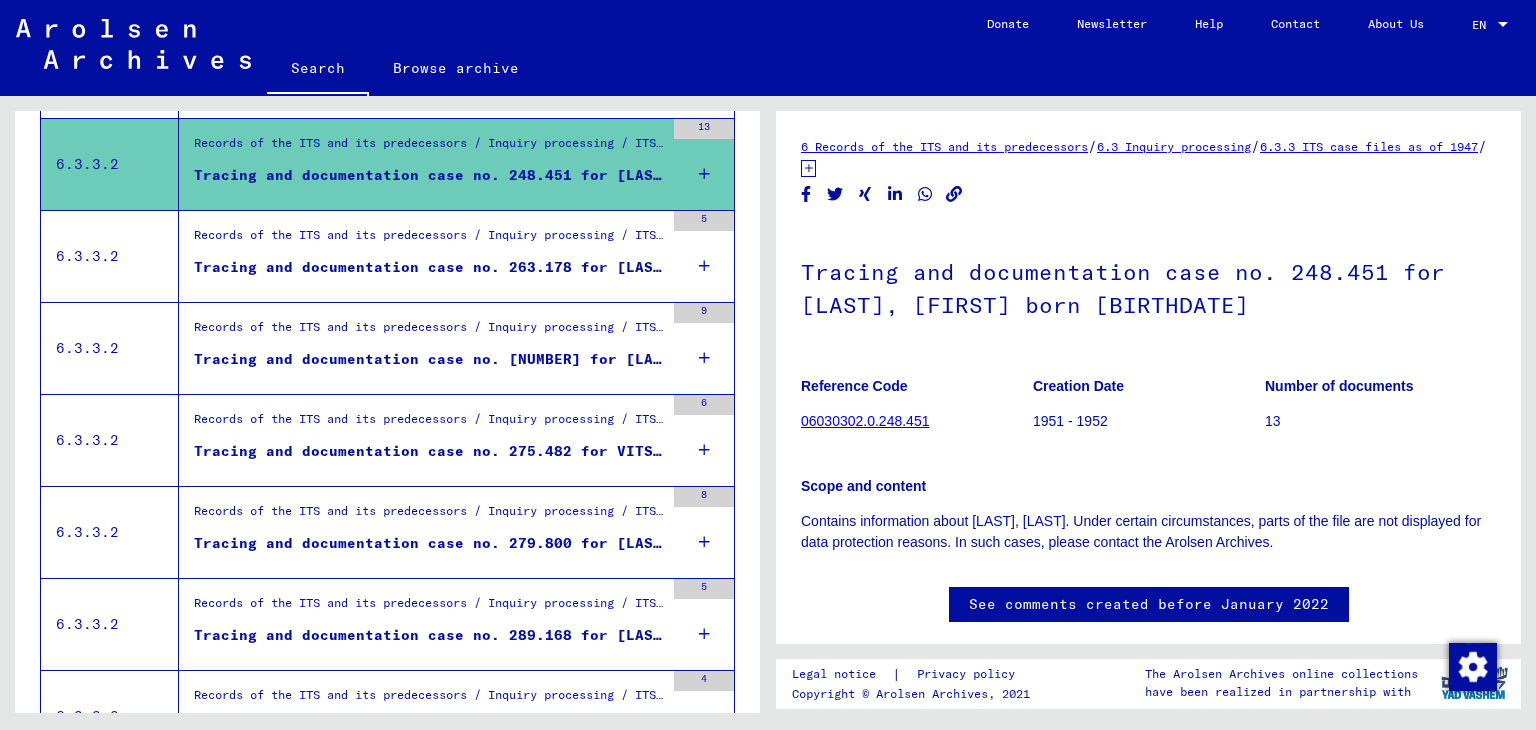 scroll, scrollTop: 1400, scrollLeft: 0, axis: vertical 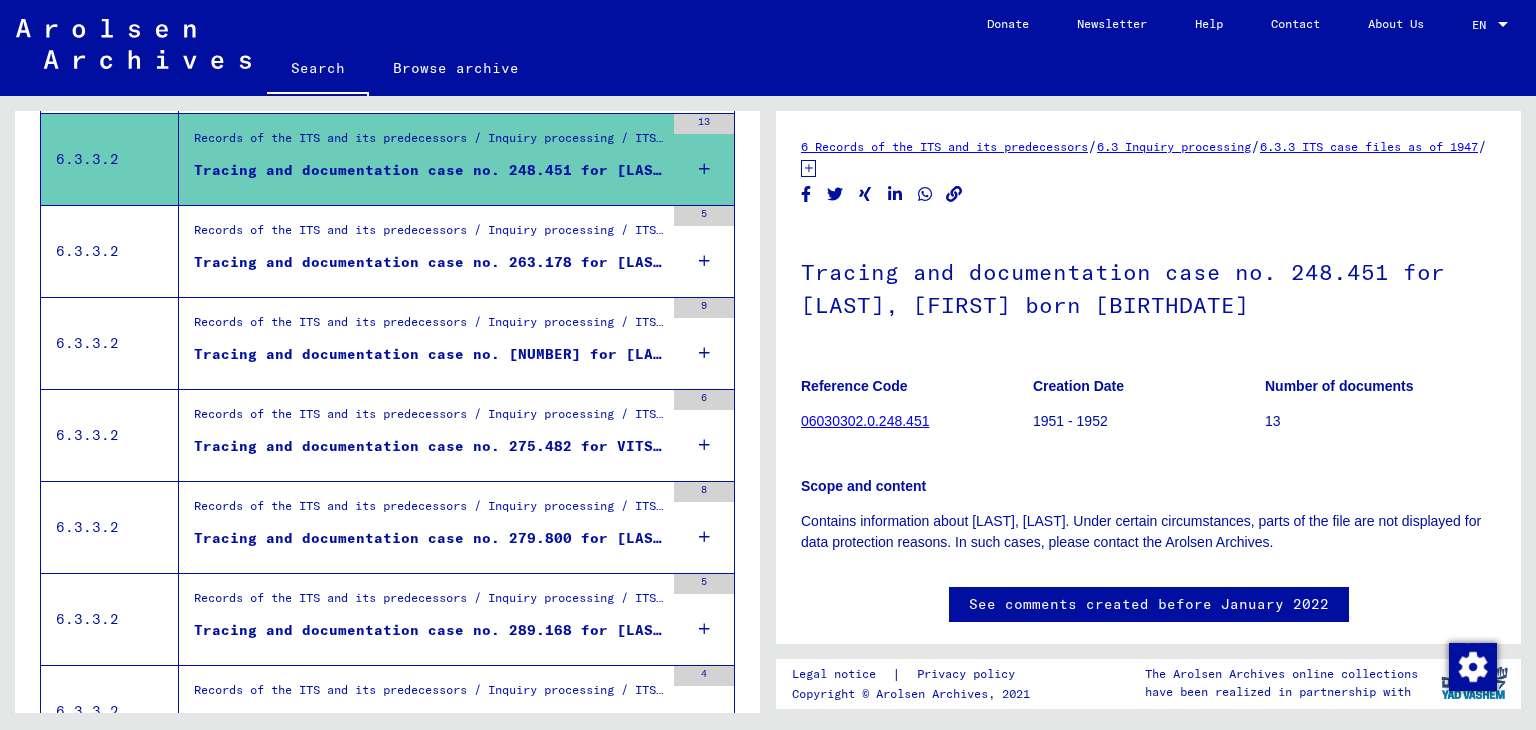 click on "Tracing and documentation case no. 263.178 for [LAST], [FIRST] born [BIRTH_DATE]" at bounding box center (429, 262) 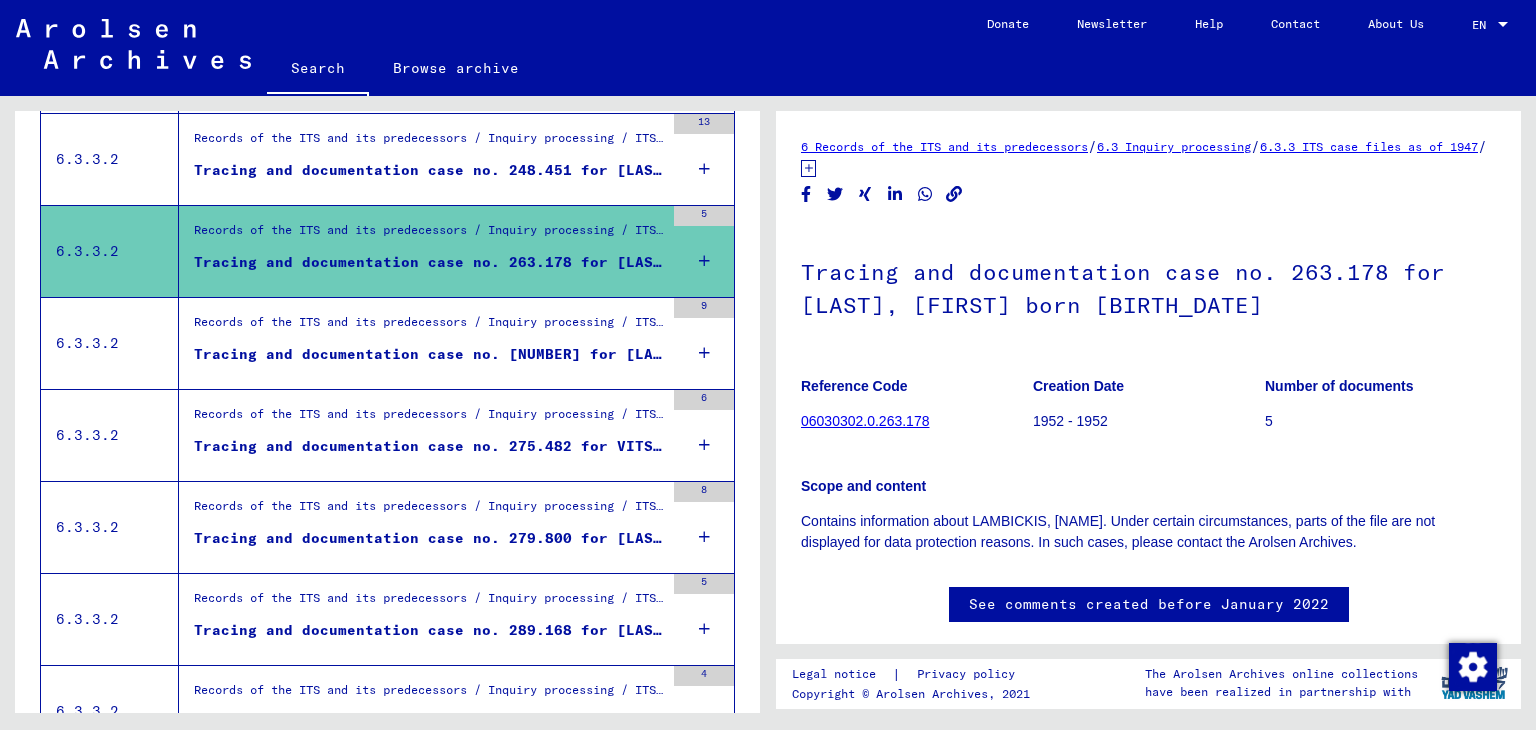 click on "Tracing and documentation case no. [NUMBER] for [LAST], [FIRST] born [YEAR]" at bounding box center [429, 354] 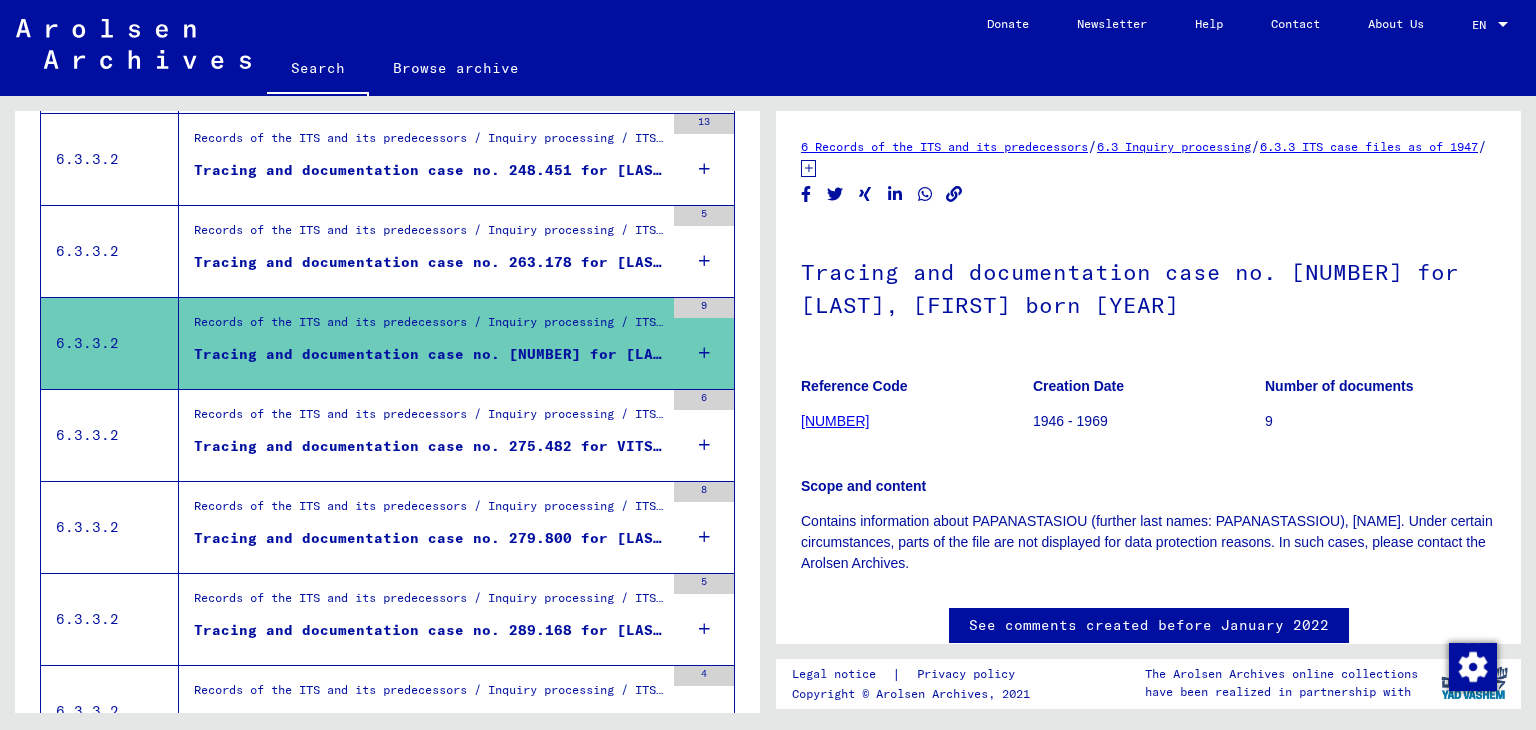 click on "Tracing and documentation case no. 275.482 for VITSOS, [NAME] born [MONTH].[YEAR]" at bounding box center (429, 446) 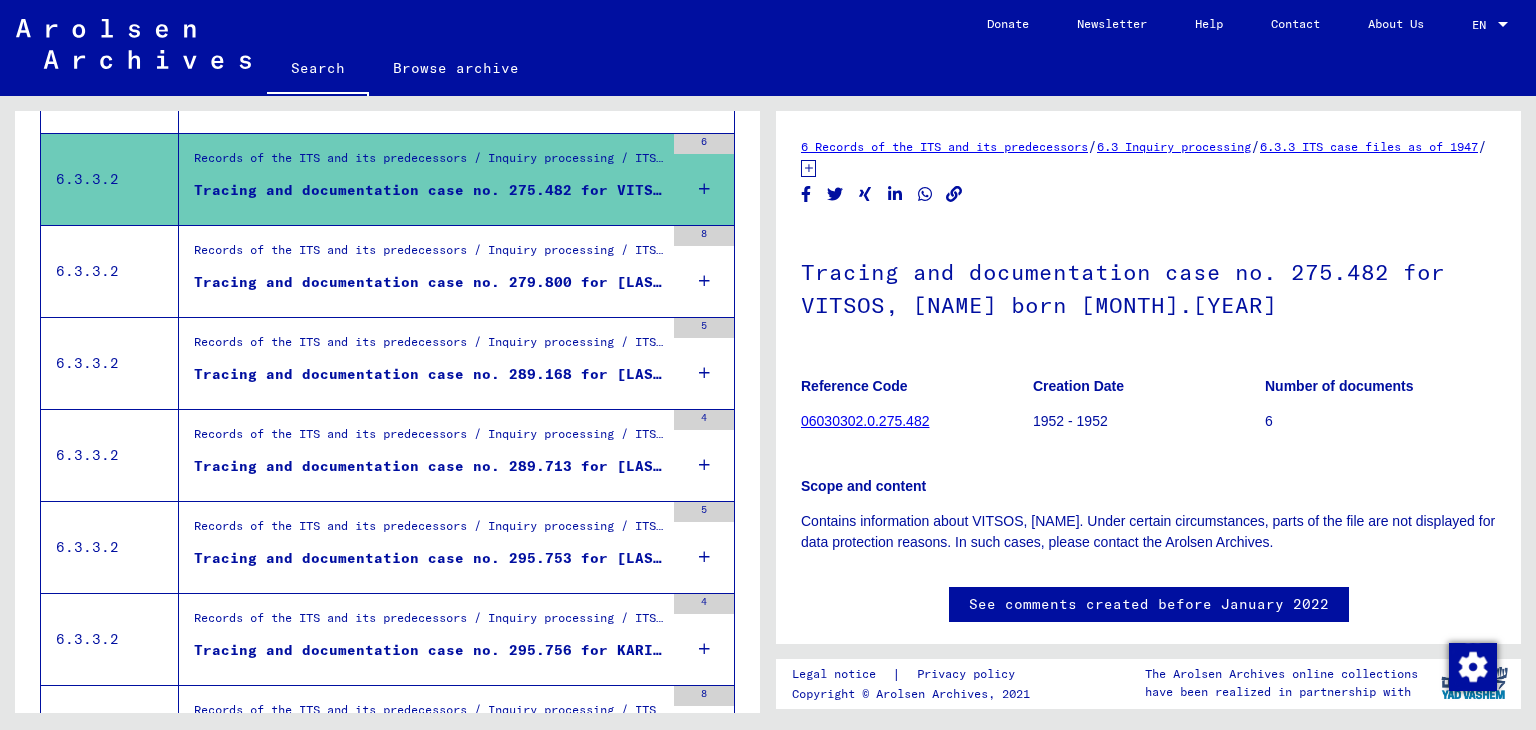 scroll, scrollTop: 1700, scrollLeft: 0, axis: vertical 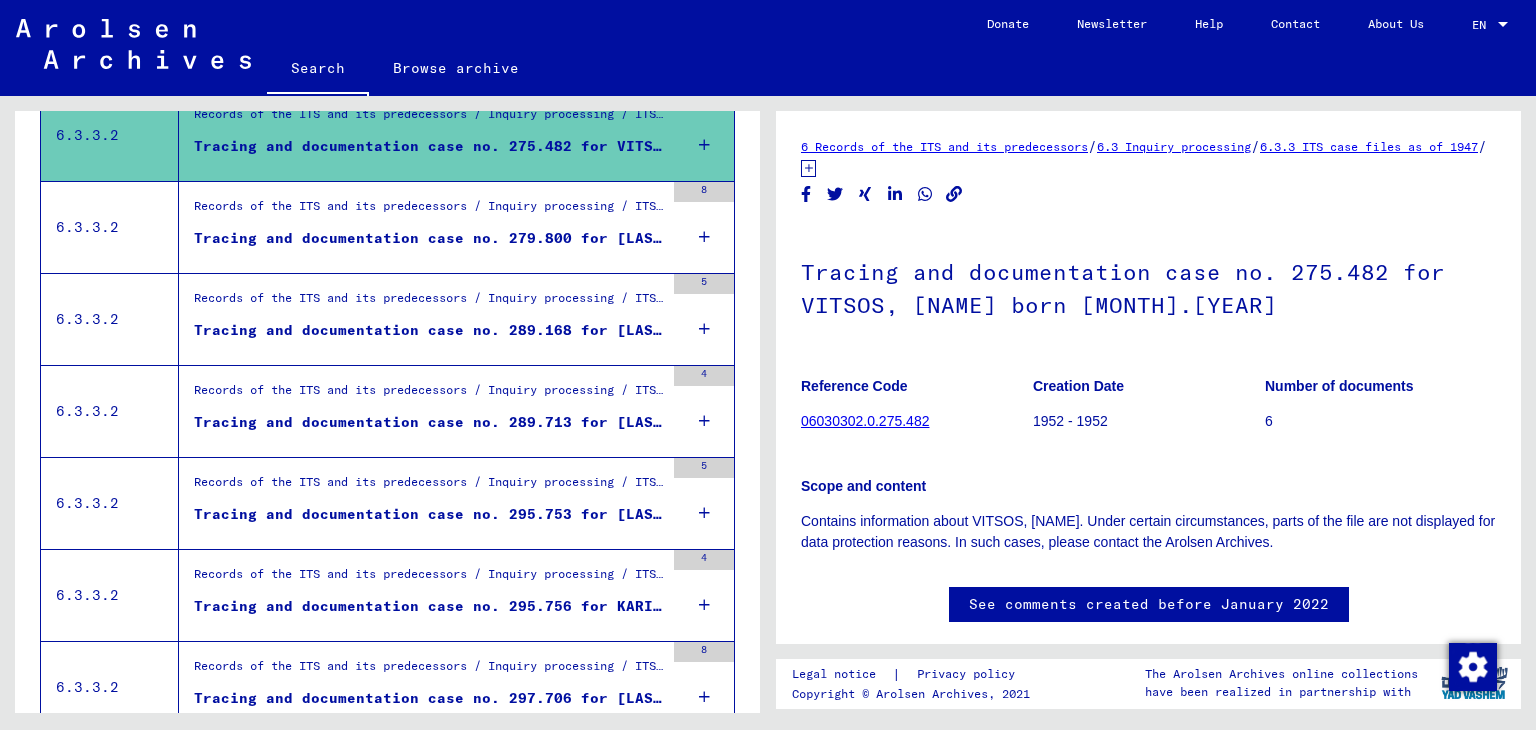 click on "Tracing and documentation case no. 279.800 for [LAST], [LAST] born [BIRTHDATE] or[BIRTHDATE]" at bounding box center (429, 238) 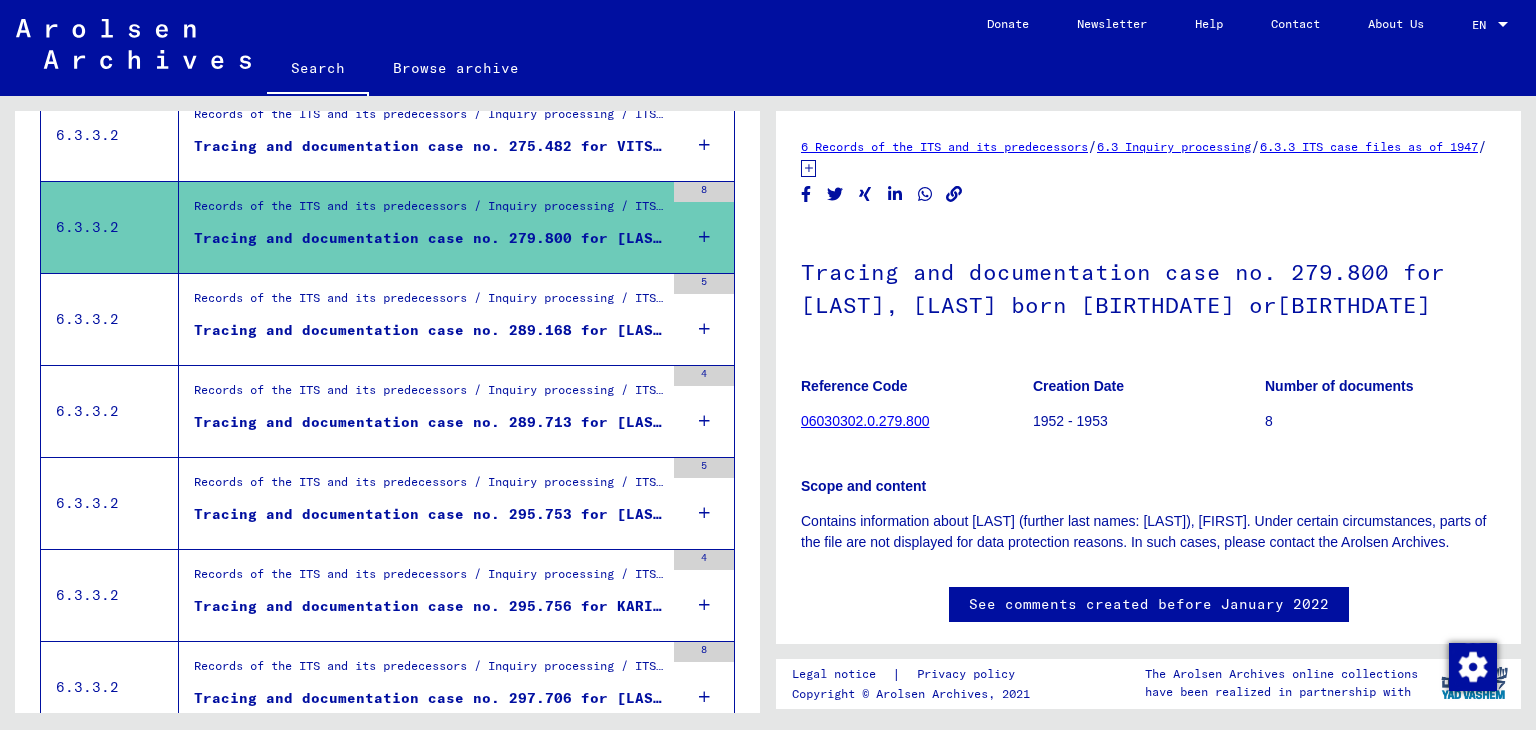 click on "Tracing and documentation case no. 289.168 for [LAST], [FIRST] born [YEAR]" at bounding box center [429, 330] 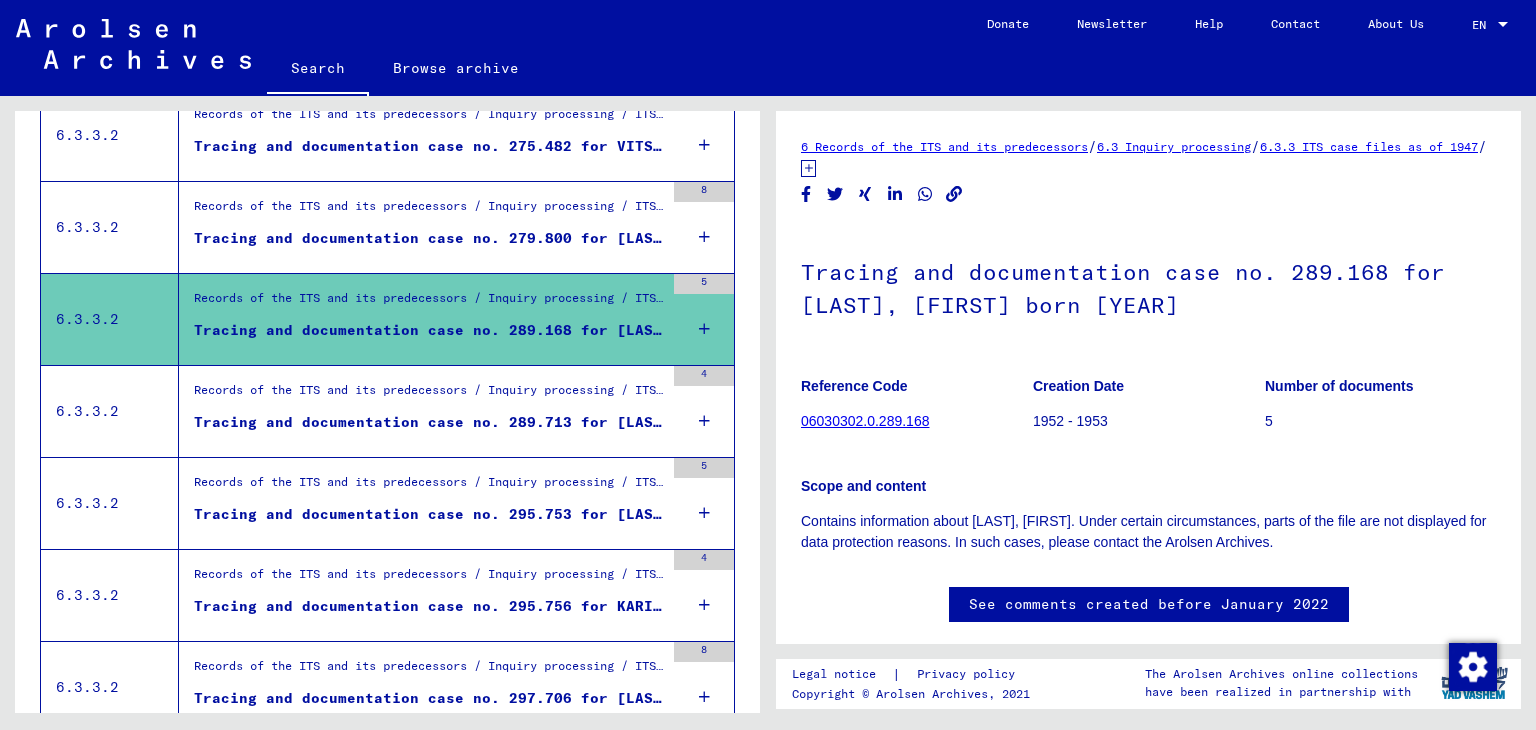 click on "Tracing and documentation case no. 289.713 for [LAST], [FIRST]" at bounding box center [429, 422] 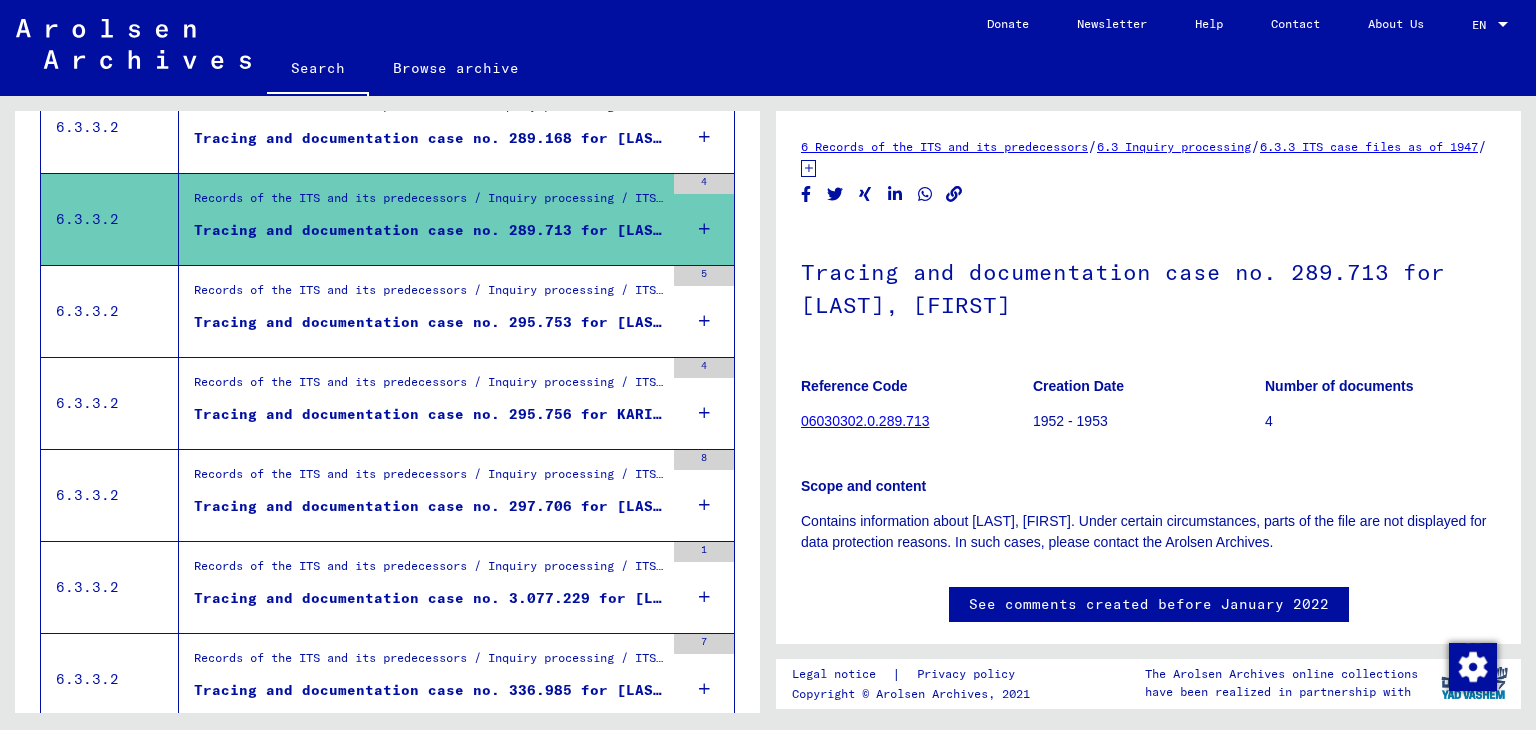 scroll, scrollTop: 2000, scrollLeft: 0, axis: vertical 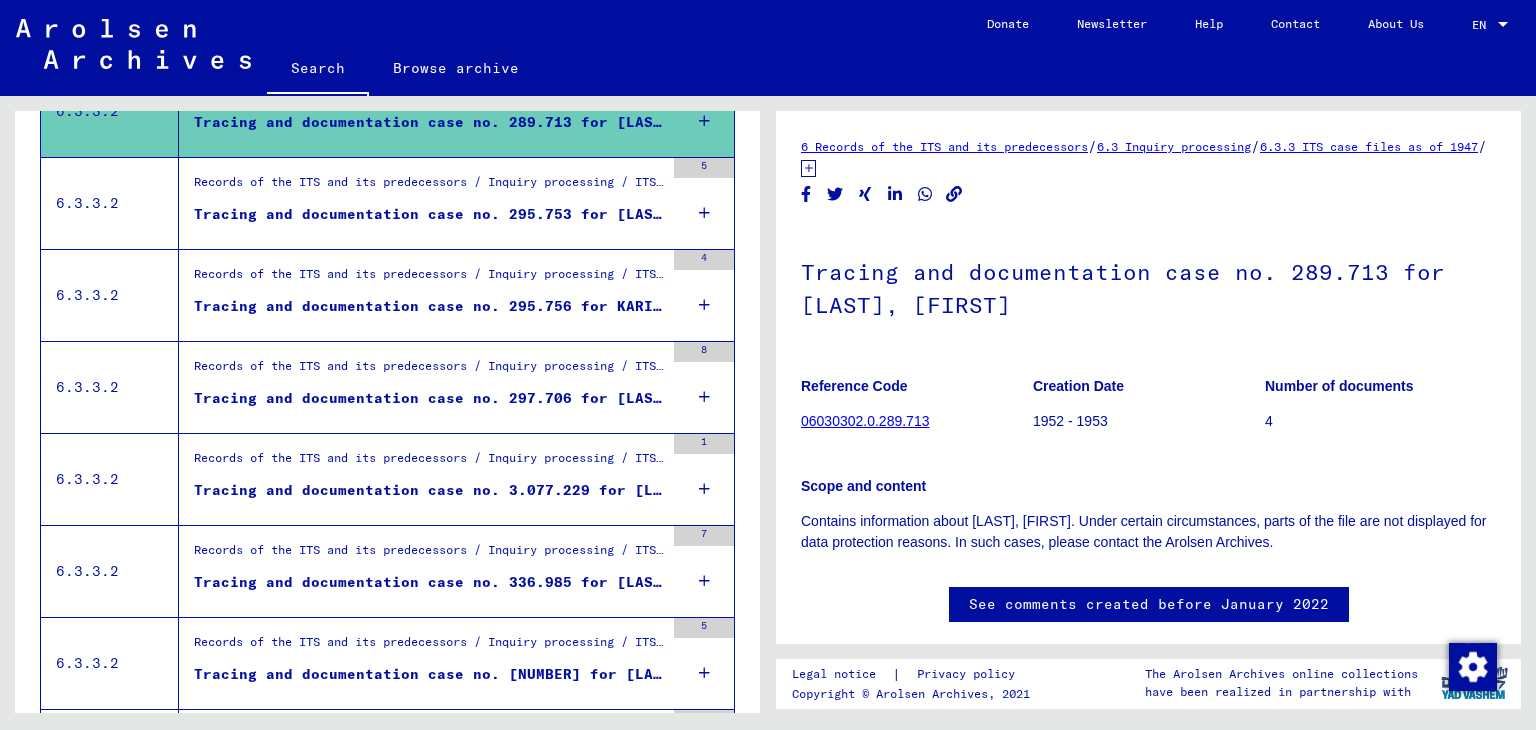 click on "Tracing and documentation case no. 295.753 for [LAST], [FIRST] born [YEAR]" at bounding box center (429, 214) 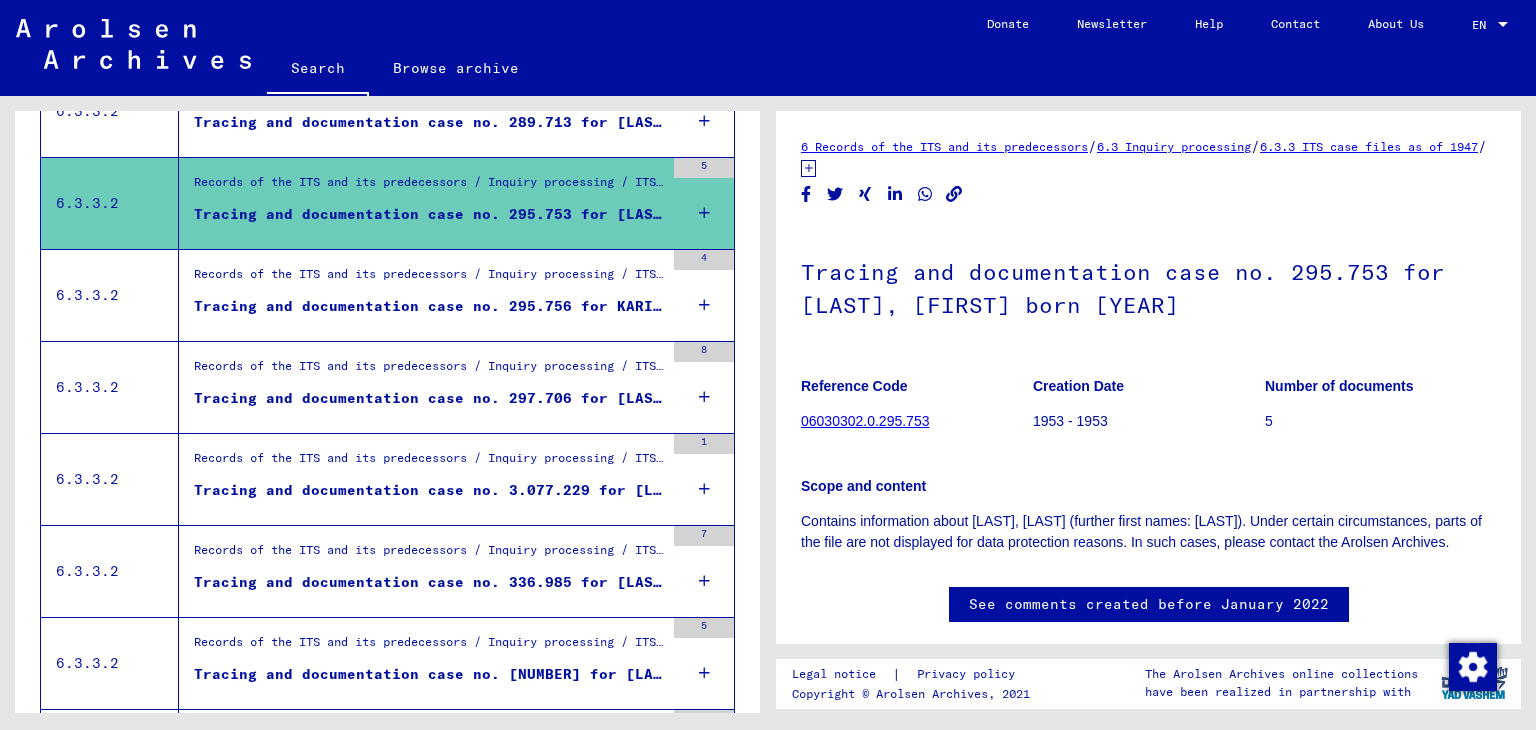 click on "Tracing and documentation case no. 295.756 for KARIGIANNIS, [NAME] born [YEAR]" at bounding box center (429, 306) 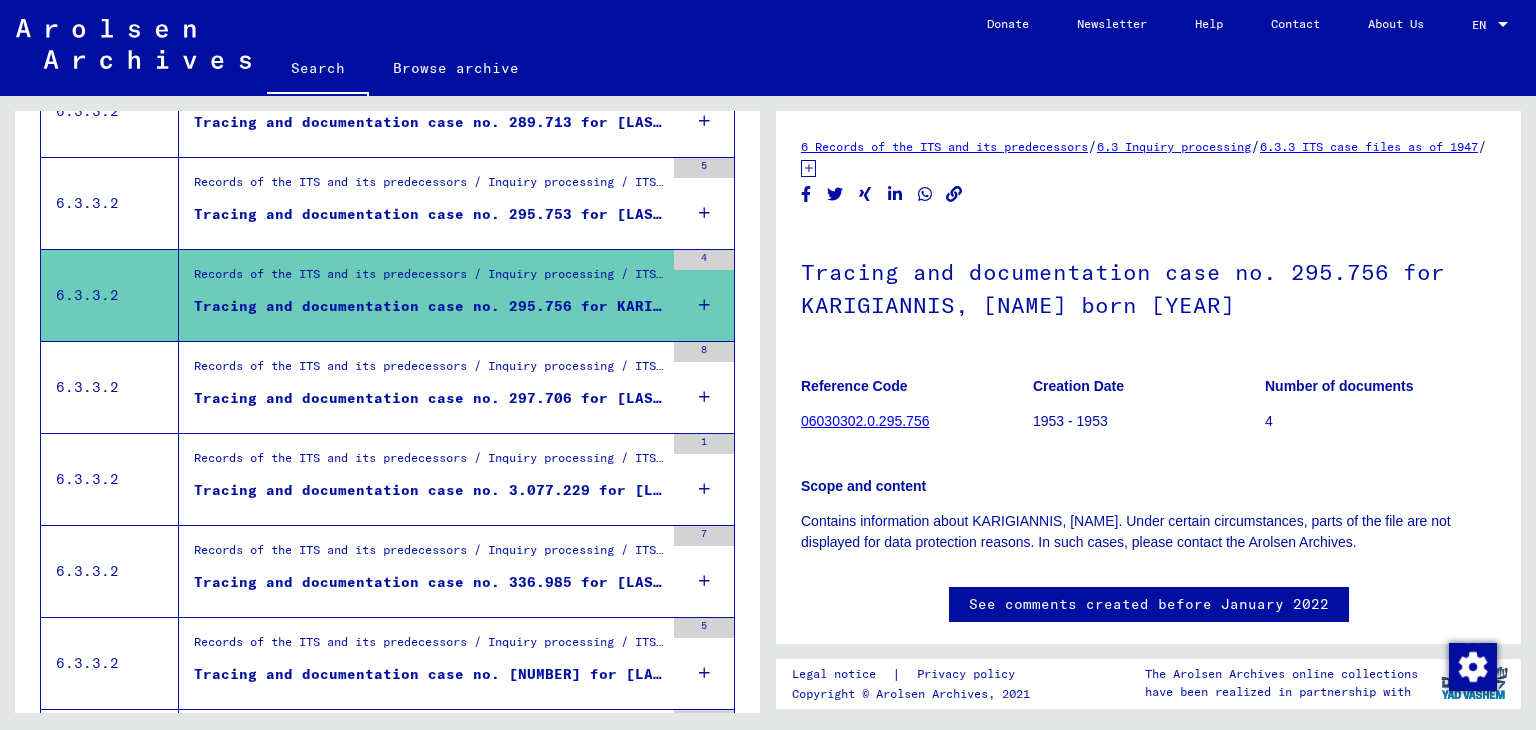 click on "Records of the ITS and its predecessors / Inquiry processing / ITS case files as of 1947 / Repository of T/D cases / Tracing and documentation cases with (T/D) numbers between 250.000 and 499.999 / Tracing and documentation cases with (T/D) numbers between 297.500 and 297.999" at bounding box center (429, 371) 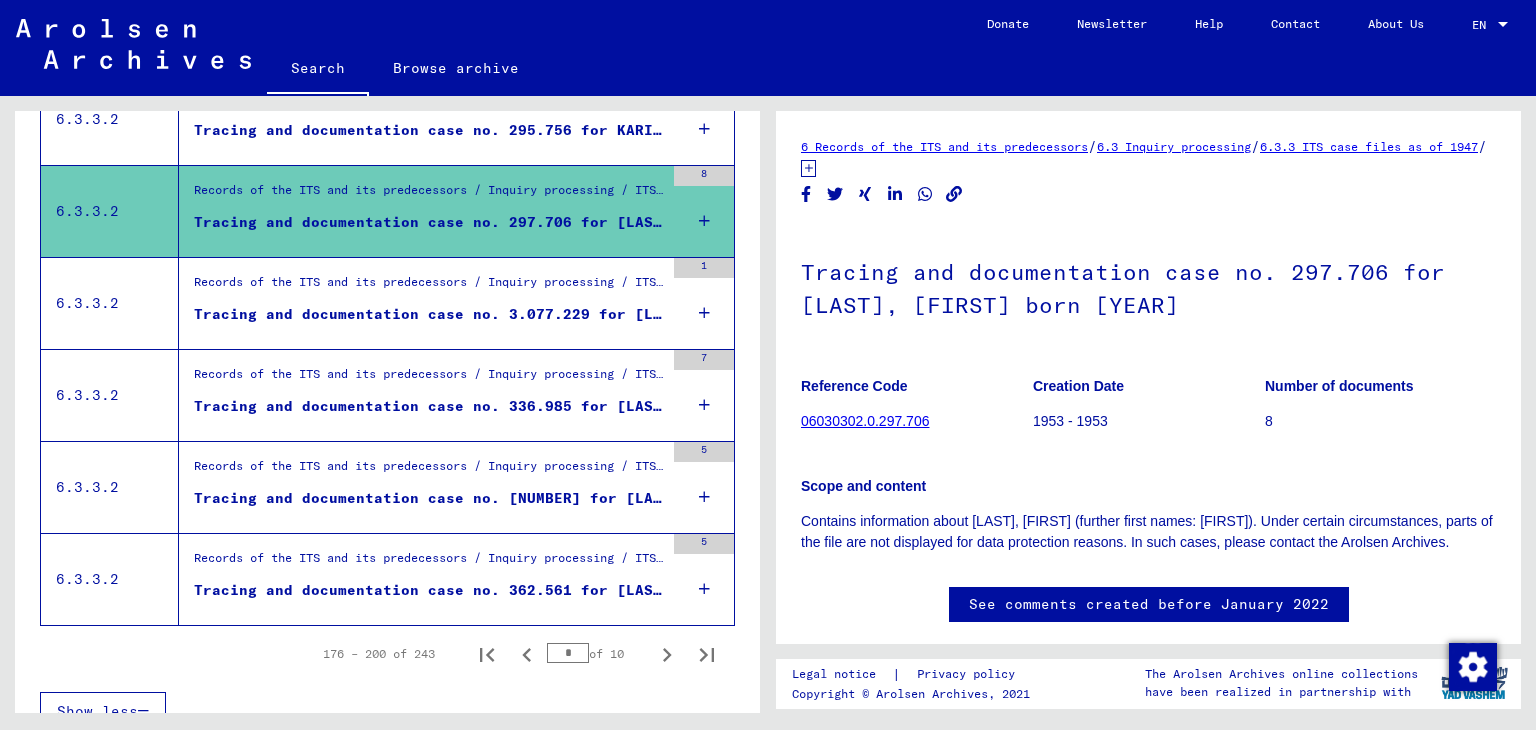 scroll, scrollTop: 2195, scrollLeft: 0, axis: vertical 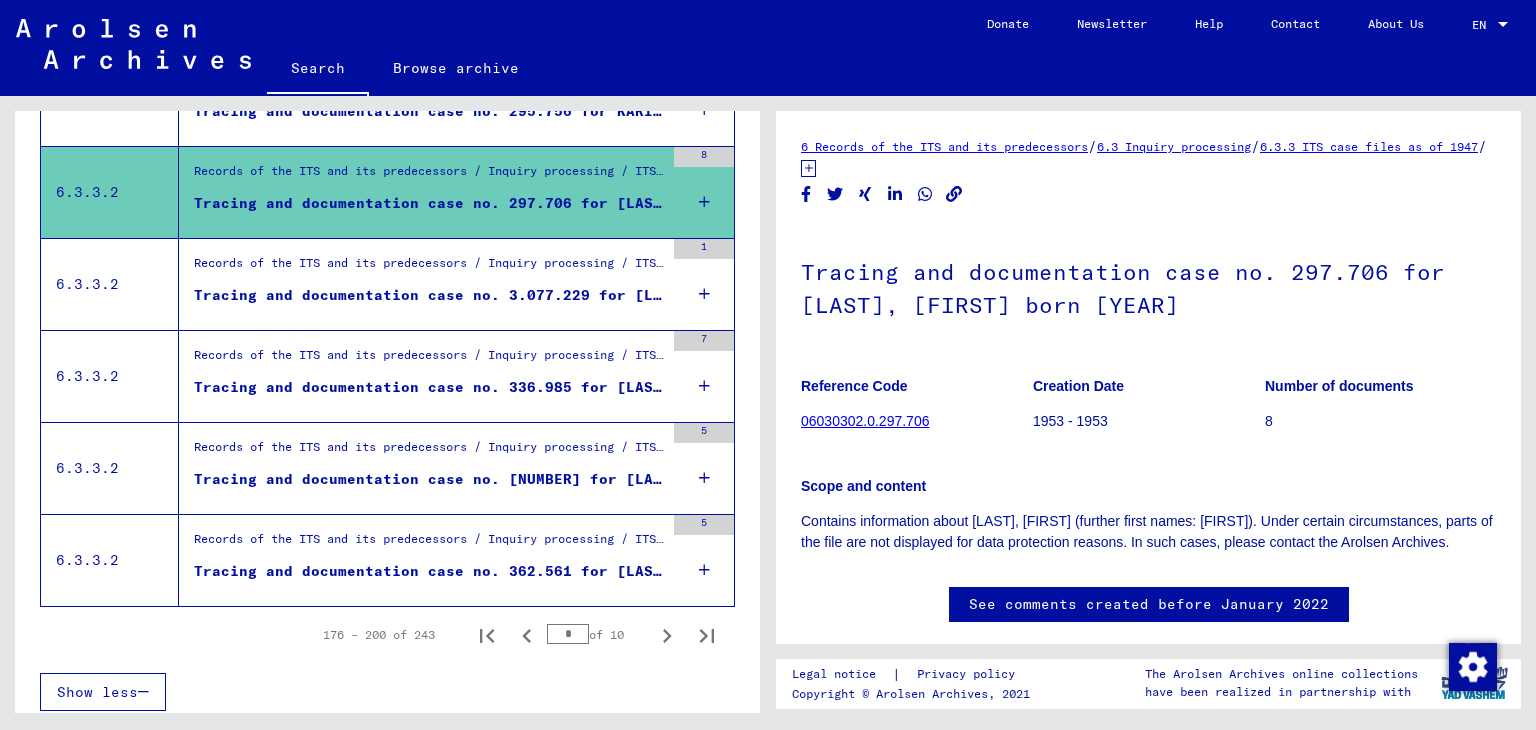 click on "Tracing and documentation case no. 3.077.229 for [LAST], [FIRST] born [BIRTHDATE]" at bounding box center (429, 295) 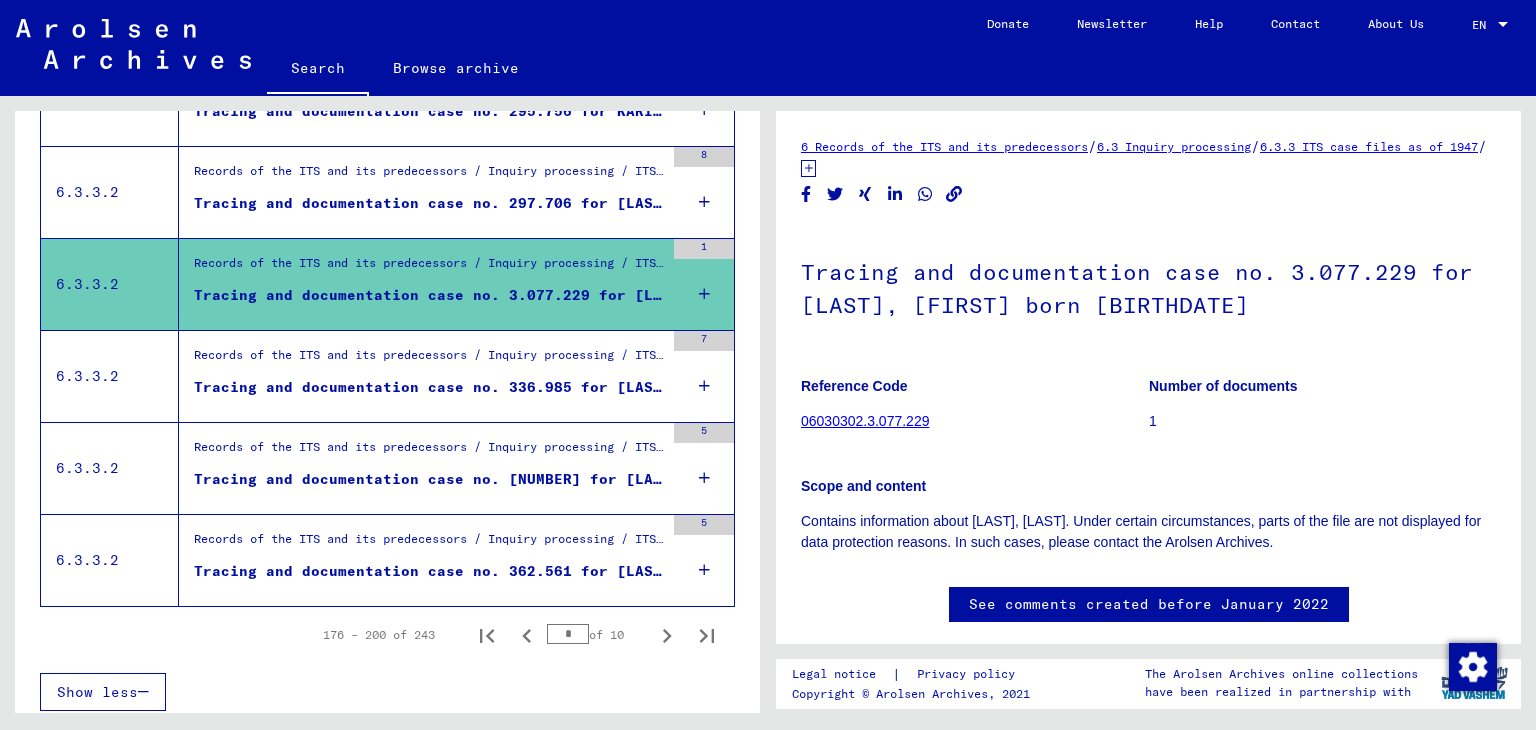 click on "Tracing and documentation case no. 336.985 for [LAST], [LAST] born [YEAR]" at bounding box center [429, 387] 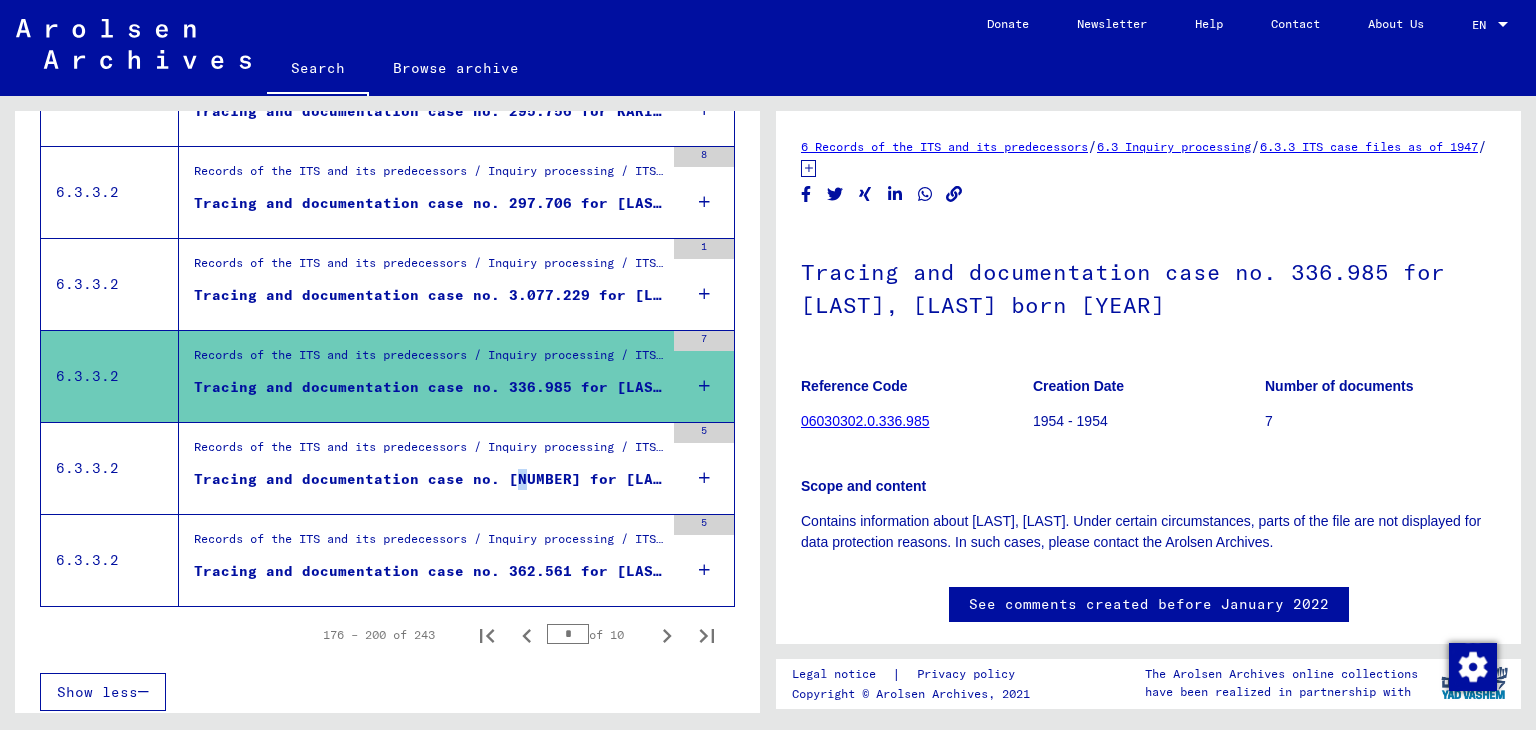 click on "Tracing and documentation case no. [NUMBER] for [LAST], [FIRST] born [YEAR]" at bounding box center [429, 479] 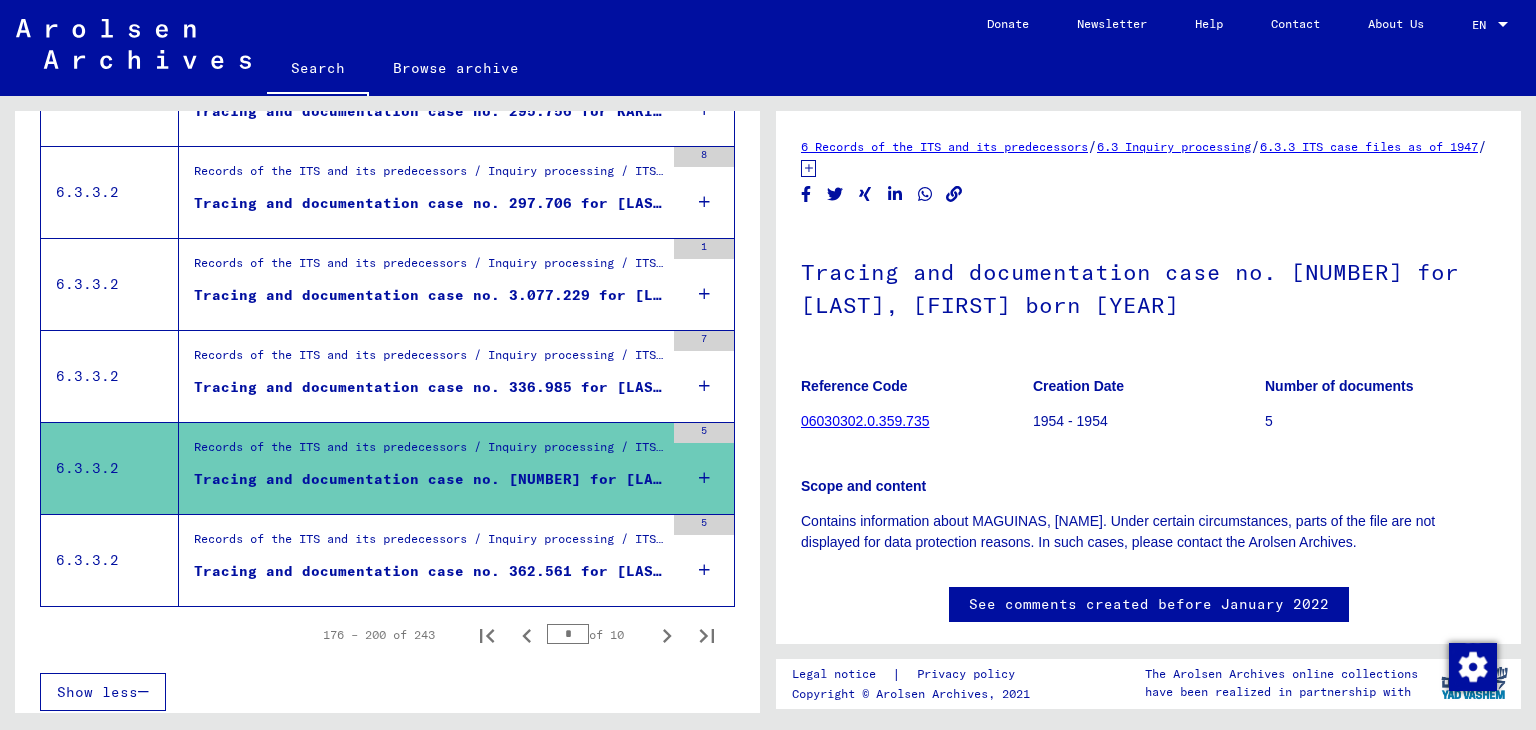 click on "Tracing and documentation case no. 362.561 for [LAST], [FIRST] born [YEAR]" at bounding box center [429, 571] 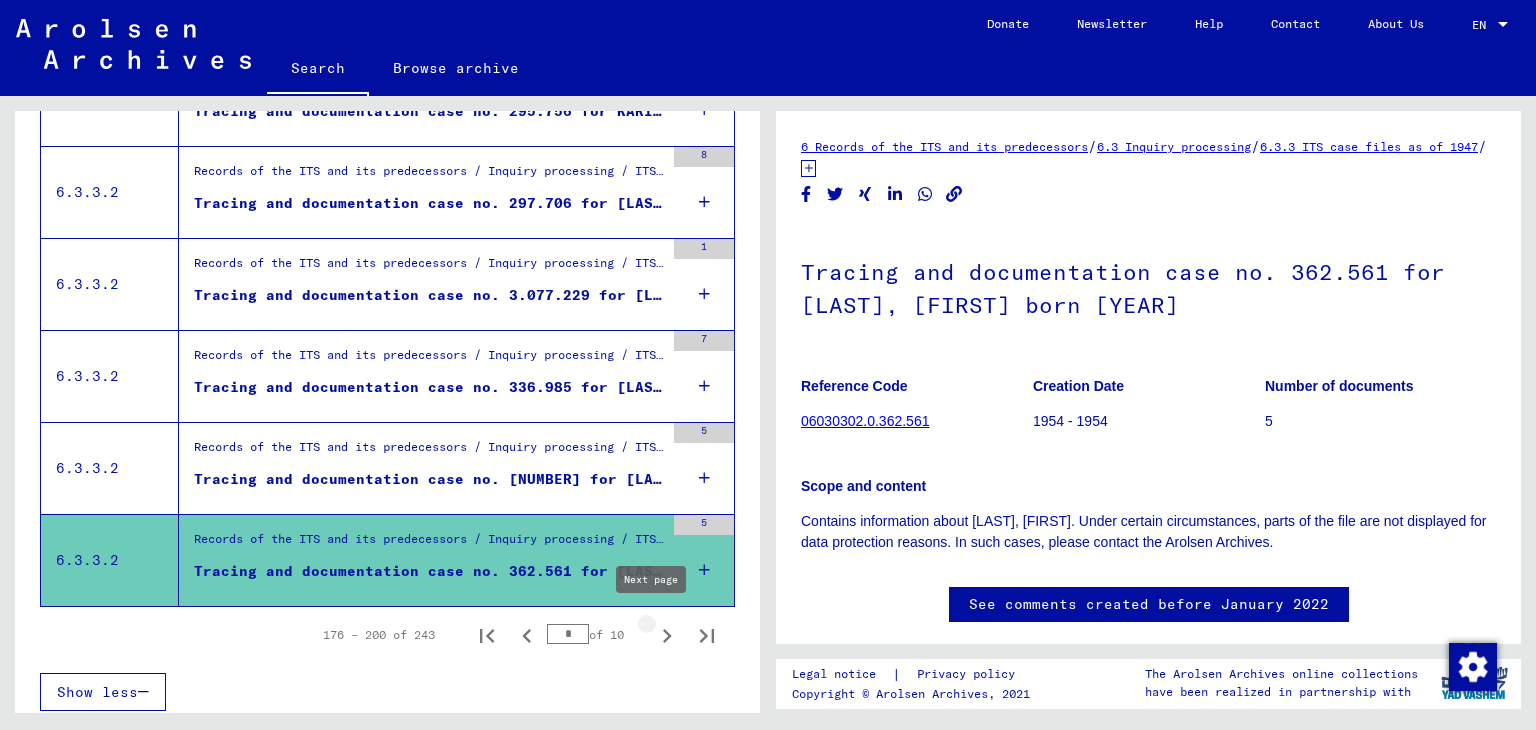 click 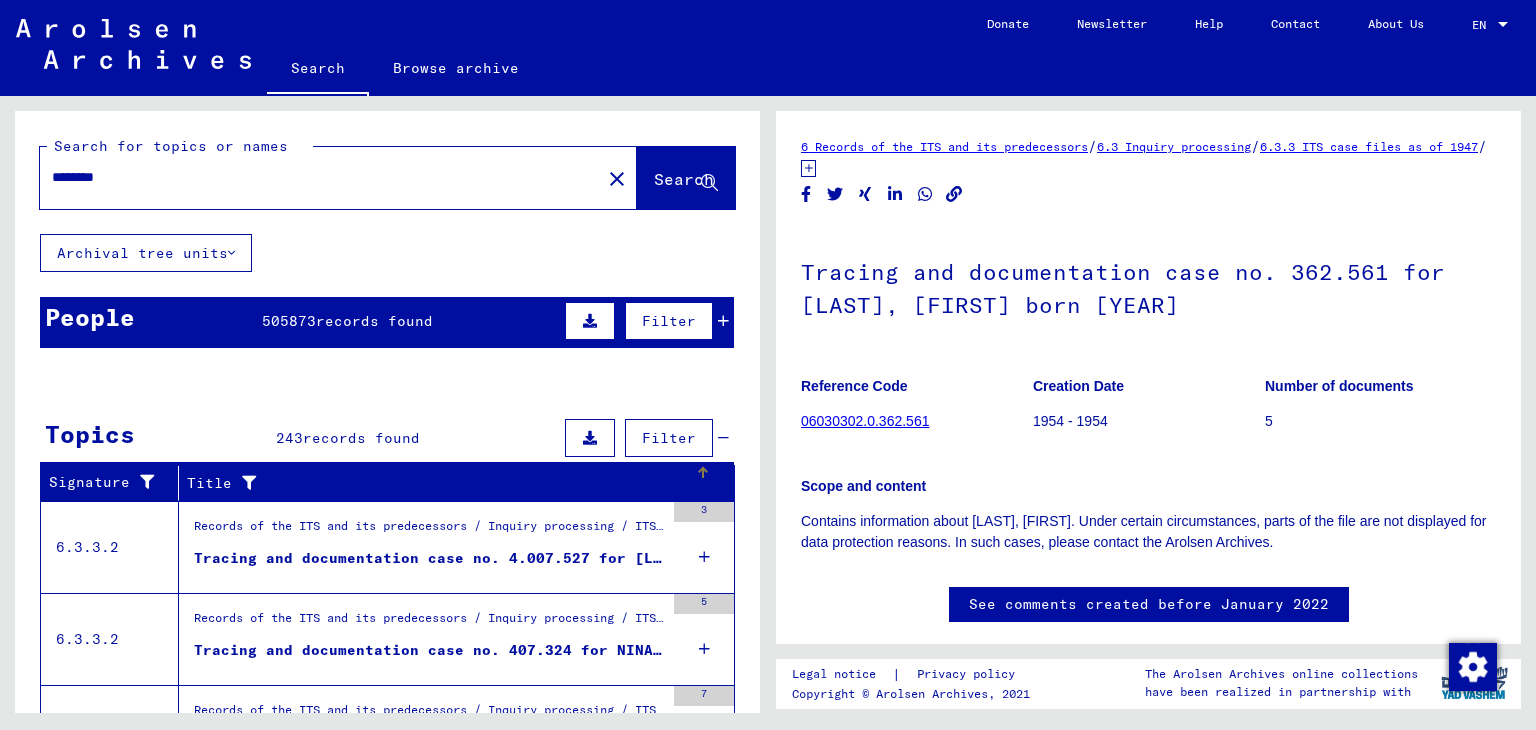 scroll, scrollTop: 200, scrollLeft: 0, axis: vertical 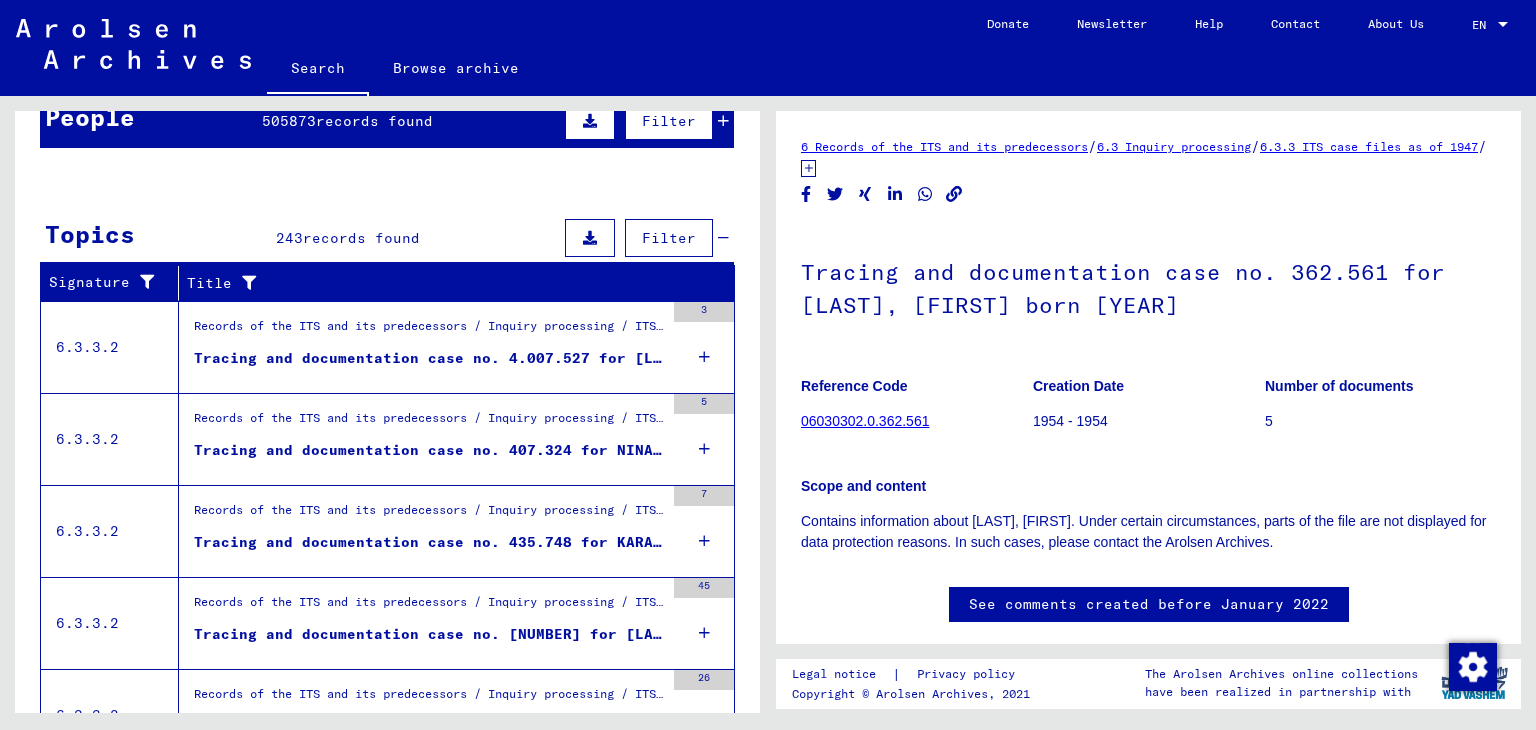 click on "Tracing and documentation case no. 4.007.527 for [LAST], [LAST]" at bounding box center (429, 358) 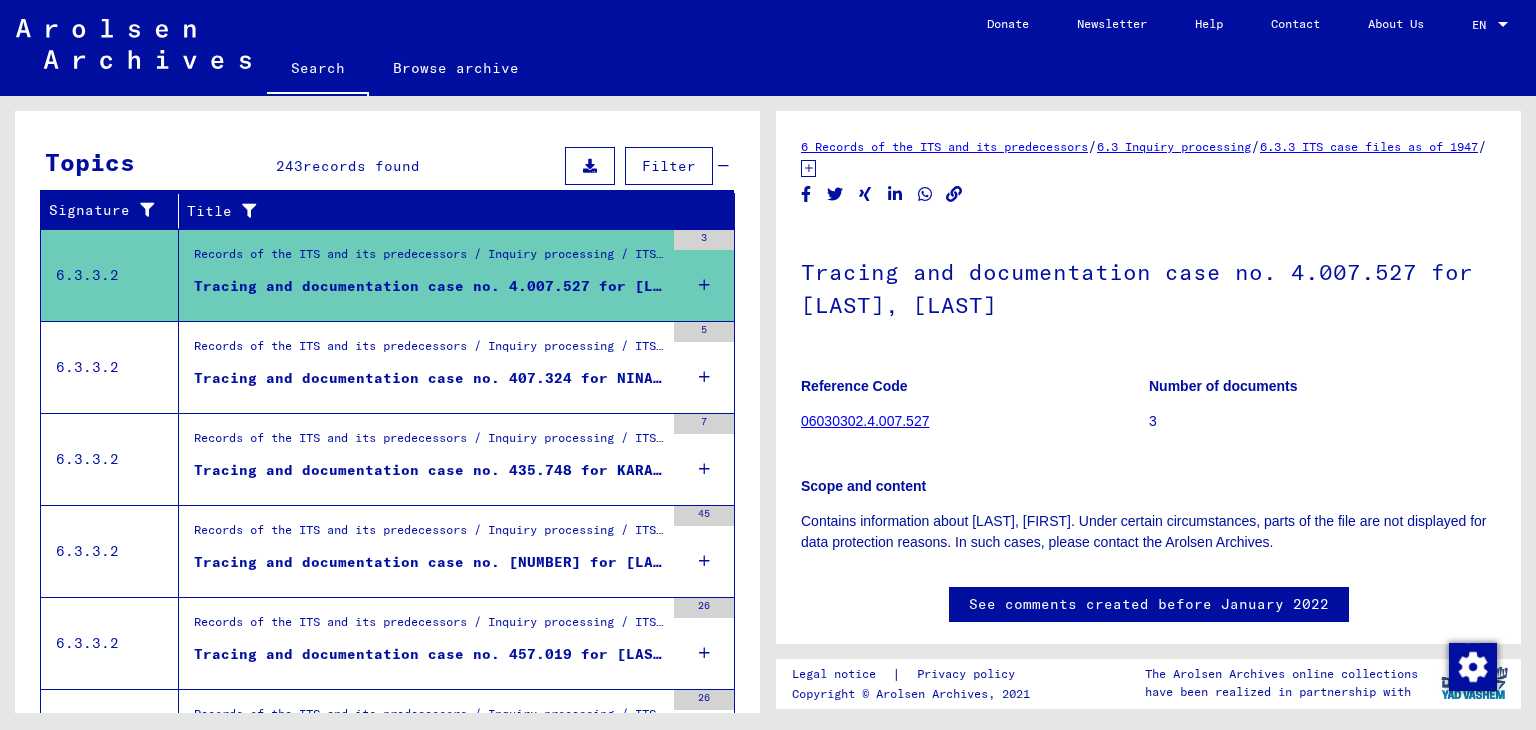 scroll, scrollTop: 400, scrollLeft: 0, axis: vertical 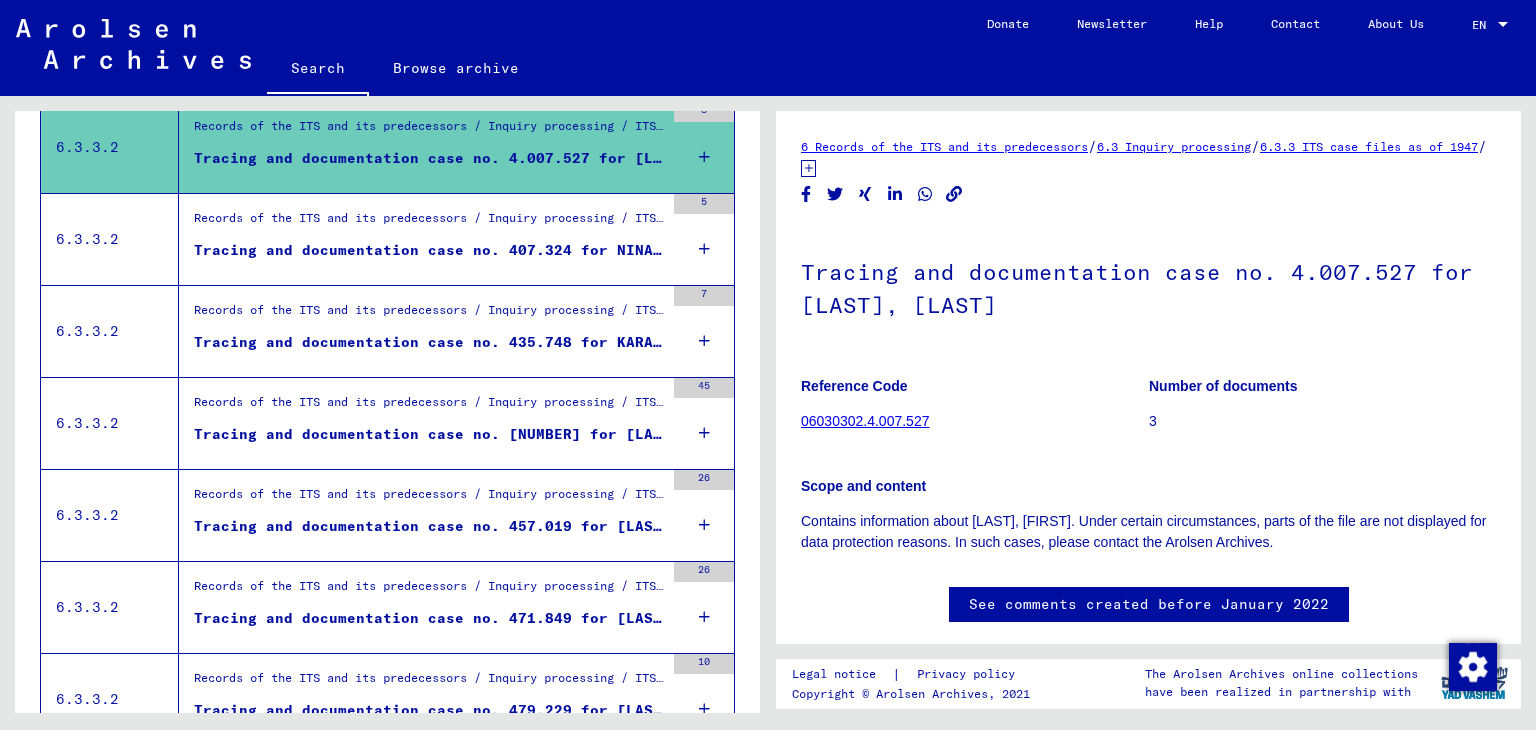 click on "Tracing and documentation case no. 407.324 for NINARTZIS, [NAME] born [YEAR]" at bounding box center [429, 250] 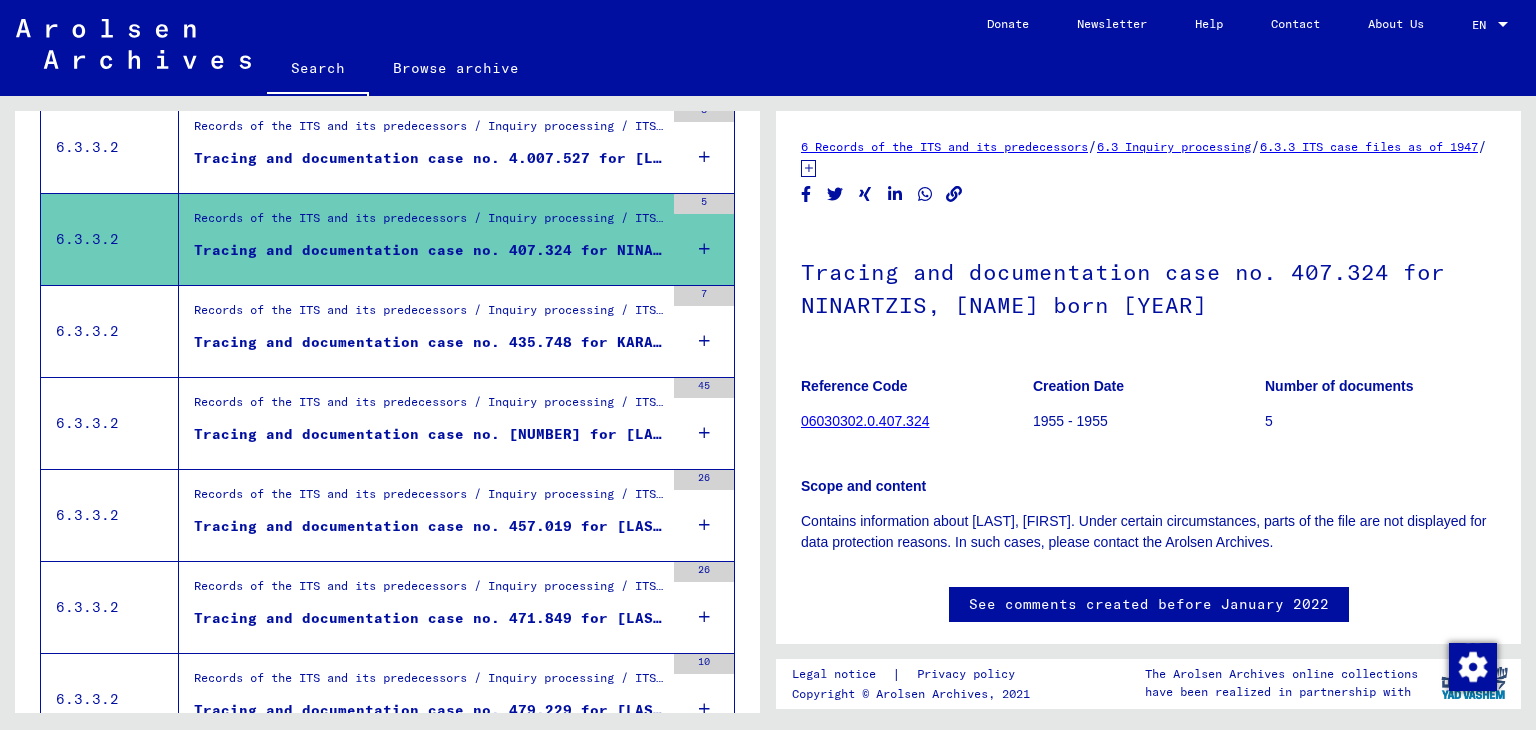 click on "Tracing and documentation case no. 435.748 for KARAISKAKIS, [NAME] born [BIRTH_DATE]" at bounding box center [429, 342] 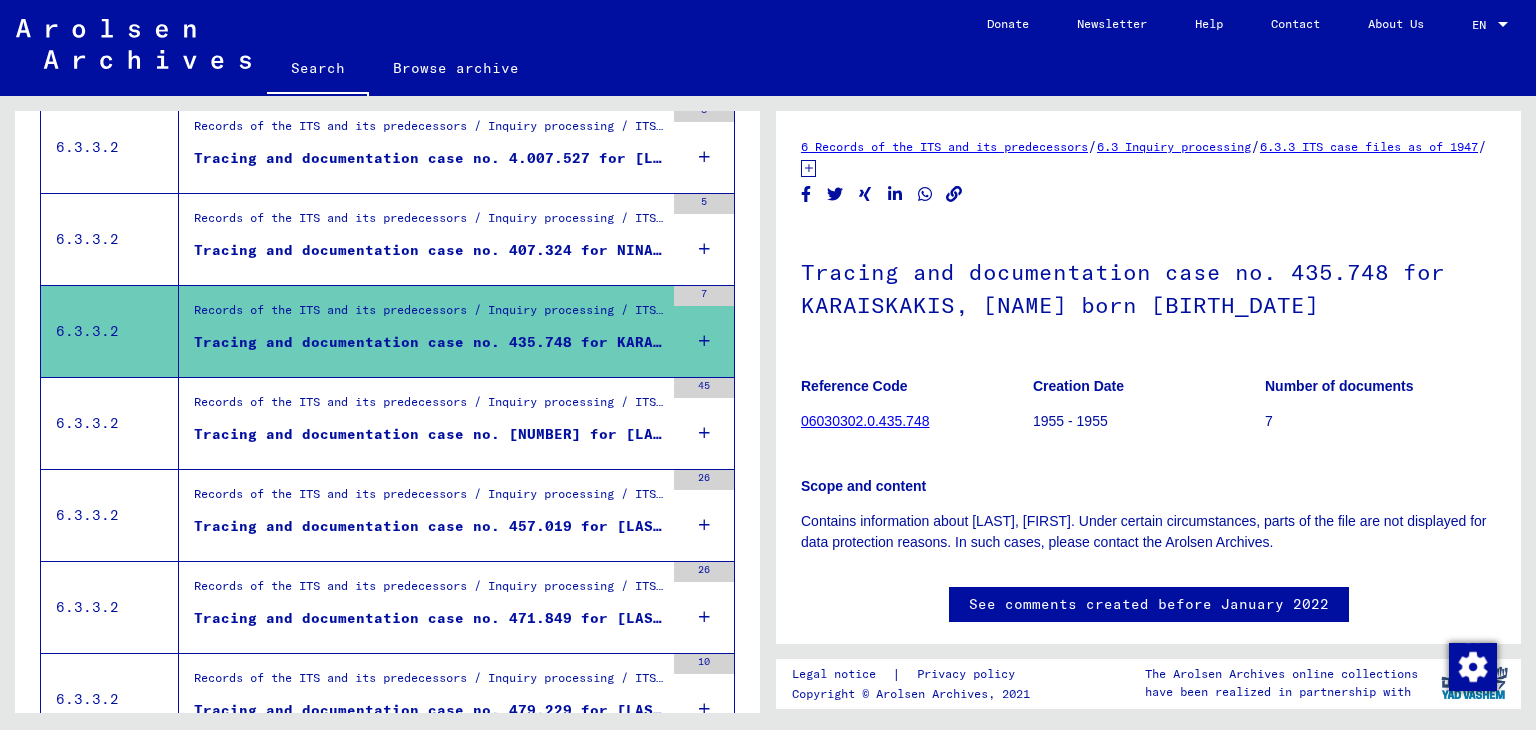 click on "Tracing and documentation case no. [NUMBER] for [LAST], [FIRST] born [YEAR]" at bounding box center [429, 434] 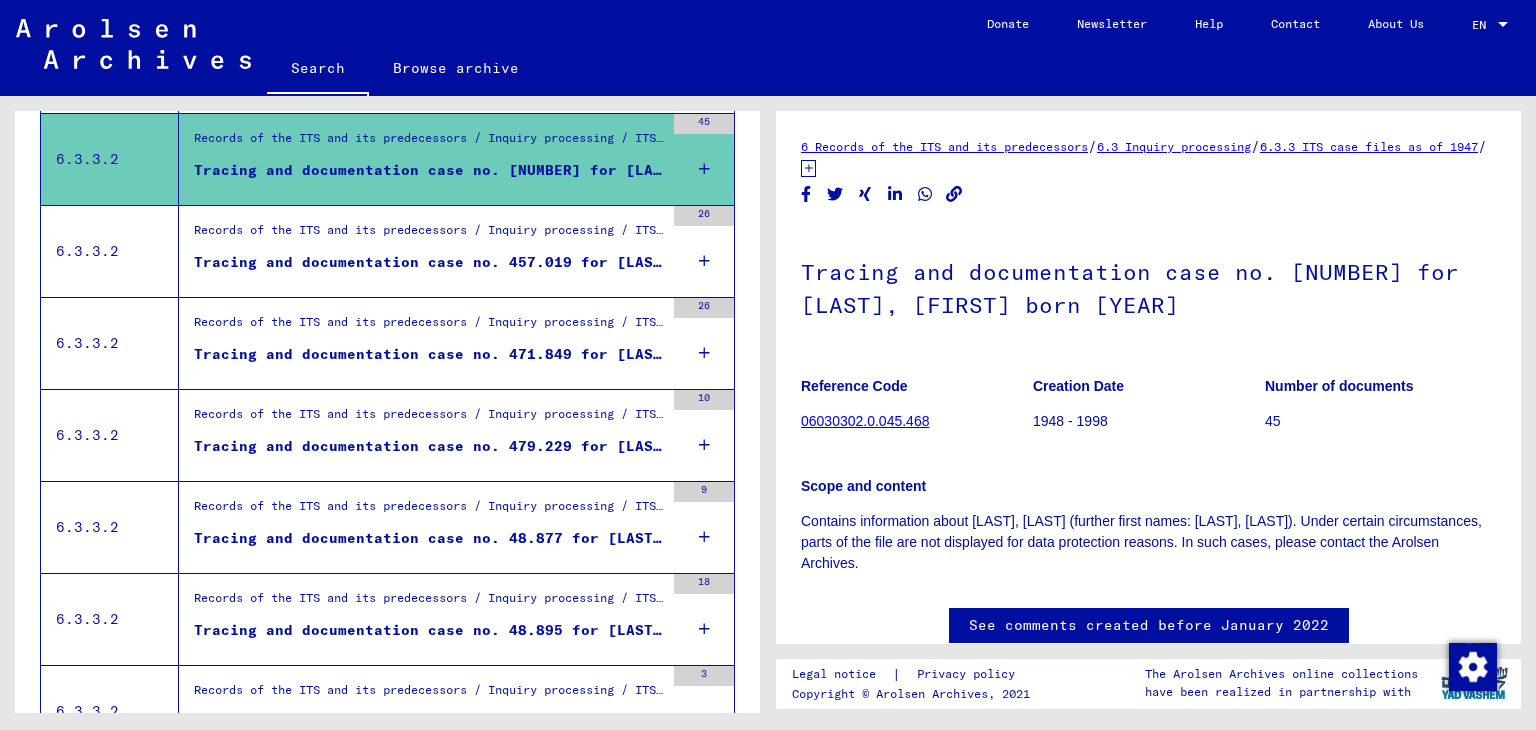 scroll, scrollTop: 700, scrollLeft: 0, axis: vertical 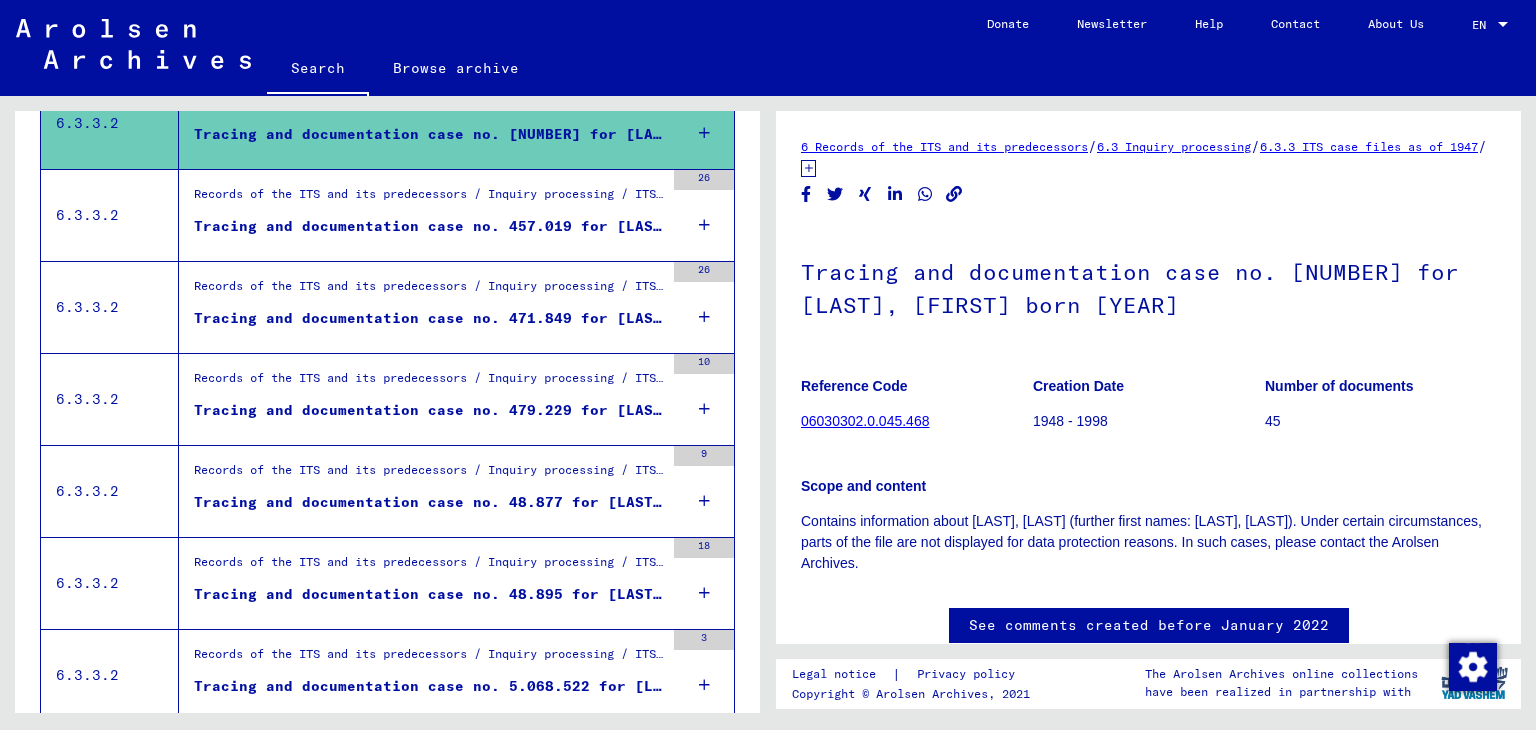 click on "Tracing and documentation case no. 457.019 for [LAST], [FIRST] born [BIRTH_DATE]" at bounding box center [429, 226] 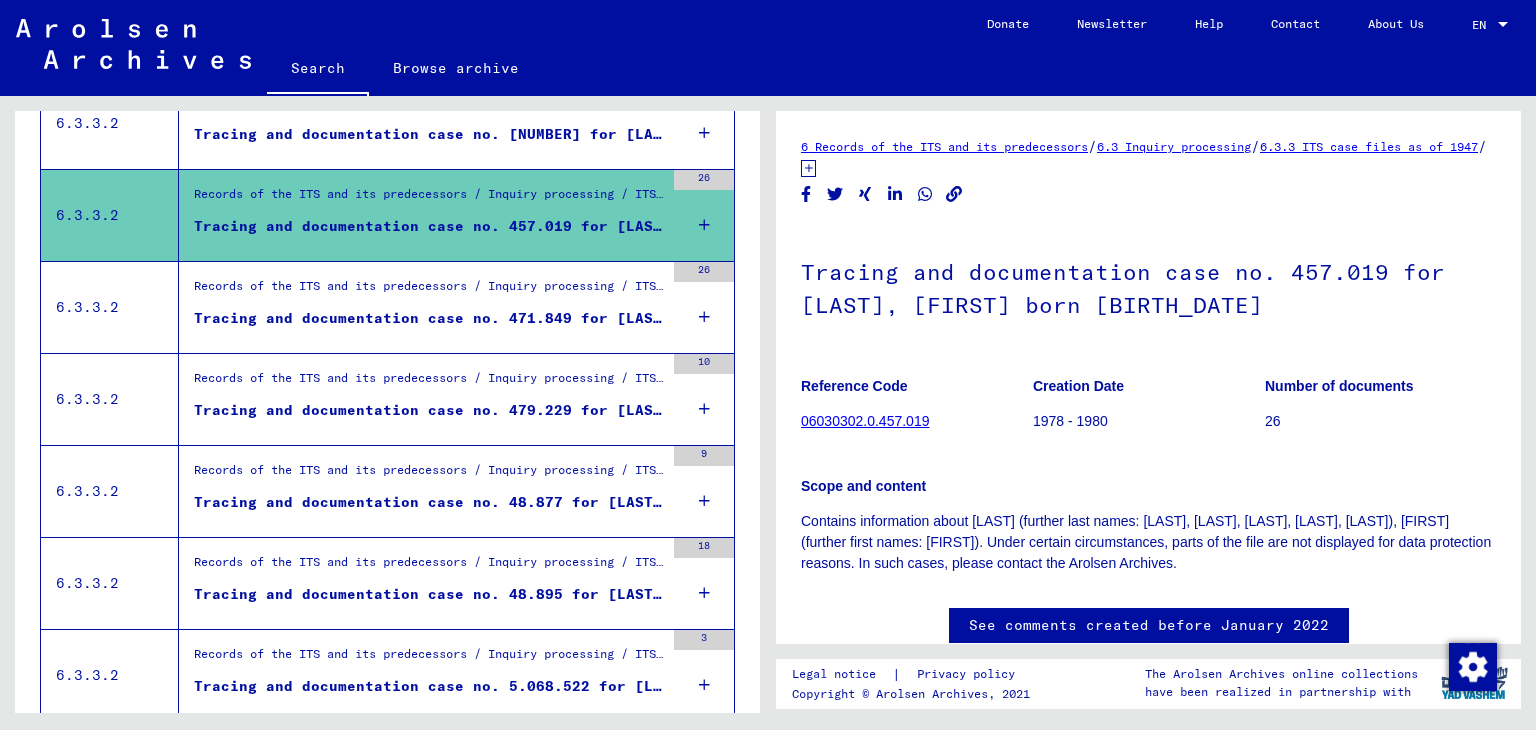 click on "Tracing and documentation case no. 471.849 for [LAST], [LAST] born [BIRTHDATE]" at bounding box center [429, 318] 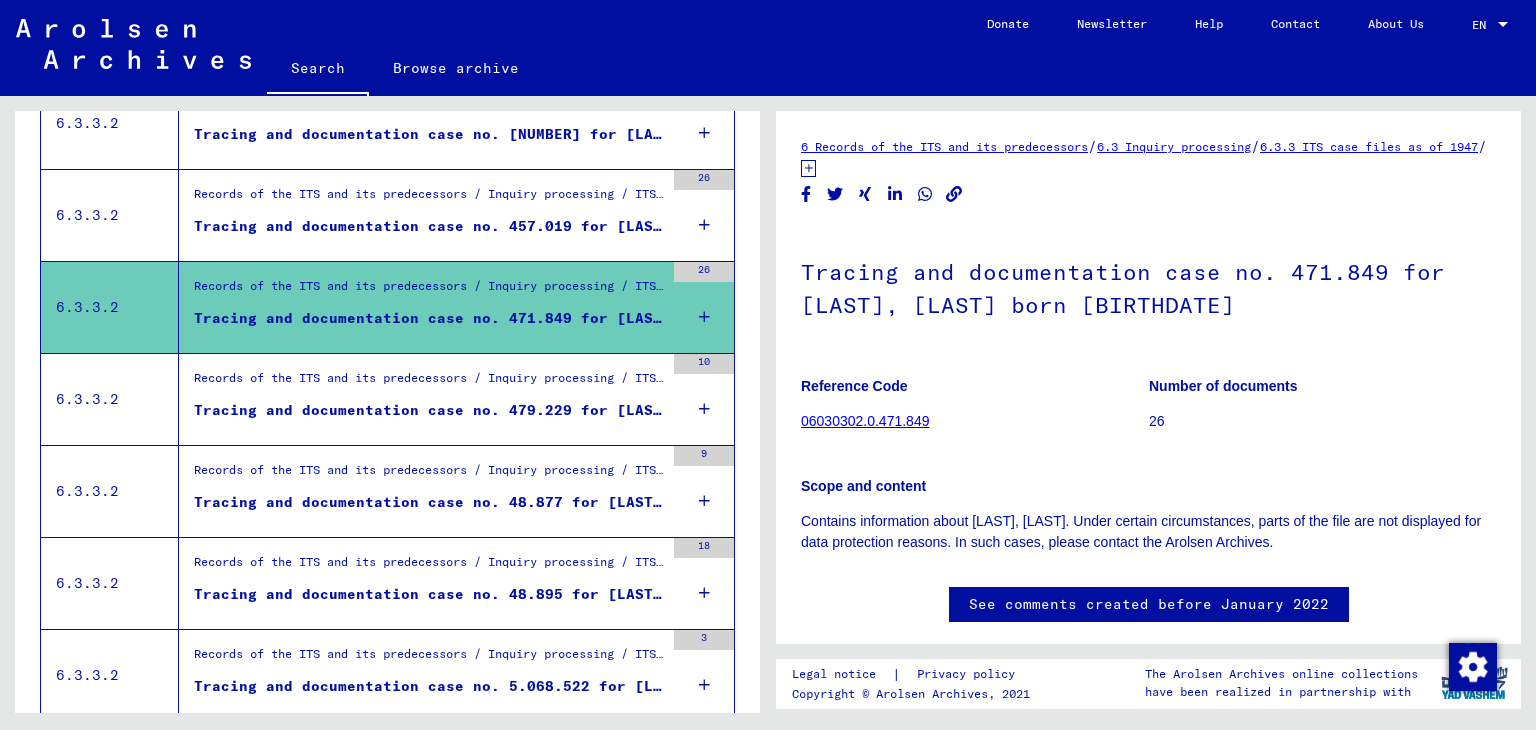 click on "Records of the ITS and its predecessors / Inquiry processing / ITS case files as of 1947 / Repository of T/D cases / Tracing and documentation cases with (T/D) numbers between 250.000 and 499.999 / Tracing and documentation cases with (T/D) numbers between 479.000 and 479.499" at bounding box center (429, 383) 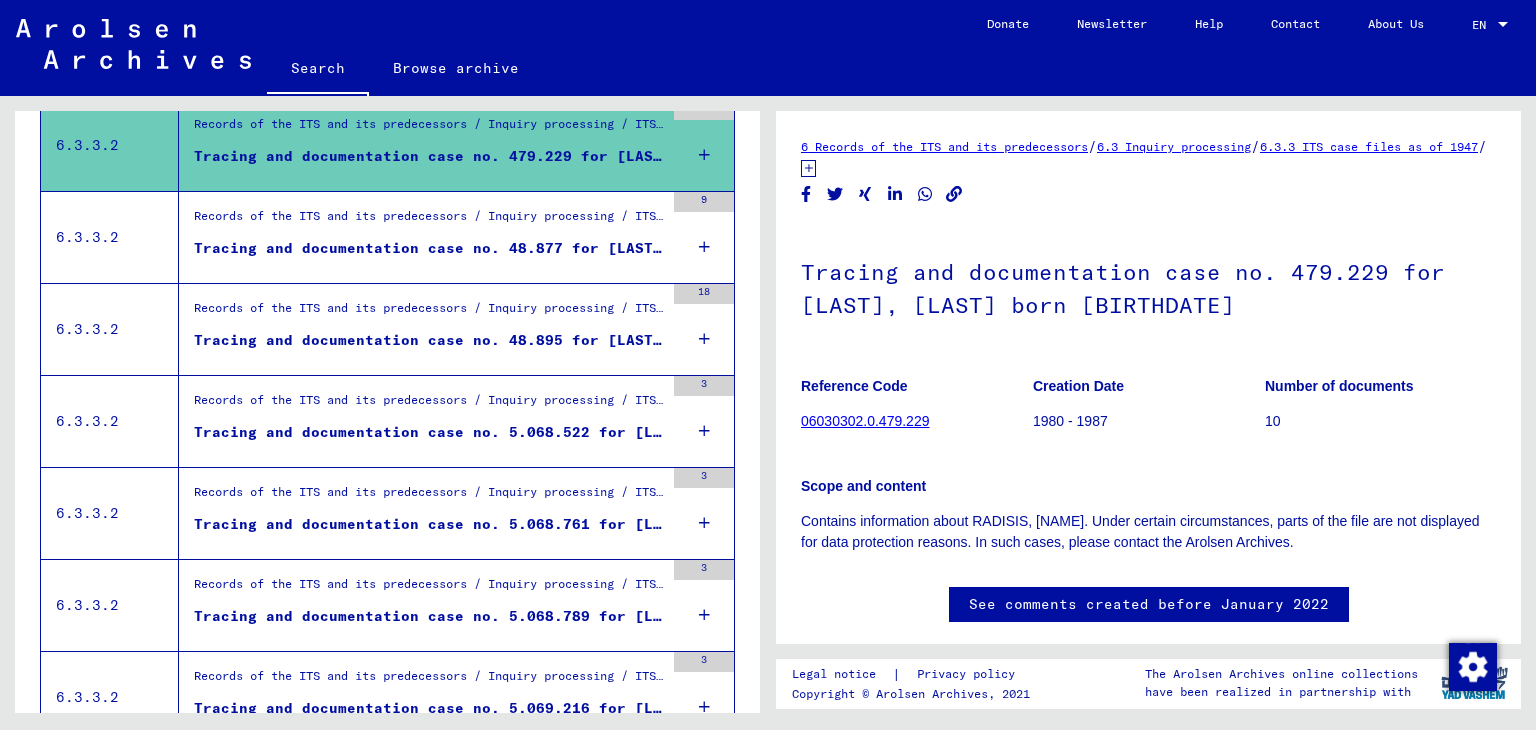 scroll, scrollTop: 1000, scrollLeft: 0, axis: vertical 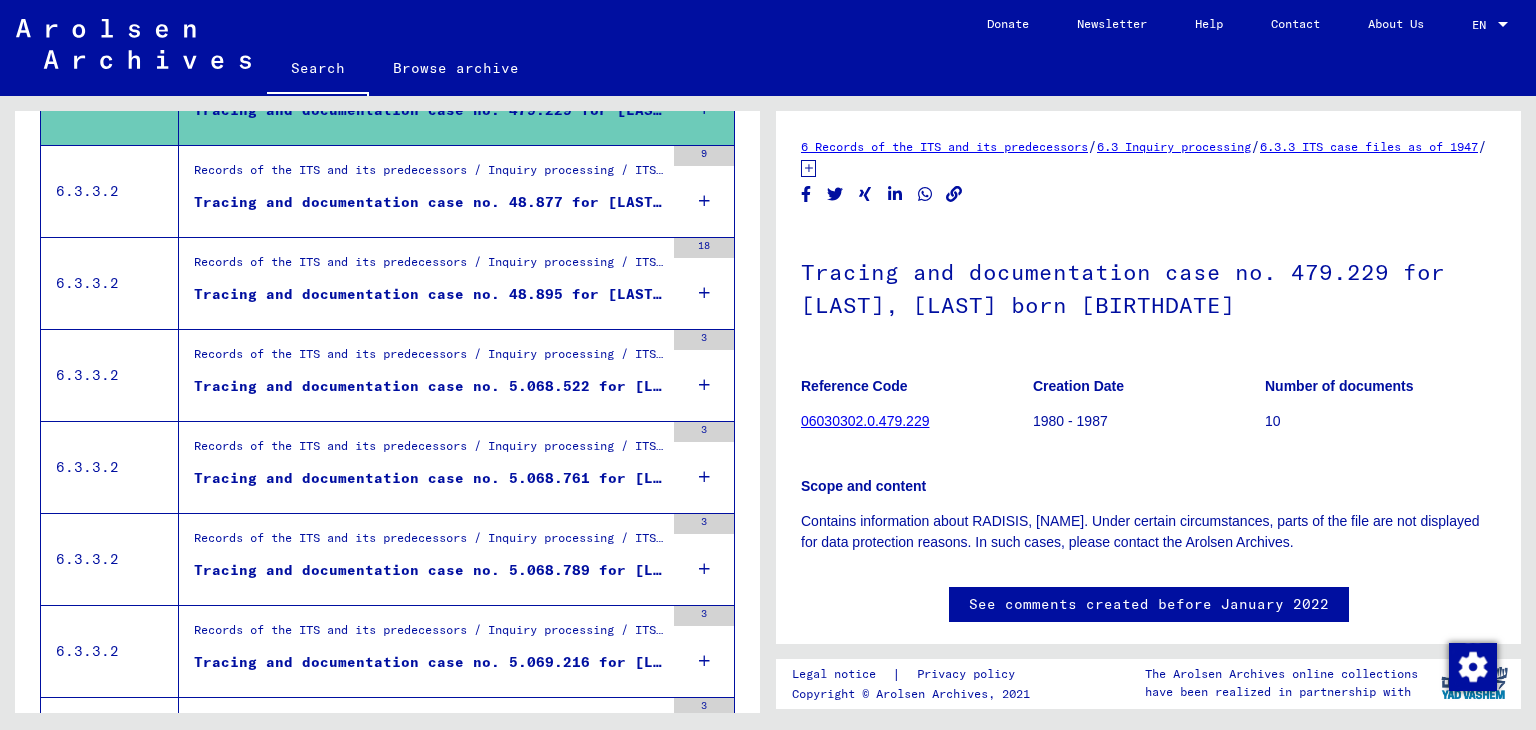 click on "Records of the ITS and its predecessors / Inquiry processing / ITS case files as of 1947 / Repository of T/D cases / Tracing and documentation cases with (T/D) numbers between 1 bis 249.999 / Tracing and documentation cases with (T/D) numbers between 48.500 and 48.999" at bounding box center [429, 175] 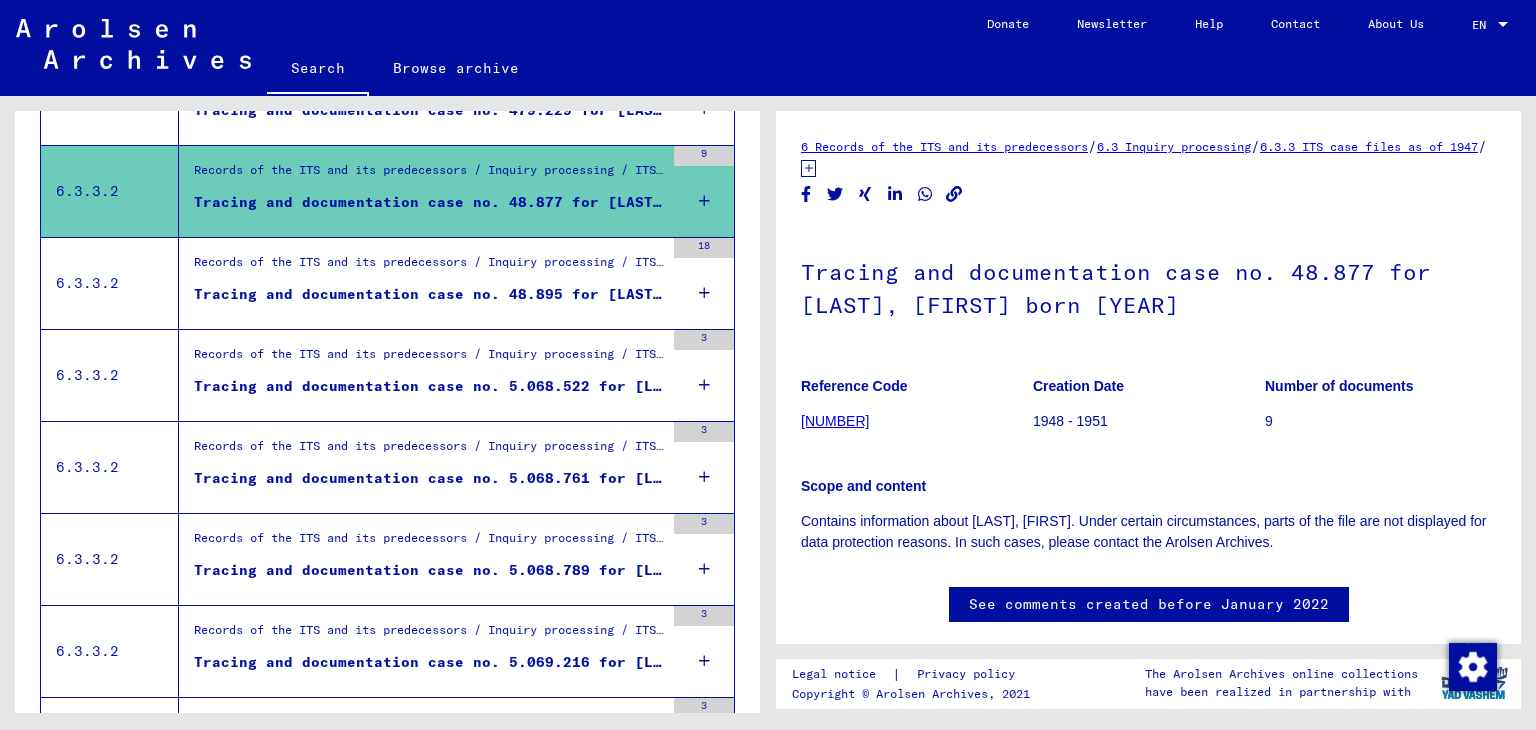 click on "Tracing and documentation case no. 48.895 for [LAST], [FIRST] born [DATE]" at bounding box center [429, 294] 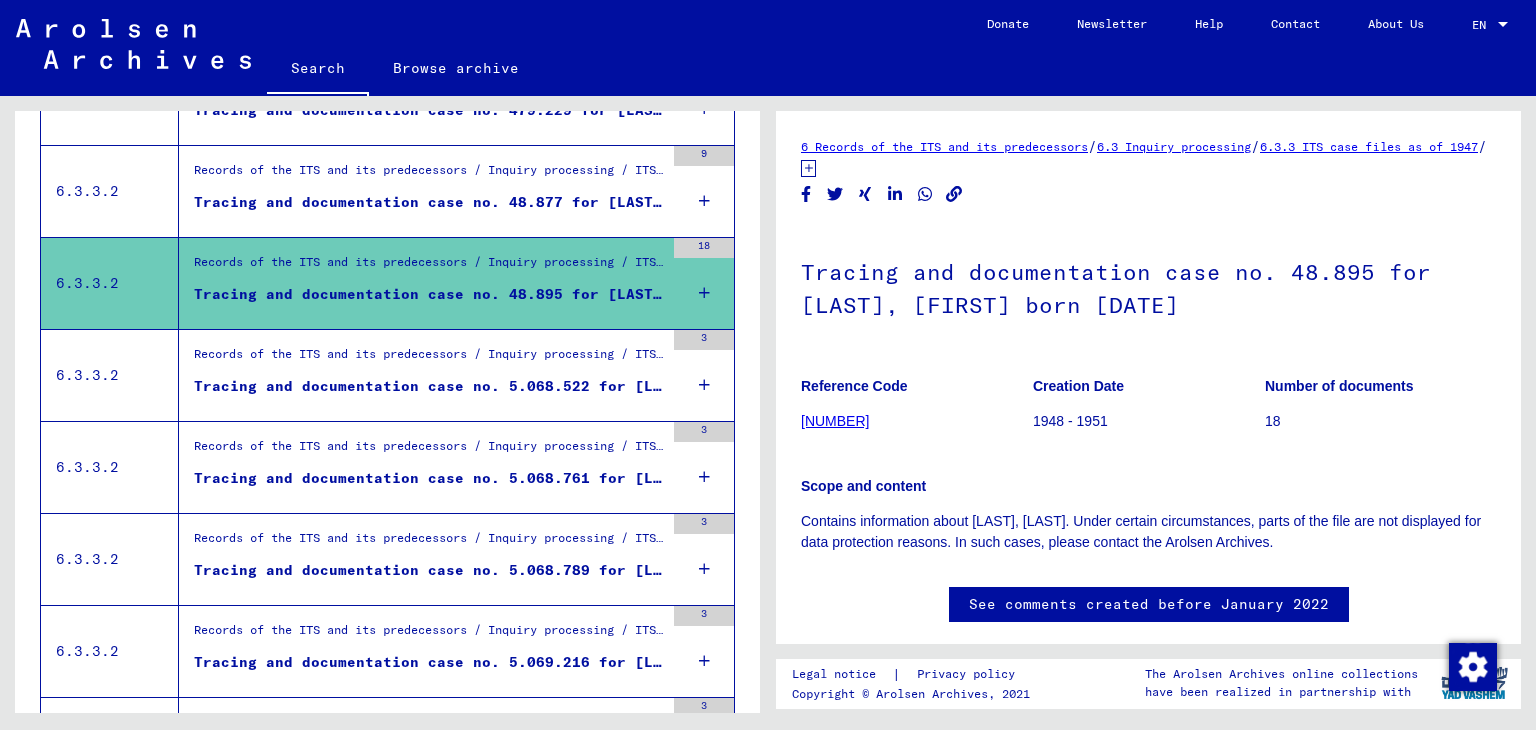 click on "Tracing and documentation case no. 5.068.522 for [LAST], [LAST]" at bounding box center (429, 386) 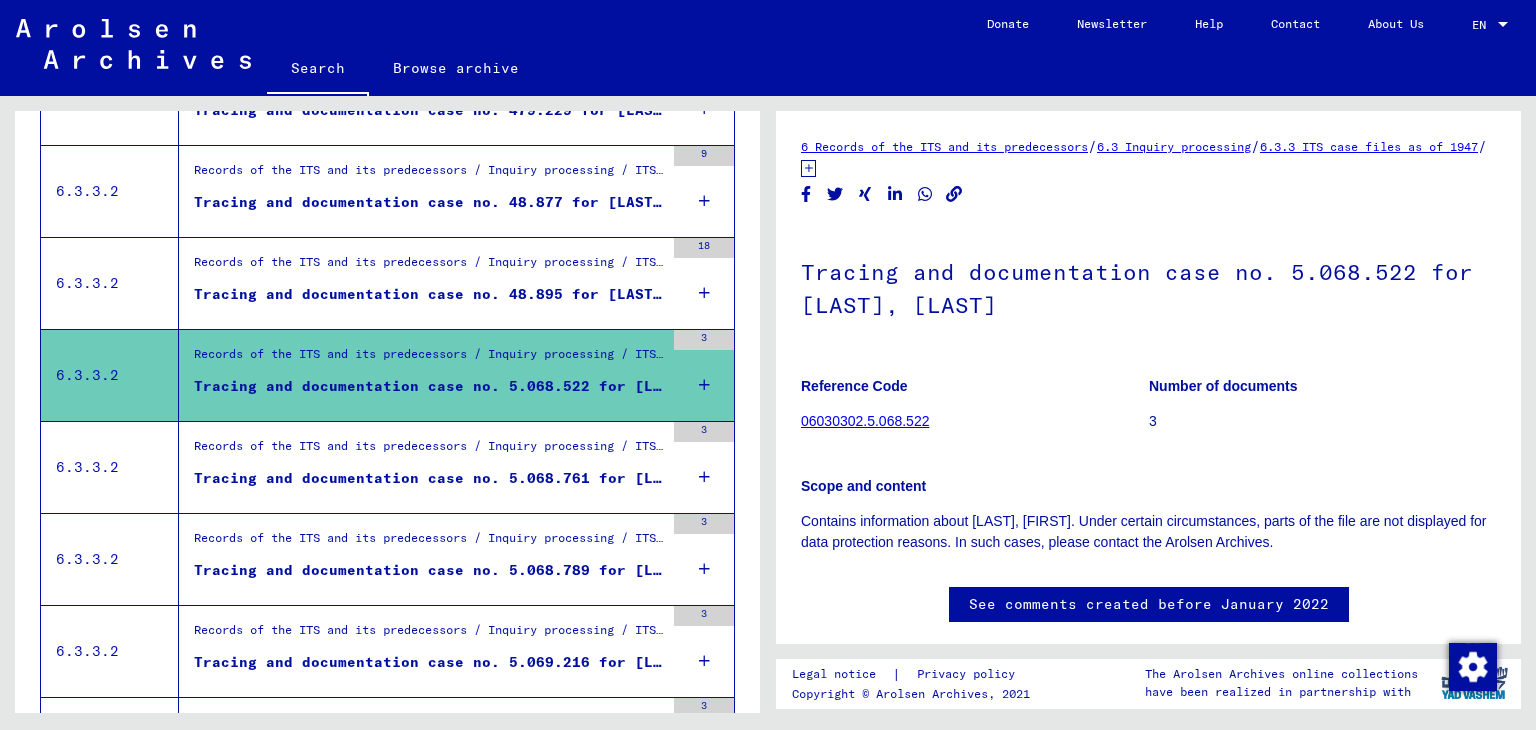 click on "Records of the ITS and its predecessors / Inquiry processing / ITS case files as of 1947 / Repository of T/D cases / Tracing and documentation cases with (T/D) numbers between 5.000.000 and 5.249.999 / Tracing and documentation cases with (T/D) numbers between 5.068.500 and 5.068.999" at bounding box center [429, 452] 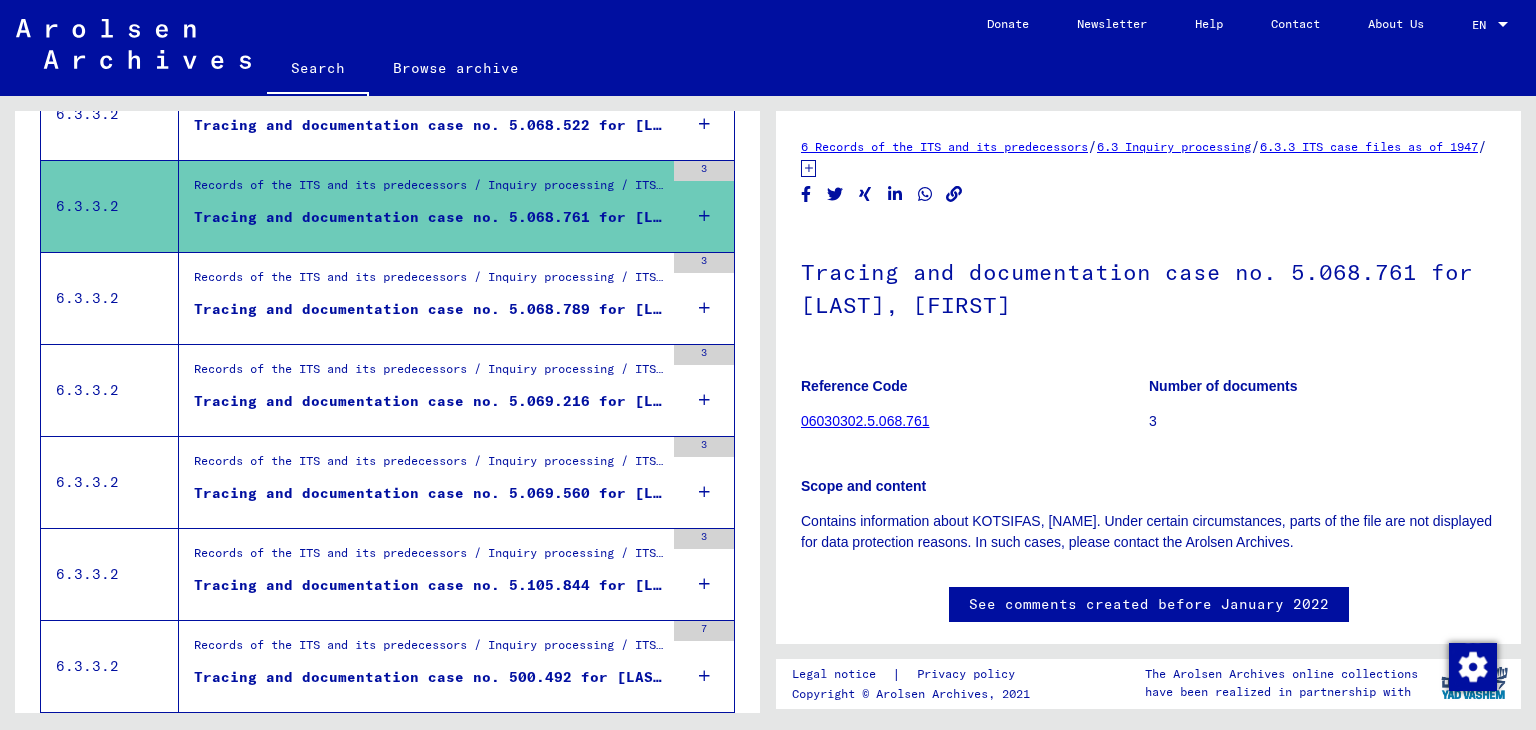 scroll, scrollTop: 1300, scrollLeft: 0, axis: vertical 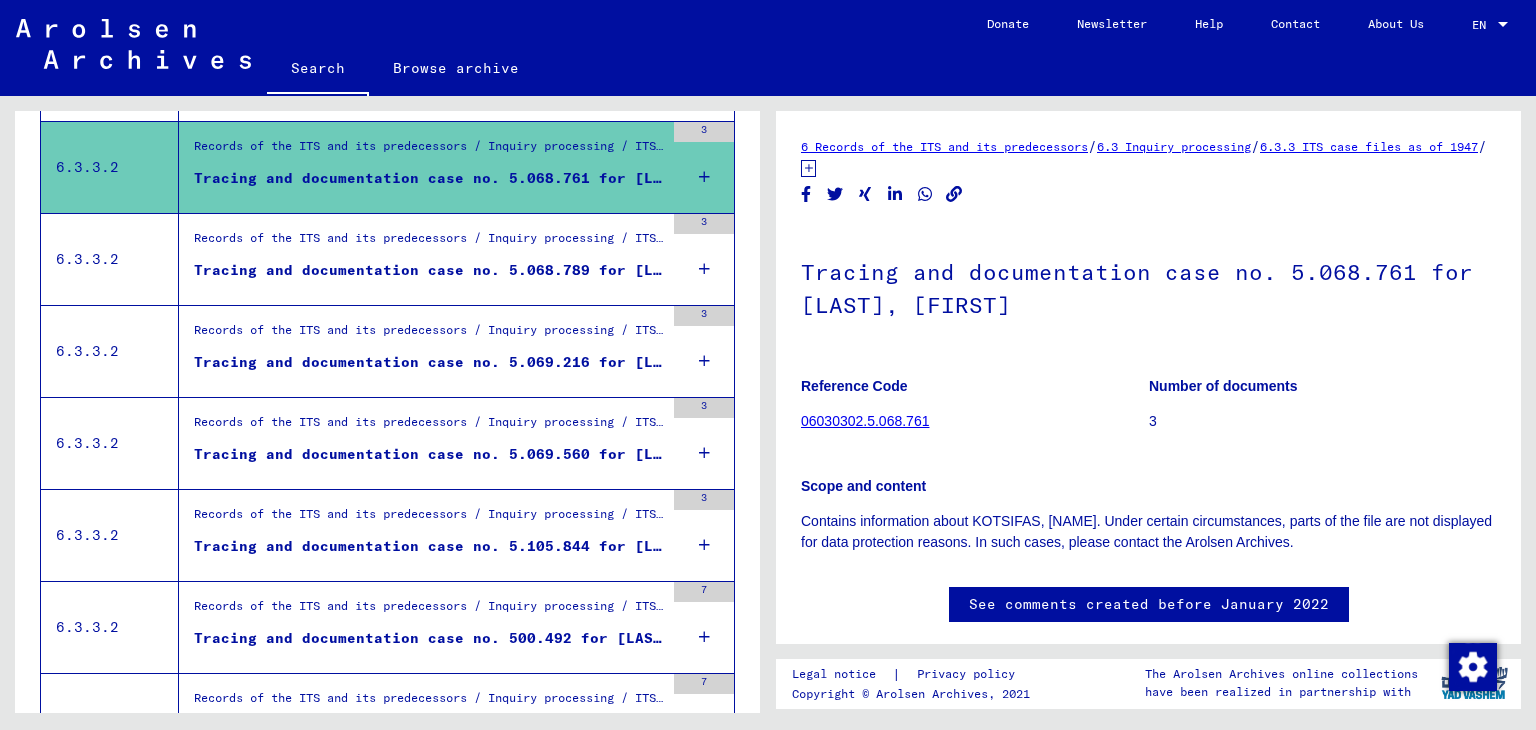 click on "Tracing and documentation case no. 5.068.789 for [LAST], [FIRST]" at bounding box center [429, 270] 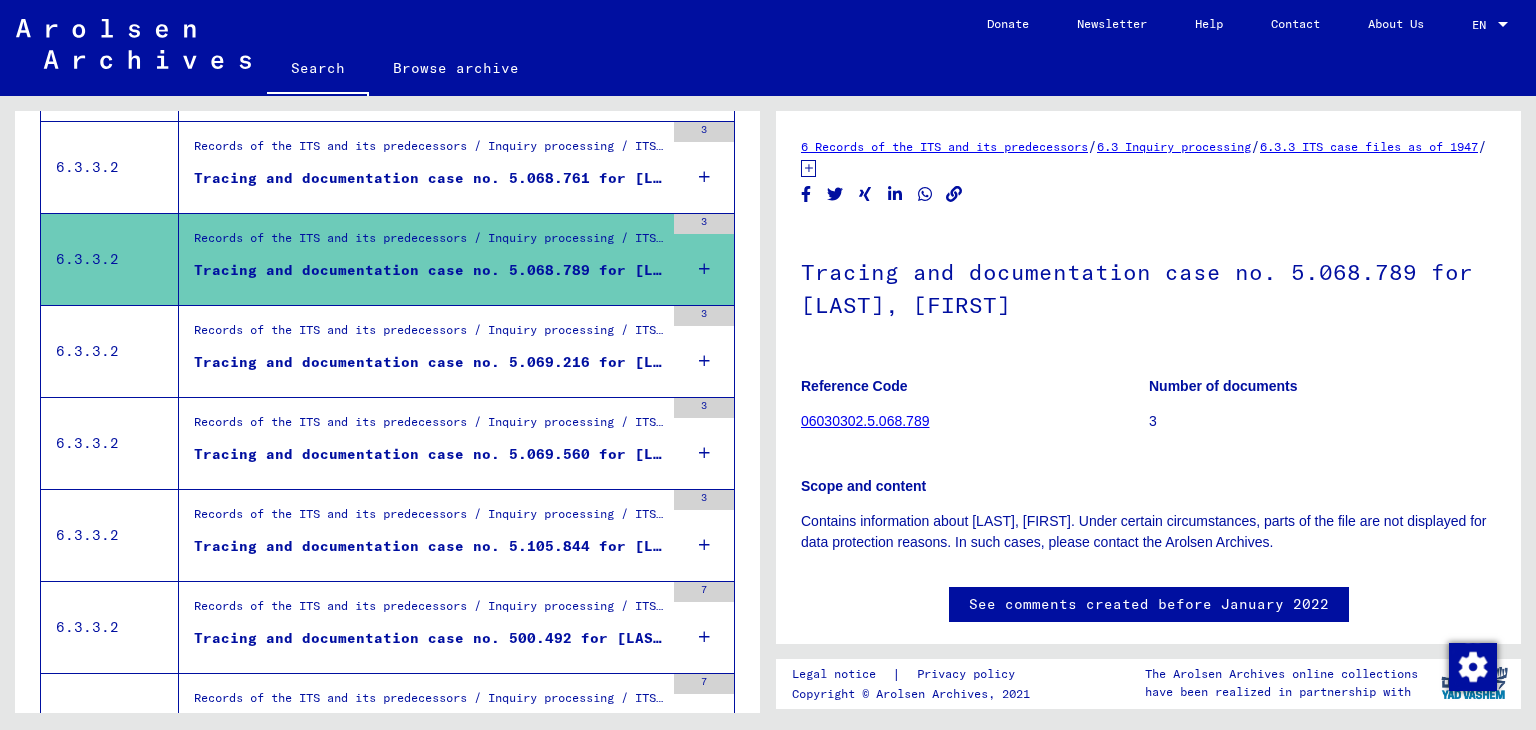 click on "Tracing and documentation case no. 5.069.216 for [LAST], [FIRST]" at bounding box center [429, 362] 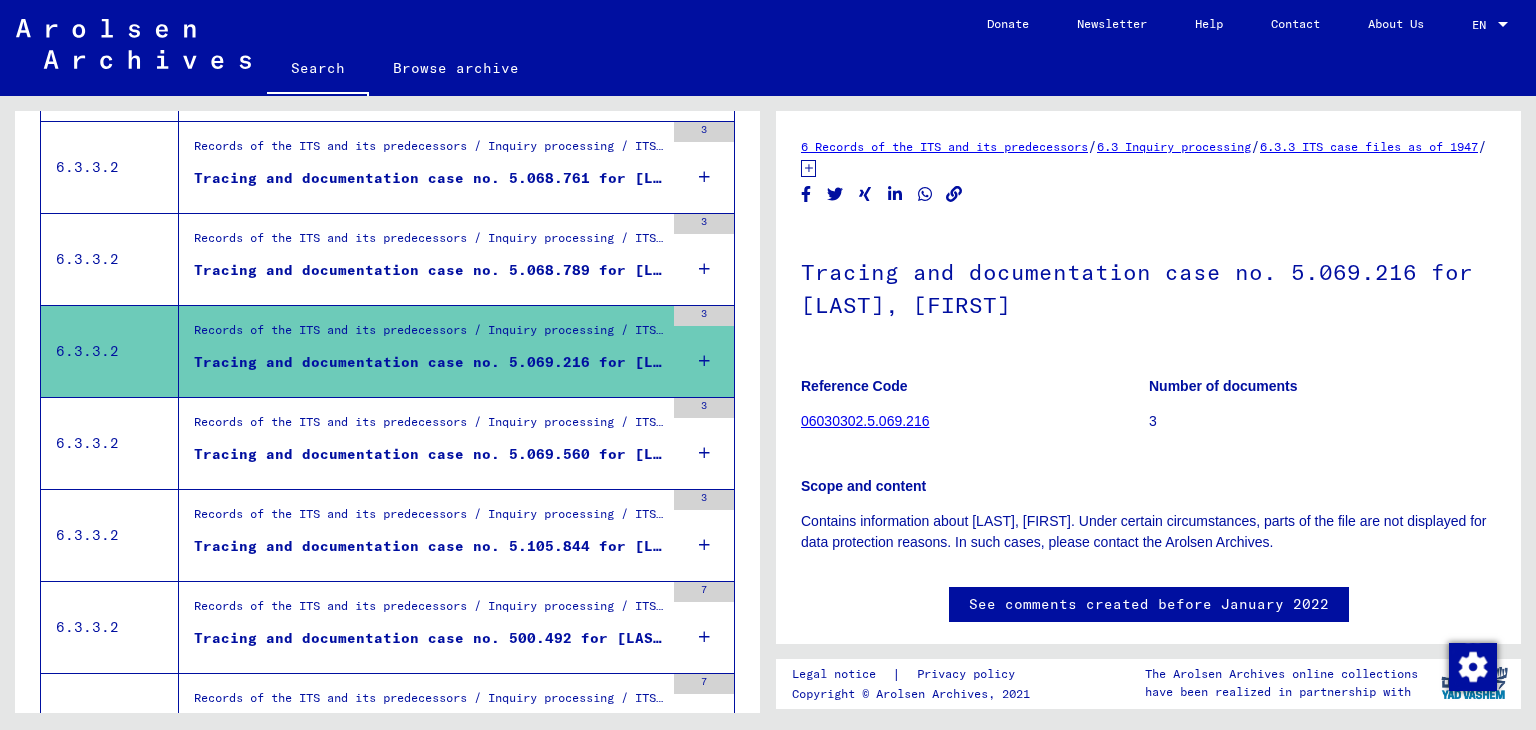 click on "Tracing and documentation case no. 5.069.560 for [LAST], [FIRST]" at bounding box center [429, 454] 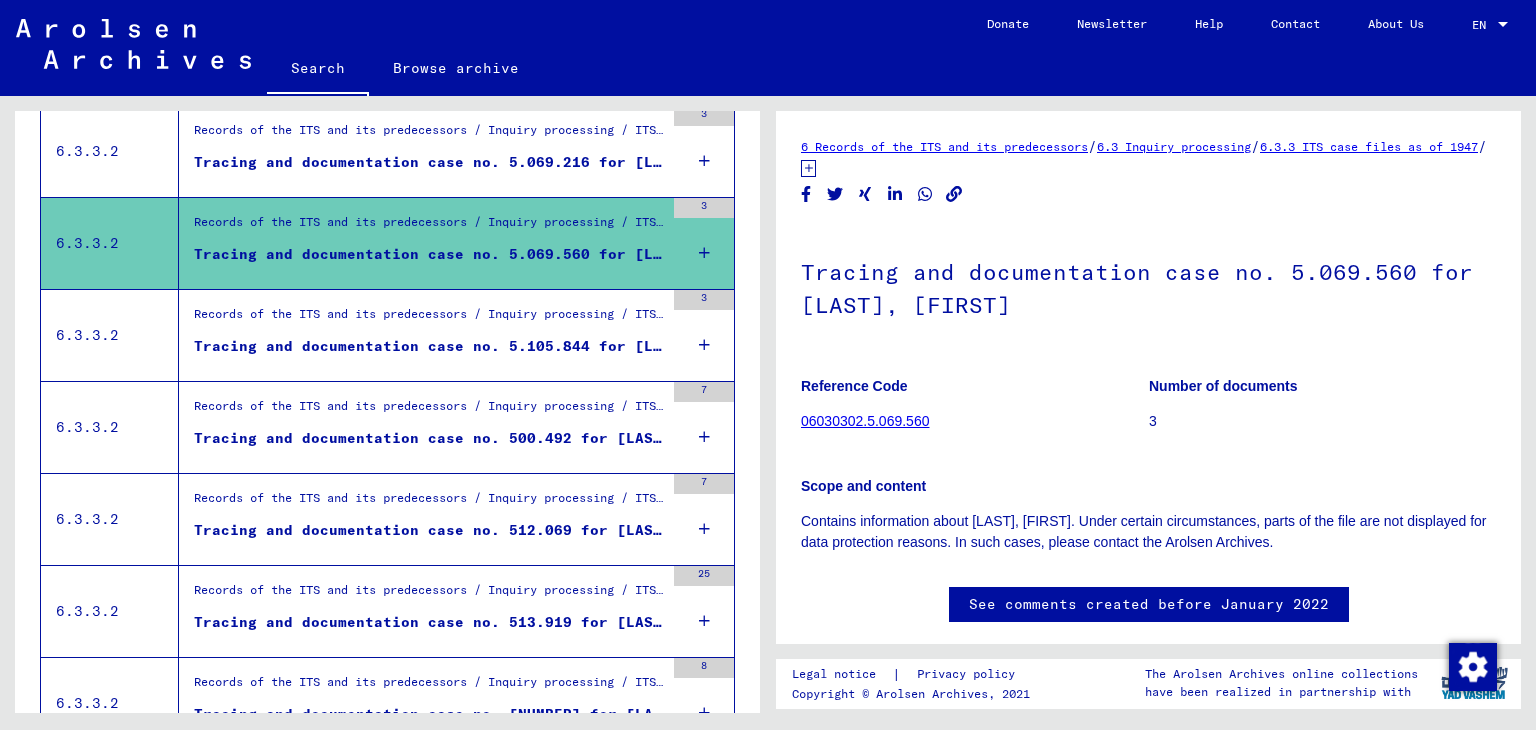 scroll, scrollTop: 1600, scrollLeft: 0, axis: vertical 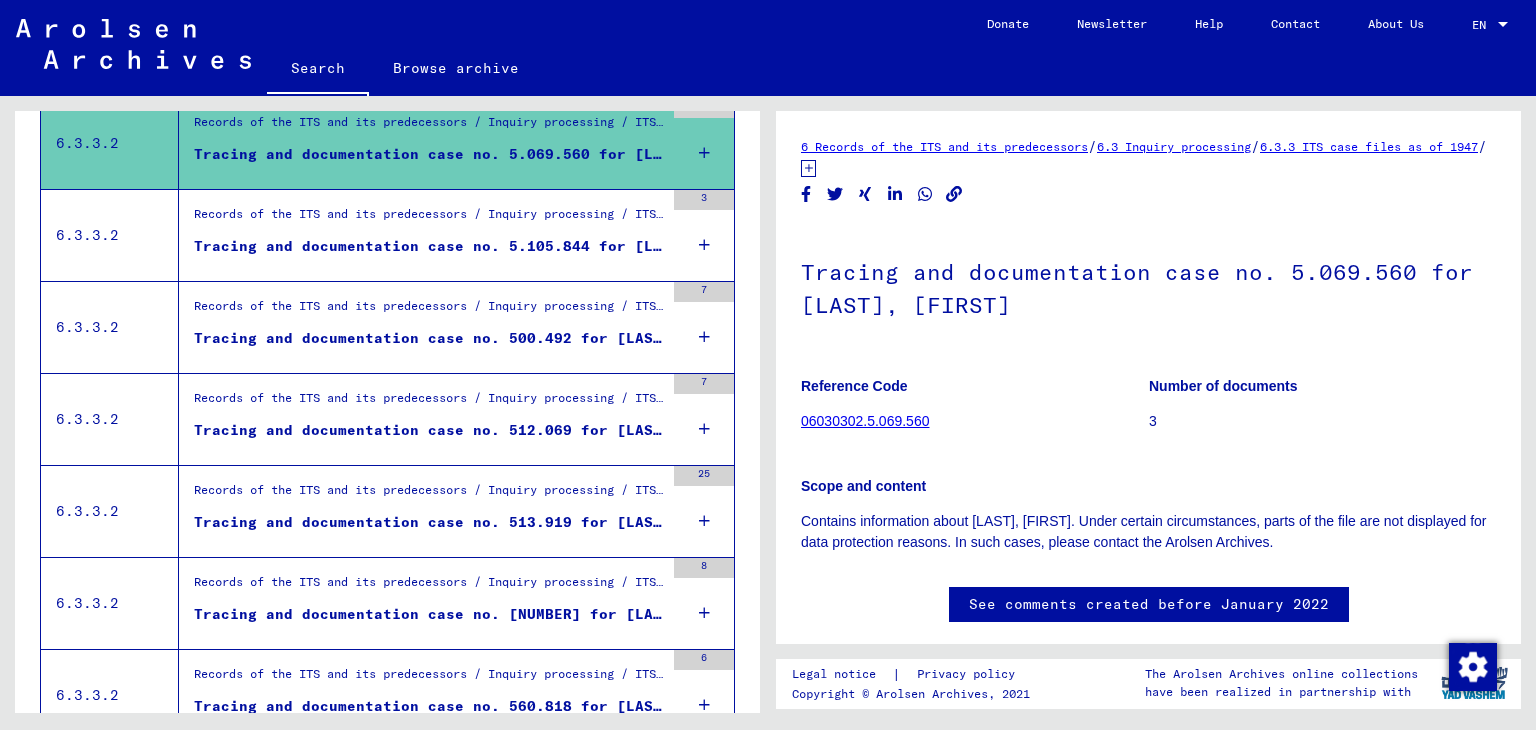 click on "Tracing and documentation case no. 5.105.844 for [LAST], [LAST]" at bounding box center [429, 246] 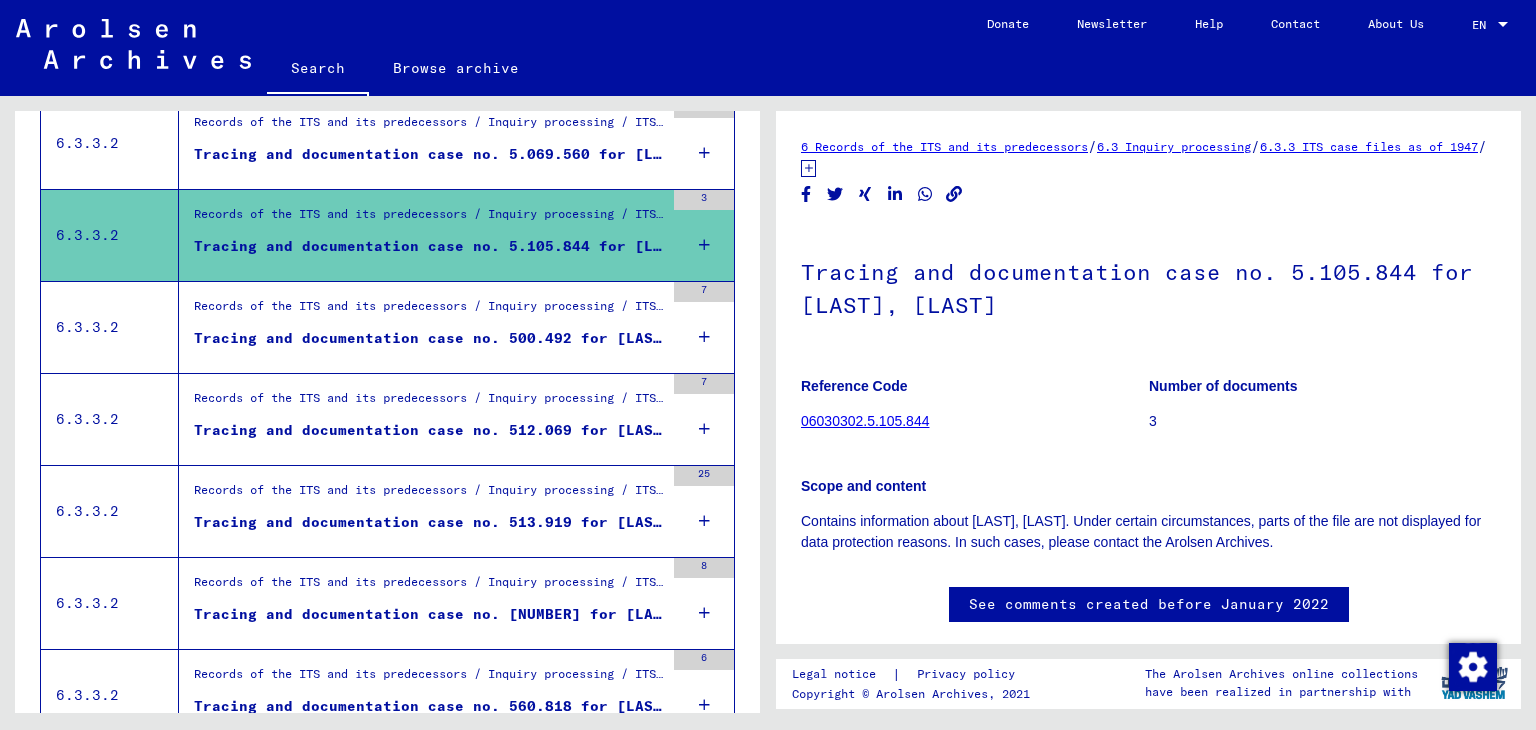 click on "Tracing and documentation case no. 500.492 for [LAST], [FIRST] born [YEAR]" at bounding box center [429, 338] 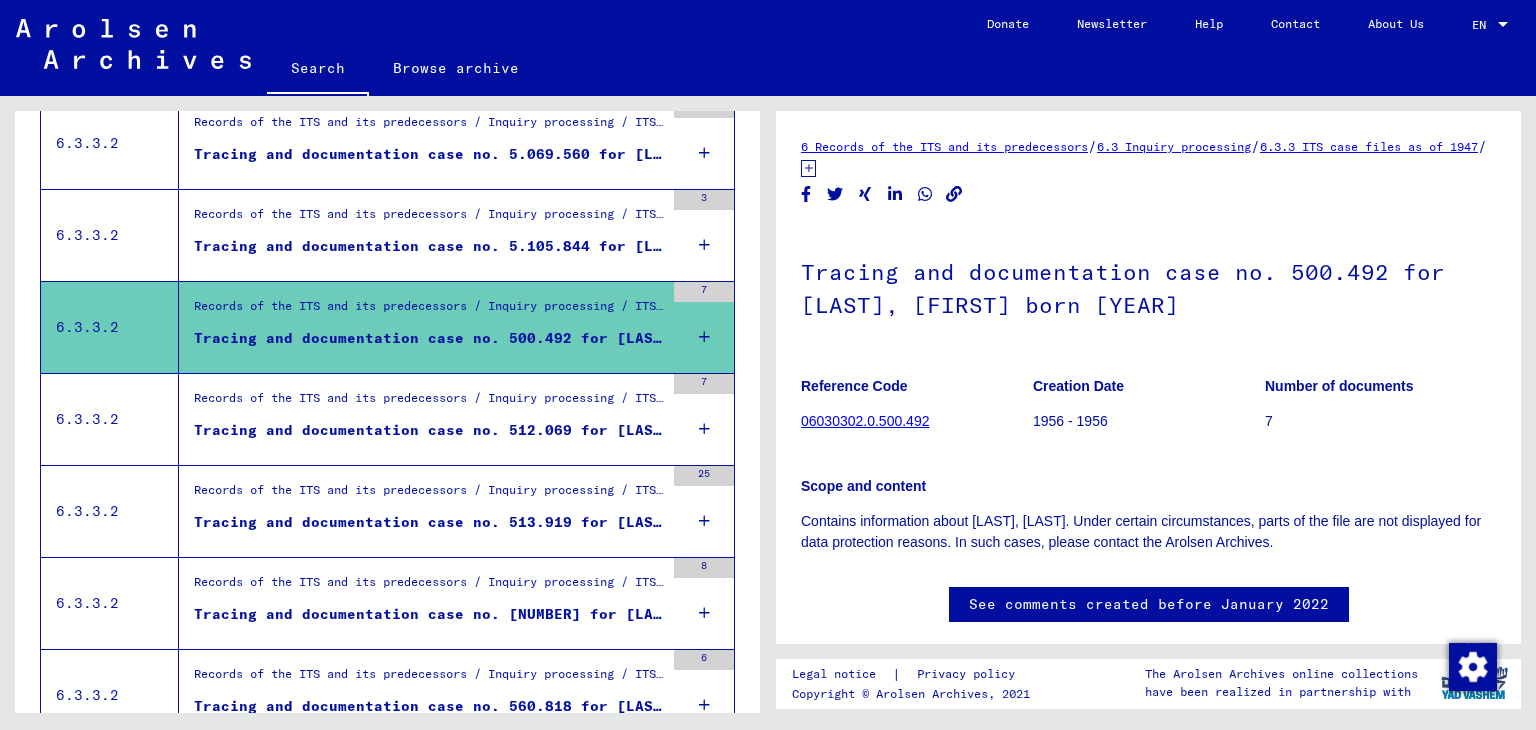 click on "Records of the ITS and its predecessors / Inquiry processing / ITS case files as of 1947 / Repository of T/D cases / Tracing and documentation cases with (T/D) numbers between 500.000 and 749.999 / Tracing and documentation cases with (T/D) numbers between 512.000 and 512.499" at bounding box center [429, 404] 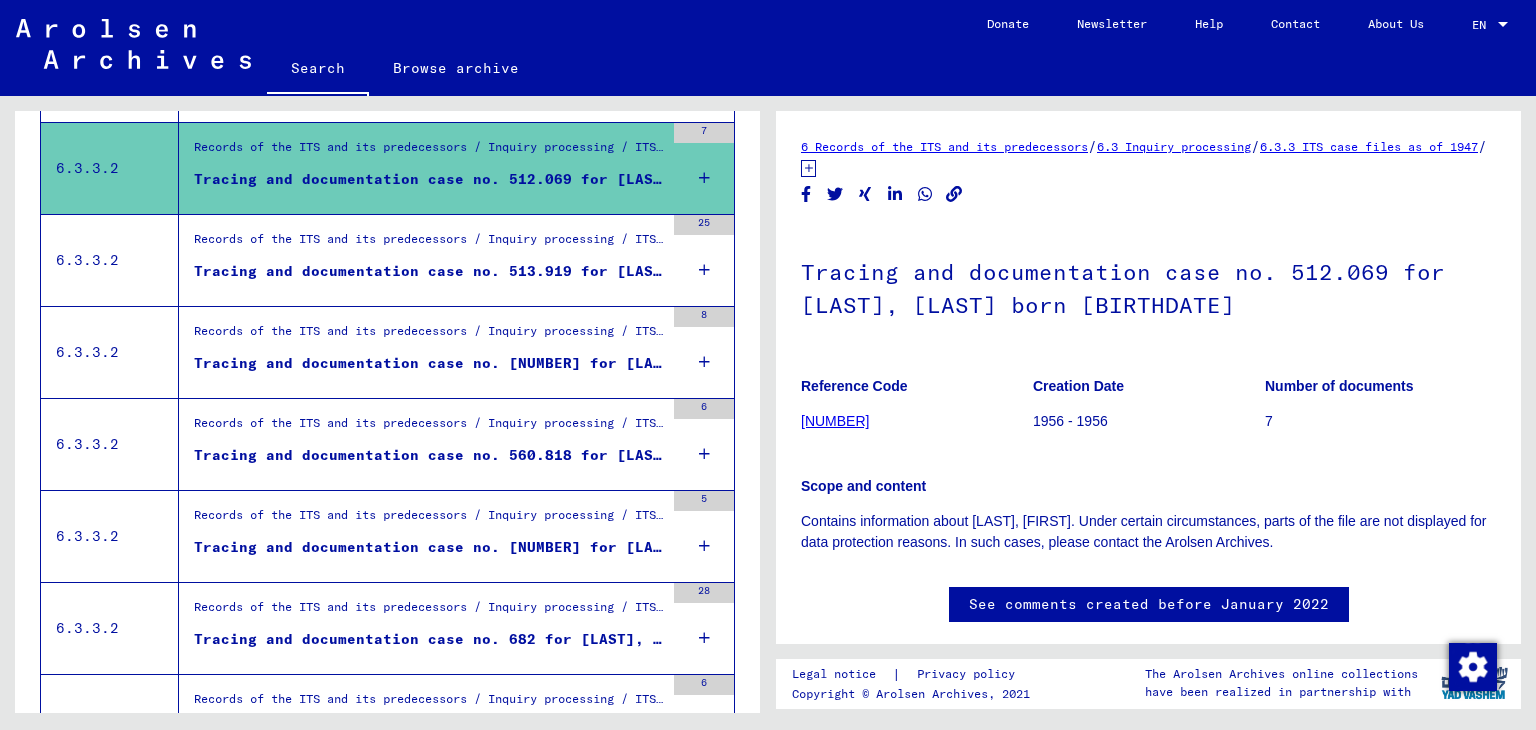 scroll, scrollTop: 1900, scrollLeft: 0, axis: vertical 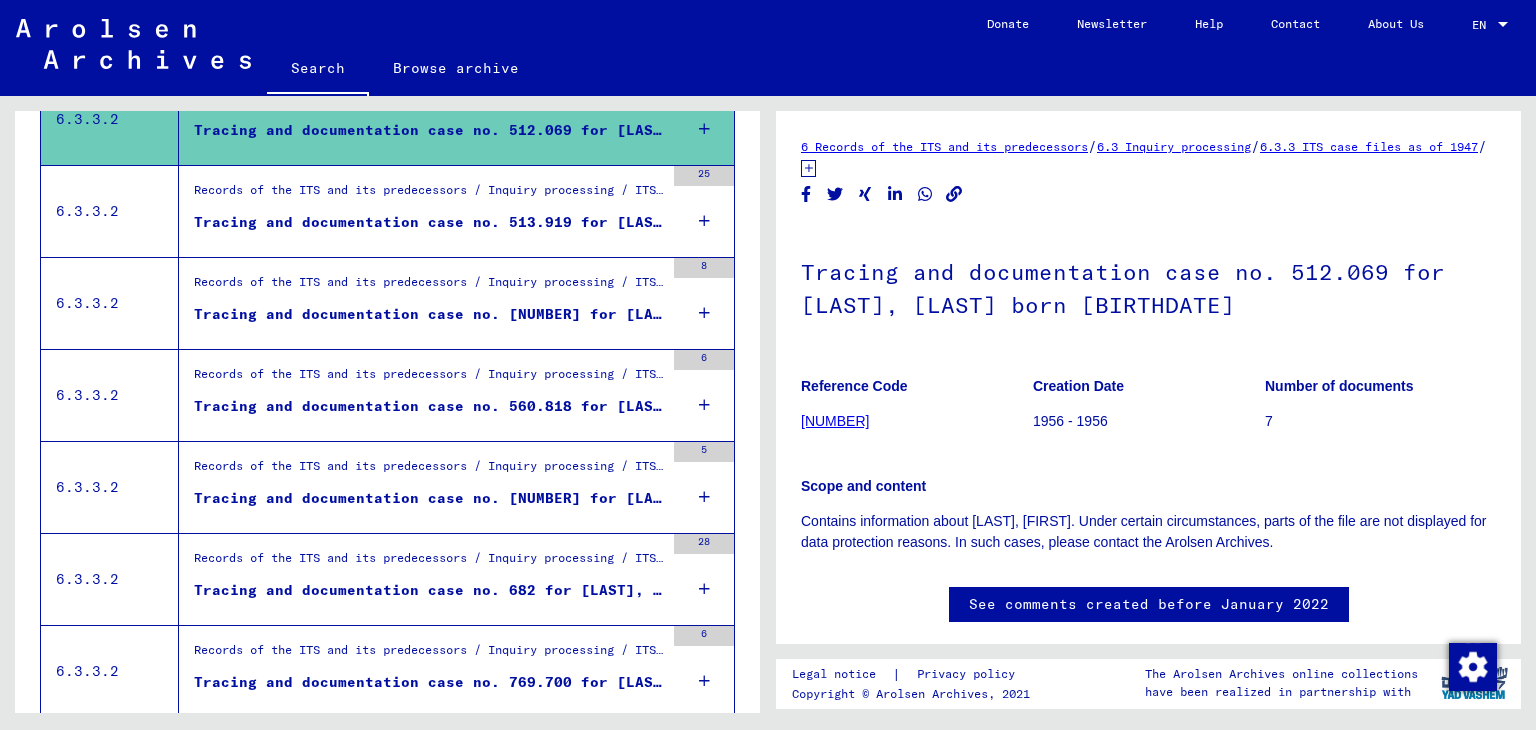 click on "Tracing and documentation case no. 513.919 for [LAST], [LAST] born [BIRTHDATE]" at bounding box center [429, 222] 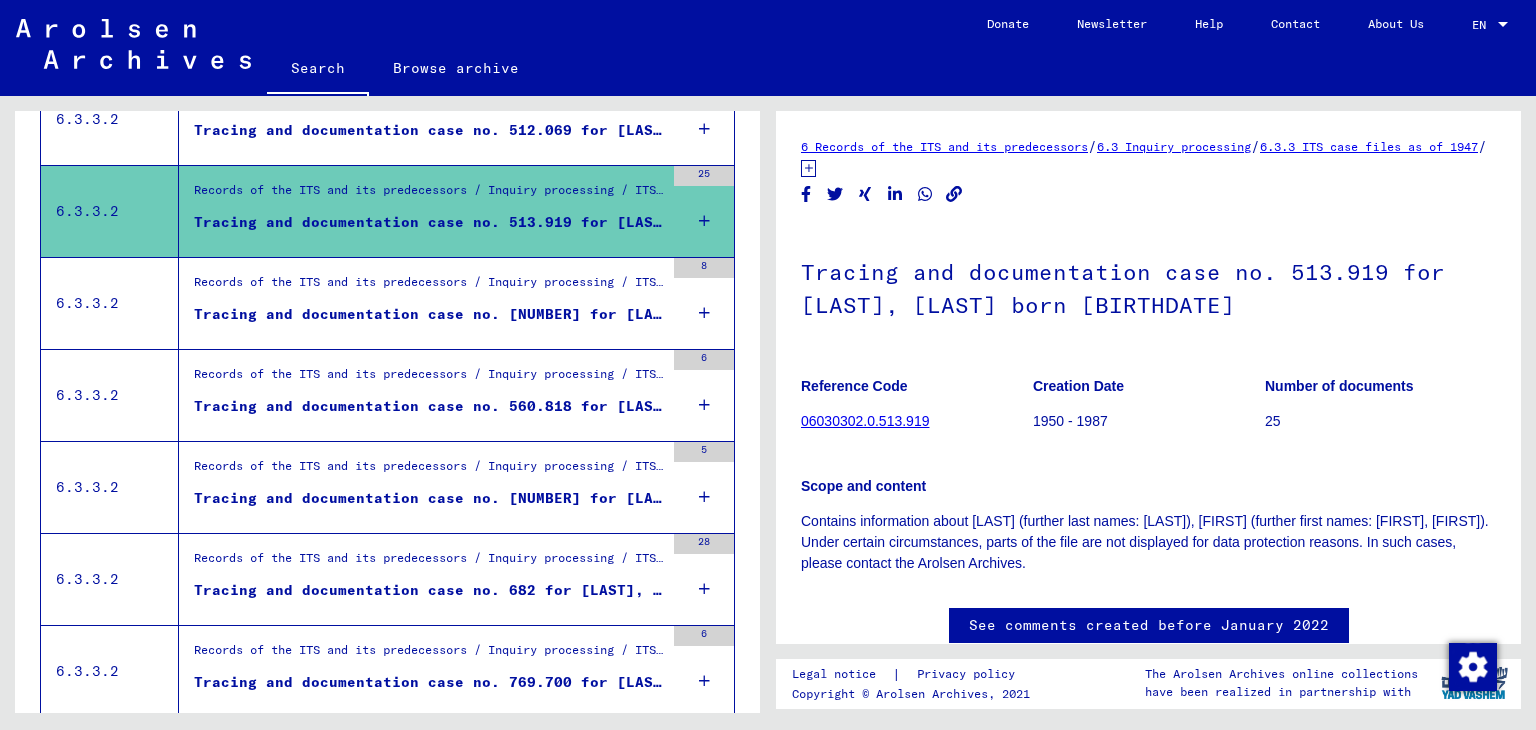 click on "Tracing and documentation case no. [NUMBER] for [LAST], [LAST]" at bounding box center [429, 314] 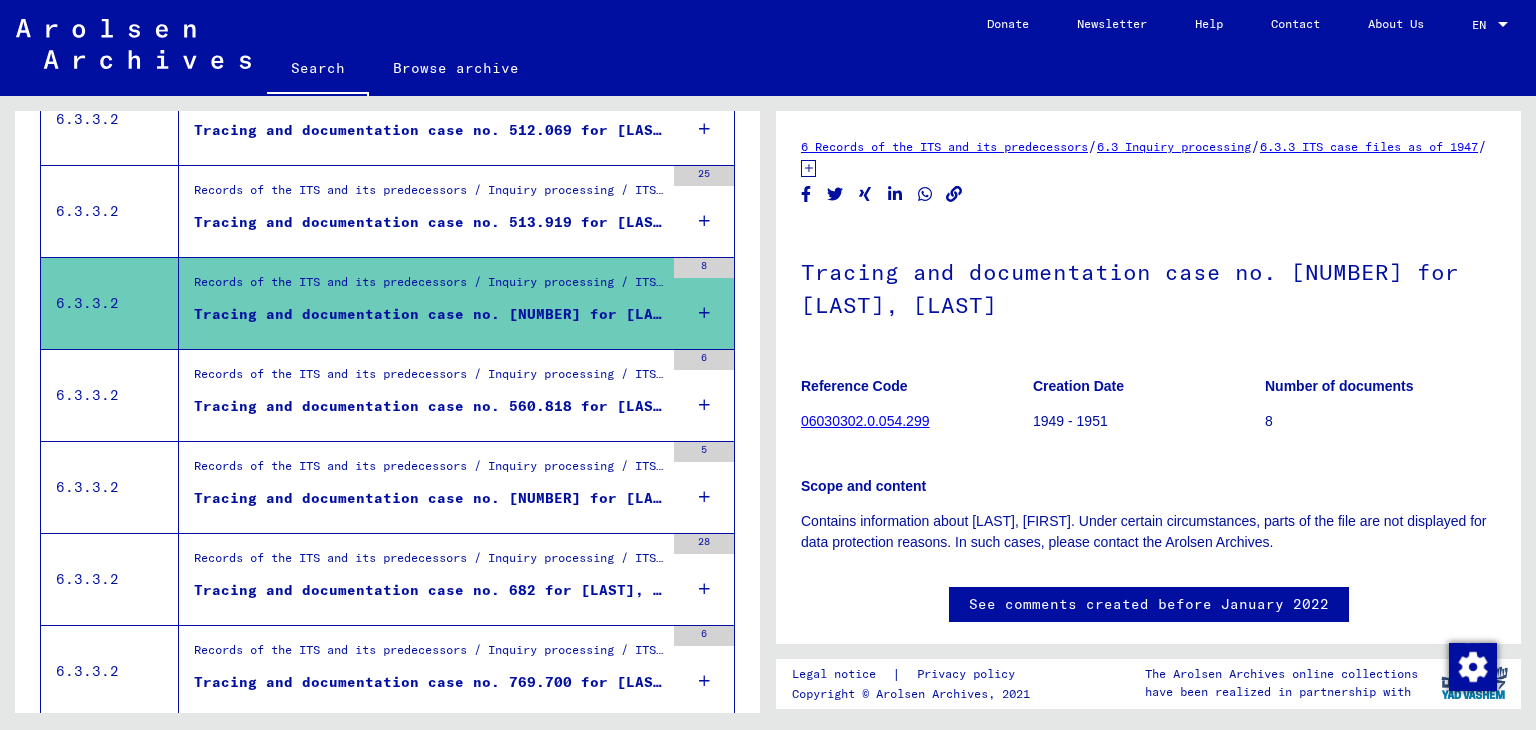 click on "Tracing and documentation case no. 560.818 for [LAST], [LAST] born [YEAR]" at bounding box center (429, 406) 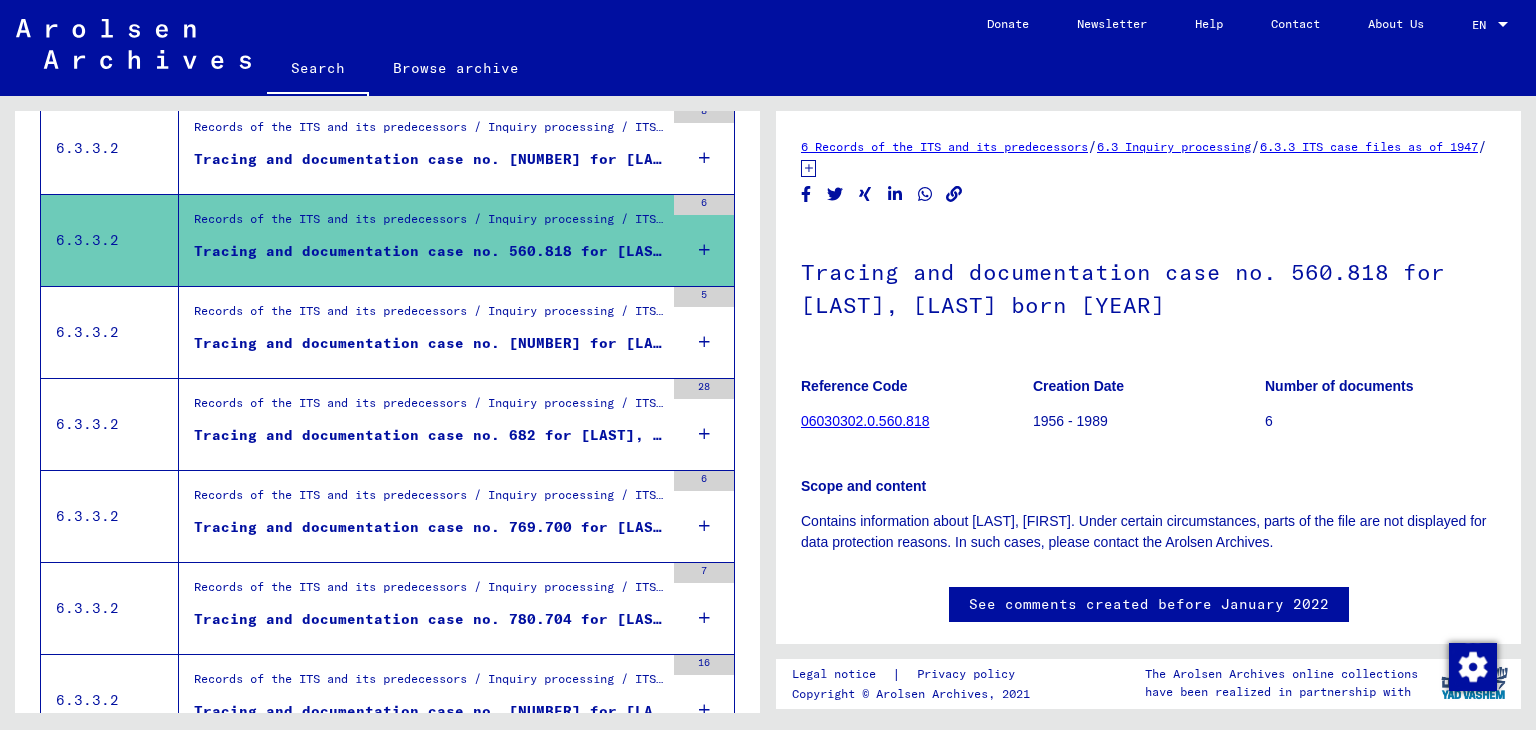 scroll, scrollTop: 2195, scrollLeft: 0, axis: vertical 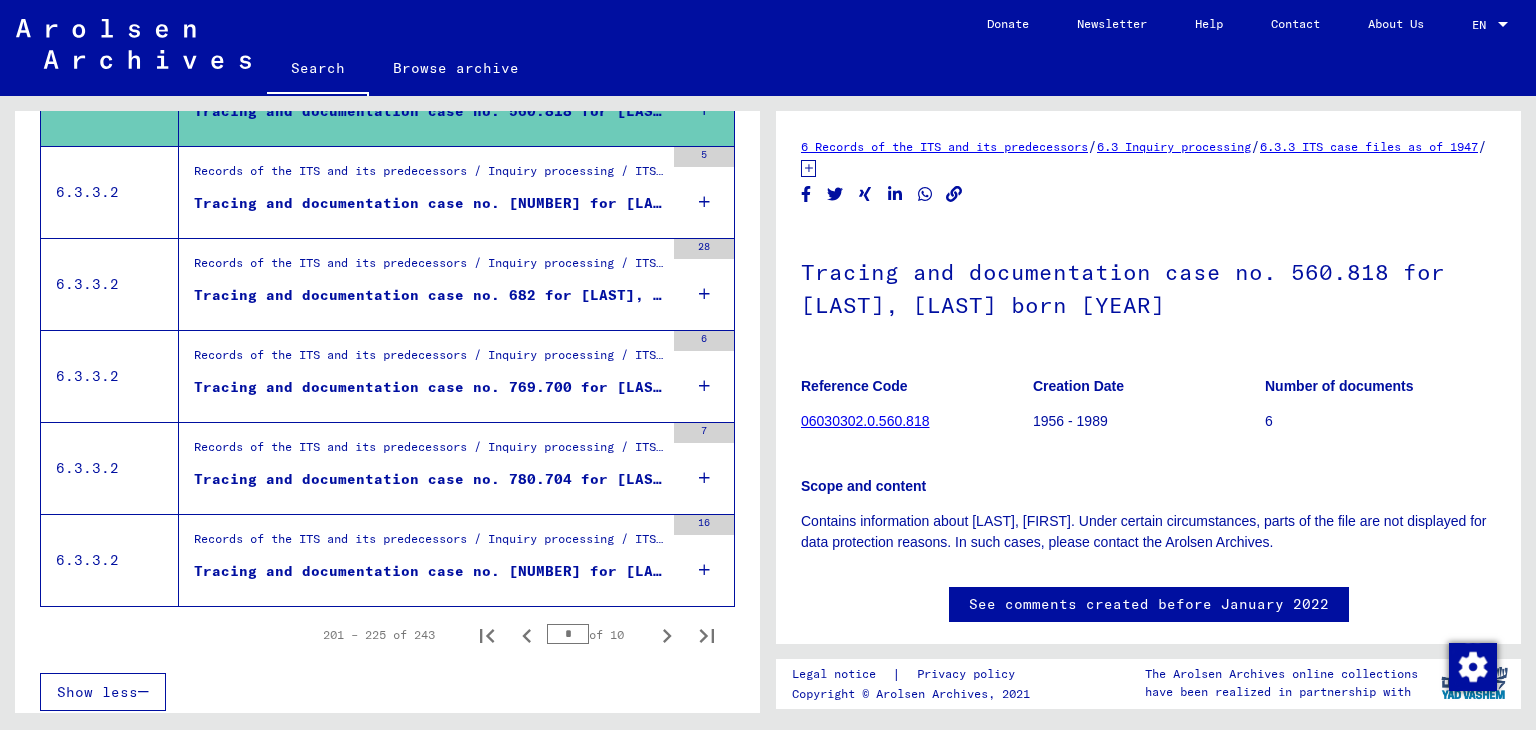click on "Tracing and documentation case no. [NUMBER] for [LAST], [FIRST] born [YEAR]" at bounding box center [429, 203] 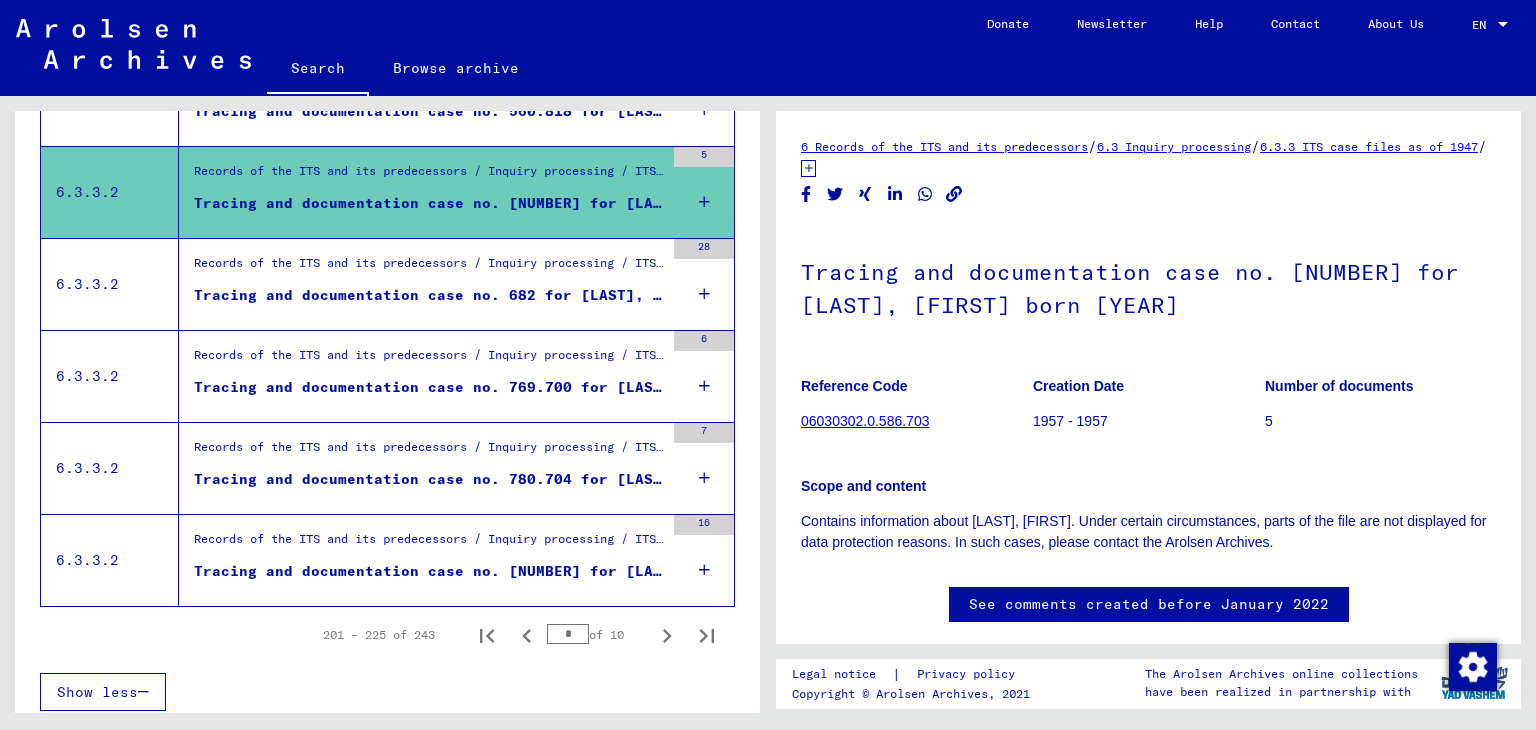 click on "Tracing and documentation case no. 682 for [LAST], [FIRST] born [BIRTHDATE]" at bounding box center [429, 295] 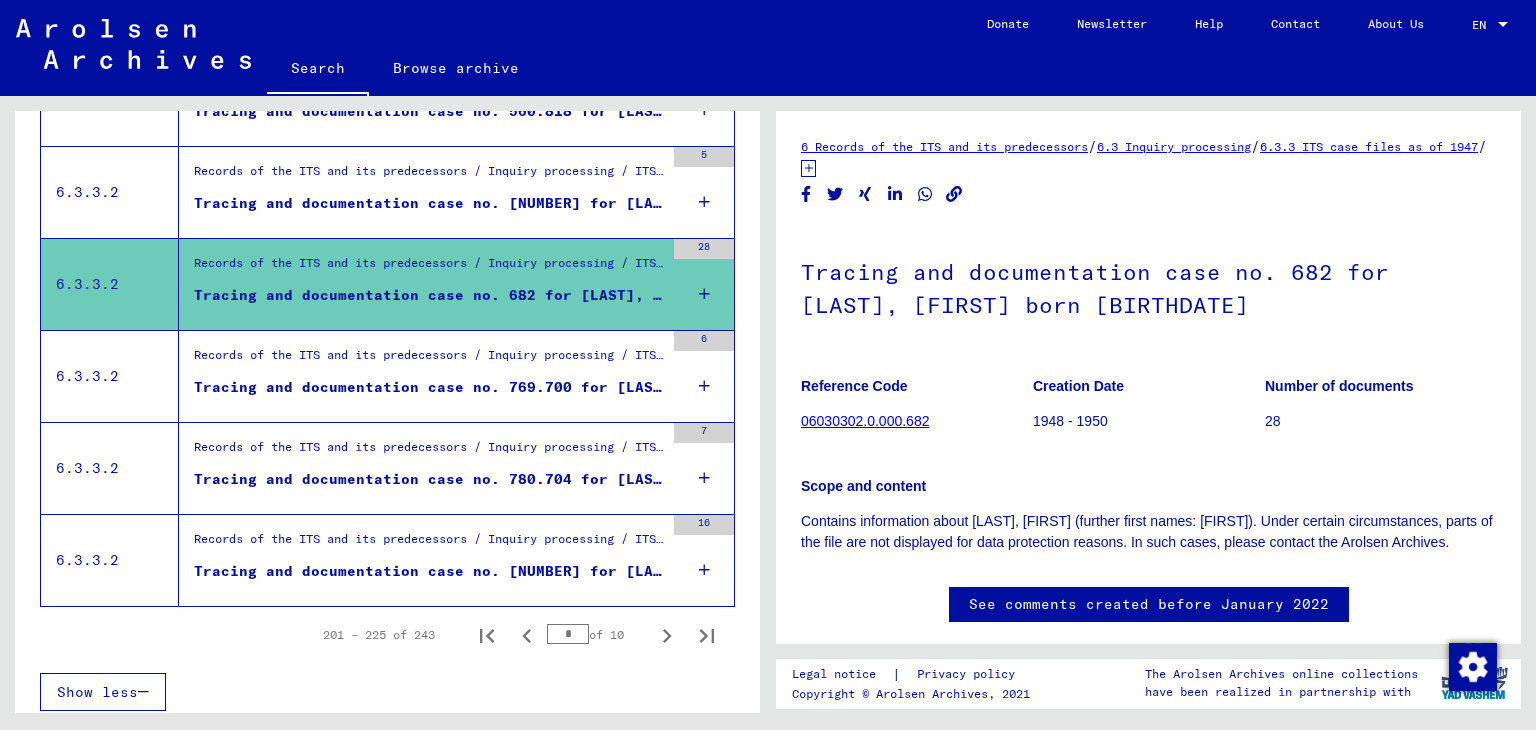 click on "Tracing and documentation case no. 769.700 for [LAST], [LAST] born [BIRTHDATE]" at bounding box center [429, 387] 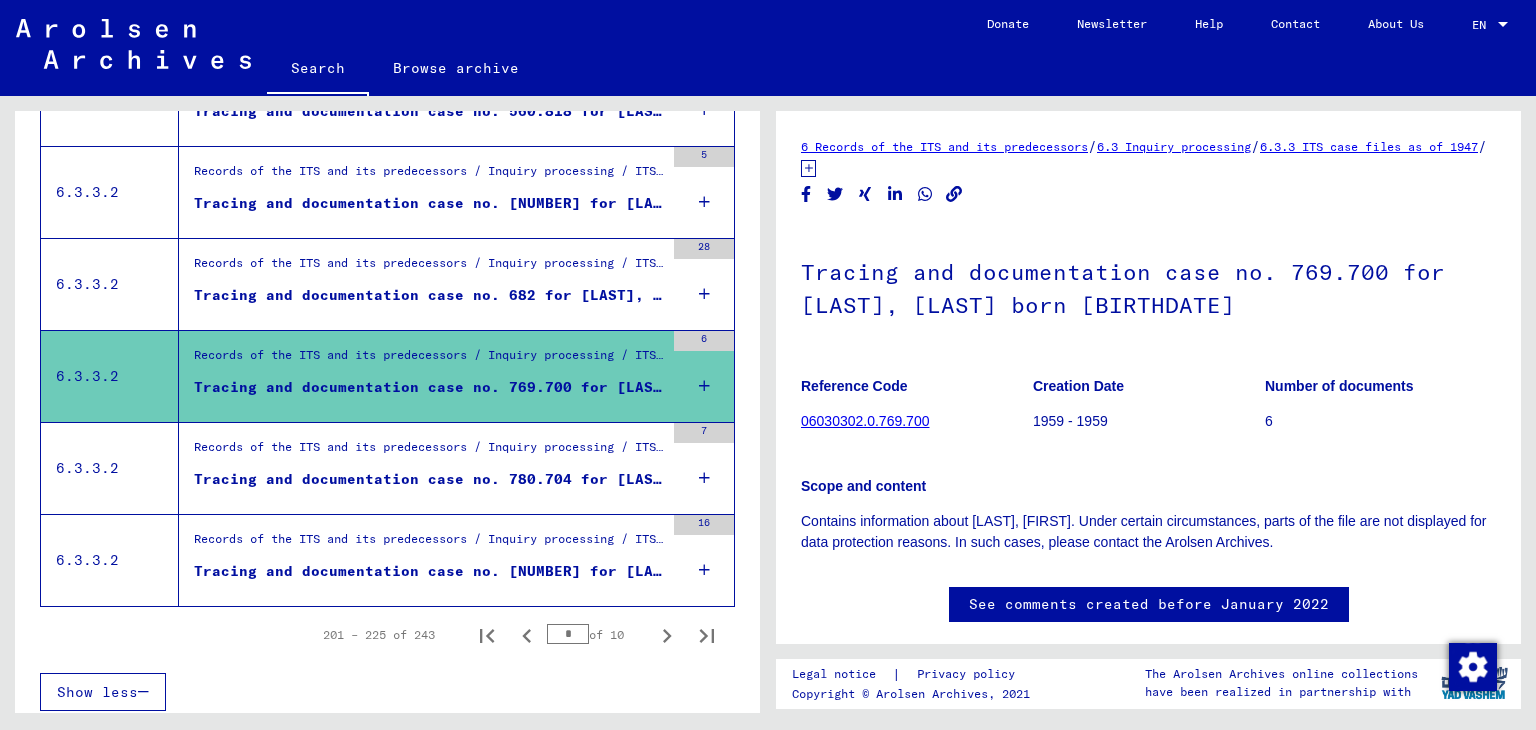 click on "Tracing and documentation case no. 780.704 for [LAST], [FIRST] born [YEAR]" at bounding box center [429, 479] 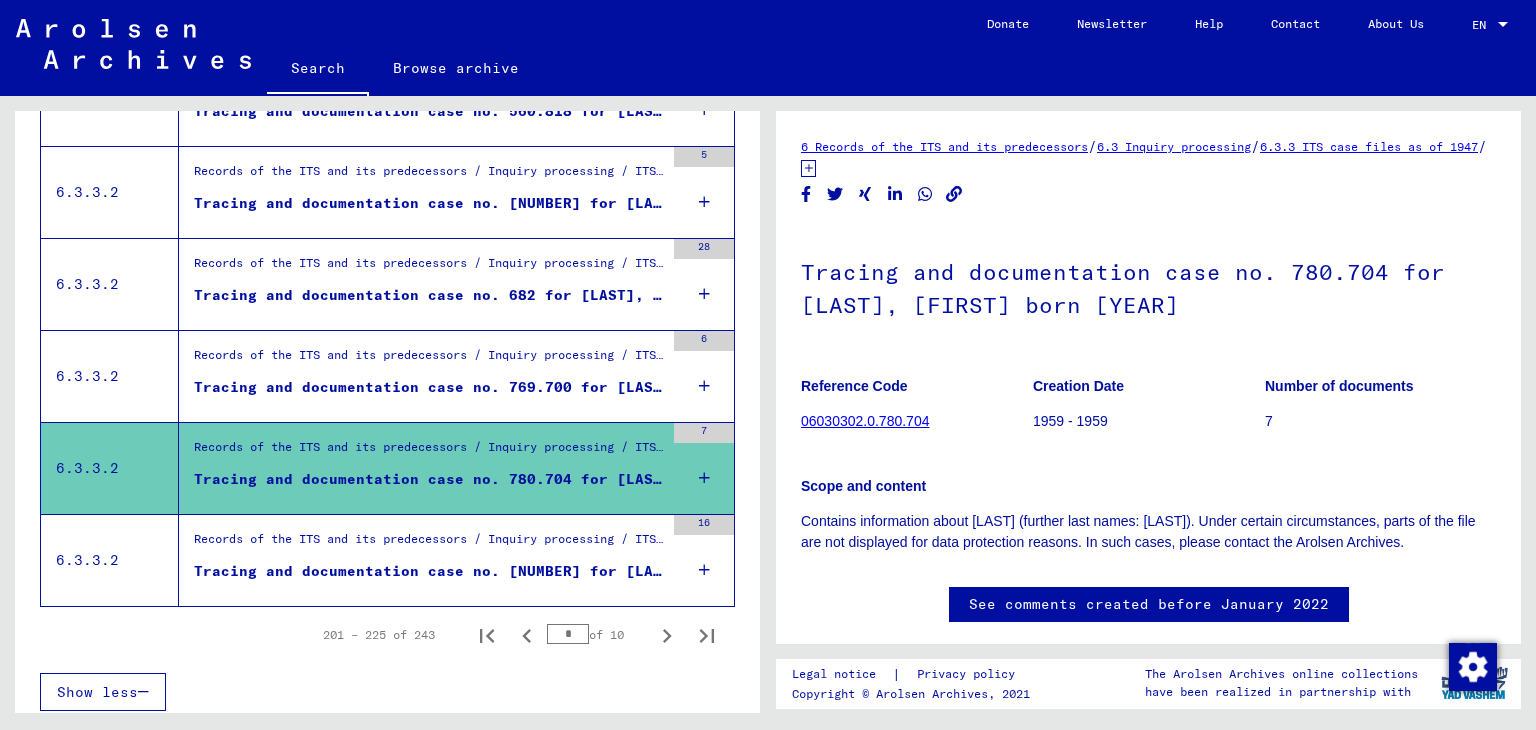 click on "Tracing and documentation case no. [NUMBER] for [LAST], [FIRST] born [YEAR]" at bounding box center (429, 571) 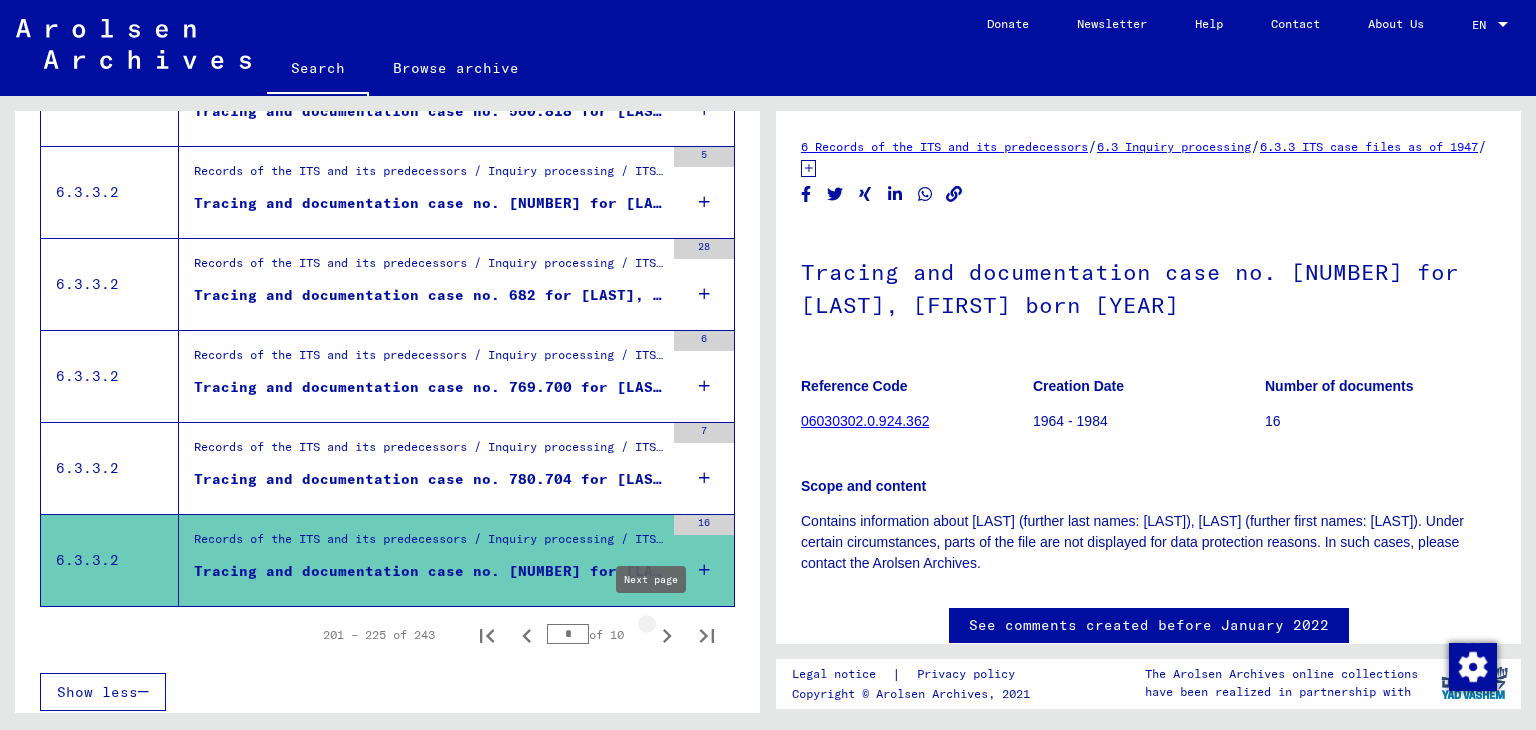 click 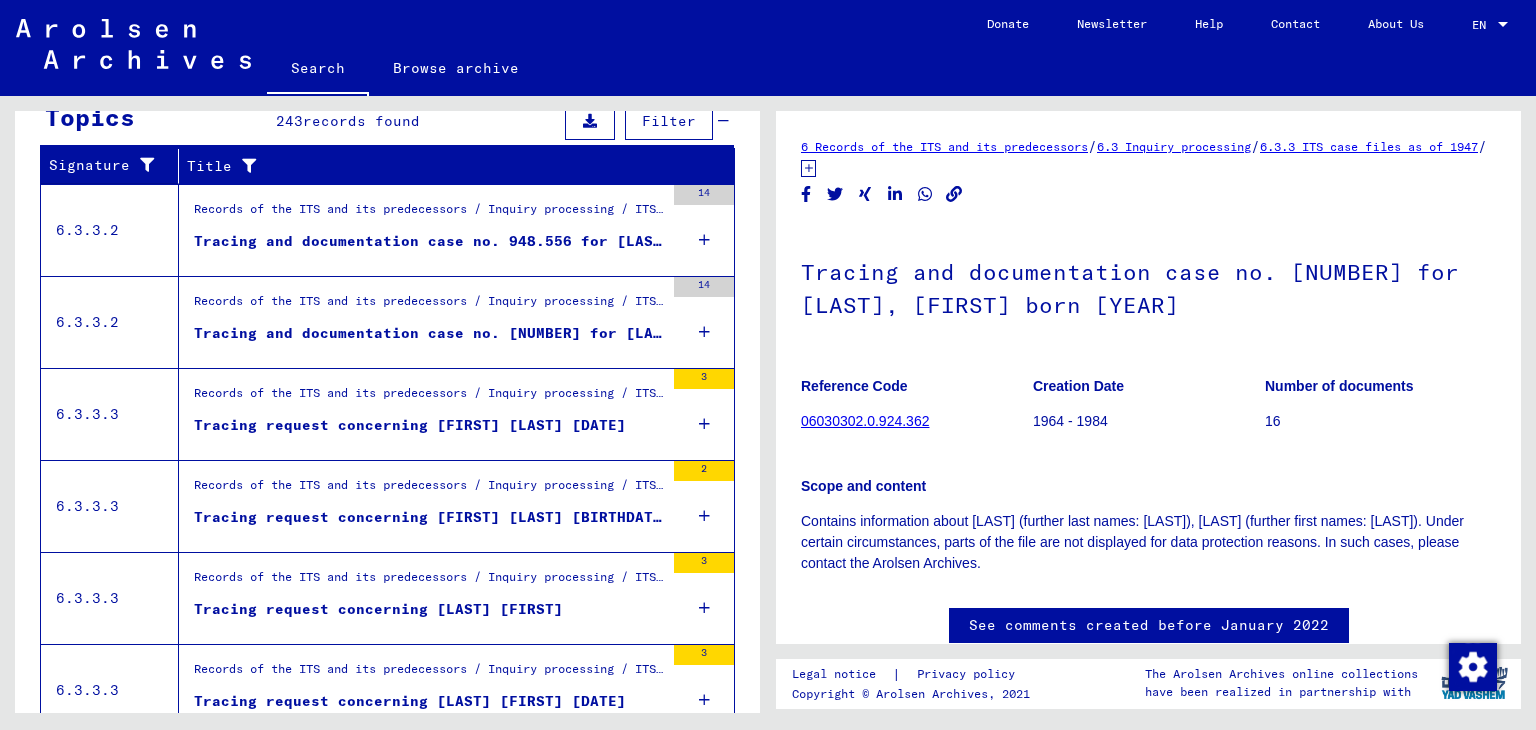 scroll, scrollTop: 400, scrollLeft: 0, axis: vertical 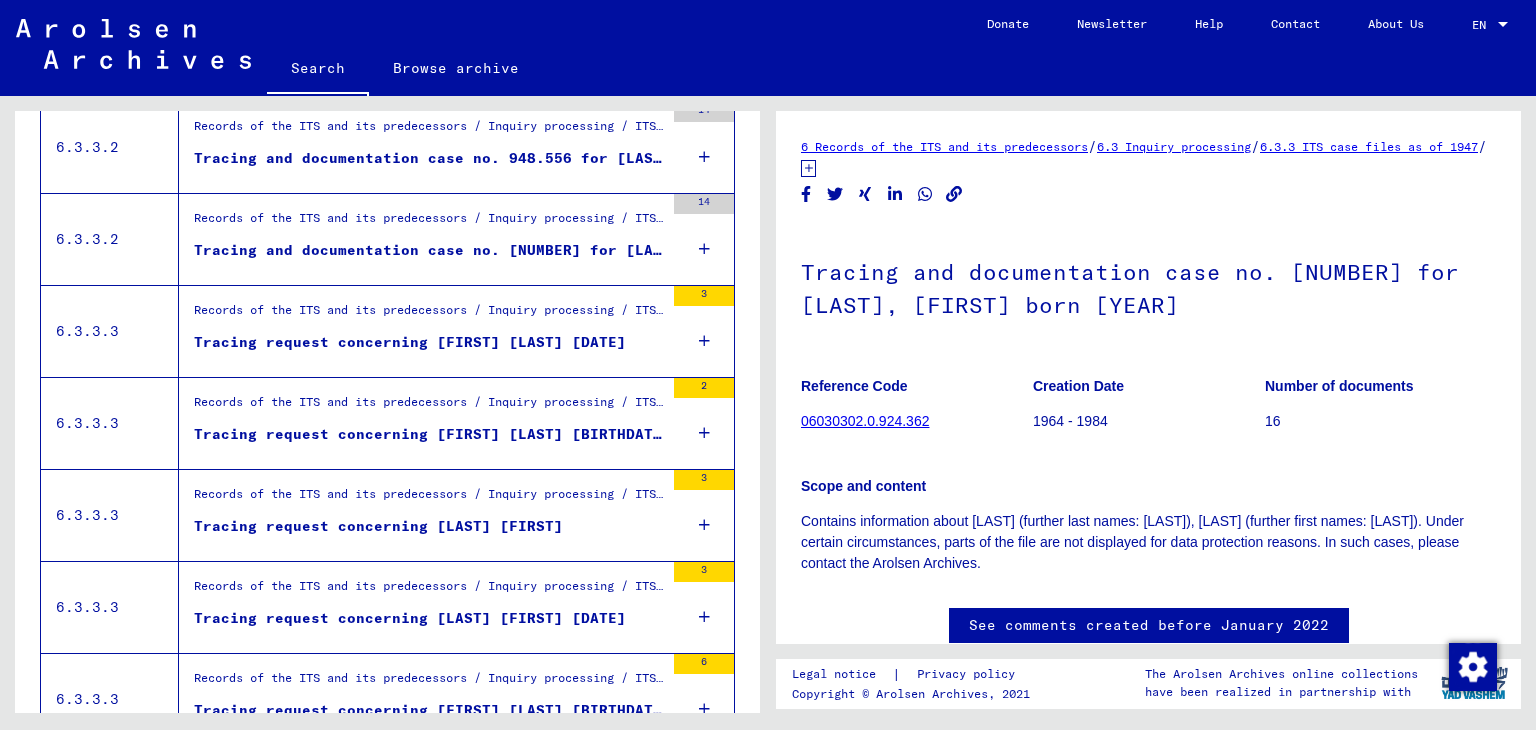 click on "Tracing and documentation case no. 948.556 for [LAST], [LAST] born [DATE]" at bounding box center [429, 163] 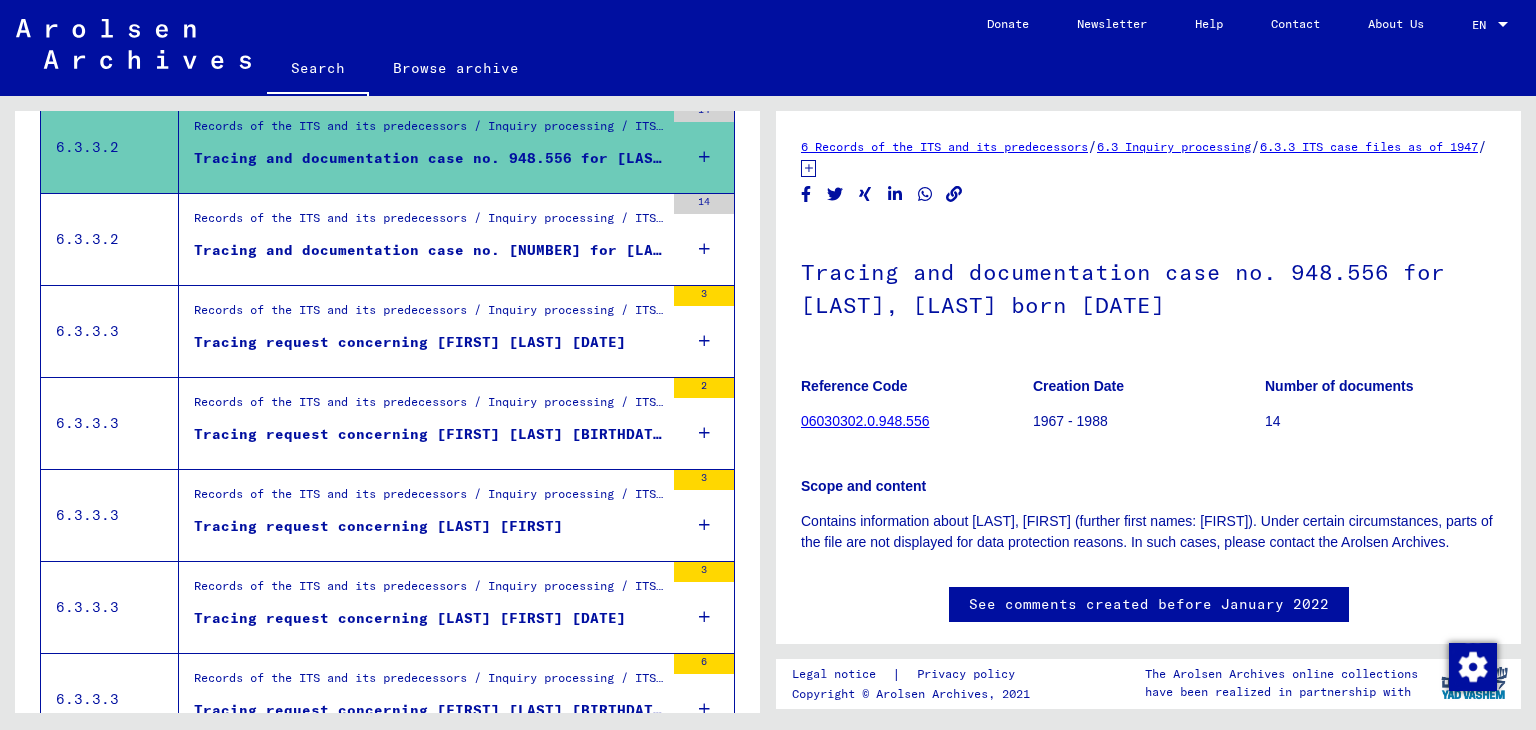 click on "Tracing and documentation case no. [NUMBER] for [LAST], [FIRST] born [DATE] or[DATE]" at bounding box center (429, 250) 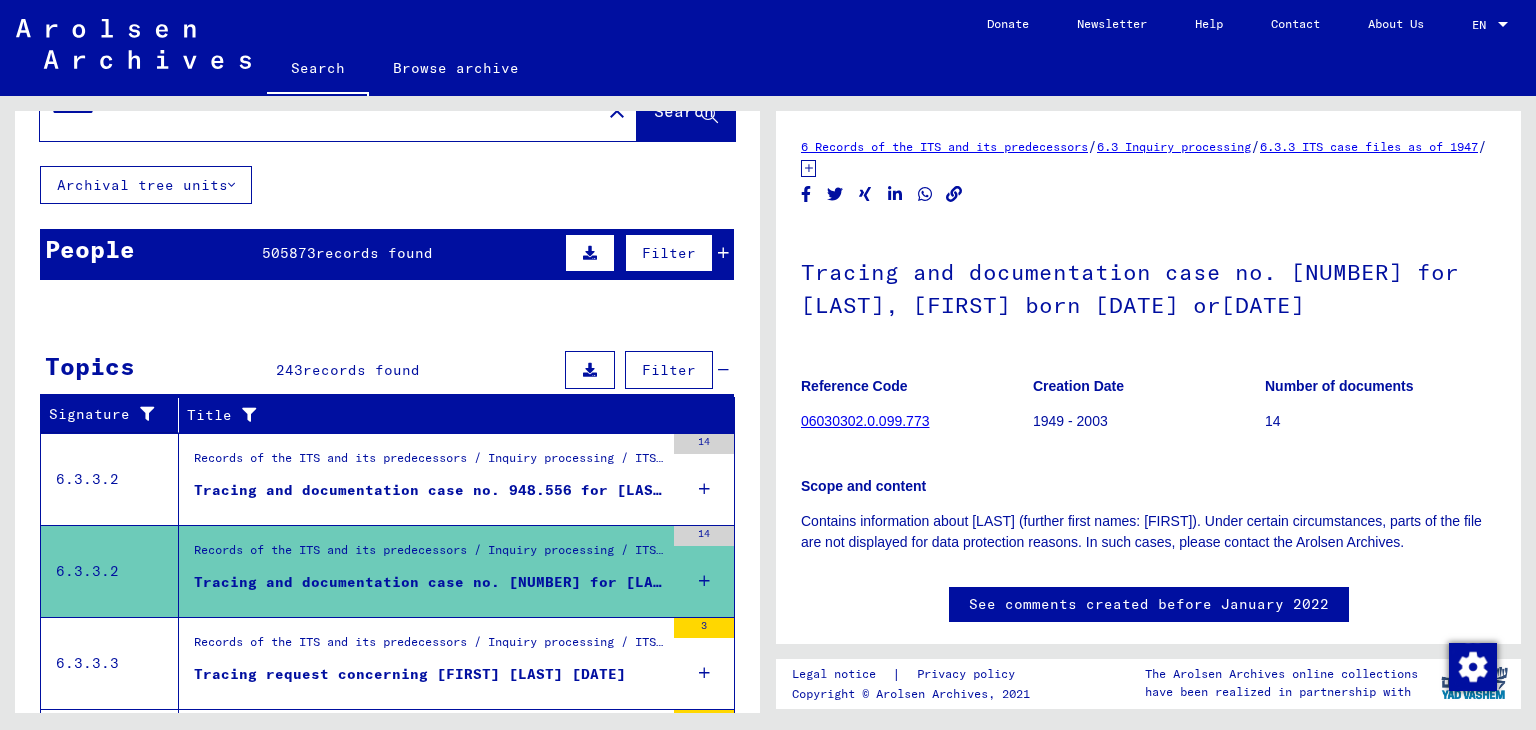 scroll, scrollTop: 0, scrollLeft: 0, axis: both 